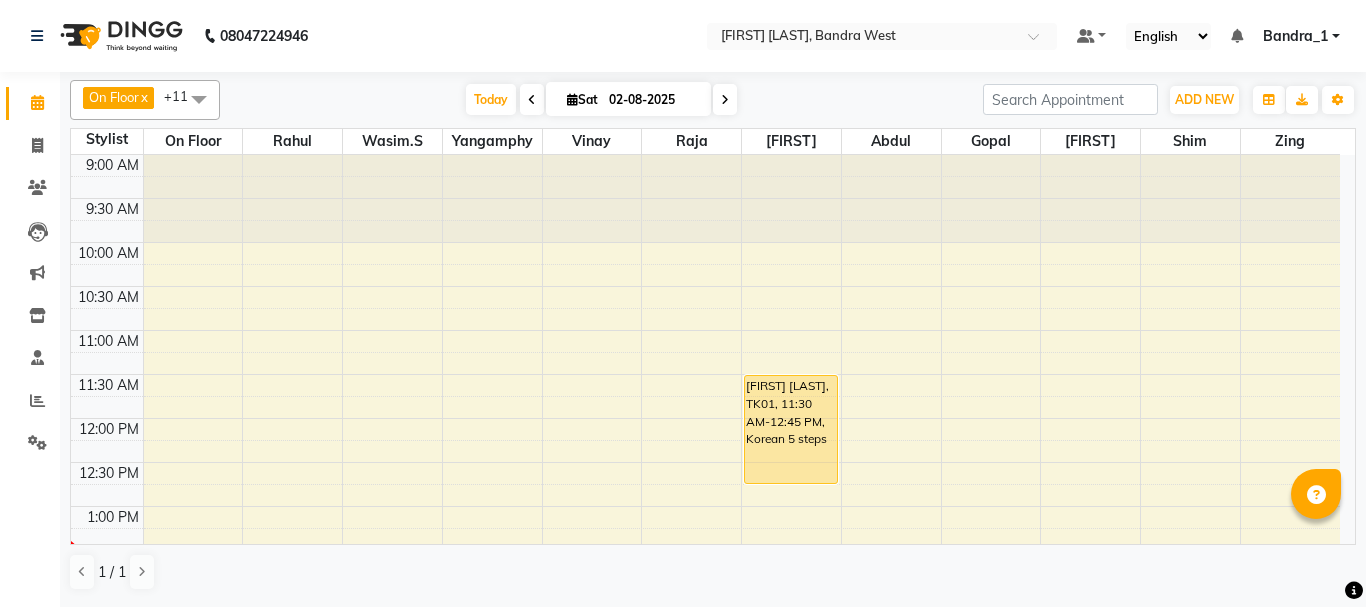 scroll, scrollTop: 0, scrollLeft: 0, axis: both 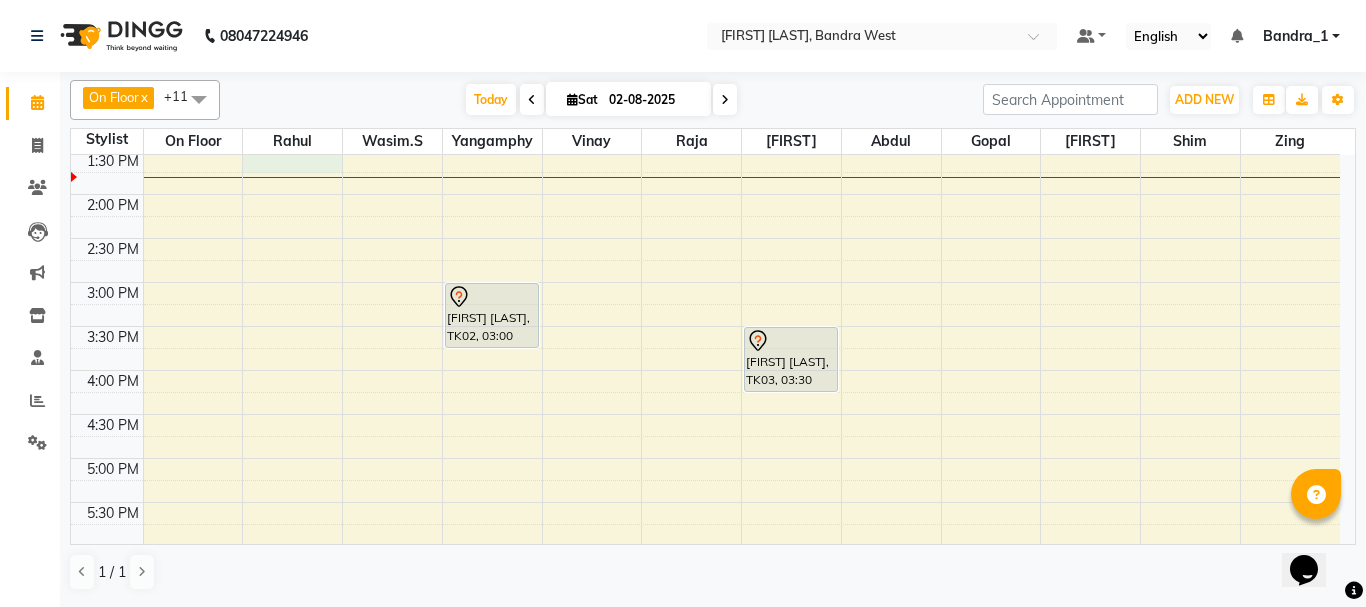 click on "[FIRST] [LAST], TK02, 03:00 PM-03:45 PM, Full Wax (arms,Underarms,Legs)    [FIRST] [LAST], TK01, 11:30 AM-12:45 PM, Korean 5 steps              [FIRST] [LAST], TK03, 03:30 PM-04:15 PM, Full Wax (arms,Underarms,Legs)" at bounding box center (705, 370) 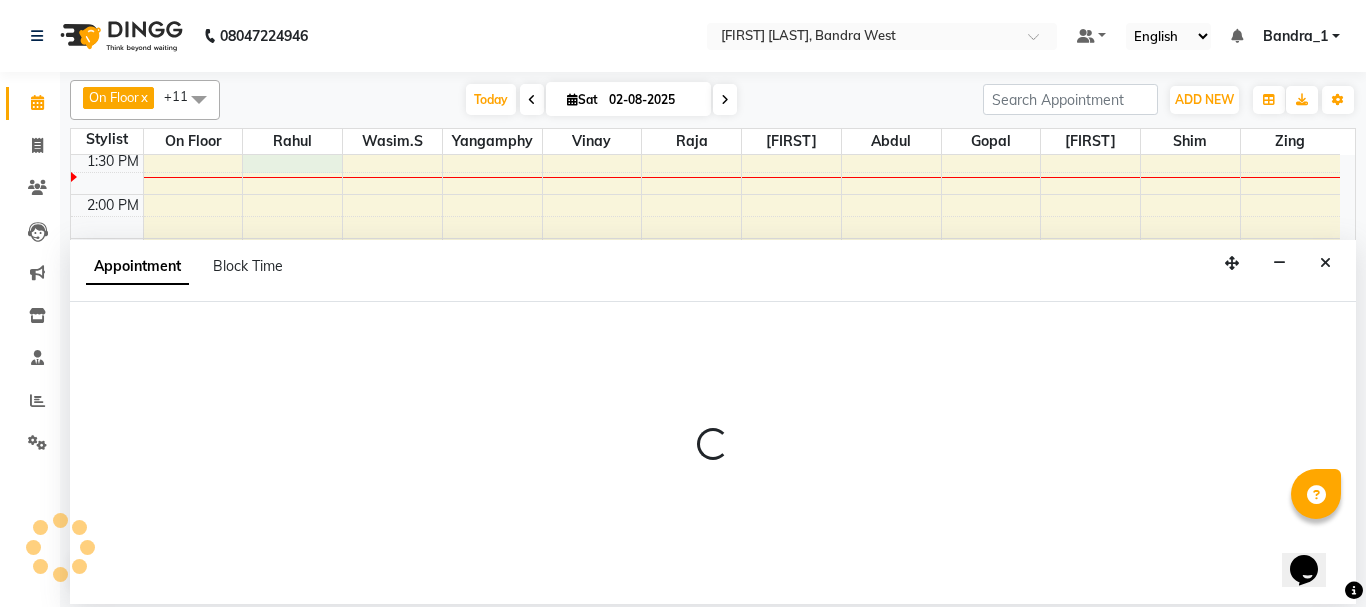 select on "[PHONE]" 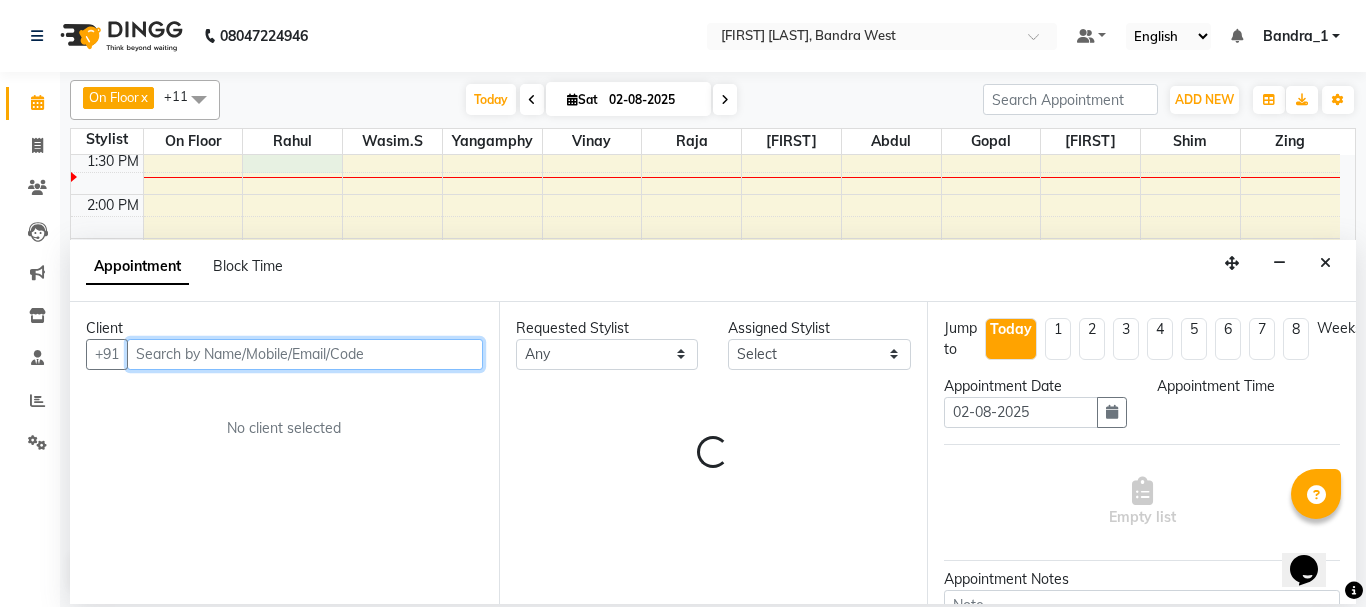 select on "810" 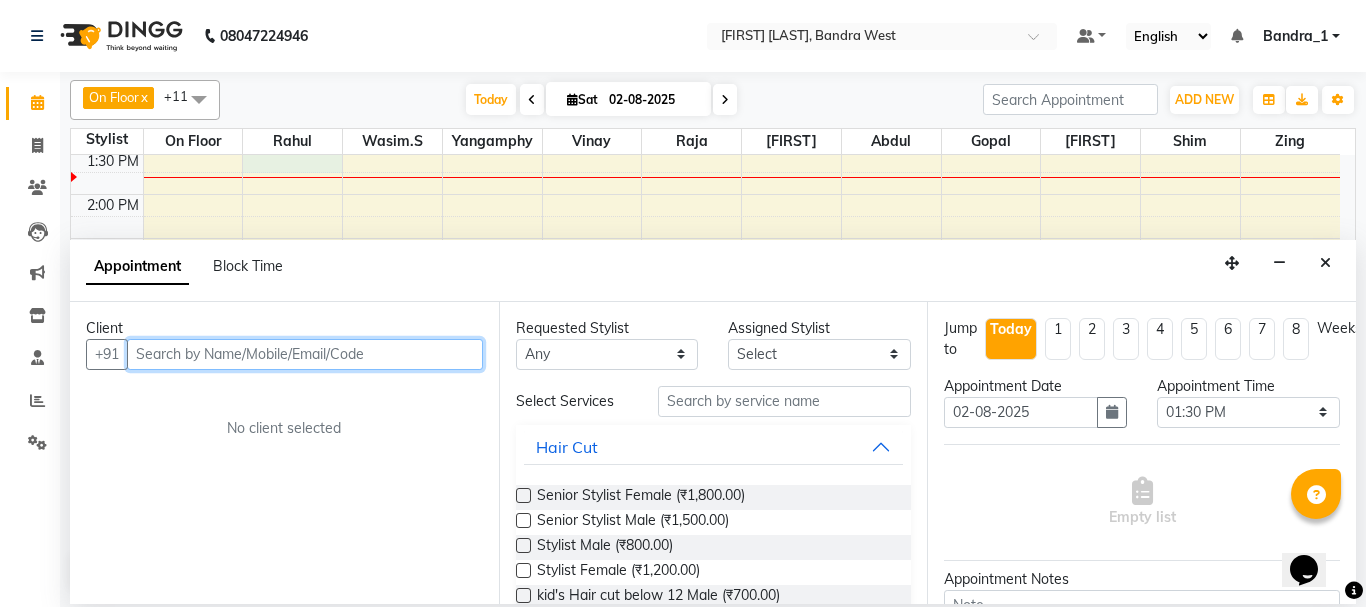 click at bounding box center [305, 354] 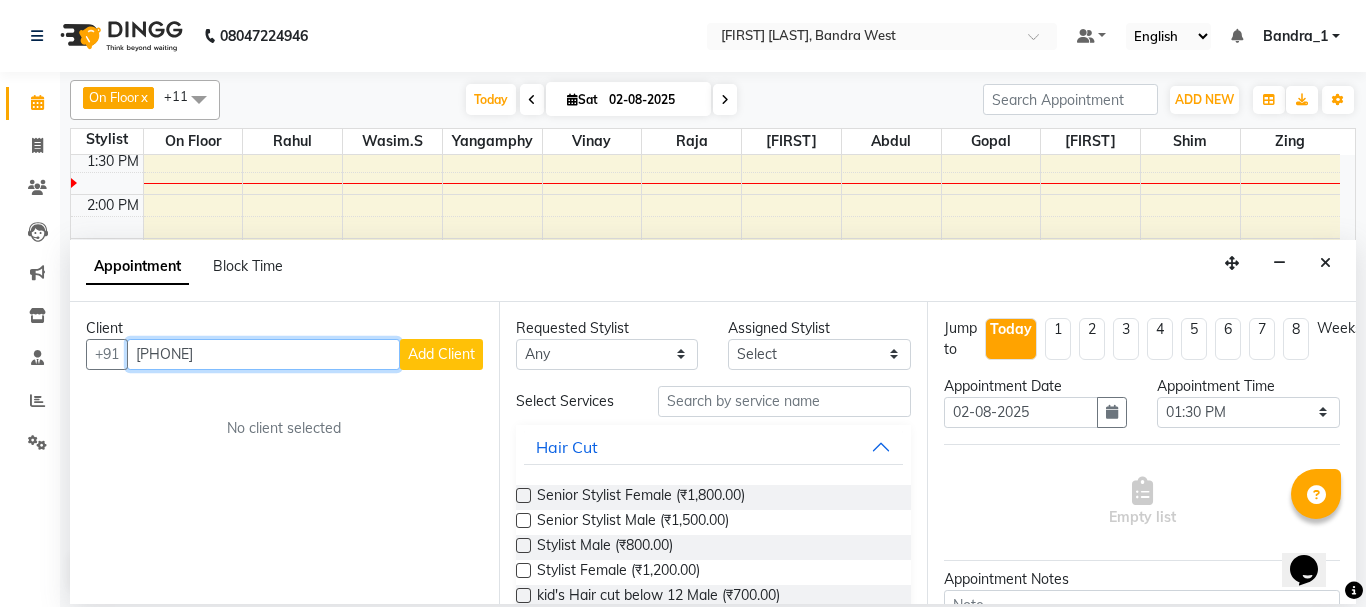 type on "[PHONE]" 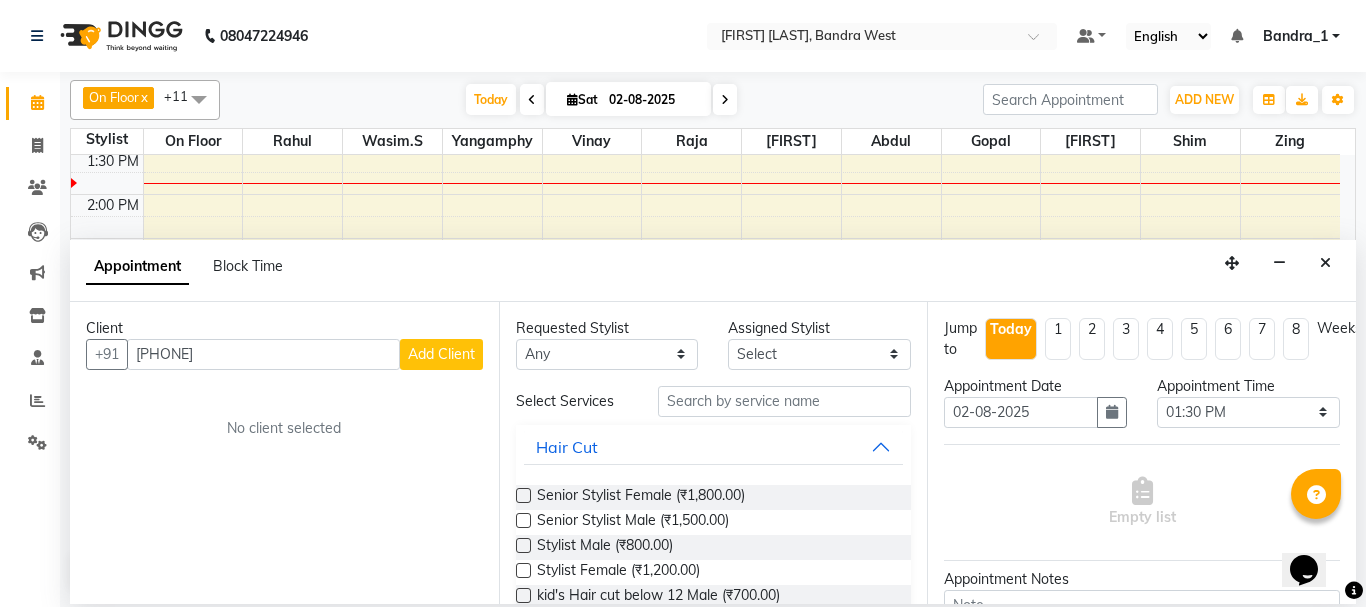 click on "Add Client" at bounding box center (441, 354) 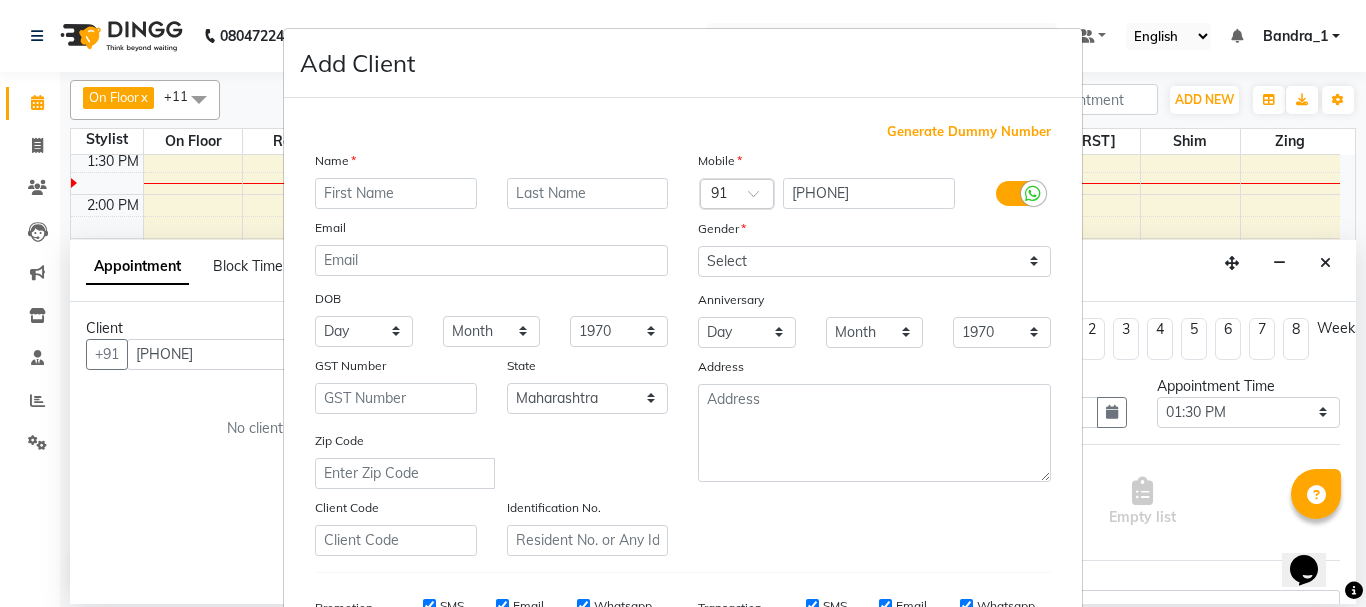 drag, startPoint x: 322, startPoint y: 202, endPoint x: 286, endPoint y: 183, distance: 40.706264 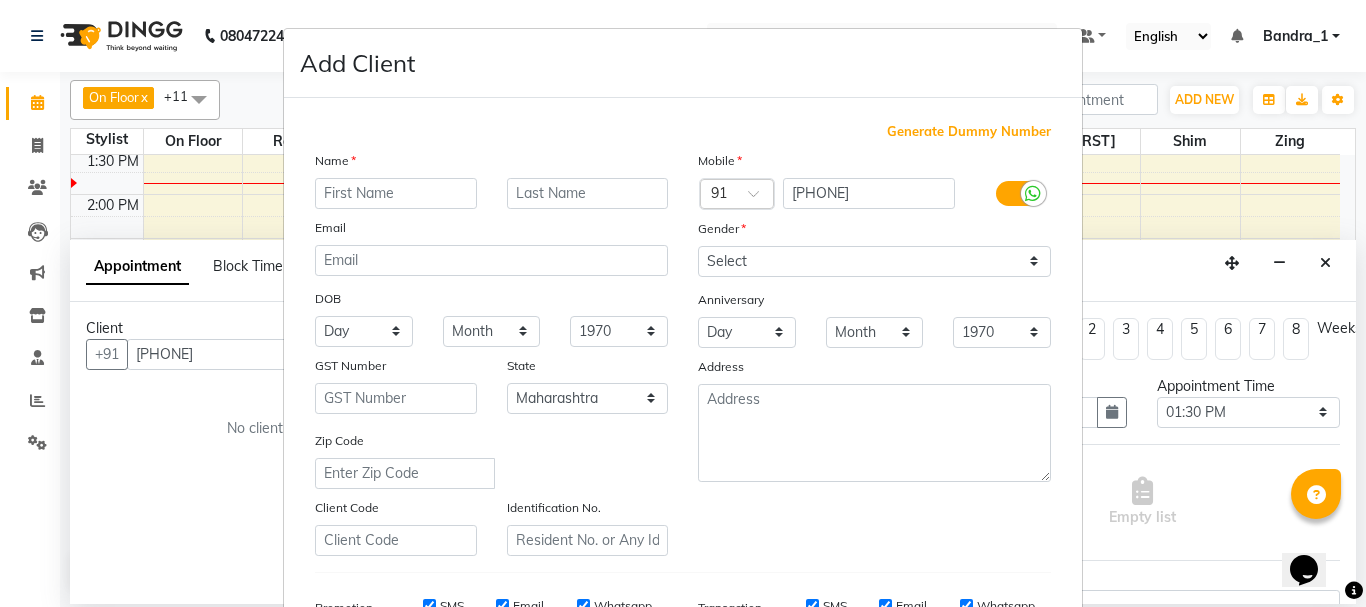 click at bounding box center [396, 193] 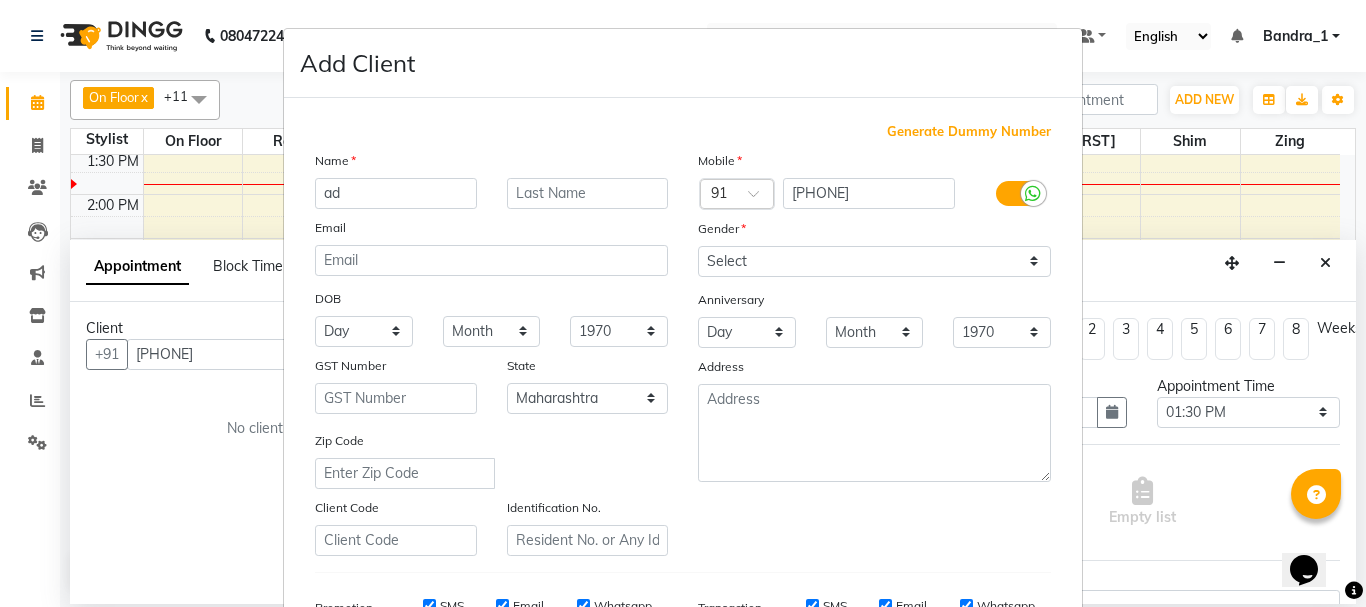 type on "a" 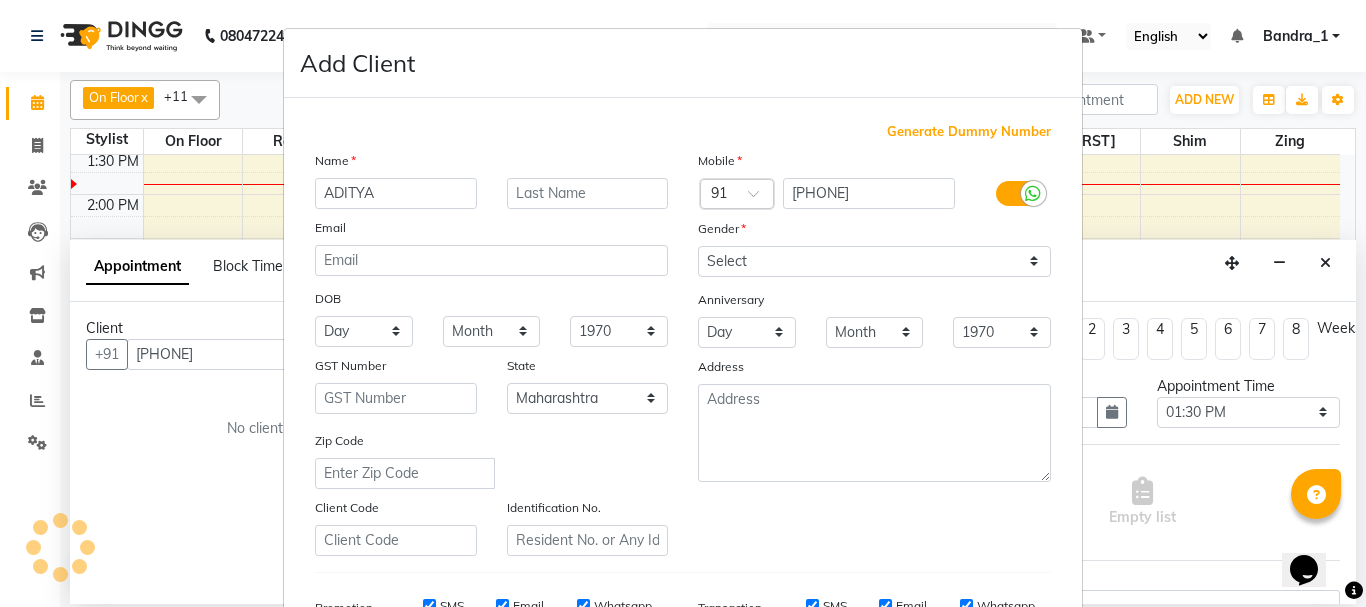 type on "ADITYA" 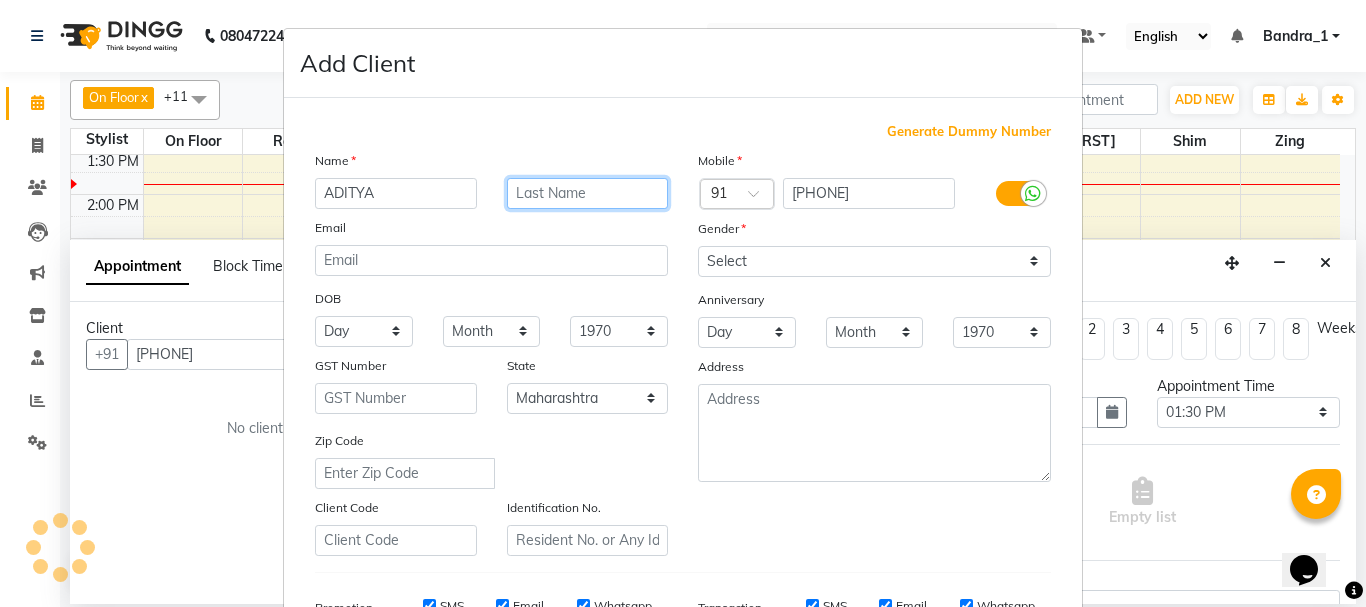 click at bounding box center (588, 193) 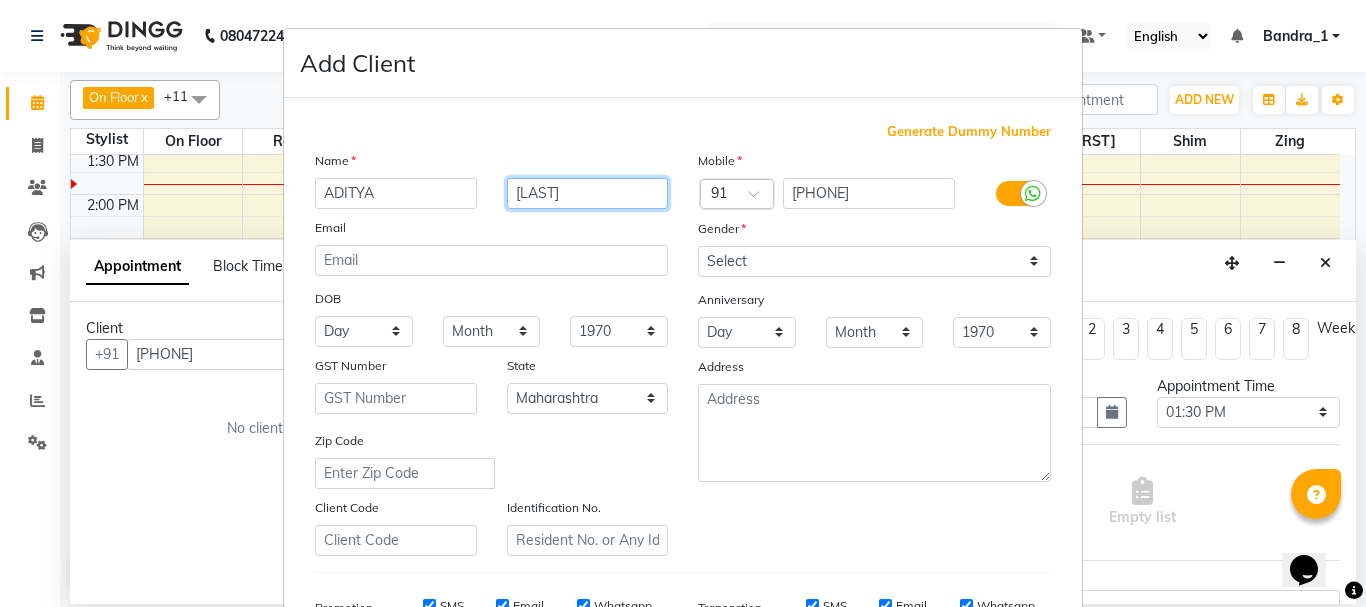 type on "[LAST]" 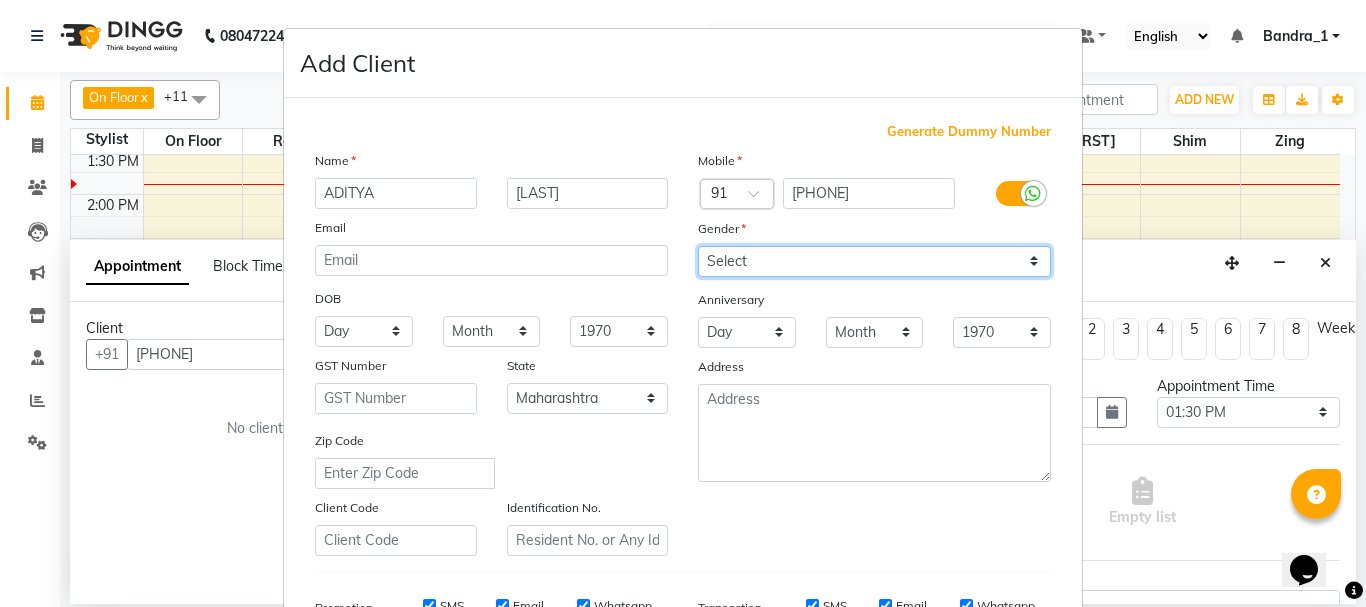 click on "Select Male Female Other Prefer Not To Say" at bounding box center (874, 261) 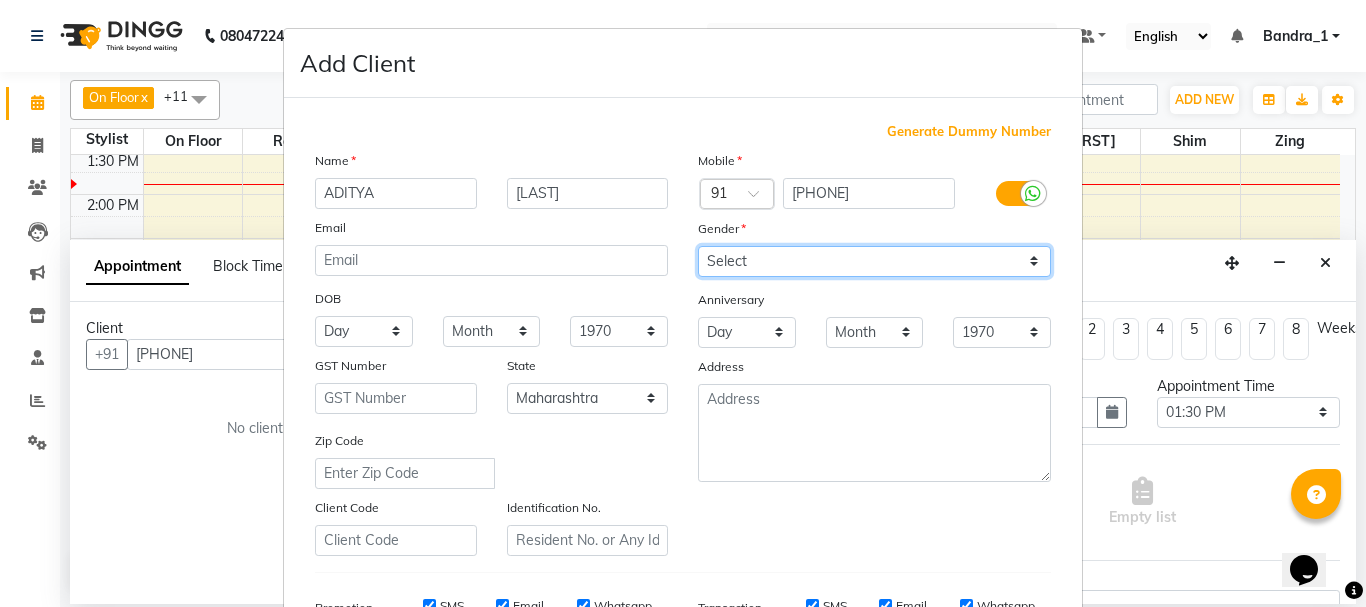 select on "male" 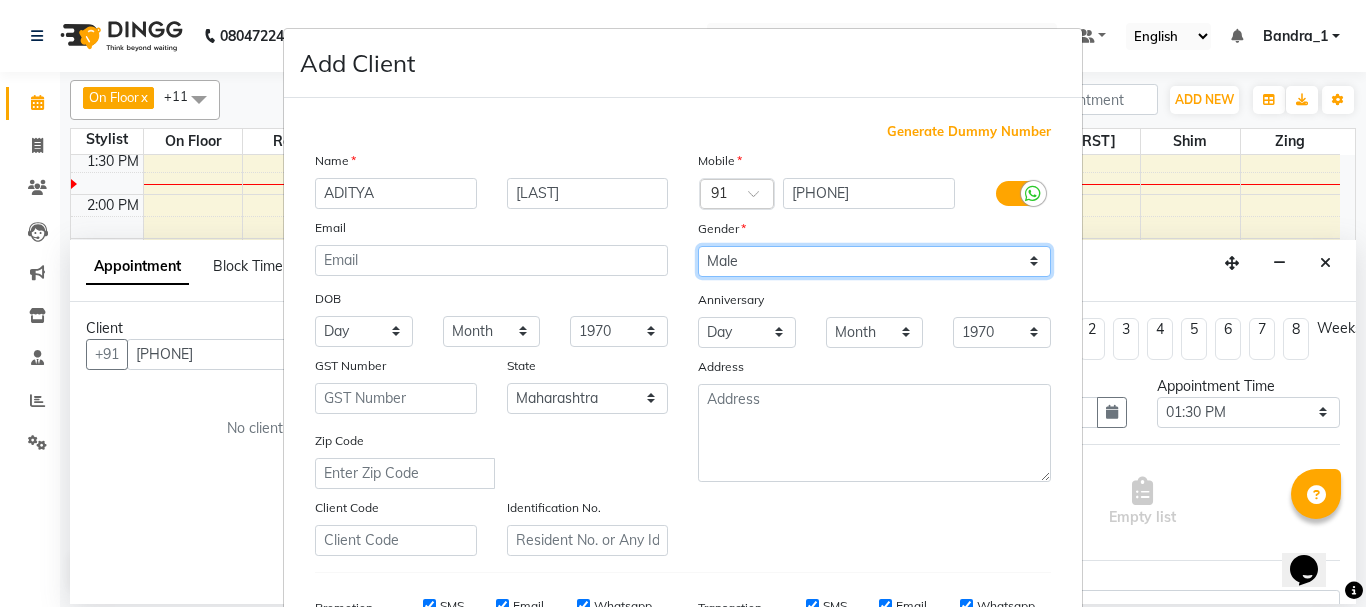 click on "Select Male Female Other Prefer Not To Say" at bounding box center [874, 261] 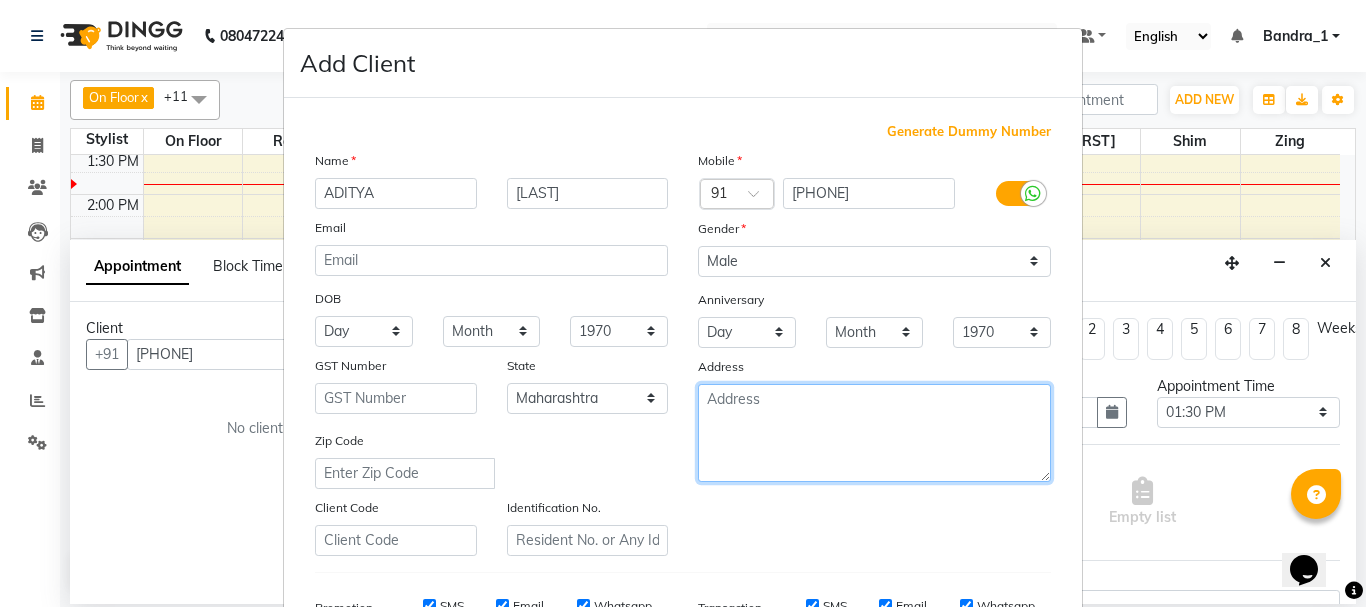 click at bounding box center [874, 433] 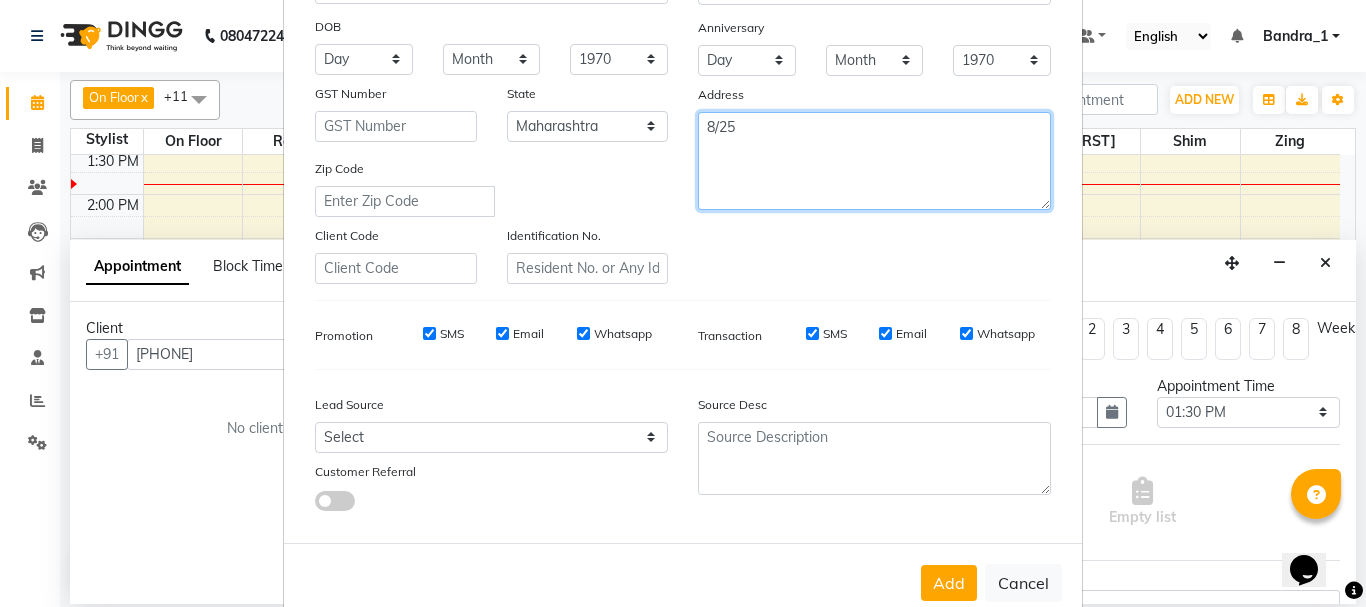 scroll, scrollTop: 316, scrollLeft: 0, axis: vertical 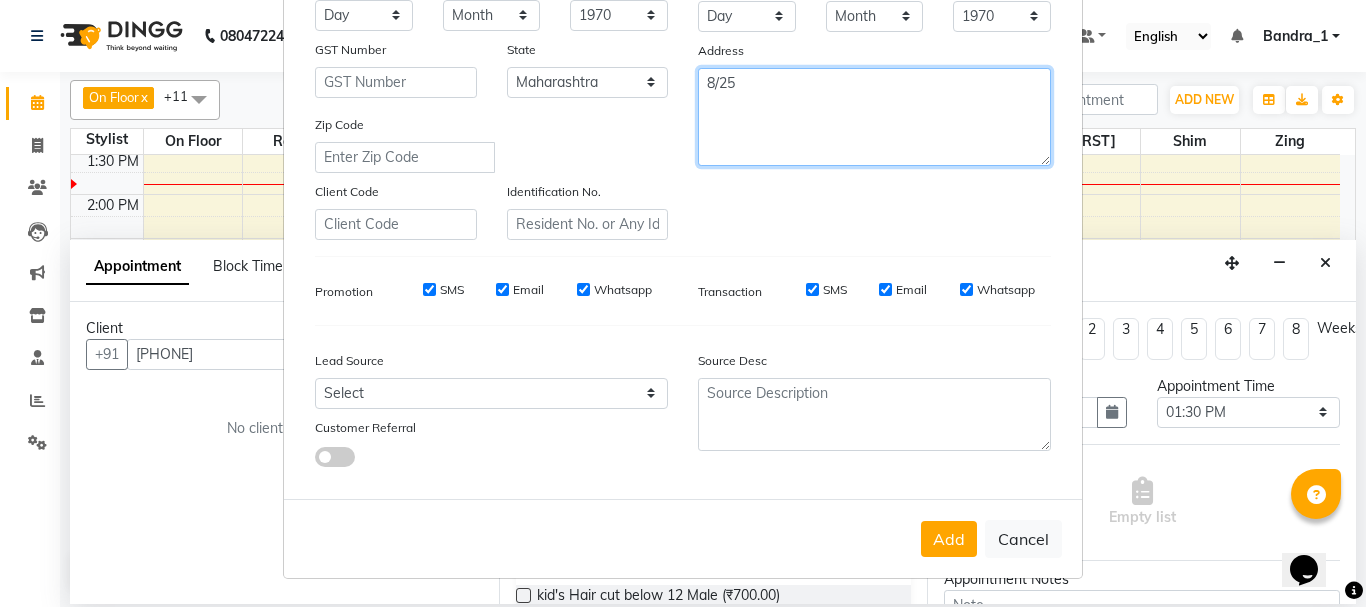 type on "8/25" 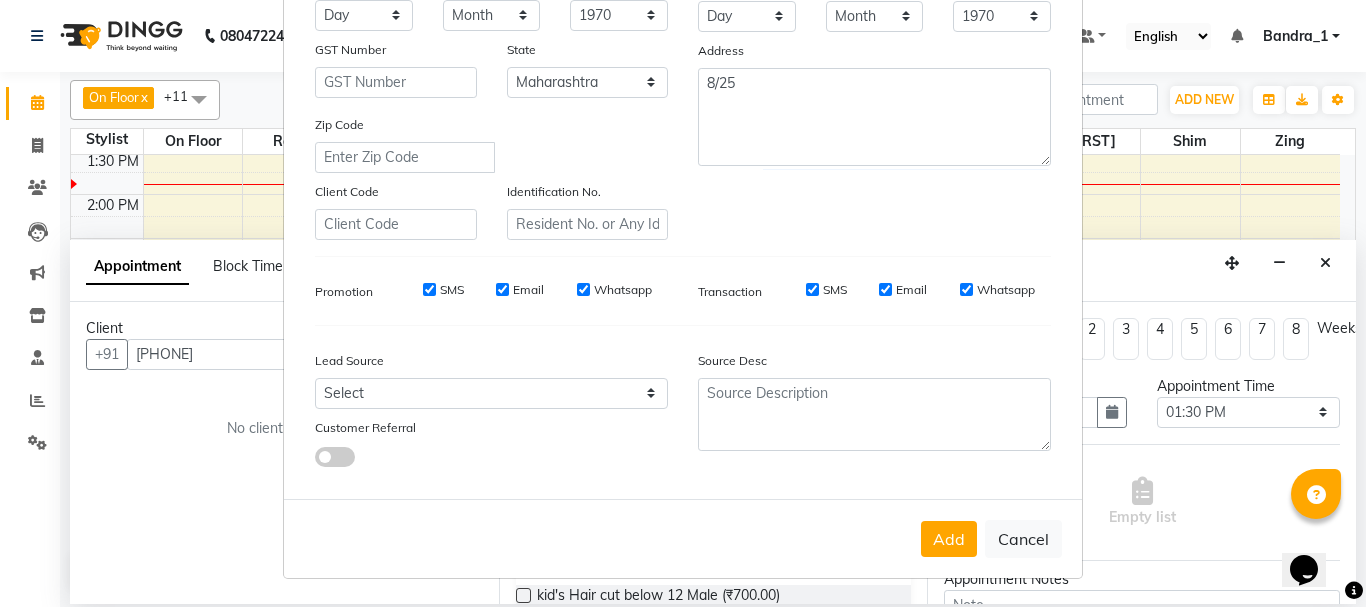 click on "SMS" at bounding box center [429, 289] 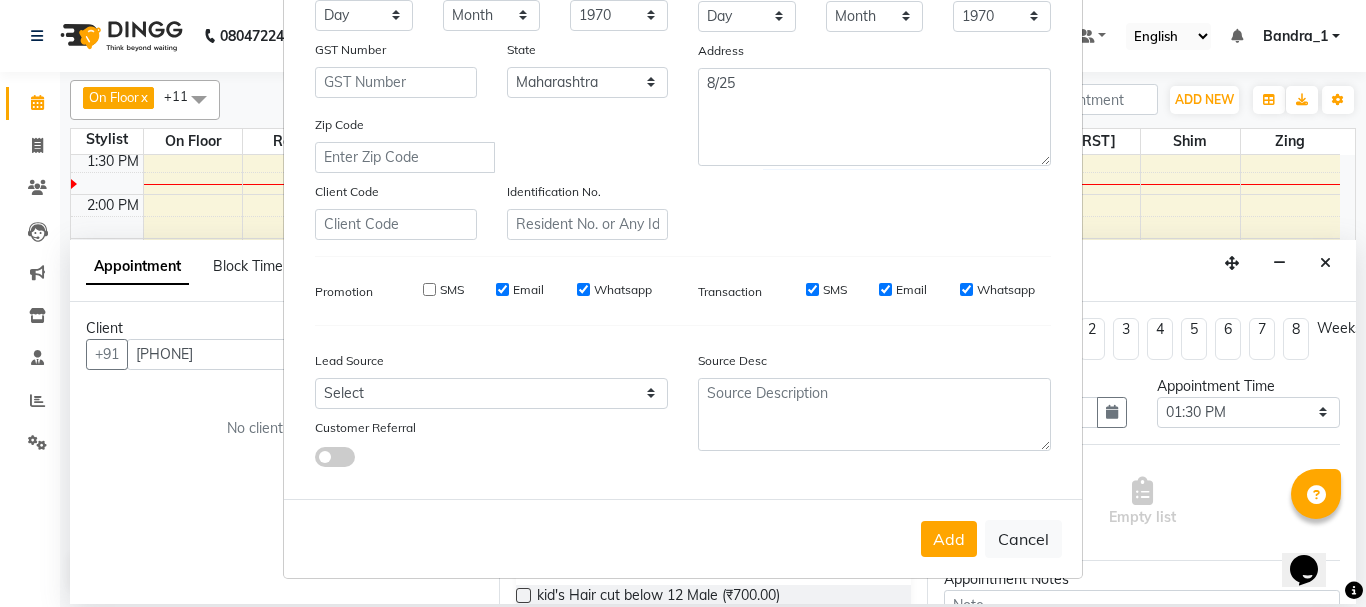 drag, startPoint x: 493, startPoint y: 286, endPoint x: 522, endPoint y: 293, distance: 29.832869 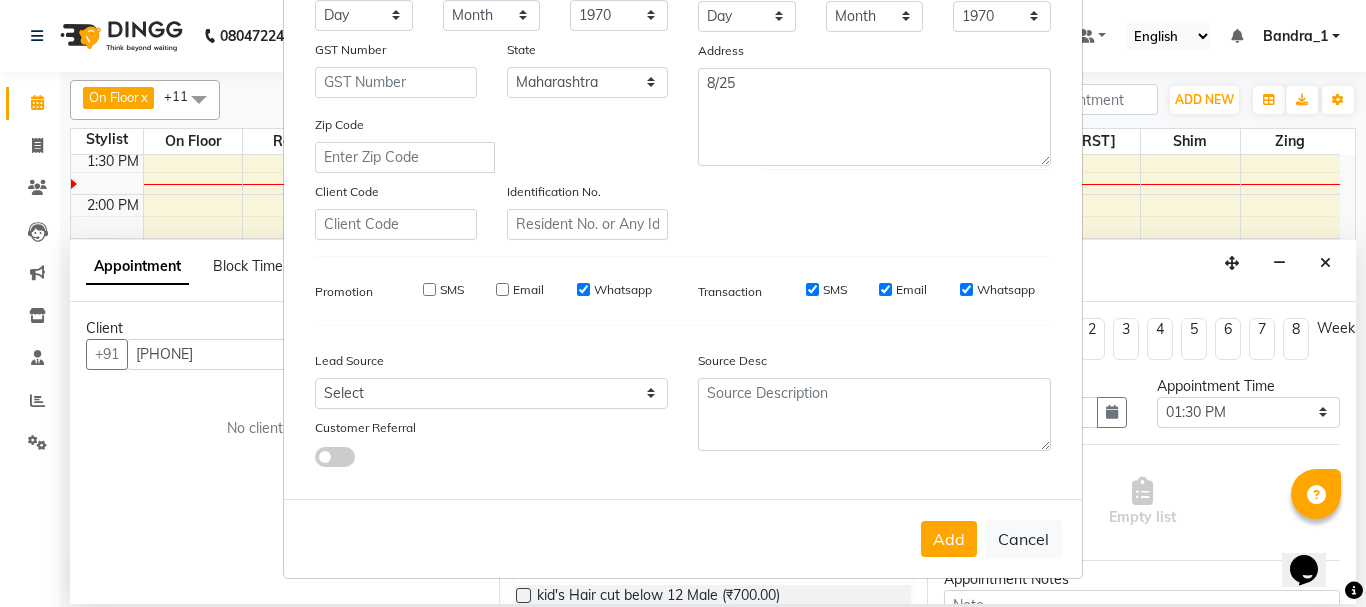 click on "Whatsapp" at bounding box center (583, 289) 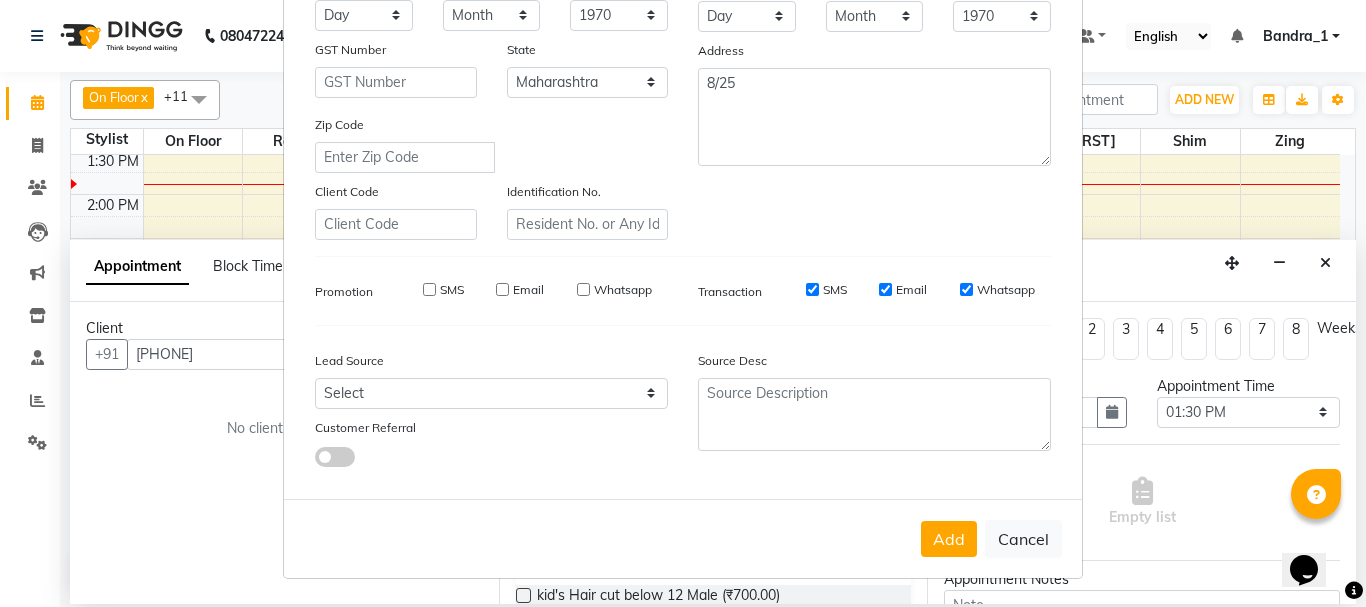 click on "SMS" at bounding box center (812, 289) 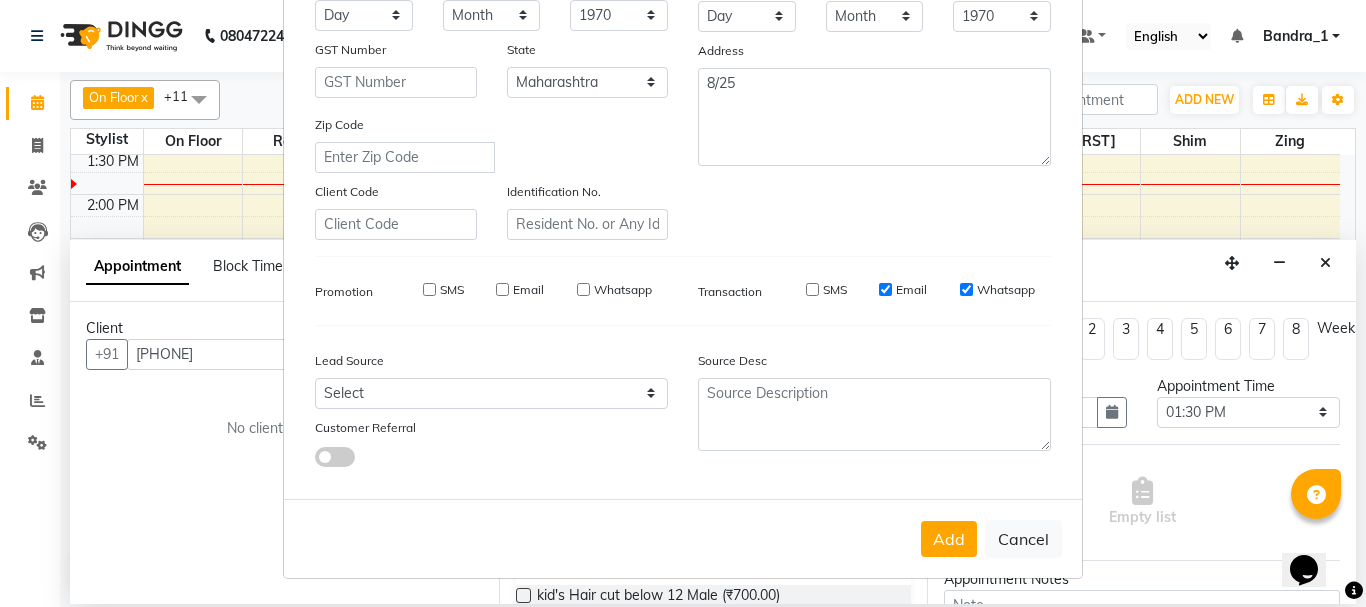 click on "Email" at bounding box center (885, 289) 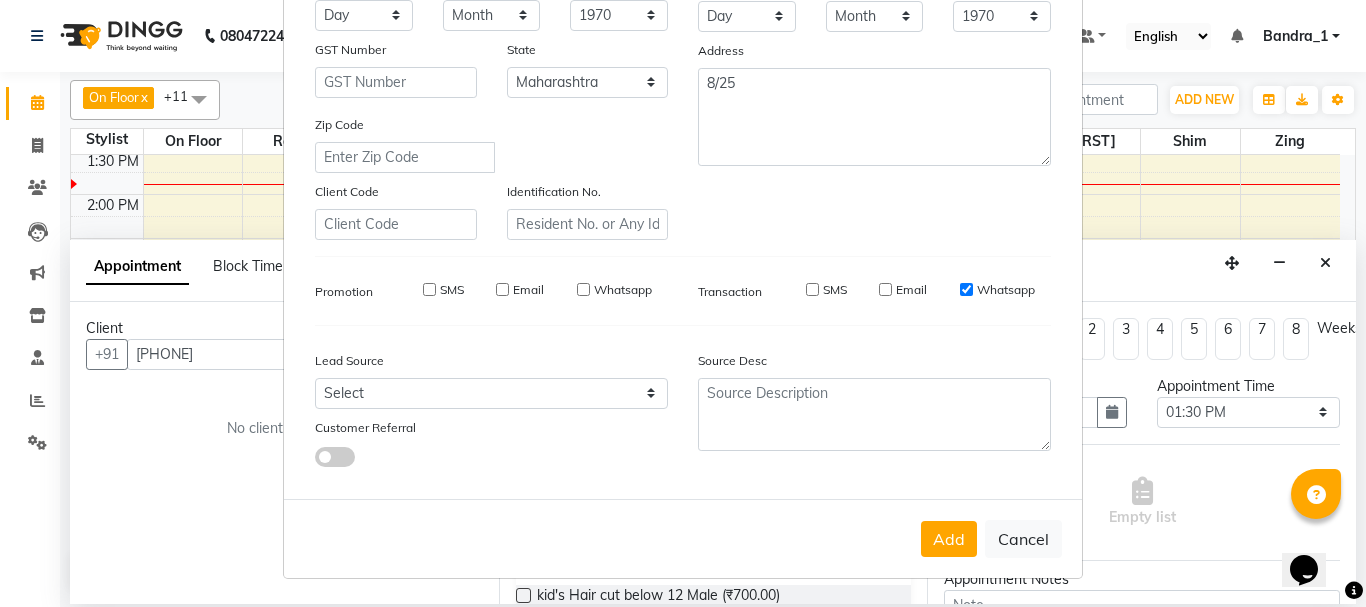 click on "Whatsapp" at bounding box center [966, 289] 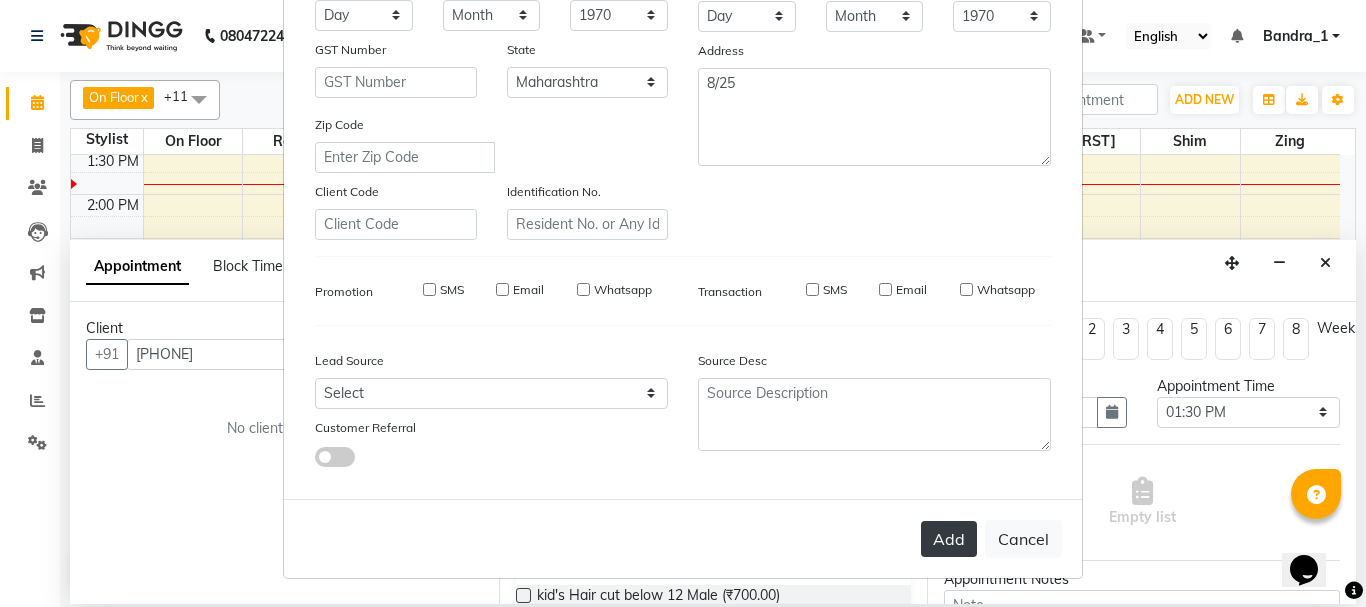 click on "Add" at bounding box center [949, 539] 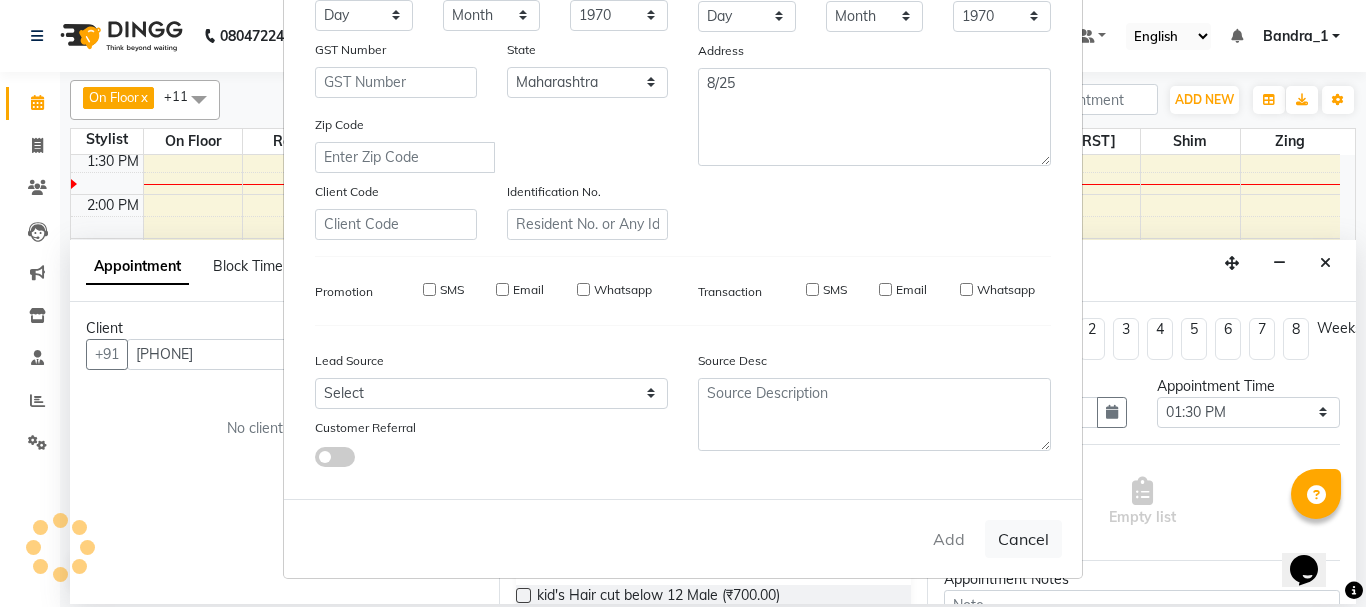 type 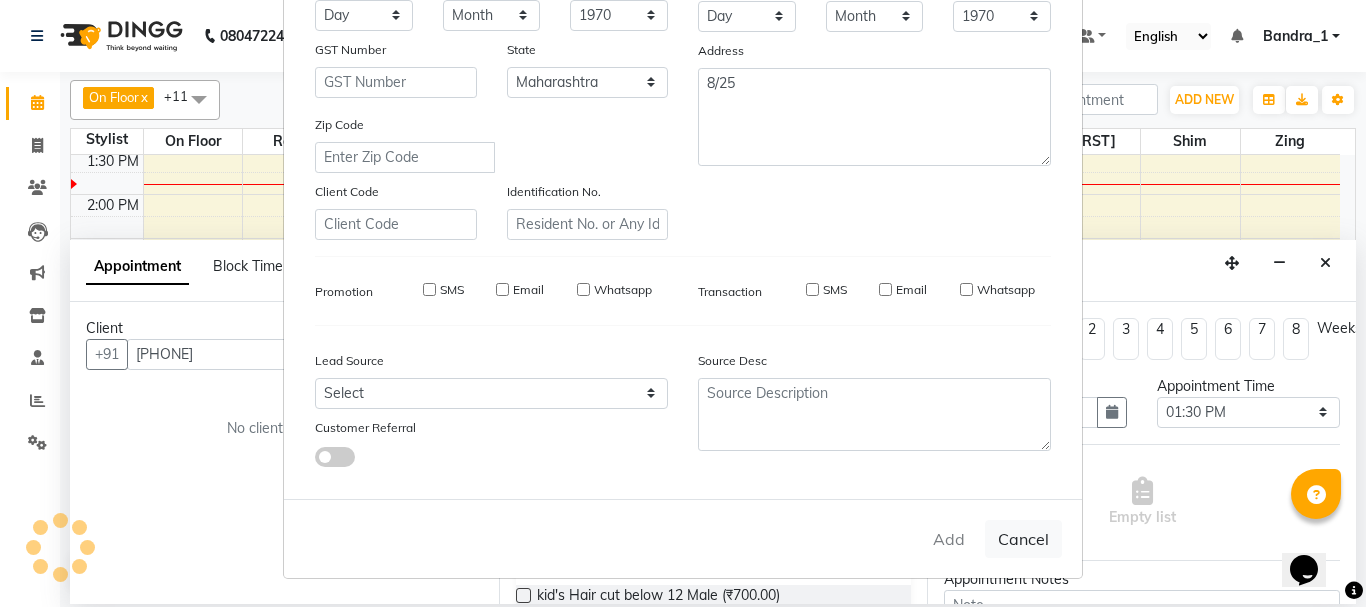 type 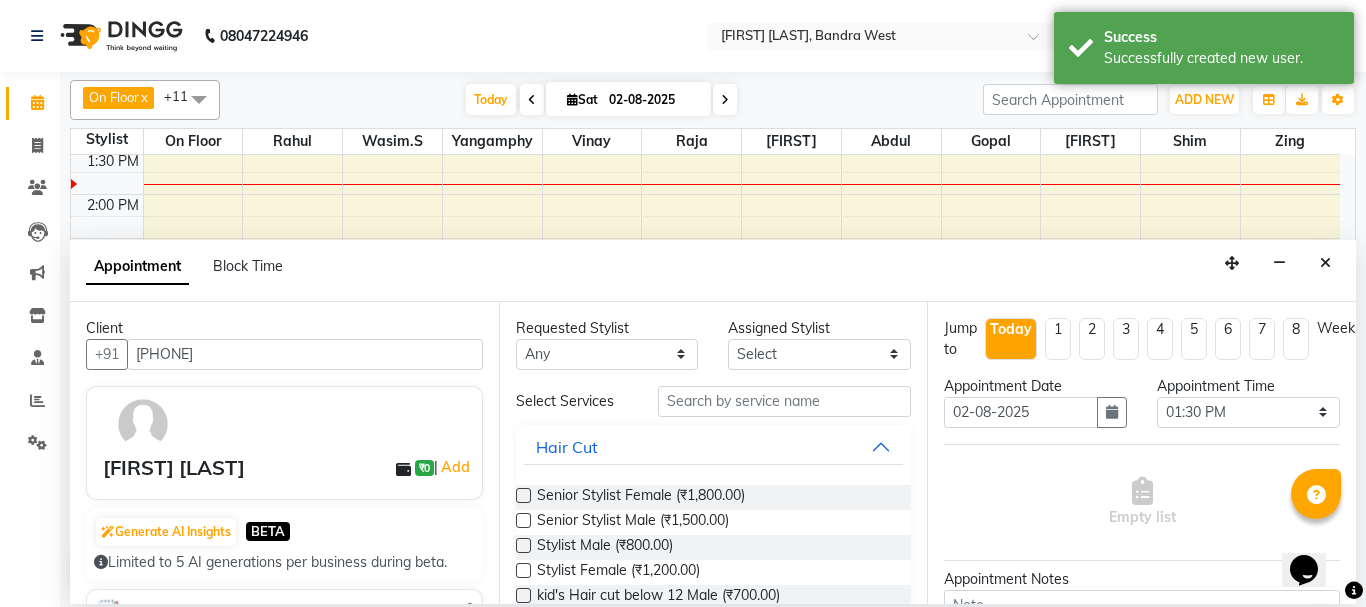 scroll, scrollTop: 400, scrollLeft: 0, axis: vertical 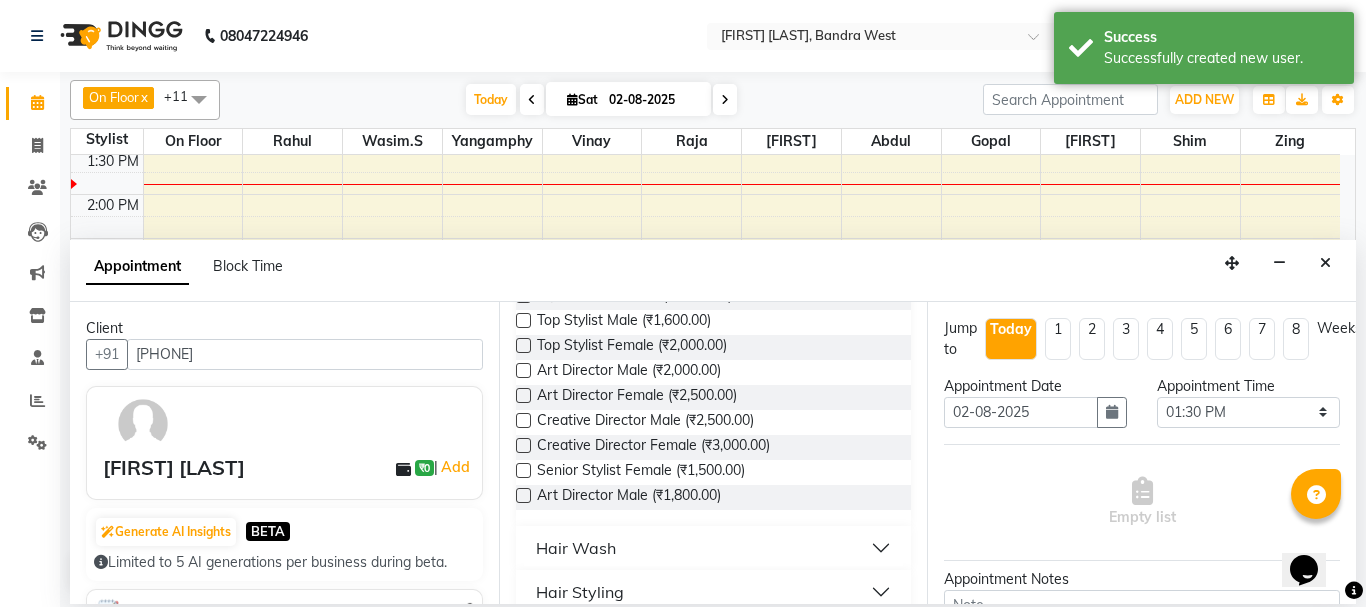 click at bounding box center [523, 370] 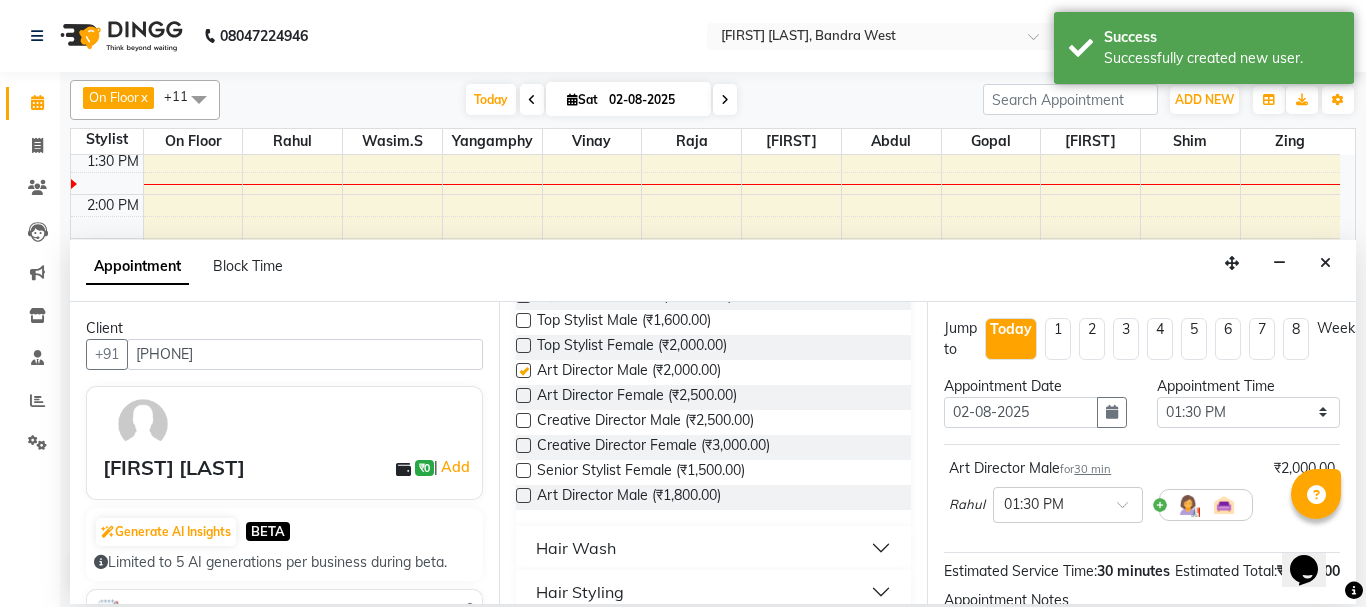 checkbox on "false" 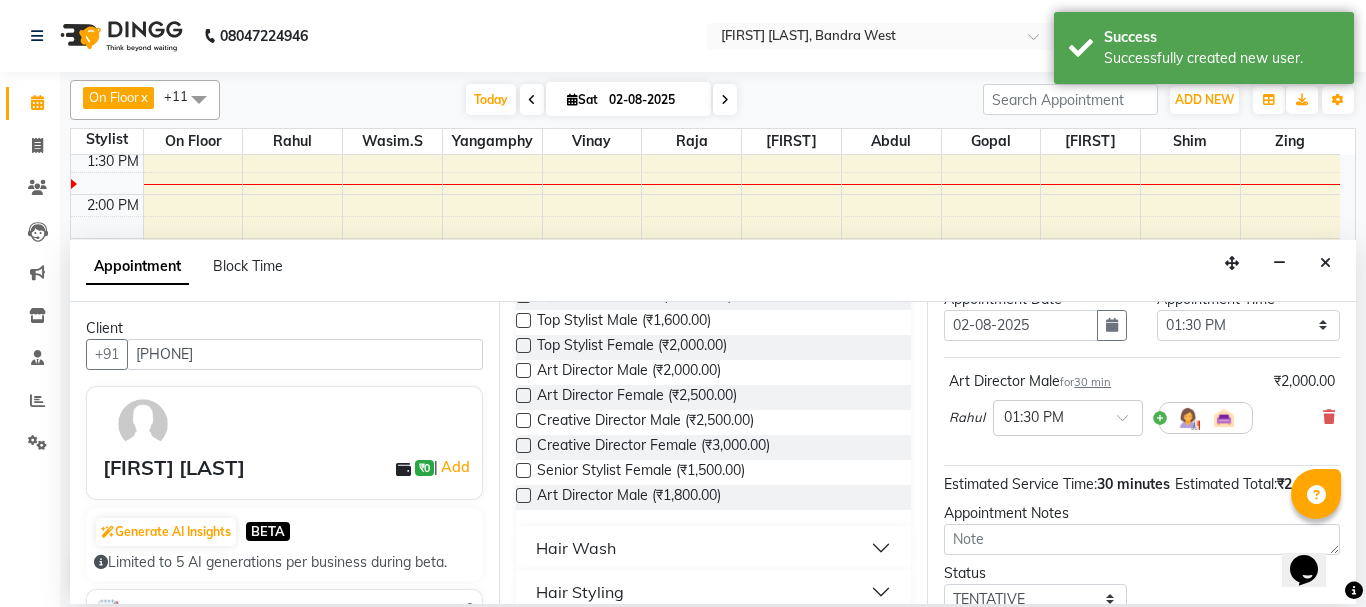 scroll, scrollTop: 260, scrollLeft: 0, axis: vertical 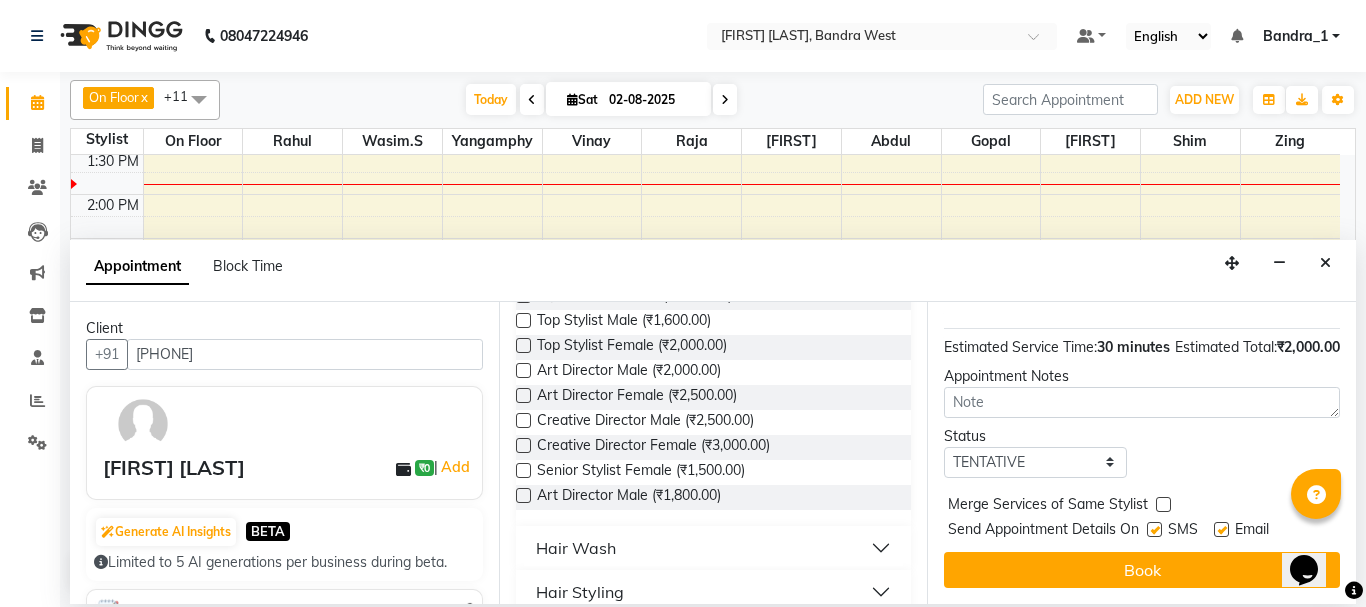click at bounding box center (1221, 529) 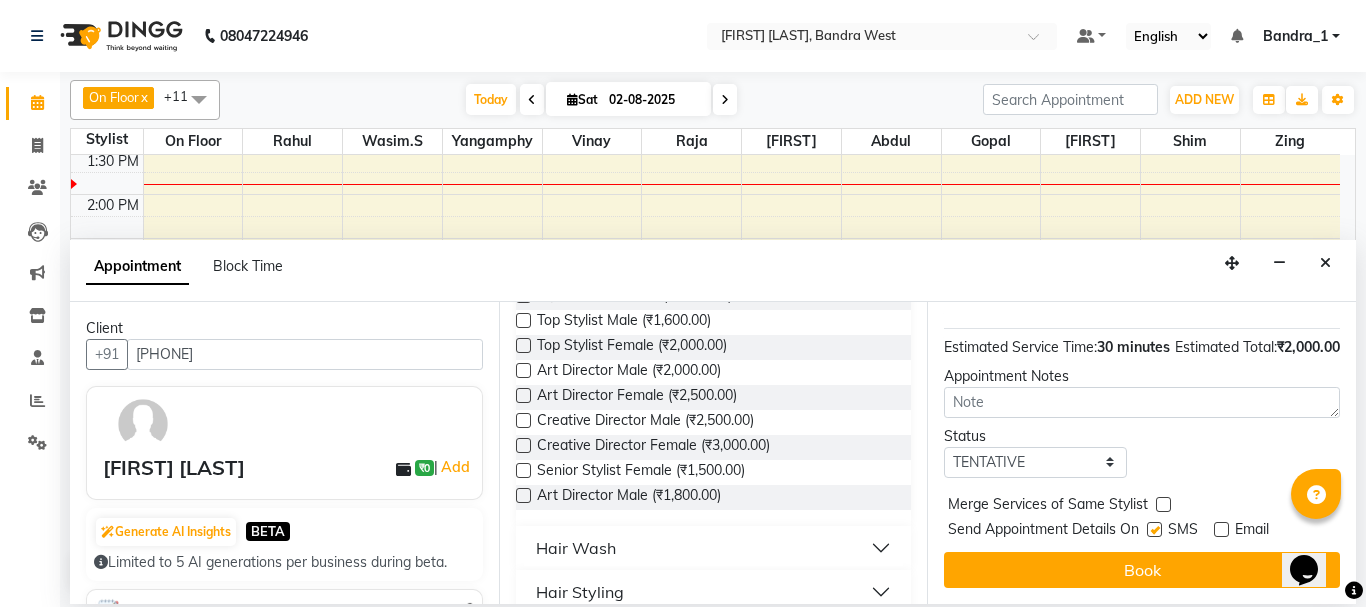 click at bounding box center [1154, 529] 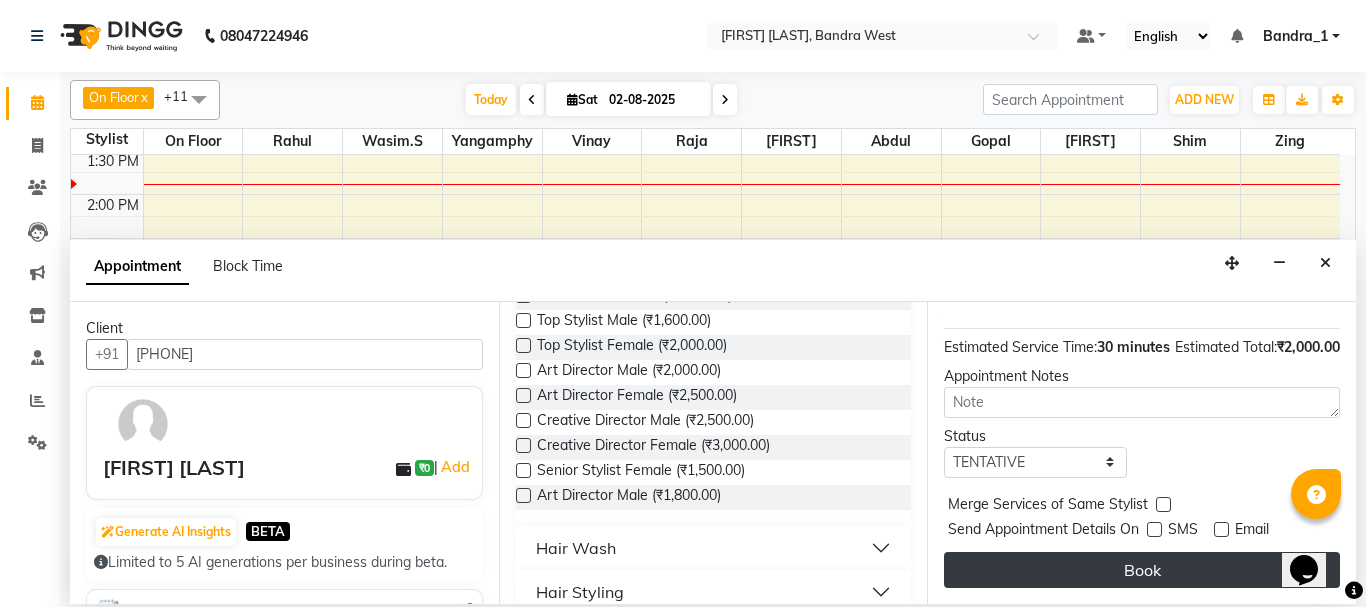 click on "Book" at bounding box center (1142, 570) 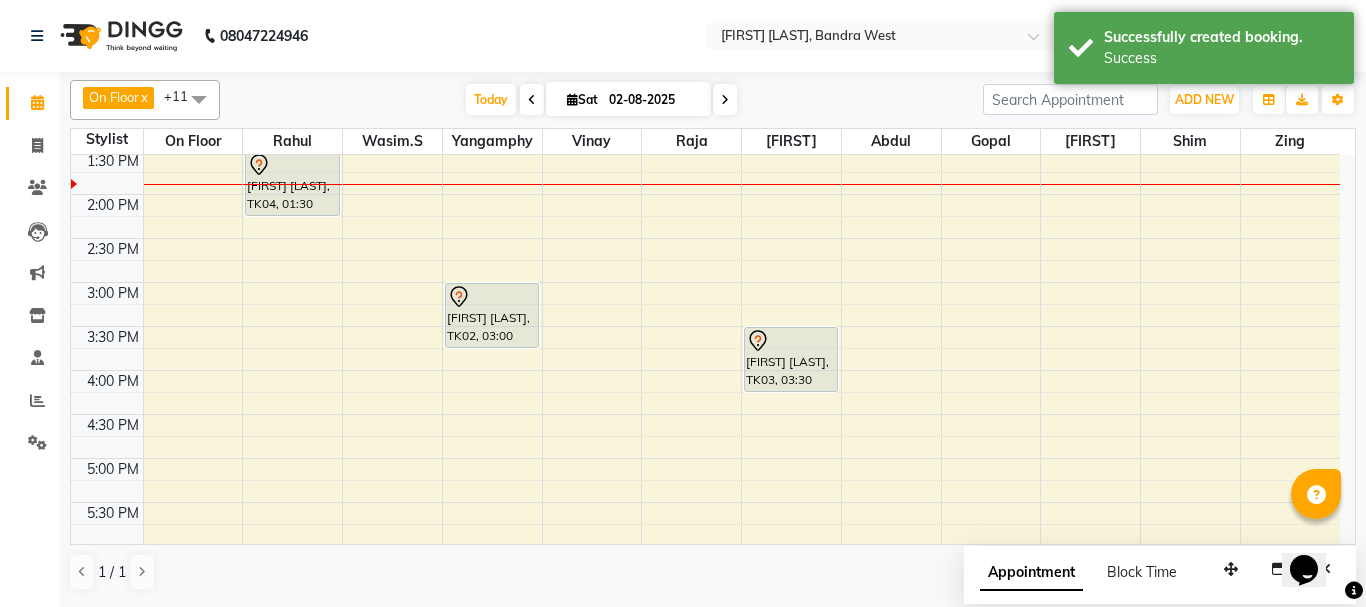 drag, startPoint x: 286, startPoint y: 191, endPoint x: 297, endPoint y: 214, distance: 25.495098 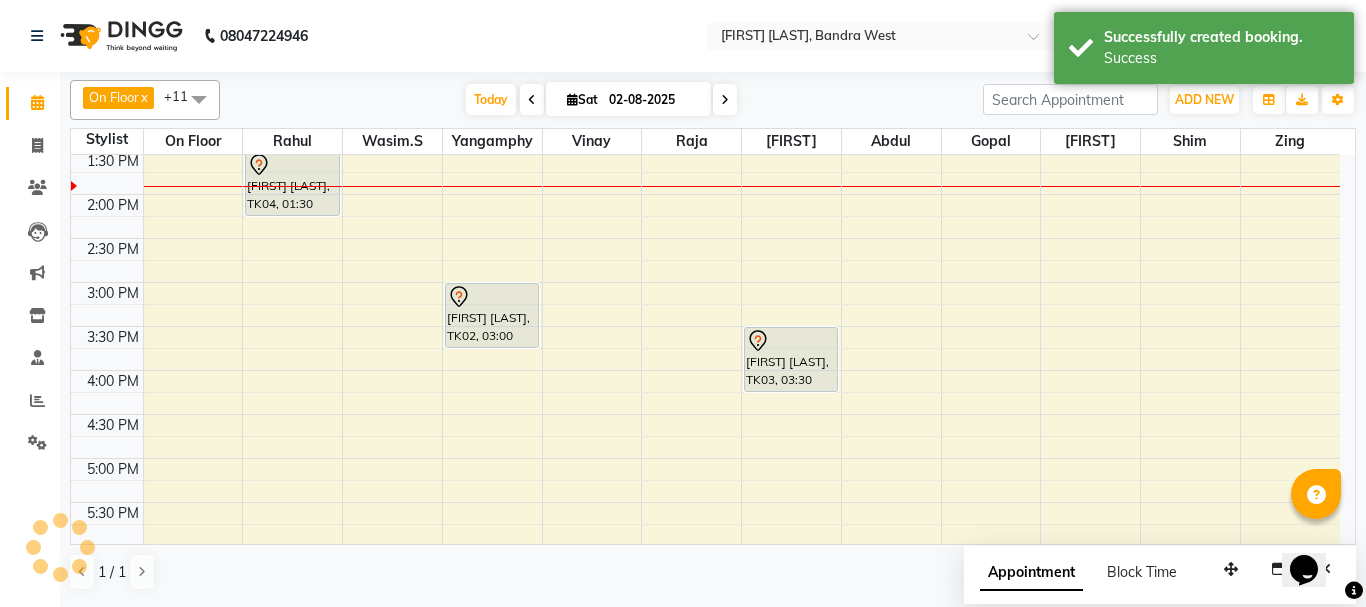 click at bounding box center (292, 165) 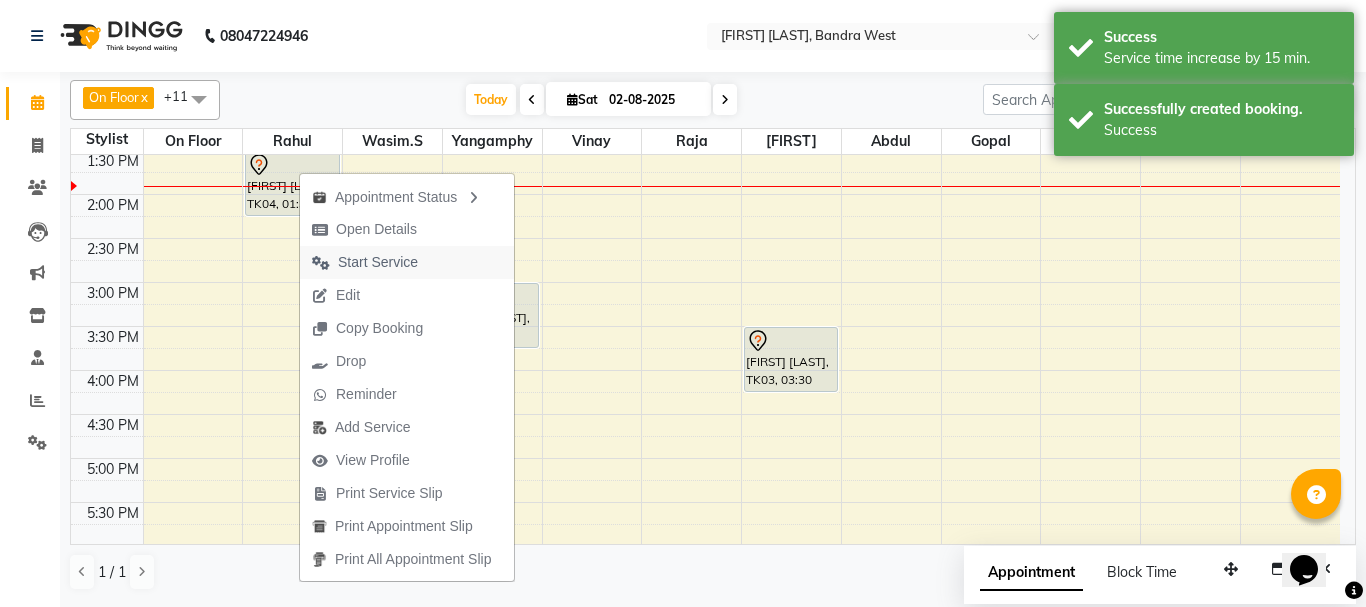click on "Start Service" at bounding box center (378, 262) 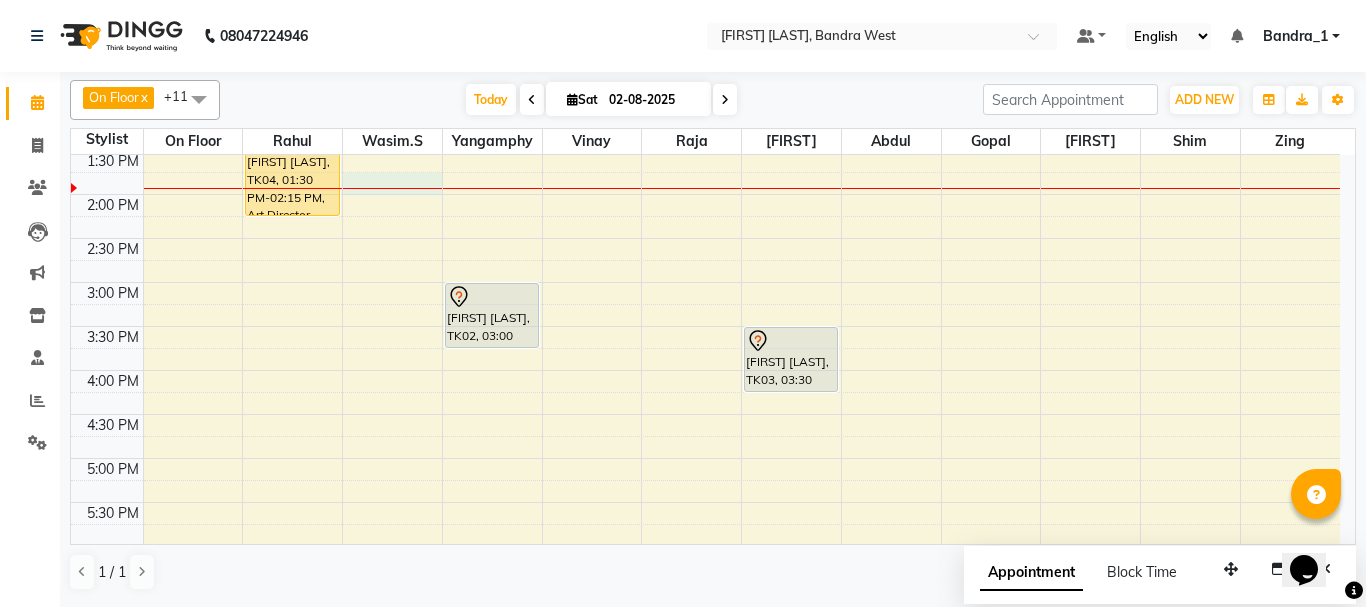 click on "9:00 AM 9:30 AM 10:00 AM 10:30 AM 11:00 AM 11:30 AM 12:00 PM 12:30 PM 1:00 PM 1:30 PM 2:00 PM 2:30 PM 3:00 PM 3:30 PM 4:00 PM 4:30 PM 5:00 PM 5:30 PM 6:00 PM 6:30 PM 7:00 PM 7:30 PM 8:00 PM 8:30 PM 9:00 PM 9:30 PM 10:00 PM 10:30 PM    [FIRST] [LAST], TK04, 01:30 PM-02:15 PM, Art Director Male             [FIRST] [LAST], TK02, 03:00 PM-03:45 PM, Full Wax (arms,Underarms,Legs)    [LAST], TK01, 11:30 AM-12:45 PM, Korean 5 steps              [FIRST] [LAST], TK03, 03:30 PM-04:15 PM, Full Wax (arms,Underarms,Legs)" at bounding box center [705, 370] 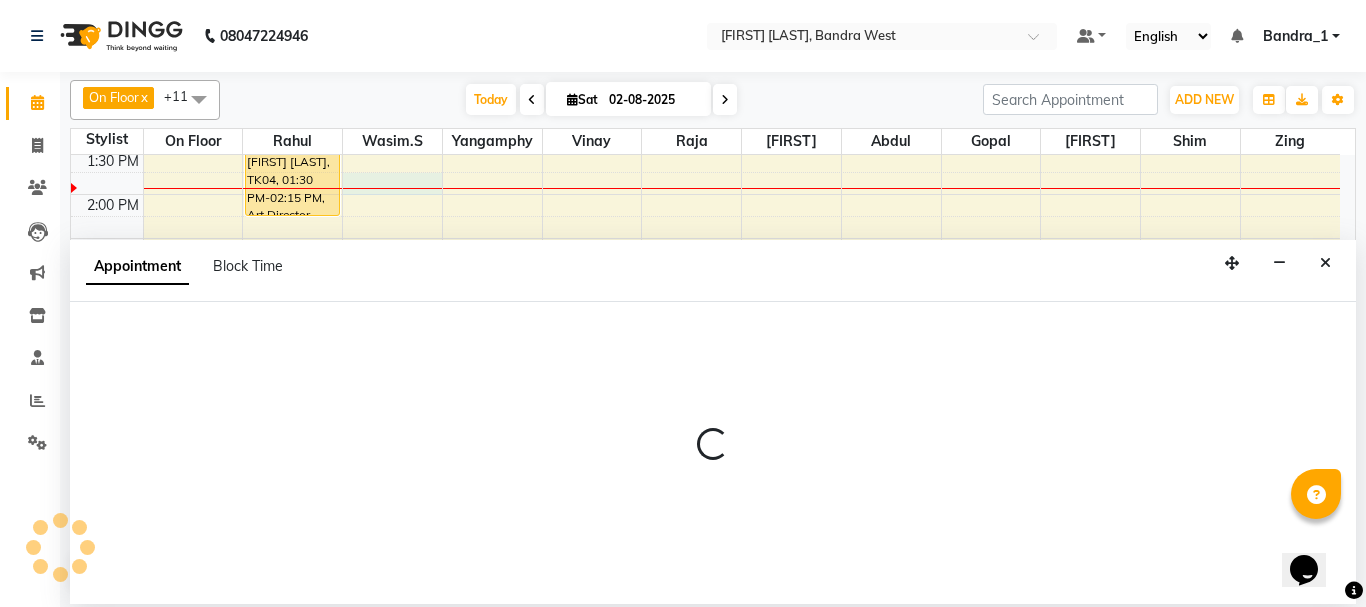 select on "[PHONE]" 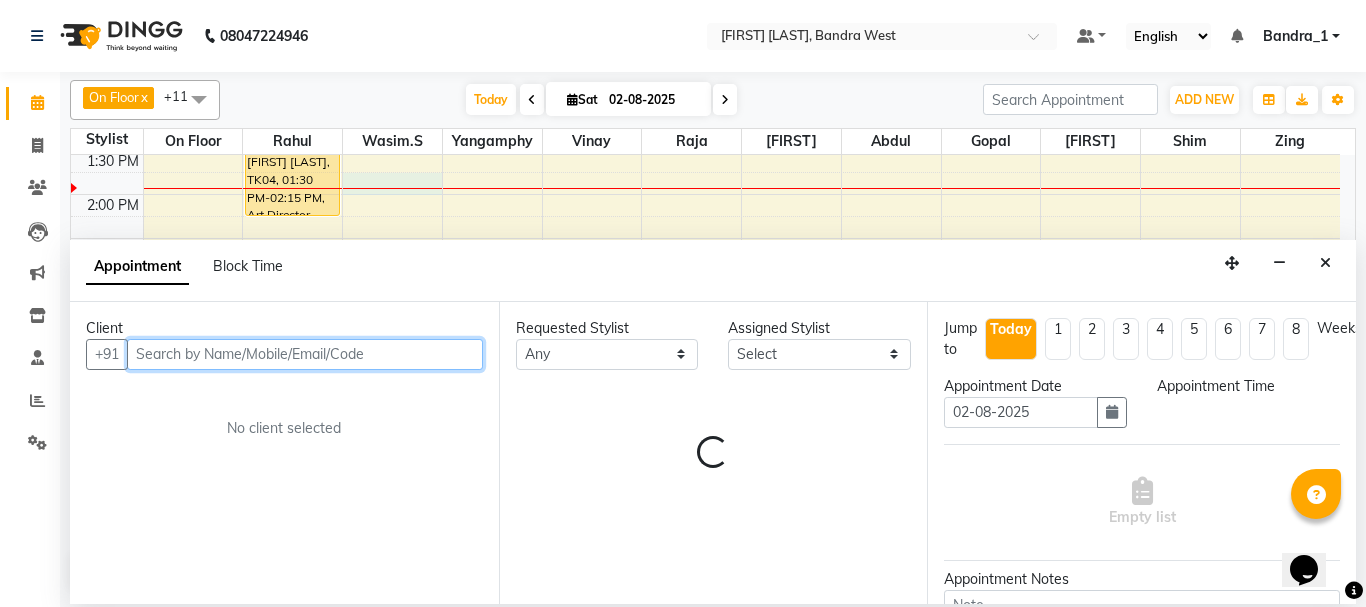select on "825" 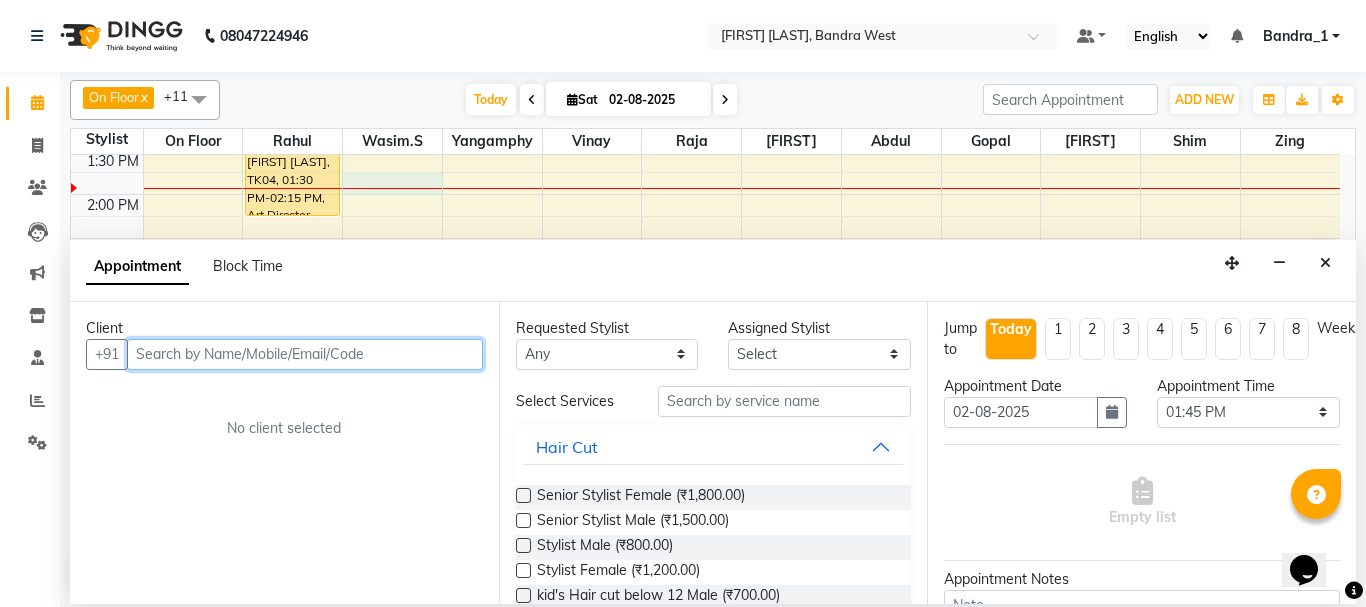 click at bounding box center (305, 354) 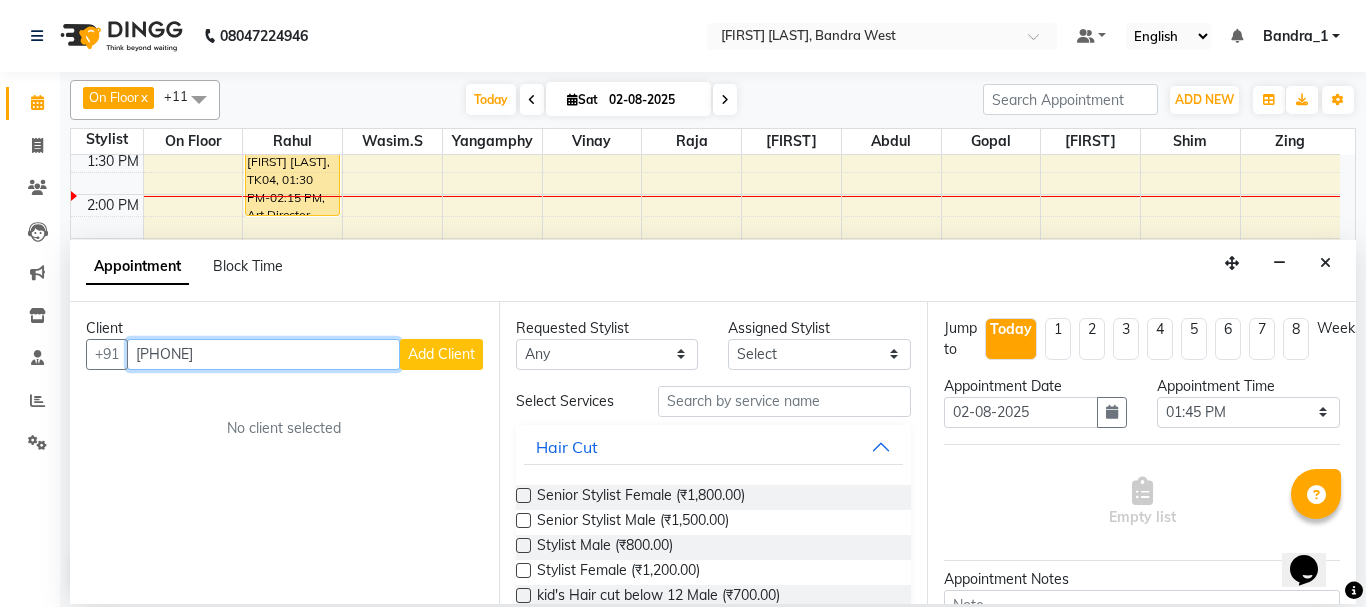 type on "[PHONE]" 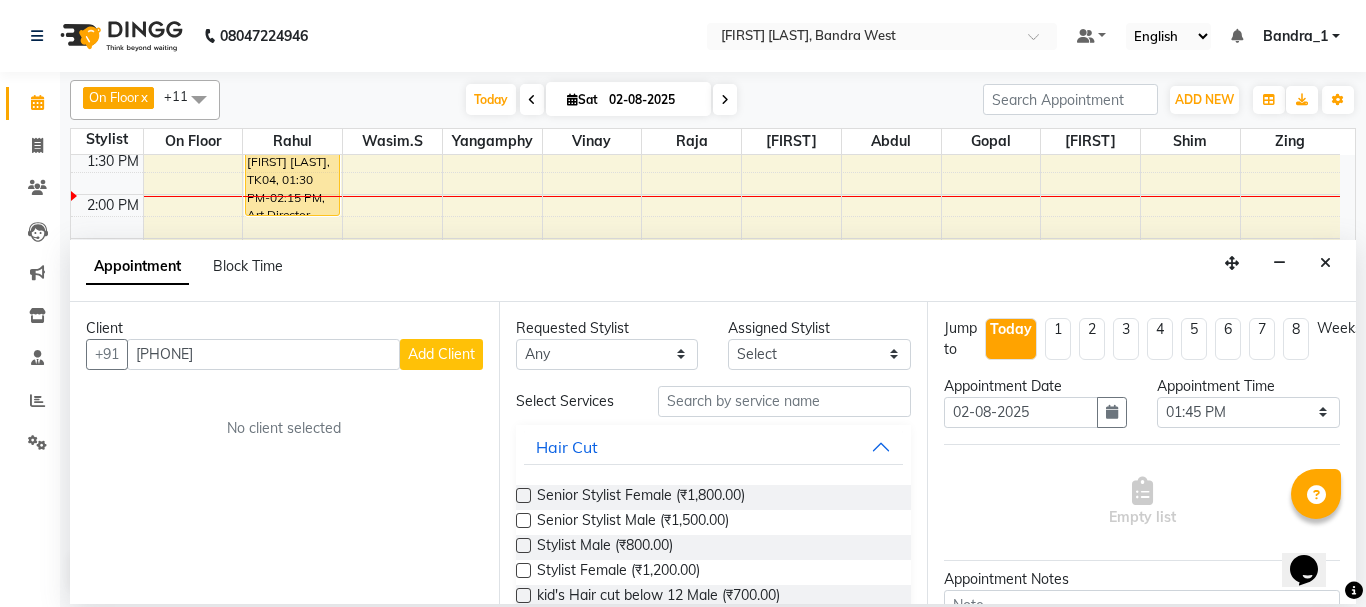 click on "Add Client" at bounding box center [441, 354] 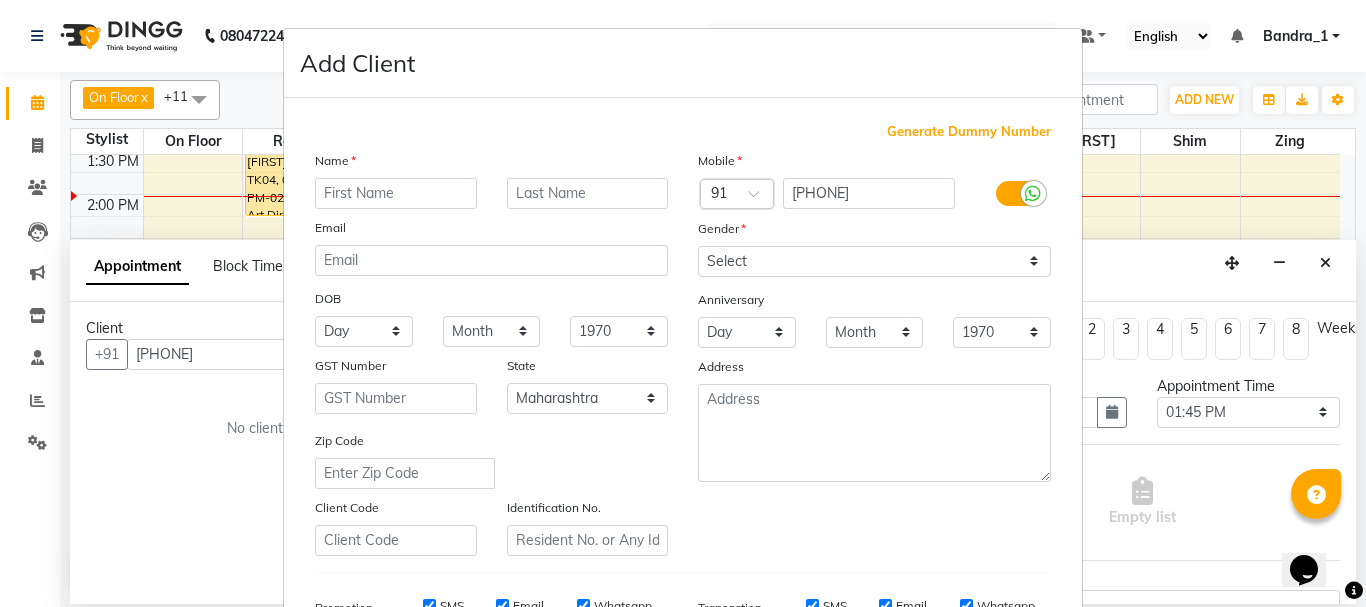 drag, startPoint x: 359, startPoint y: 194, endPoint x: 233, endPoint y: 111, distance: 150.88075 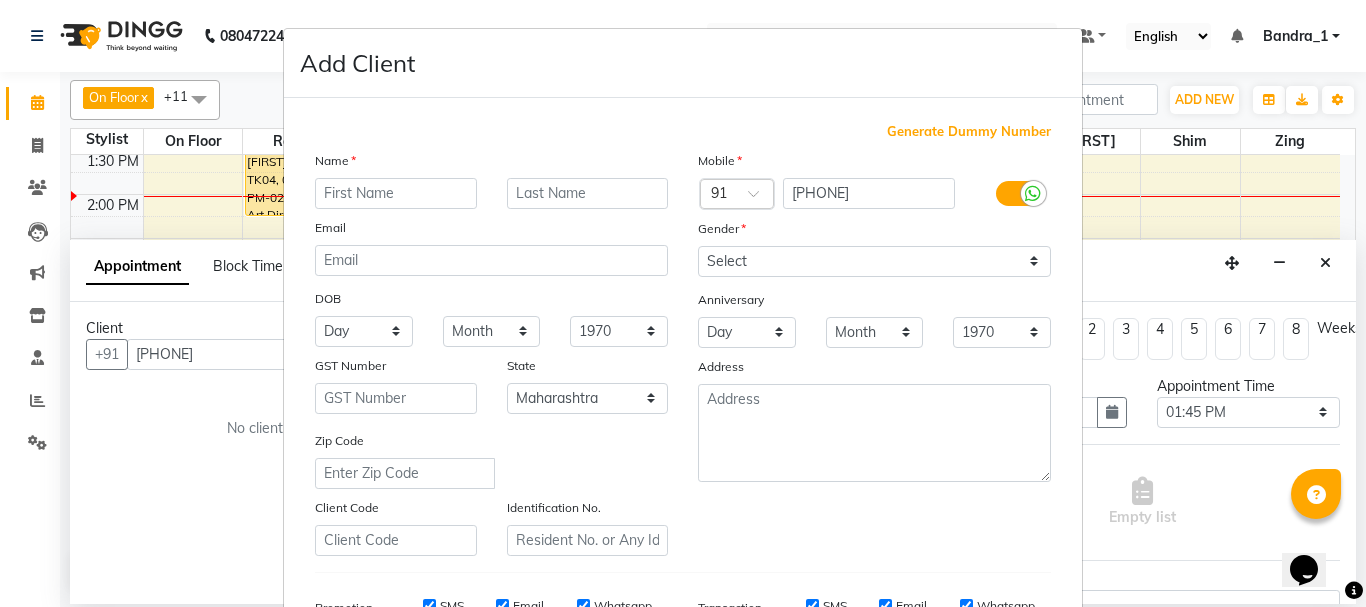 click on "Name Email DOB Day 01 02 03 04 05 06 07 08 09 10 11 12 13 14 15 16 17 18 19 20 21 22 23 24 25 26 27 28 29 30 31 Month January February March April May June July August September October November December 1940 1941 1942 1943 1944 1945 1946 1947 1948 1949 1950 1951 1952 1953 1954 1955 1956 1957 1958 1959 1960 1961 1962 1963 1964 1965 1966 1967 1968 1969 1970 1971 1972 1973 1974 1975 1976 1977 1978 1979 1980 1981 1982 1983 1984 1985 1986 1987 1988 1989 1990 1991 1992 1993 1994 1995 1996 1997 1998 1999 2000 2001 2002 2003 2004 2005 2006 2007 2008 2009 2010 2011 2012 2013 2014 2015 2016 2017 2018 2019 2020 2021 2022 2023 2024 GST Number State Select Andaman and Nicobar Islands Andhra Pradesh Arunachal Pradesh Assam Bihar Chandigarh Chhattisgarh Dadra and Nagar Haveli Daman and Diu Delhi Goa Gujarat Haryana Himachal Pradesh Jammu and Kashmir Jharkhand Karnataka Kerala Lakshadweep Madhya Pradesh Maharashtra Manipur Meghalaya Mizoram Nagaland Odisha Pondicherry Punjab Rajasthan Sikkim Tamil Nadu Telangana Tripura" at bounding box center (491, 353) 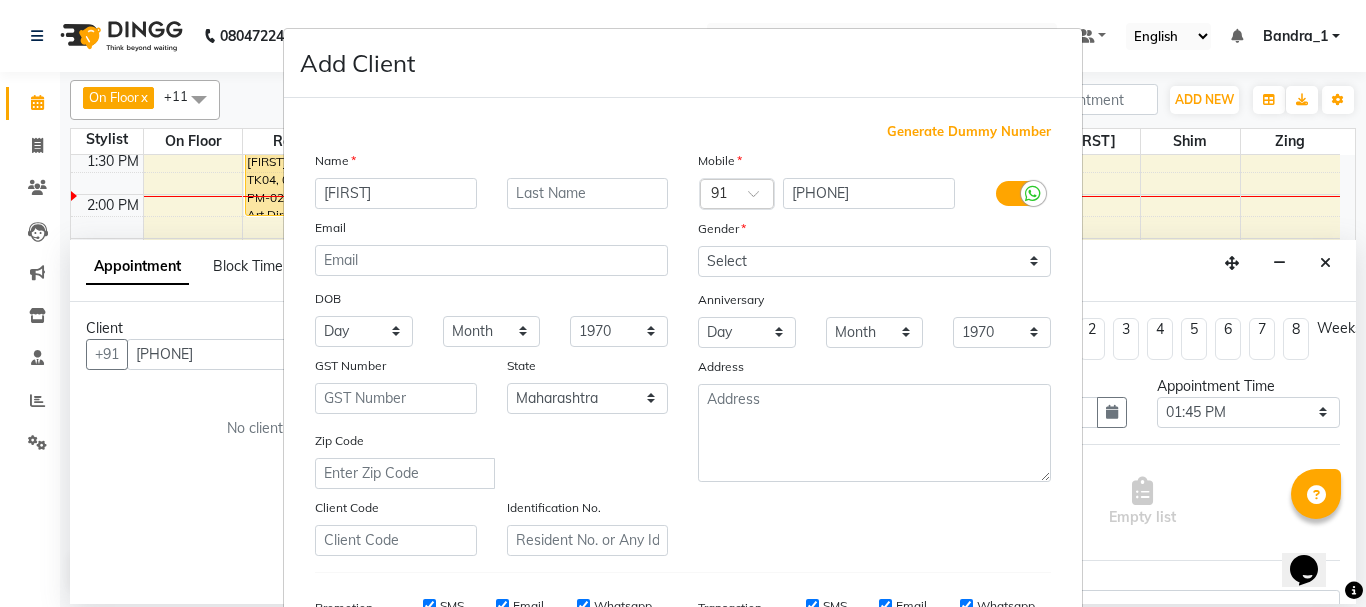 type on "[FIRST]" 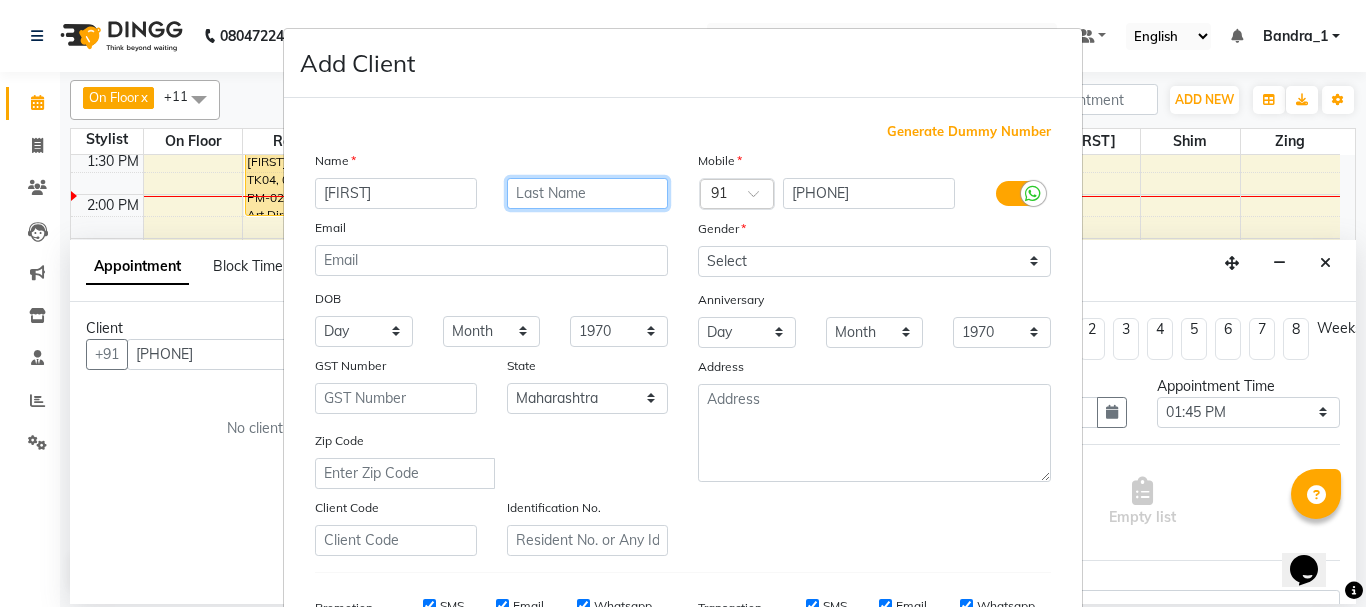 click at bounding box center (588, 193) 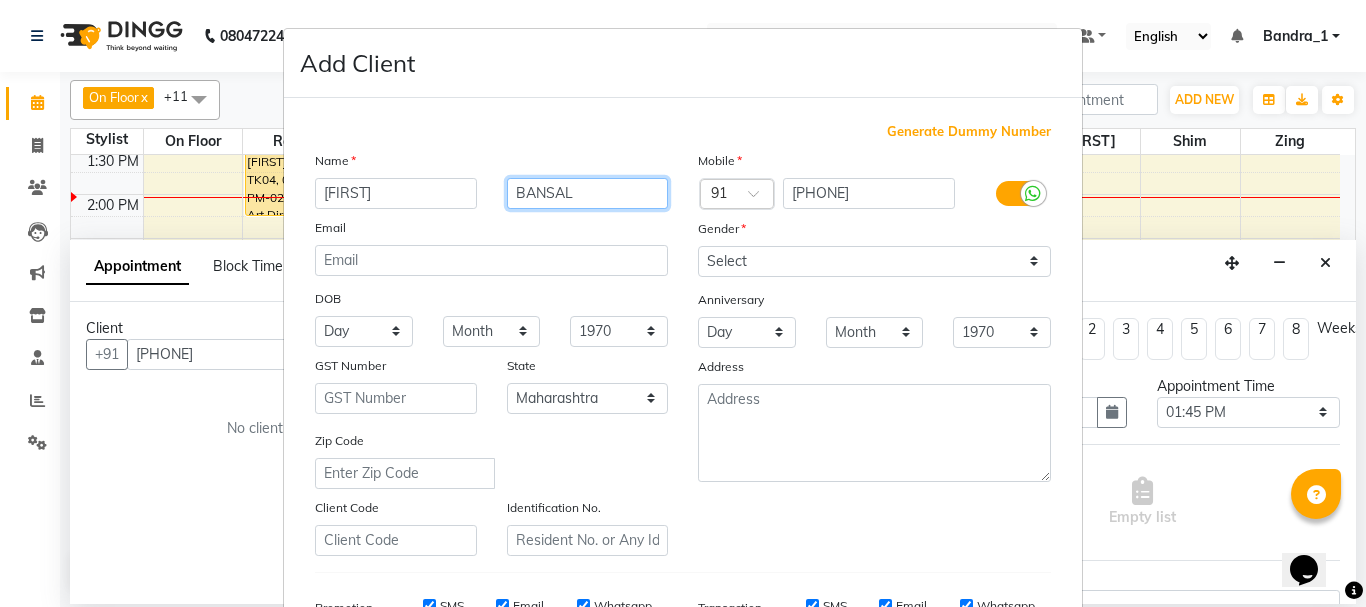 type on "BANSAL" 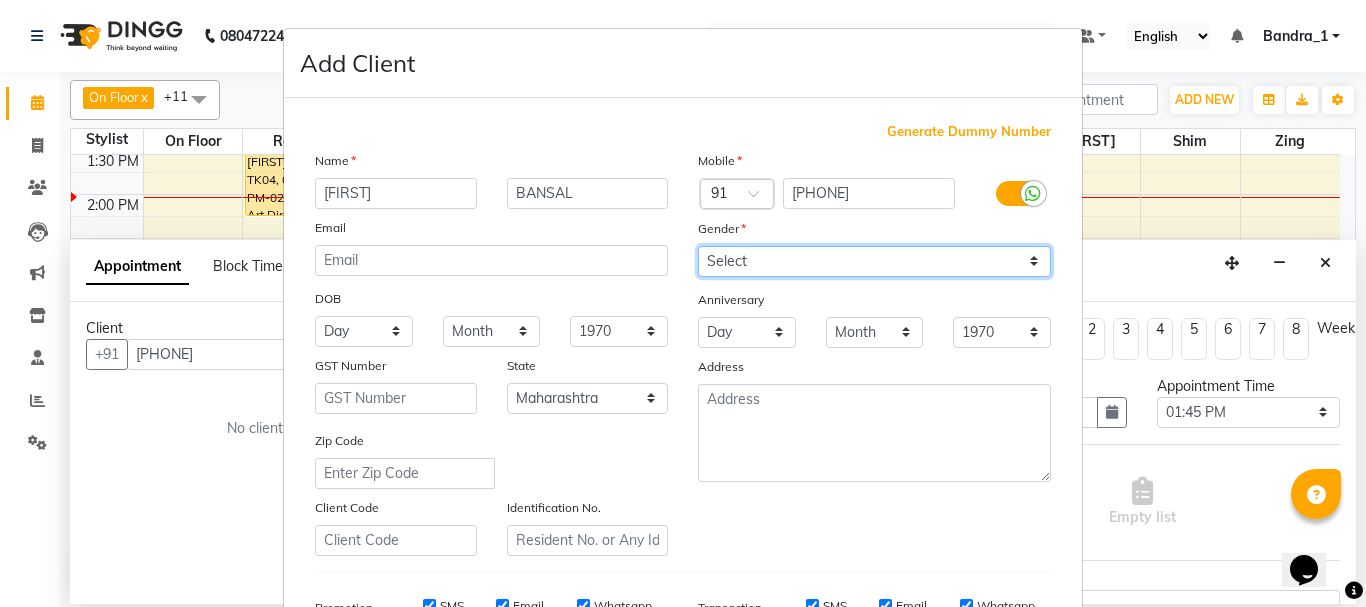 drag, startPoint x: 1020, startPoint y: 266, endPoint x: 1007, endPoint y: 276, distance: 16.40122 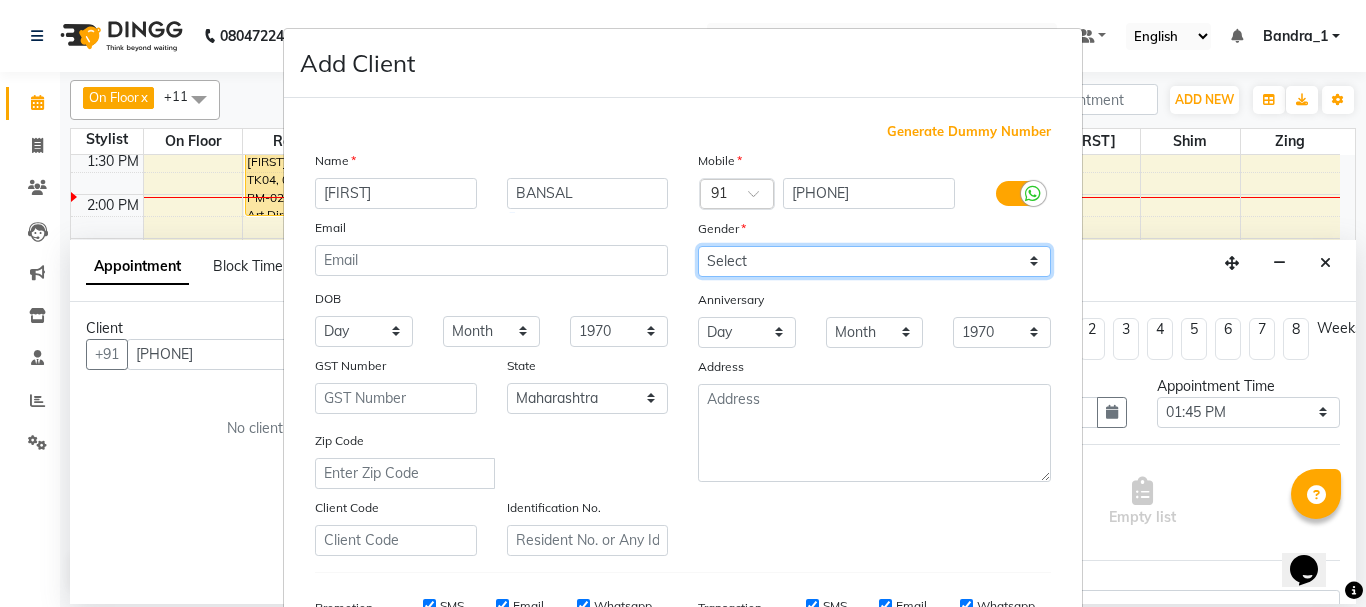 click on "Select Male Female Other Prefer Not To Say" at bounding box center (874, 261) 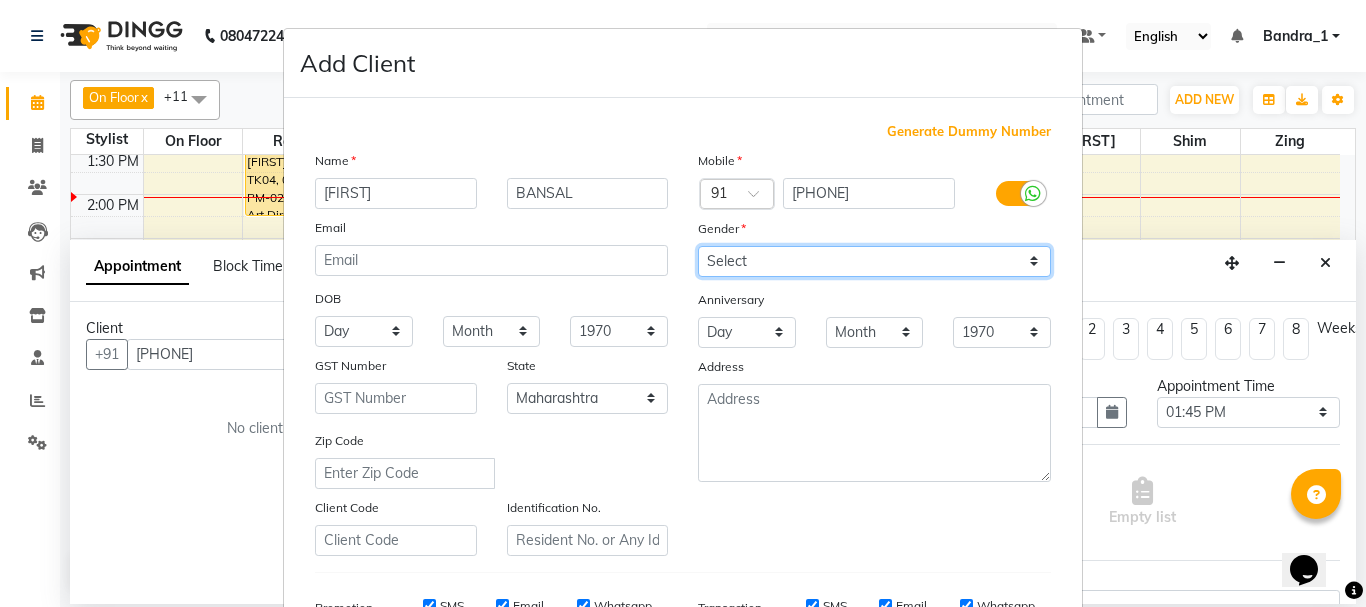select on "female" 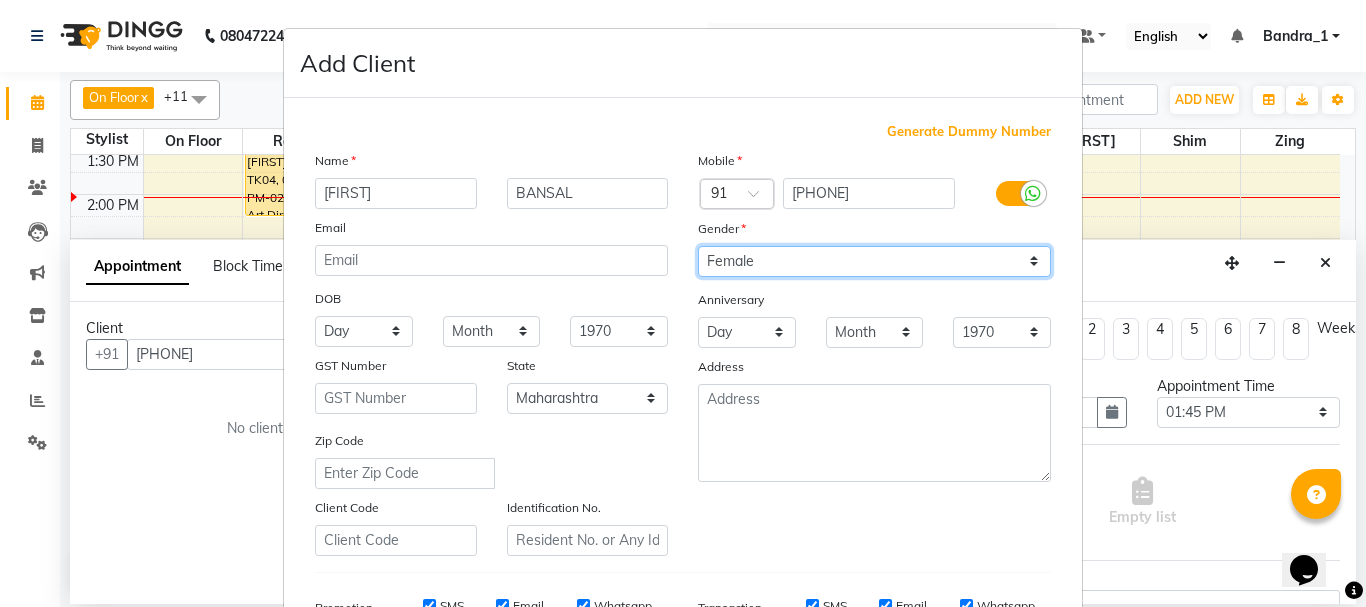 click on "Select Male Female Other Prefer Not To Say" at bounding box center [874, 261] 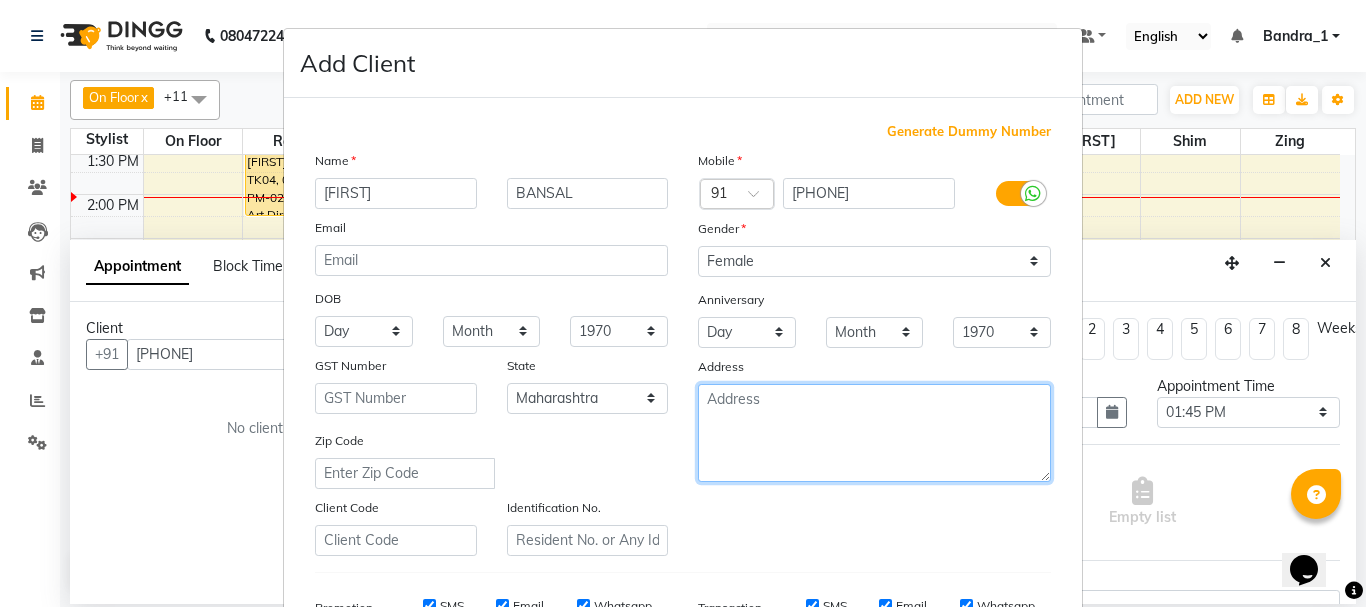 click at bounding box center (874, 433) 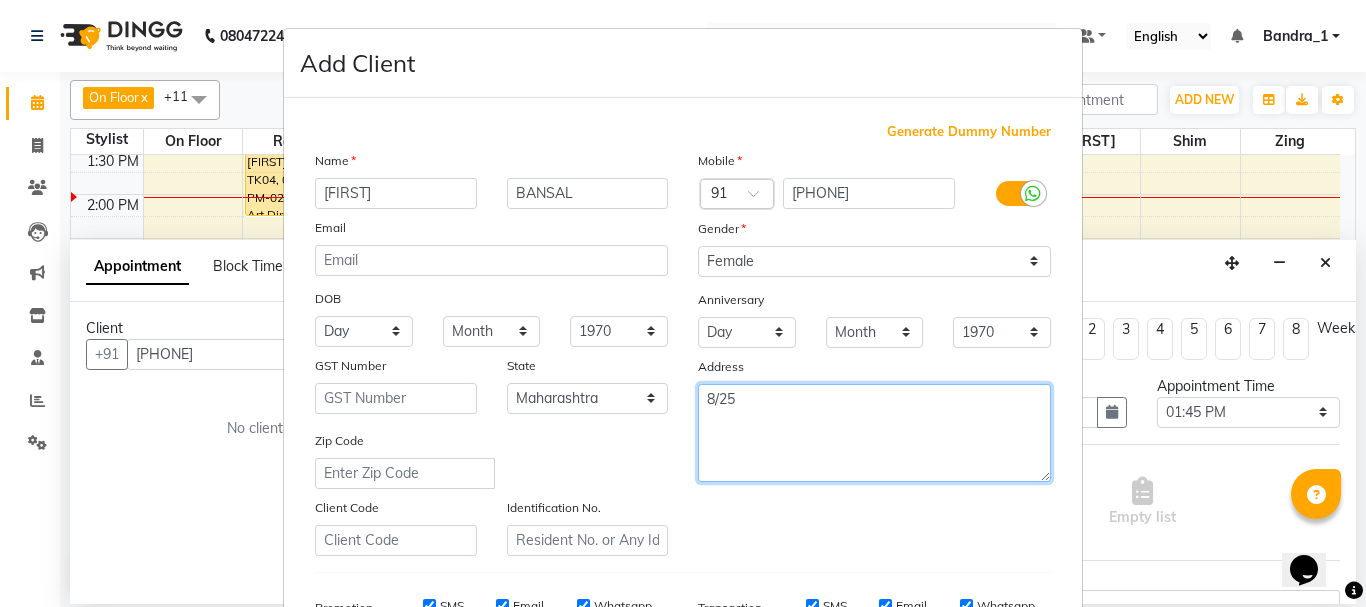 scroll, scrollTop: 316, scrollLeft: 0, axis: vertical 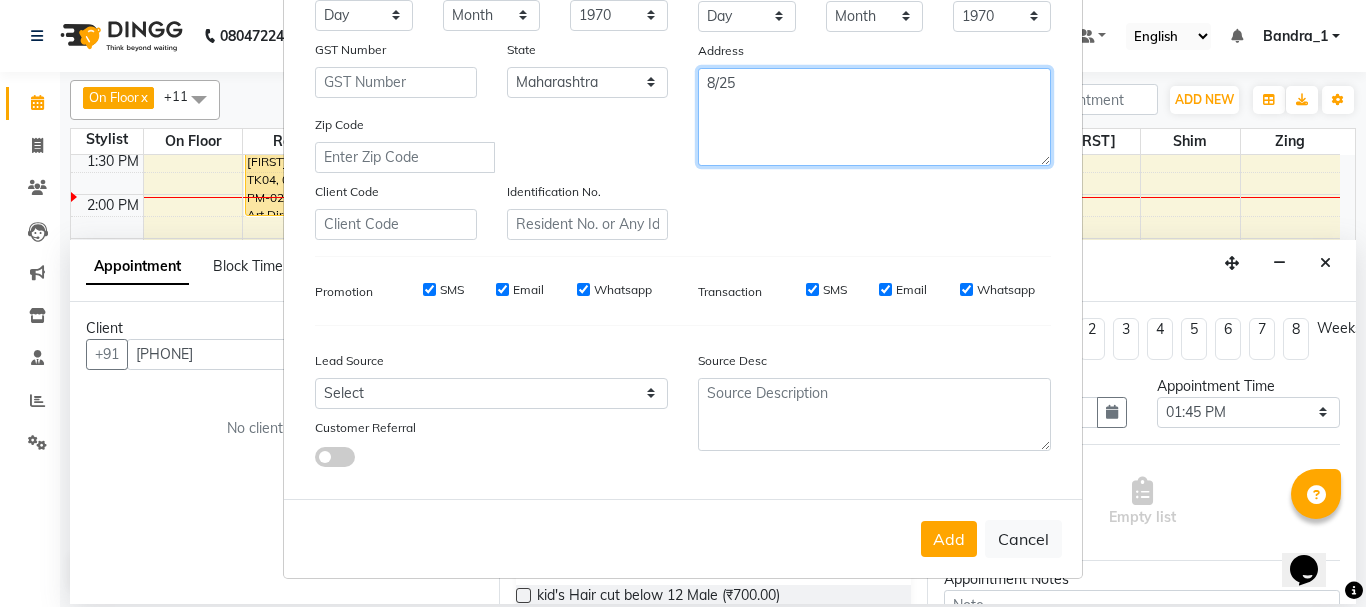 type on "8/25" 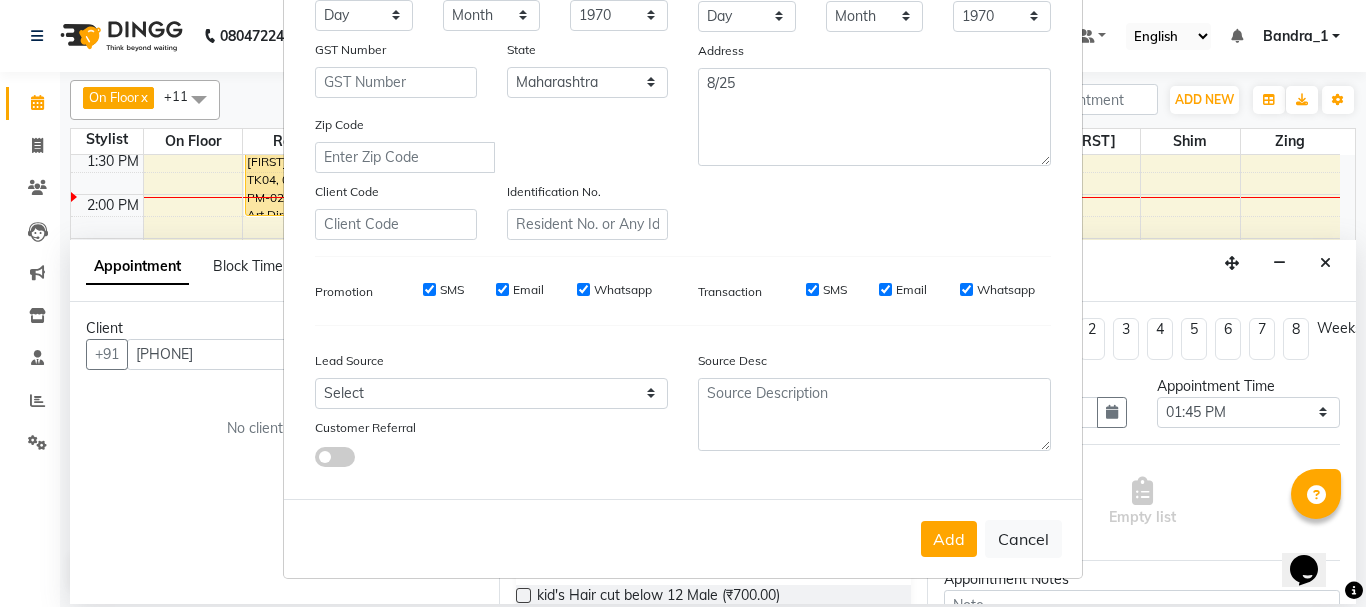 click on "SMS" at bounding box center (429, 289) 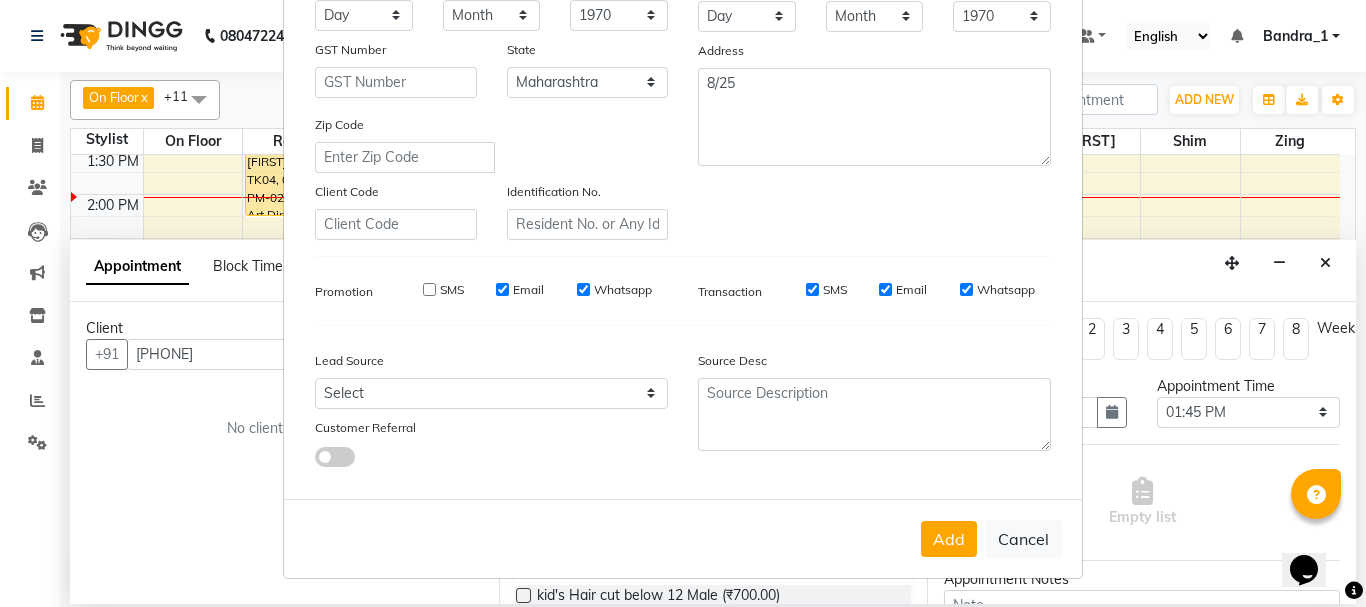 click on "Email" at bounding box center [502, 289] 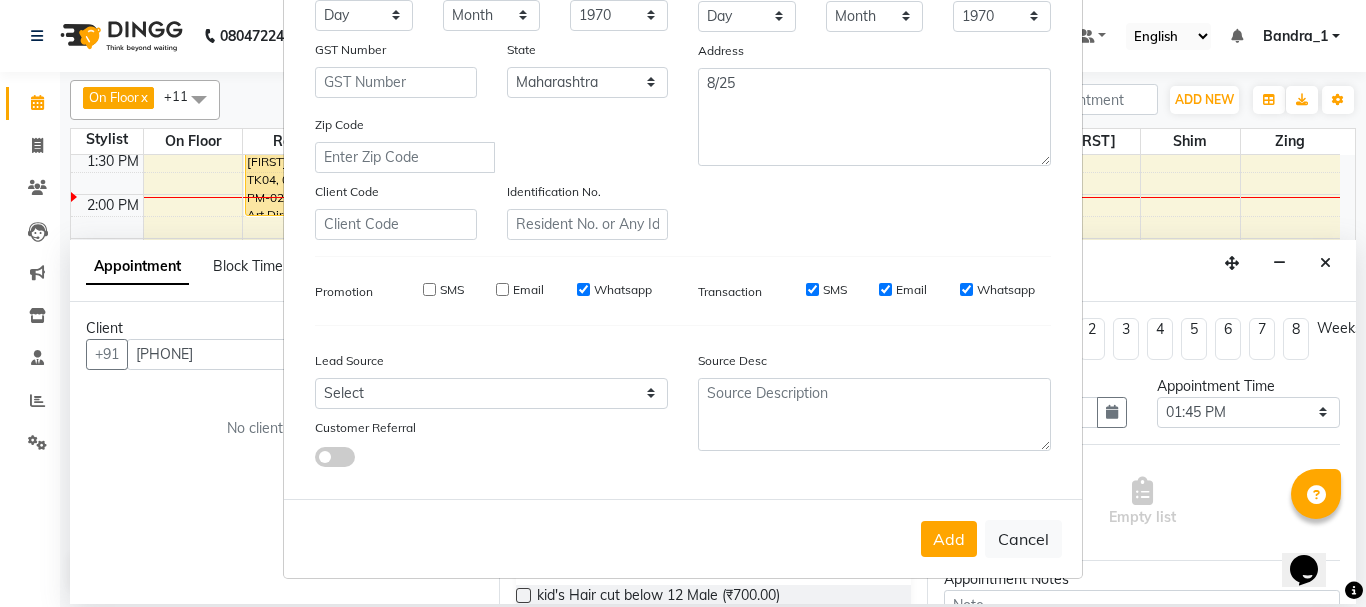 click on "SMS Email Whatsapp" at bounding box center [523, 290] 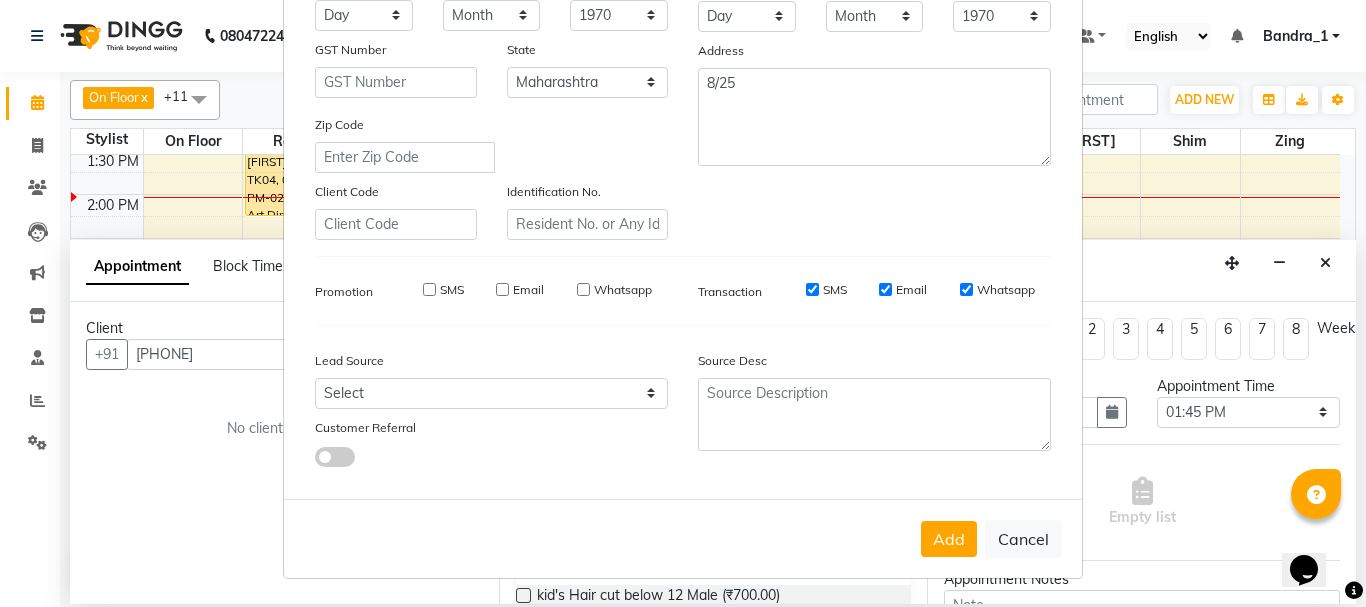 click on "SMS" at bounding box center [812, 289] 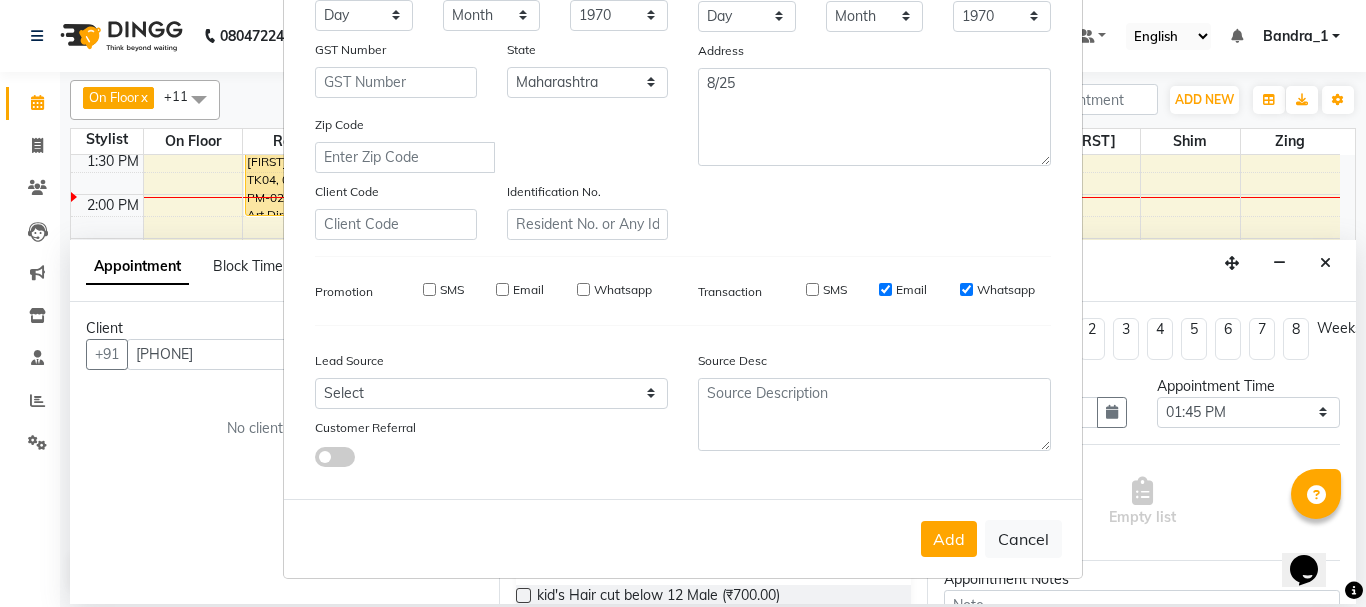 drag, startPoint x: 876, startPoint y: 289, endPoint x: 896, endPoint y: 292, distance: 20.22375 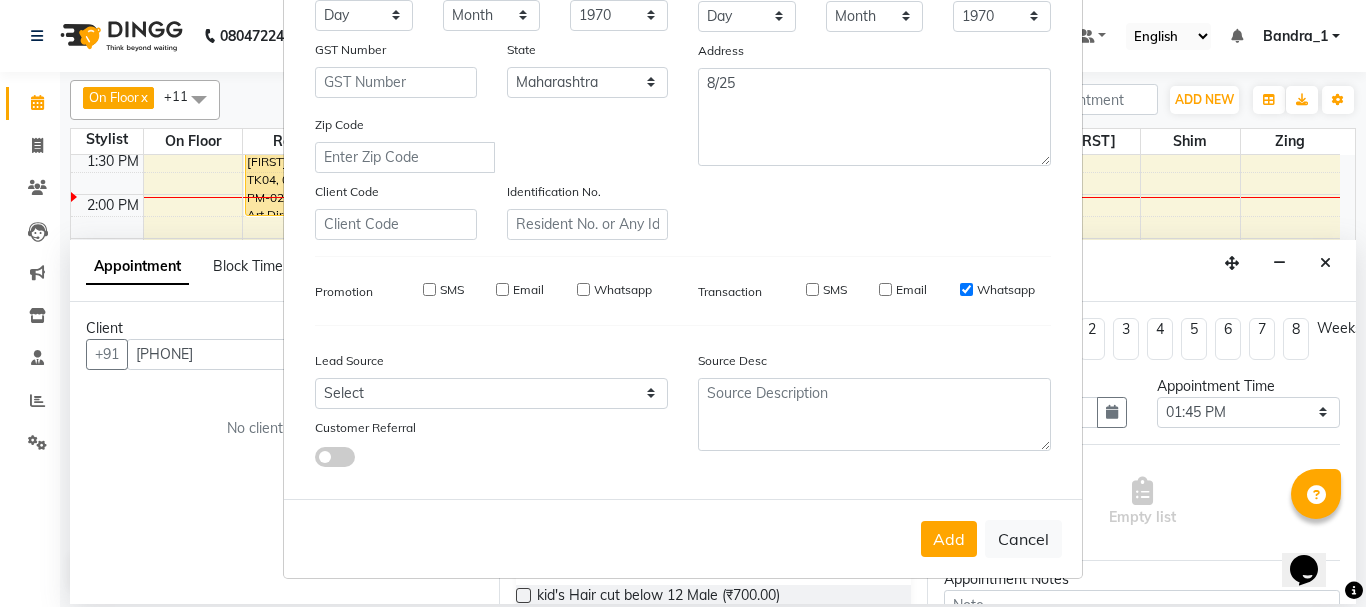 click on "Whatsapp" at bounding box center [966, 289] 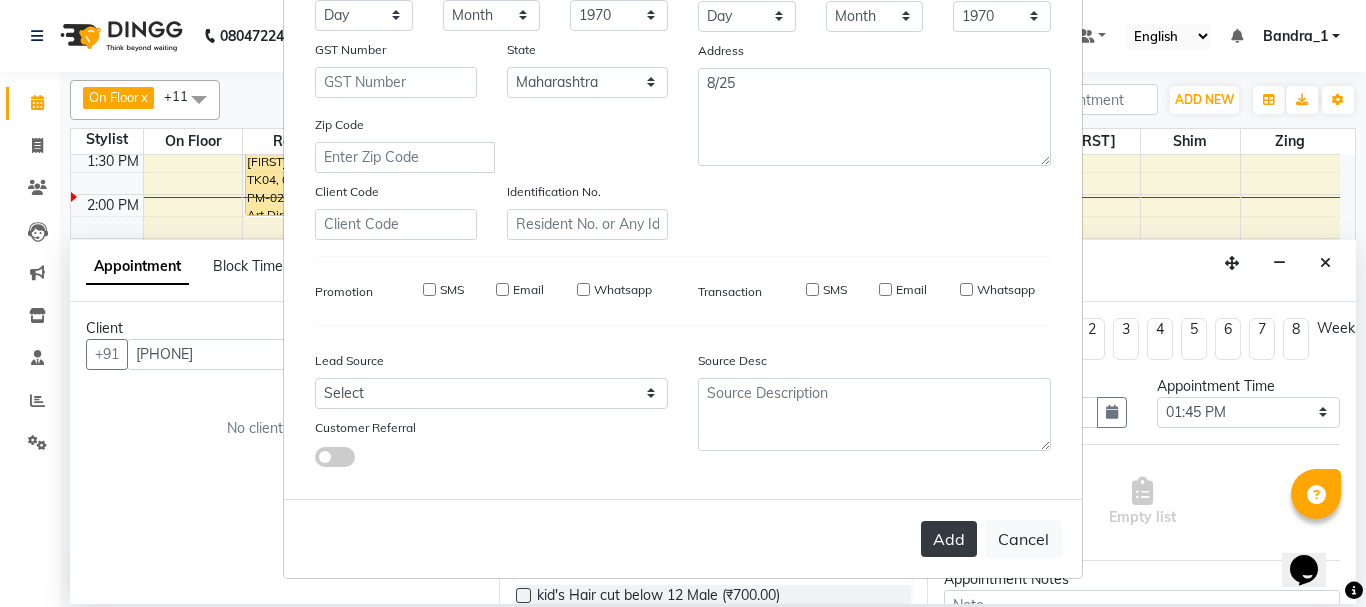 click on "Add" at bounding box center [949, 539] 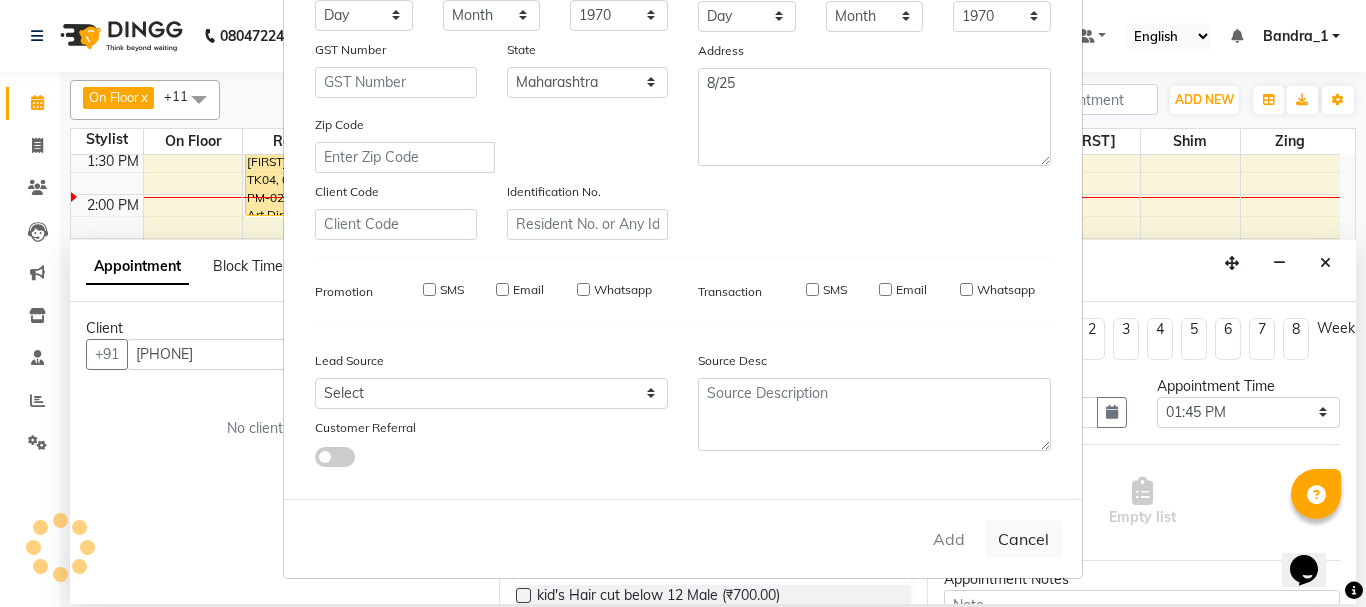 type 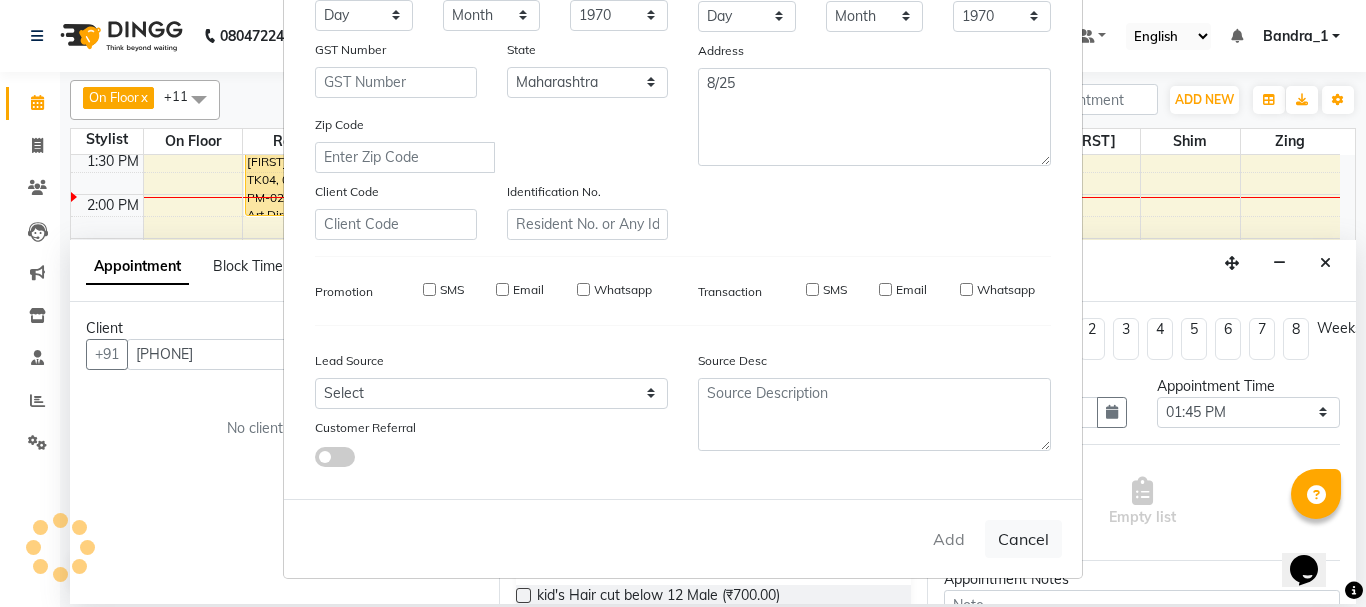 type 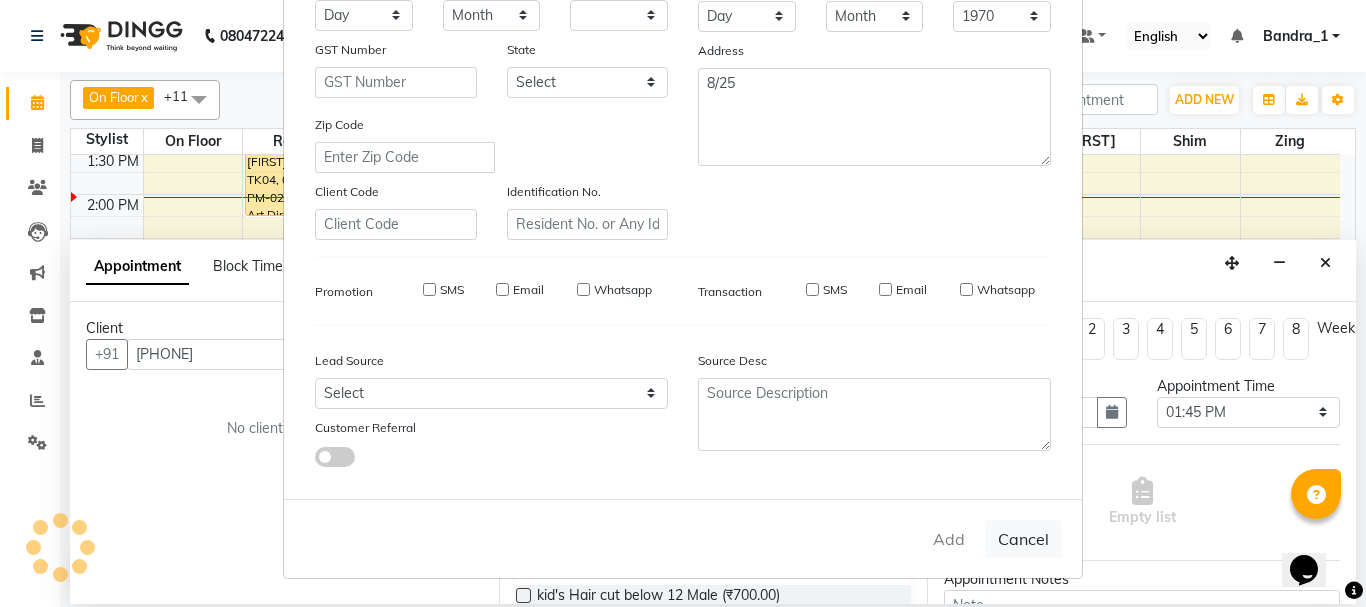 select 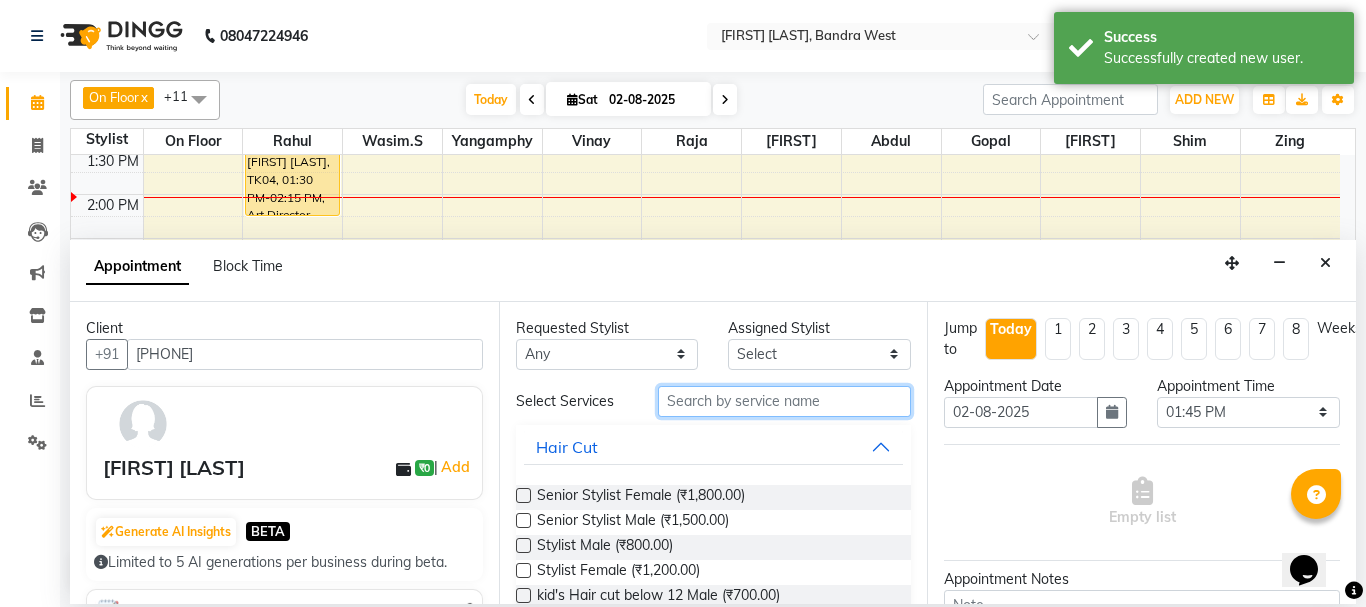 drag, startPoint x: 703, startPoint y: 393, endPoint x: 704, endPoint y: 410, distance: 17.029387 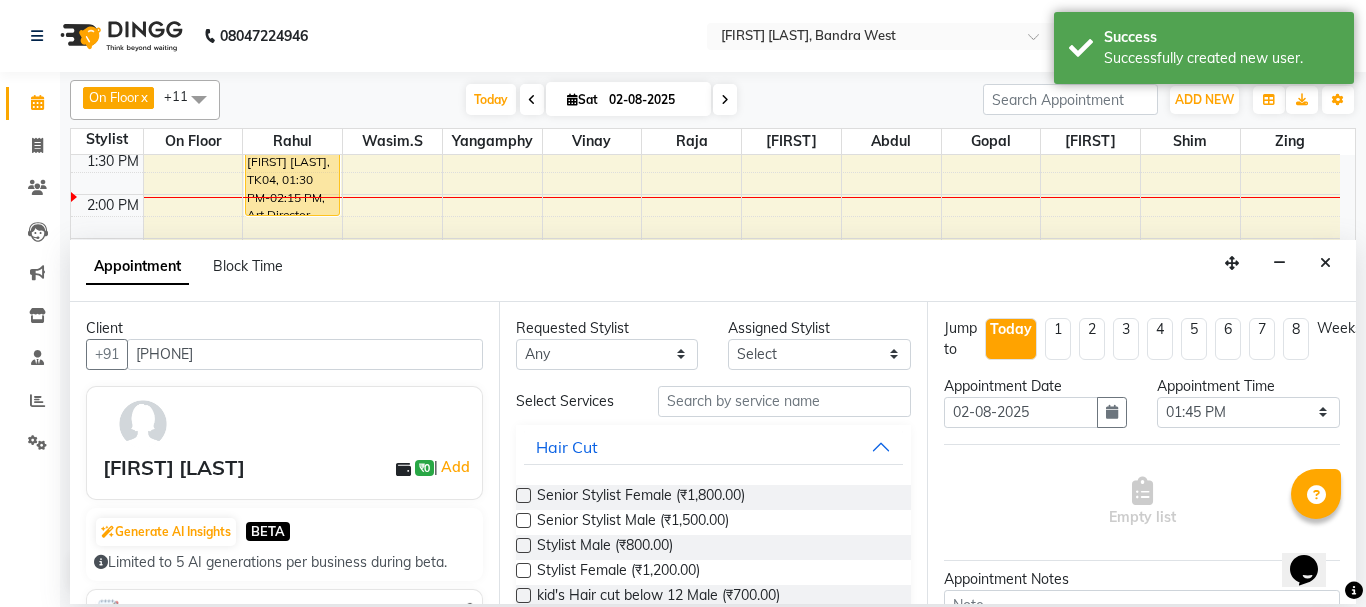 click at bounding box center [523, 495] 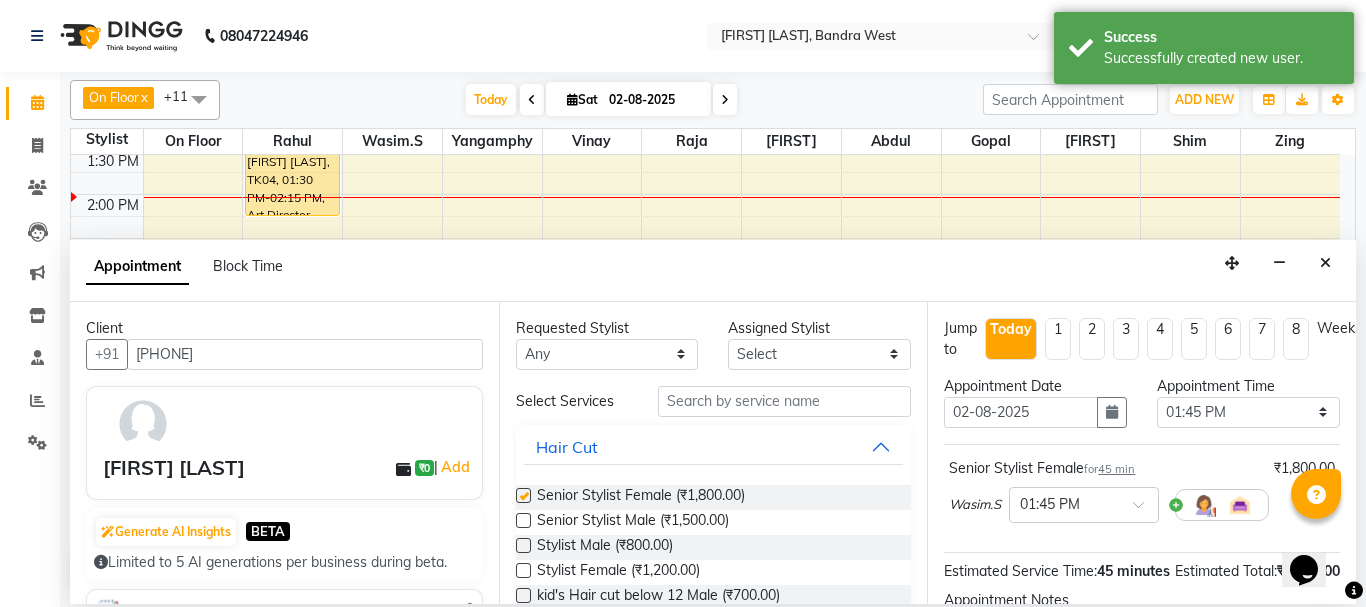 checkbox on "false" 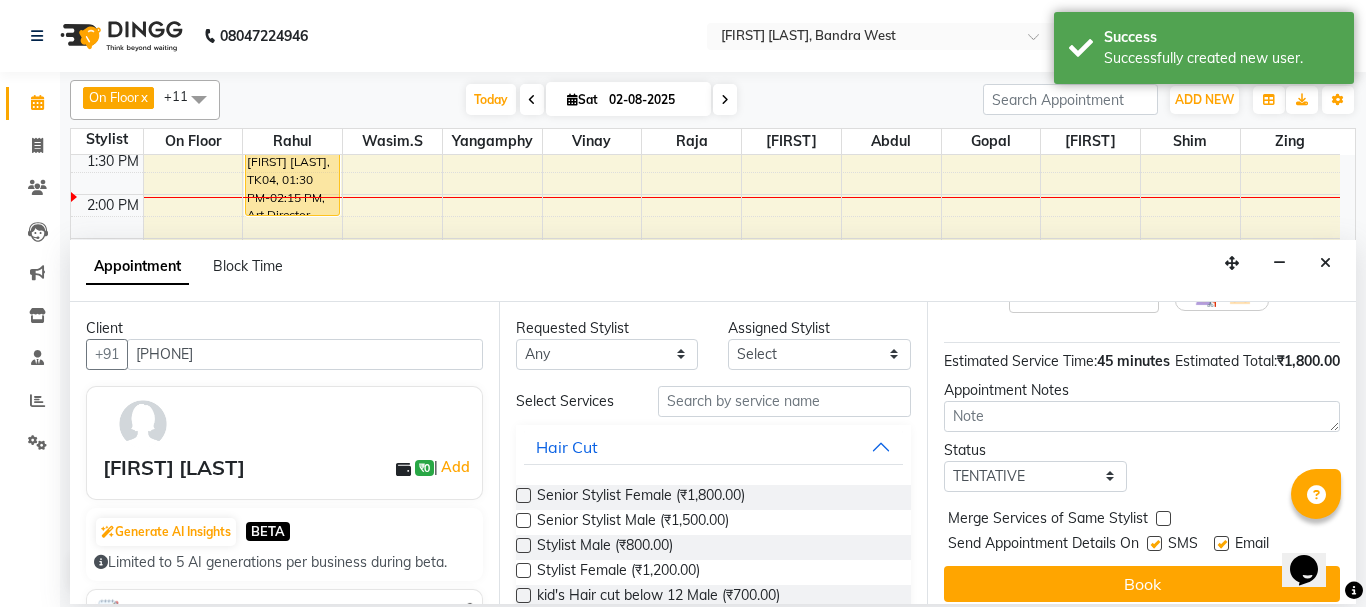 scroll, scrollTop: 260, scrollLeft: 0, axis: vertical 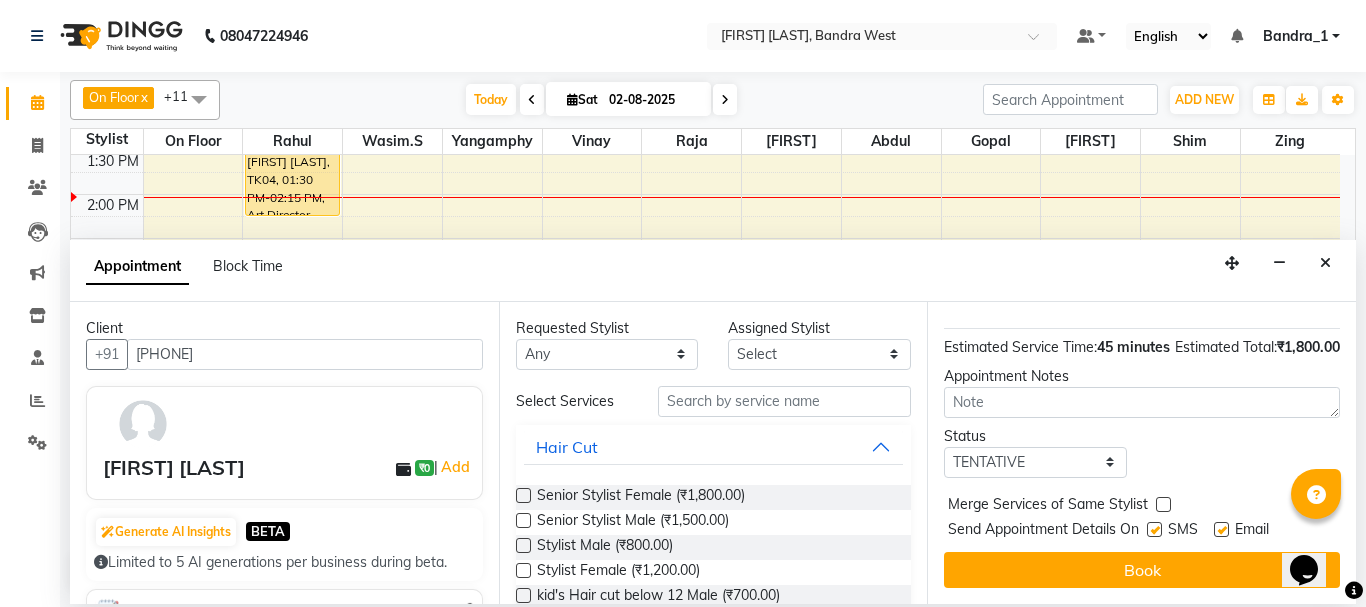 click at bounding box center (1154, 529) 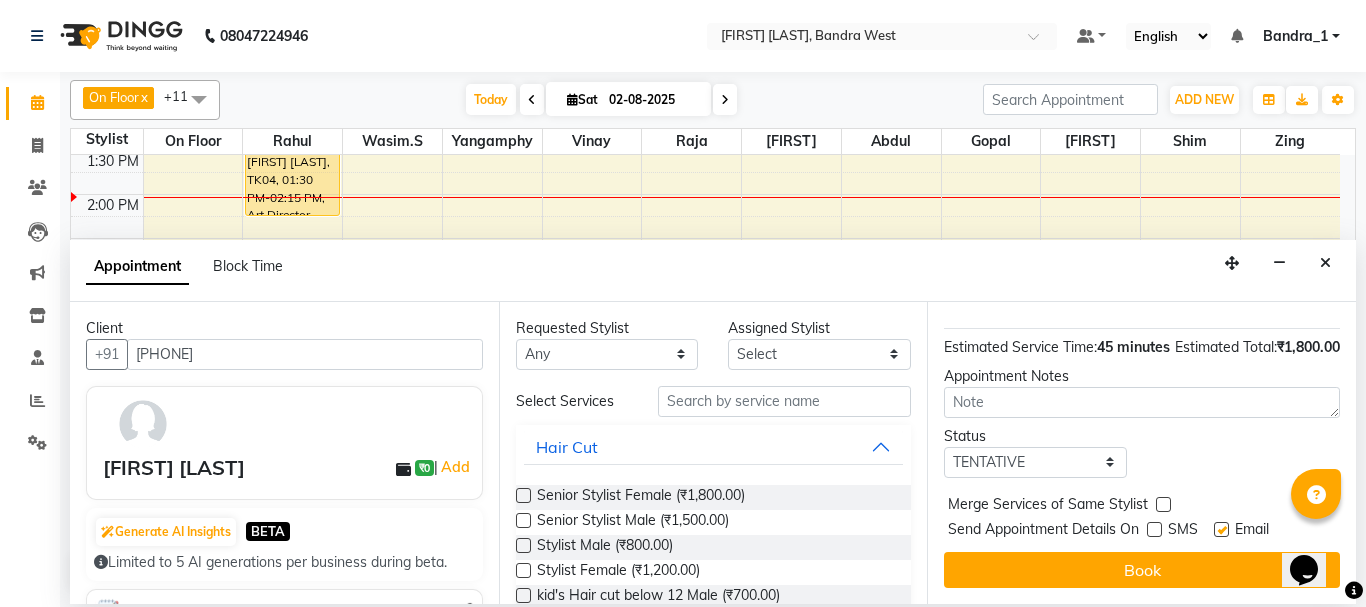 click at bounding box center [1221, 529] 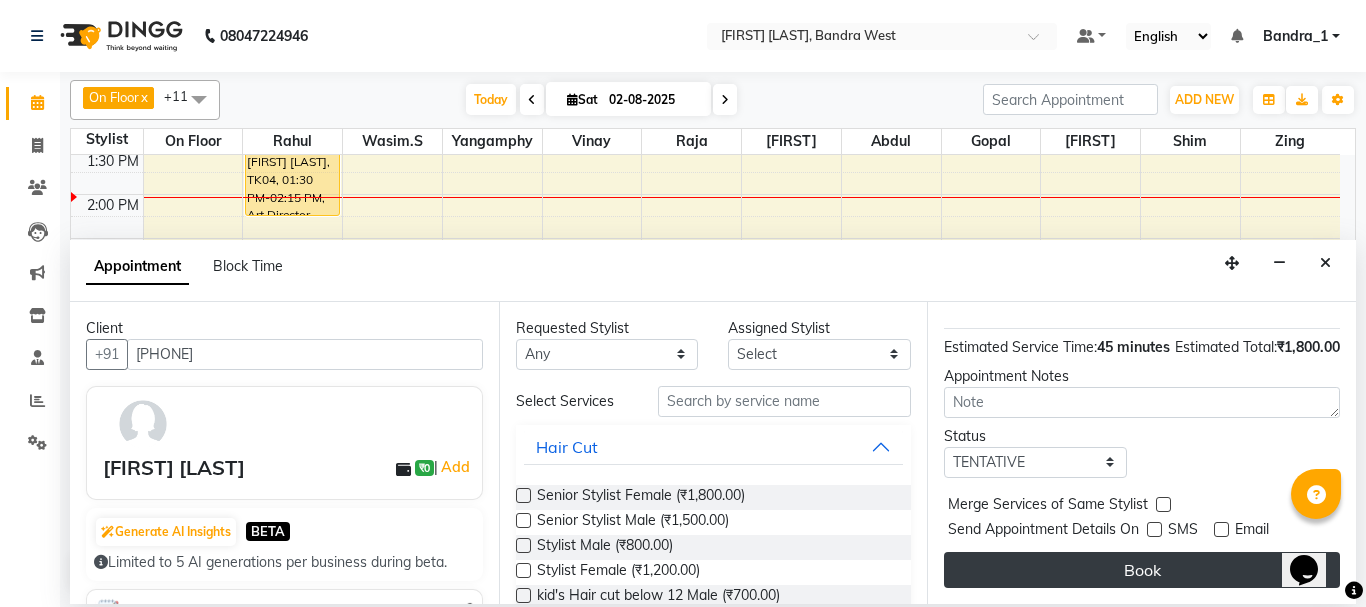 click on "Book" at bounding box center [1142, 570] 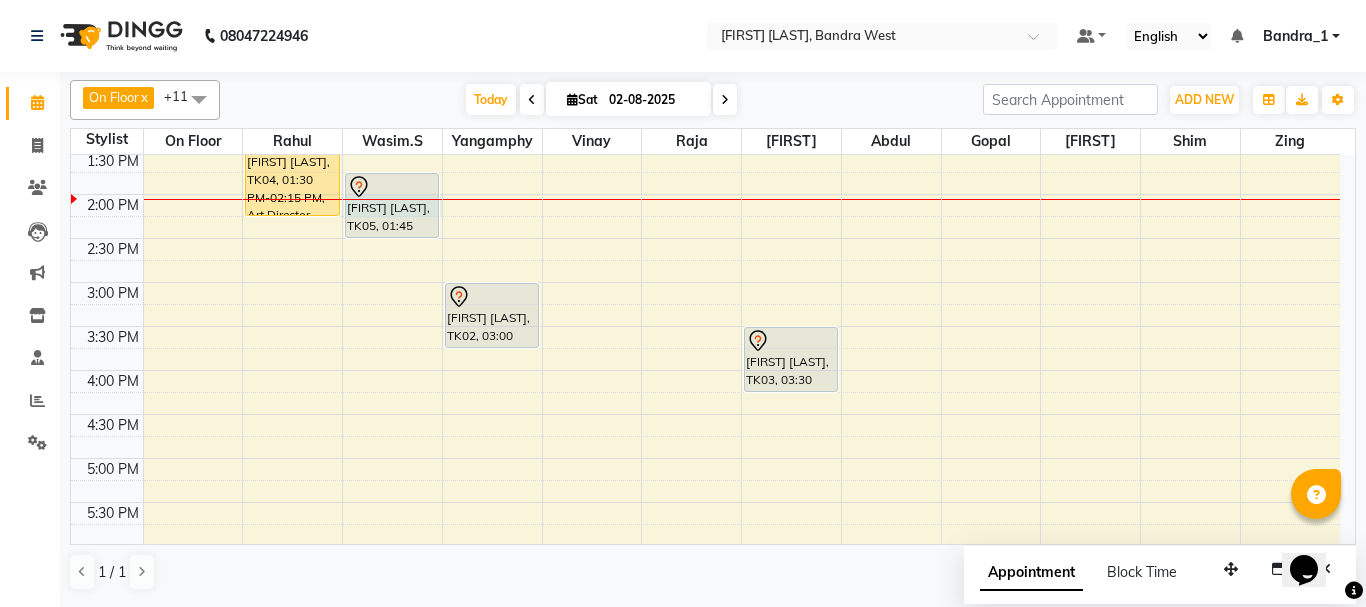 click at bounding box center [392, 199] 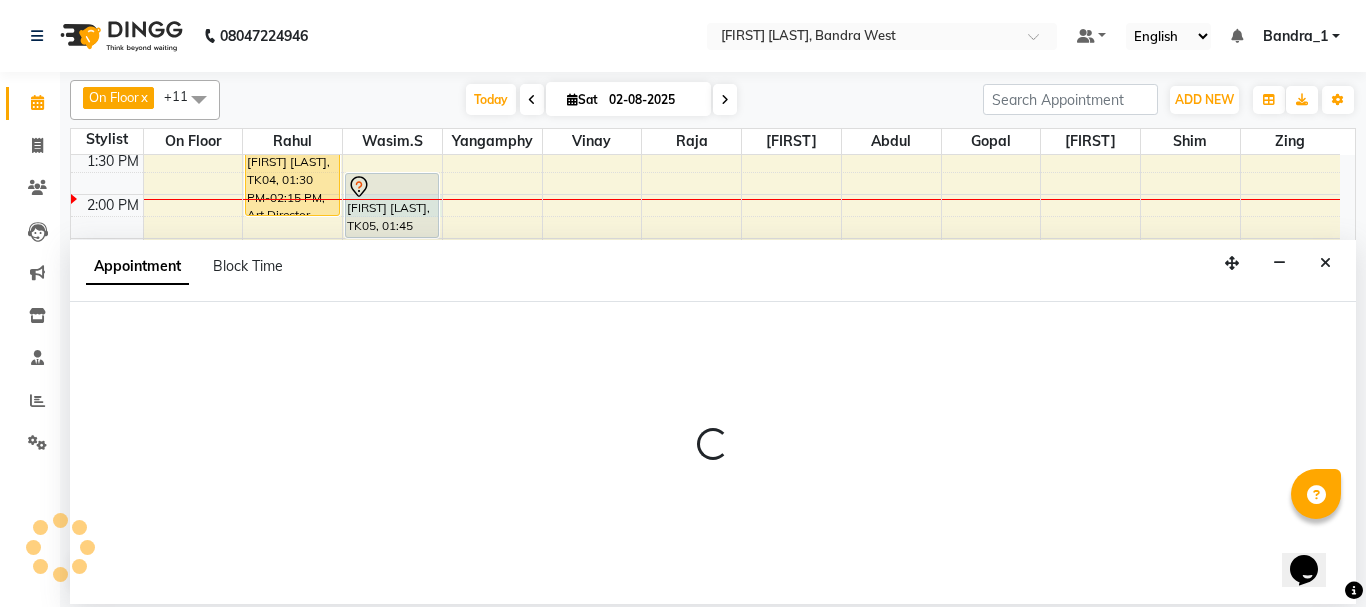 select on "[PHONE]" 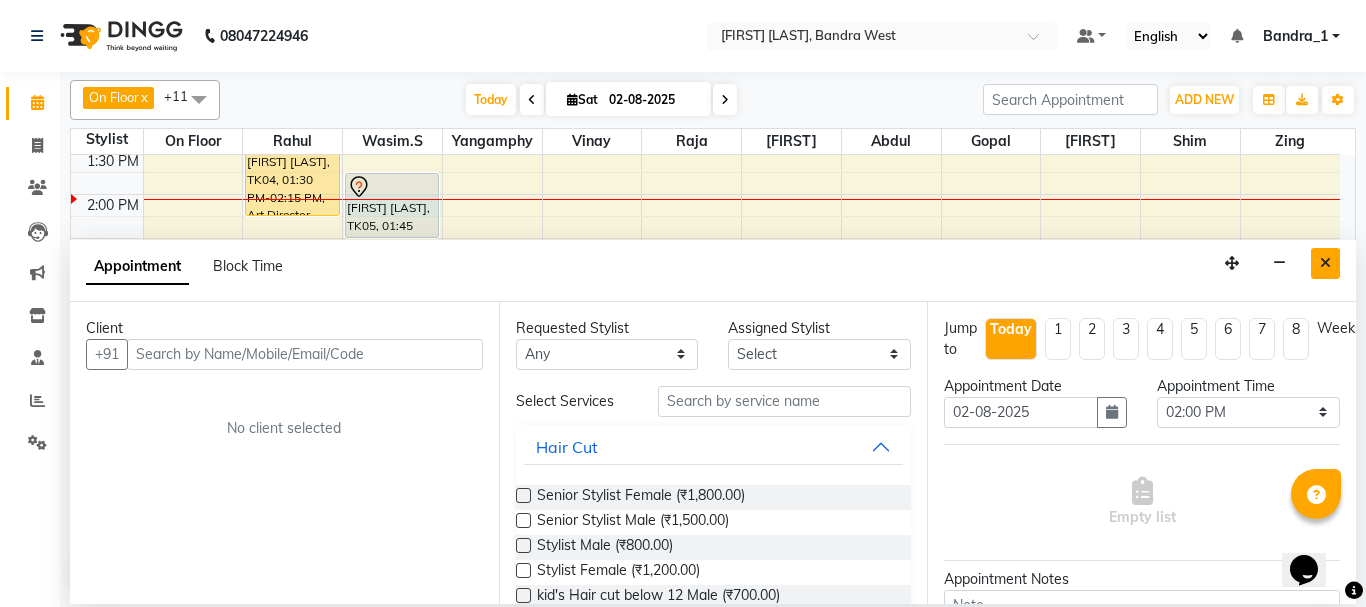 drag, startPoint x: 1328, startPoint y: 259, endPoint x: 1088, endPoint y: 282, distance: 241.09956 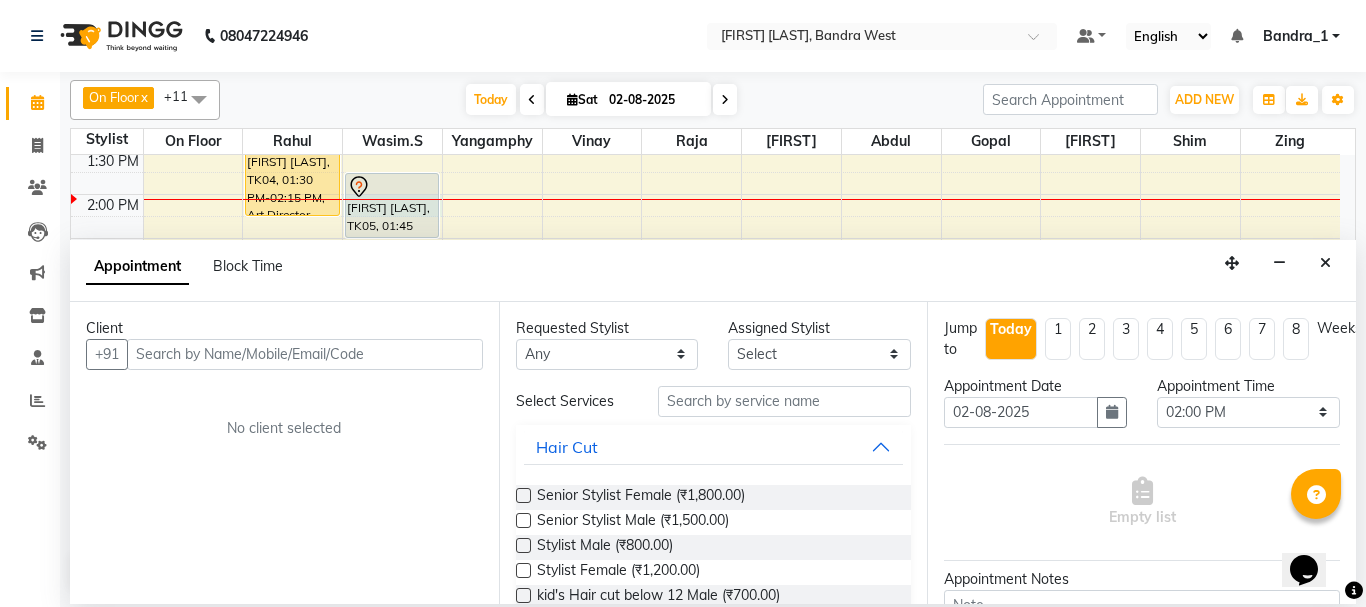 click at bounding box center [1325, 263] 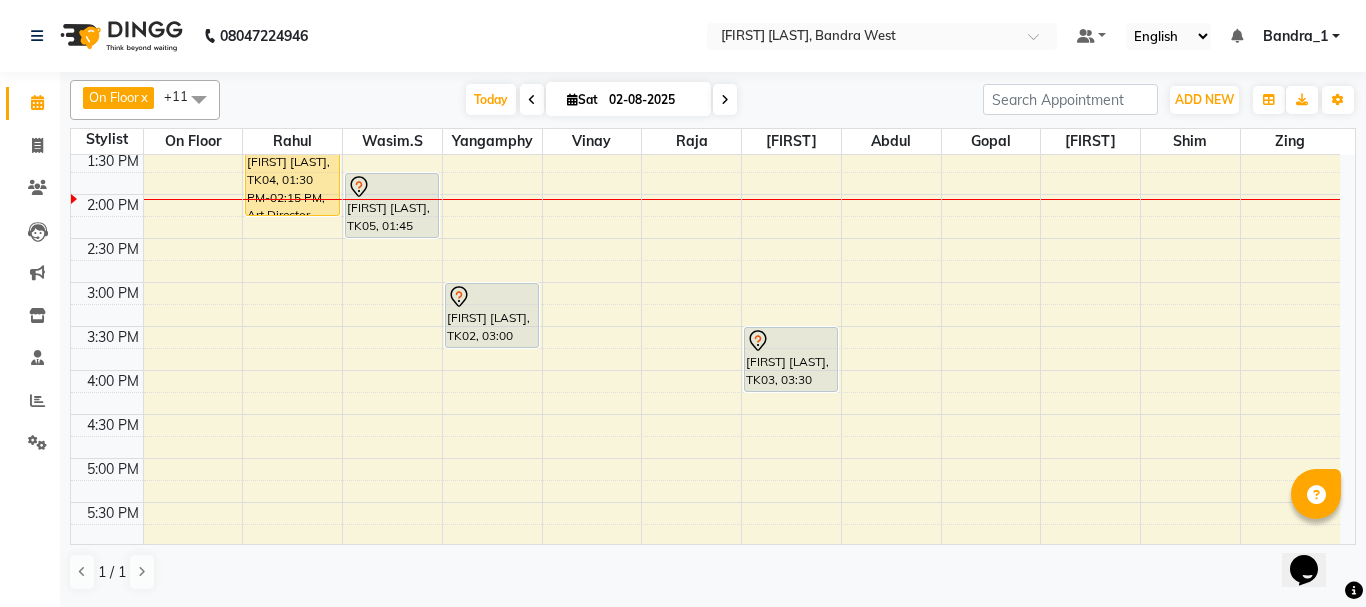 click 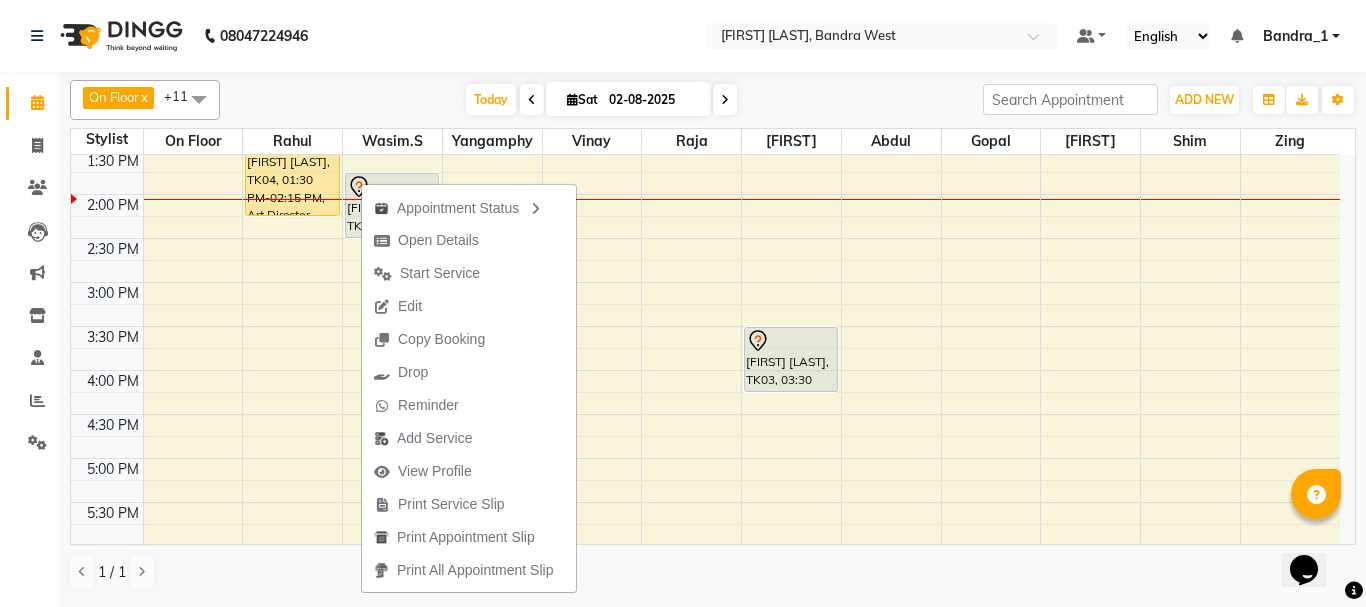 click on "Start Service" at bounding box center (440, 273) 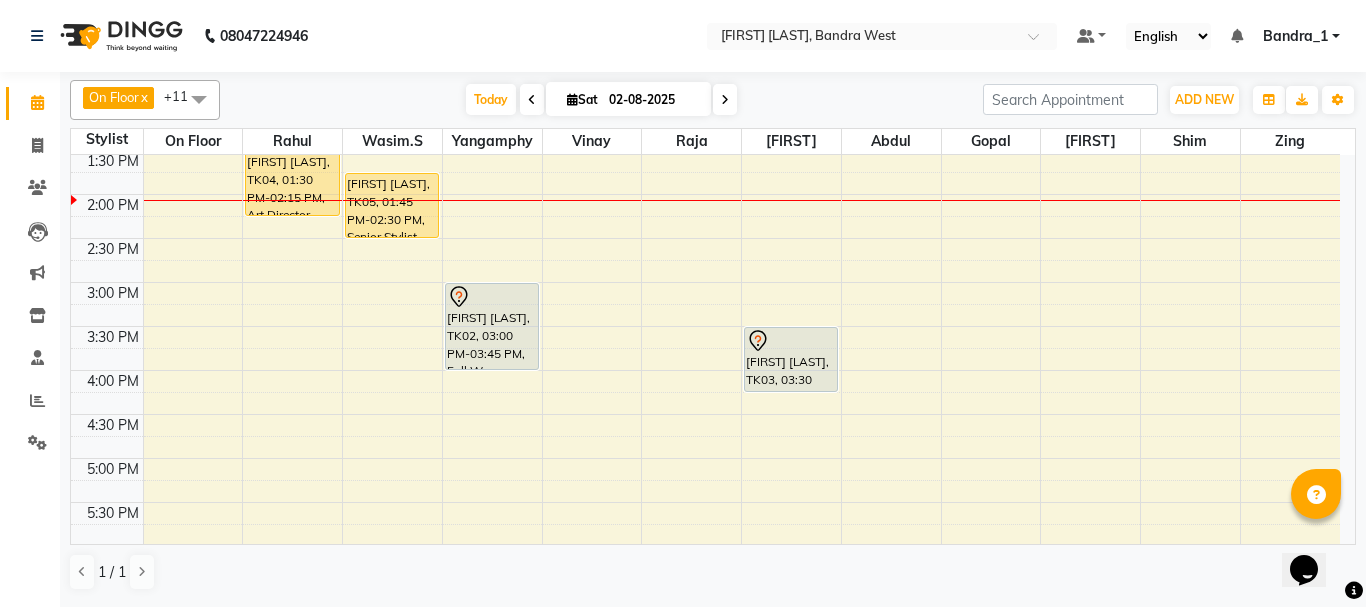 click on "[FIRST] [LAST], TK02, 03:00 PM-03:45 PM, Full Wax (arms,Underarms,Legs)             [FIRST] [LAST], TK02, 03:00 PM-03:45 PM, Full Wax (arms,Underarms,Legs)" at bounding box center (492, 370) 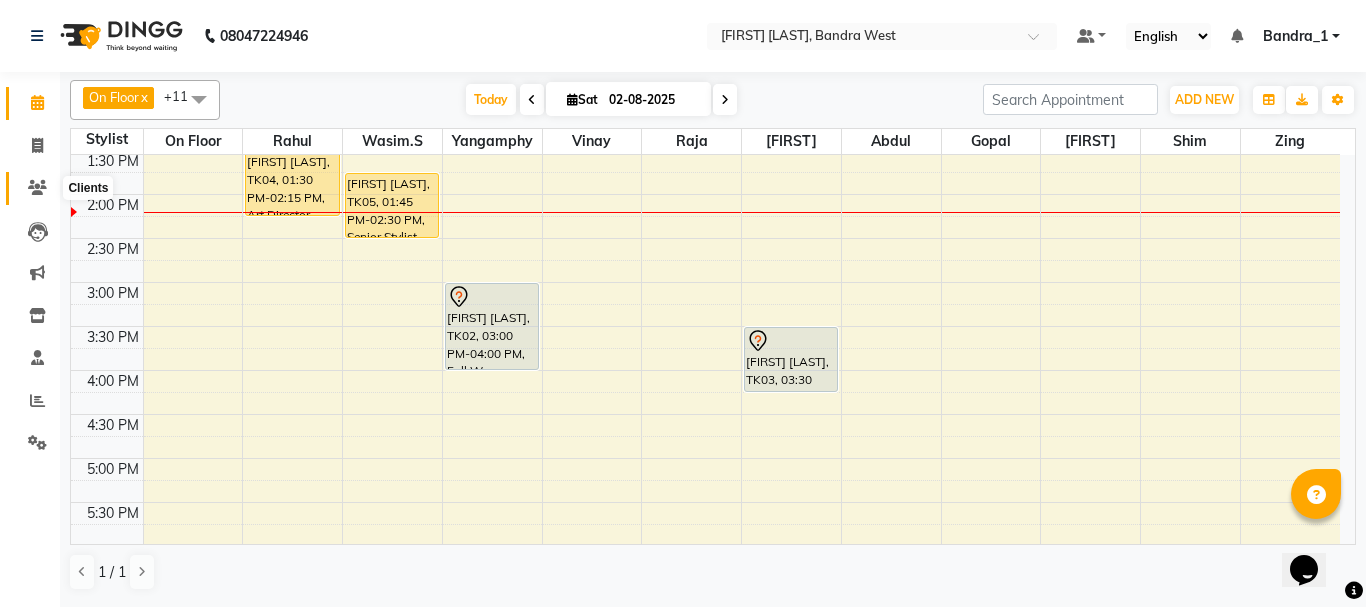 click 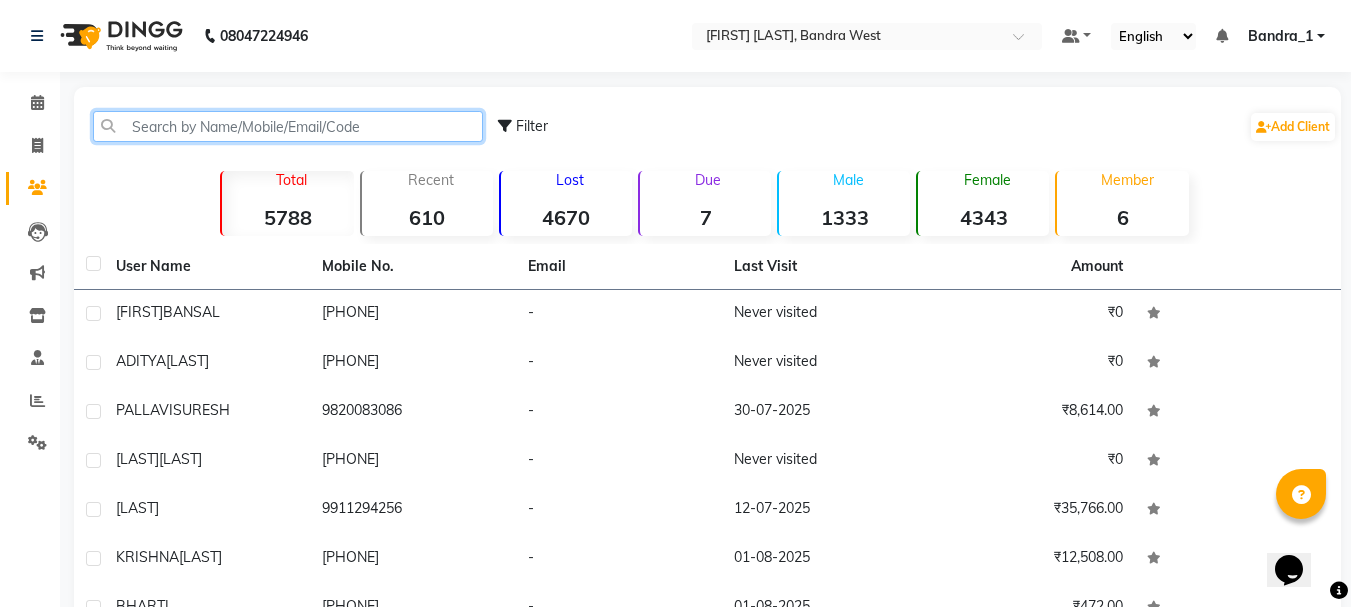 drag, startPoint x: 177, startPoint y: 113, endPoint x: 175, endPoint y: 136, distance: 23.086792 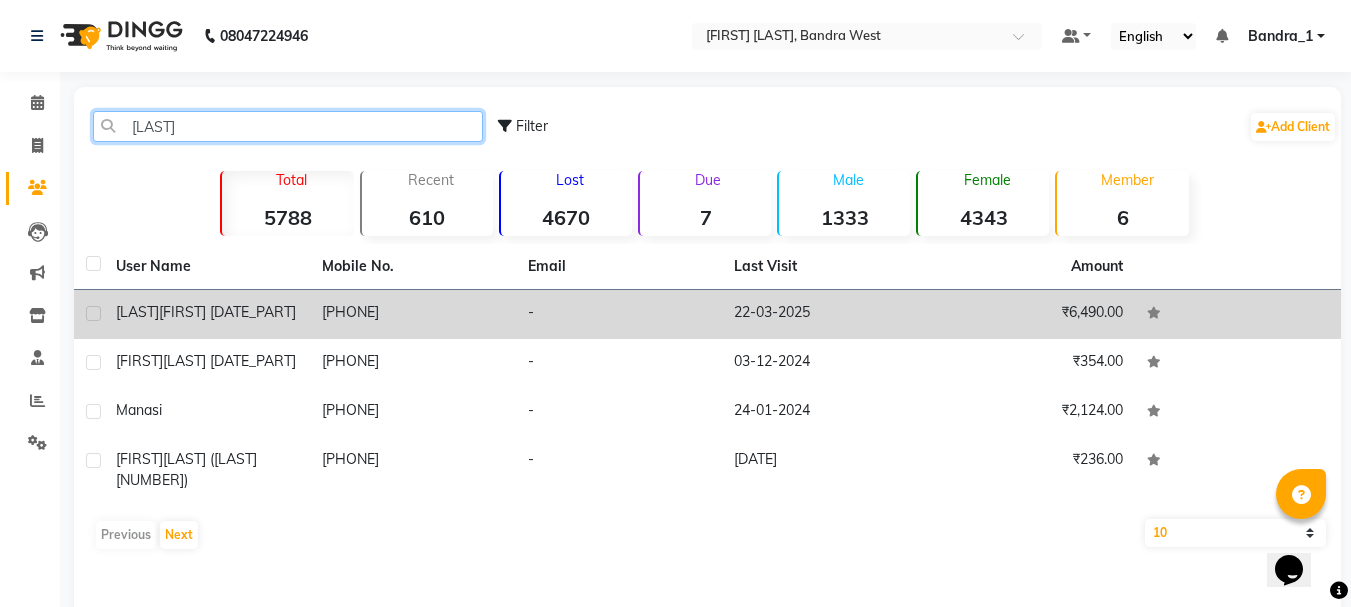 type on "[LAST]" 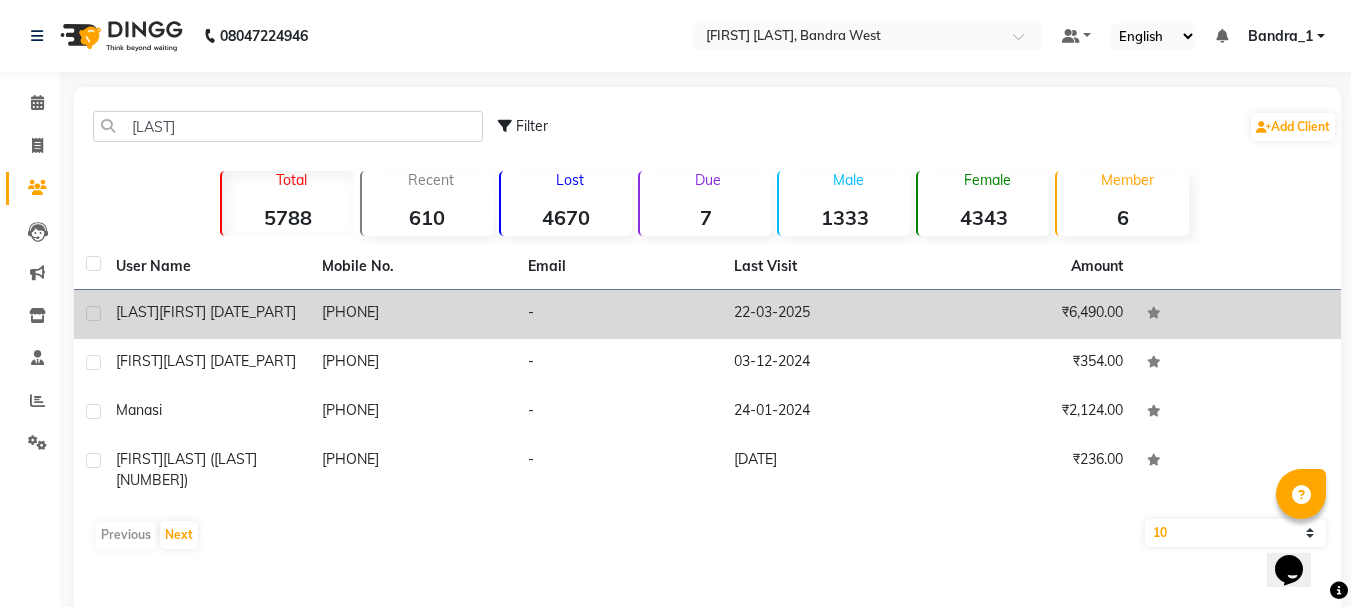 click on "[PHONE]" 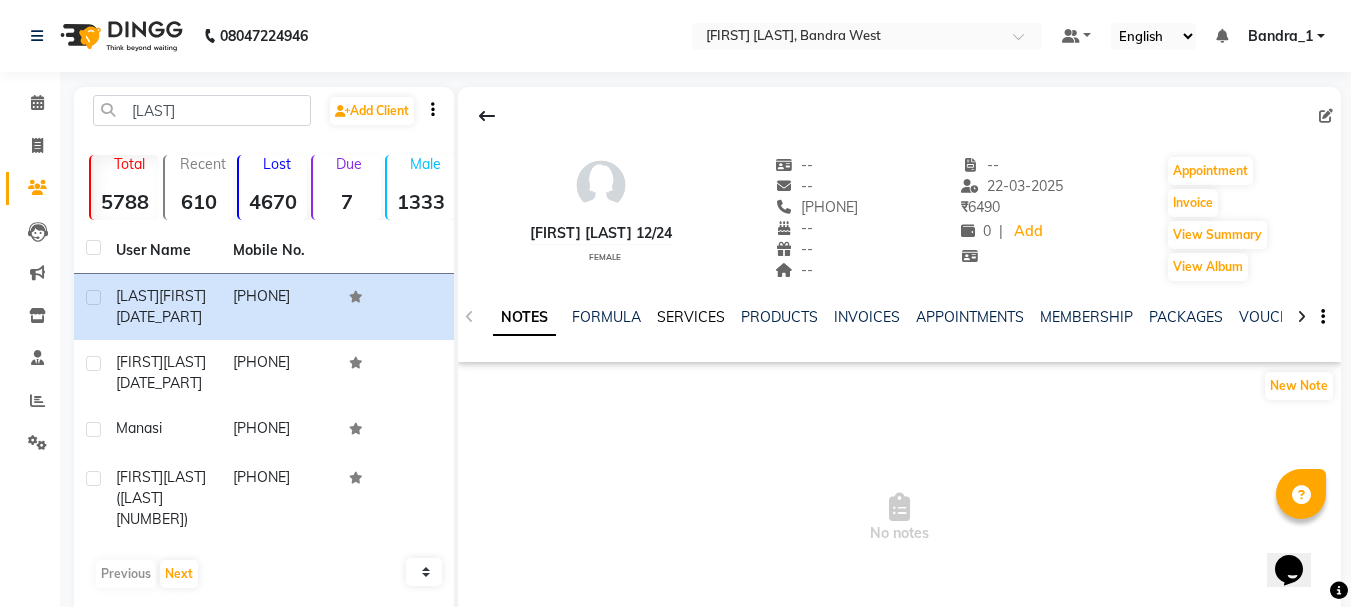 click on "SERVICES" 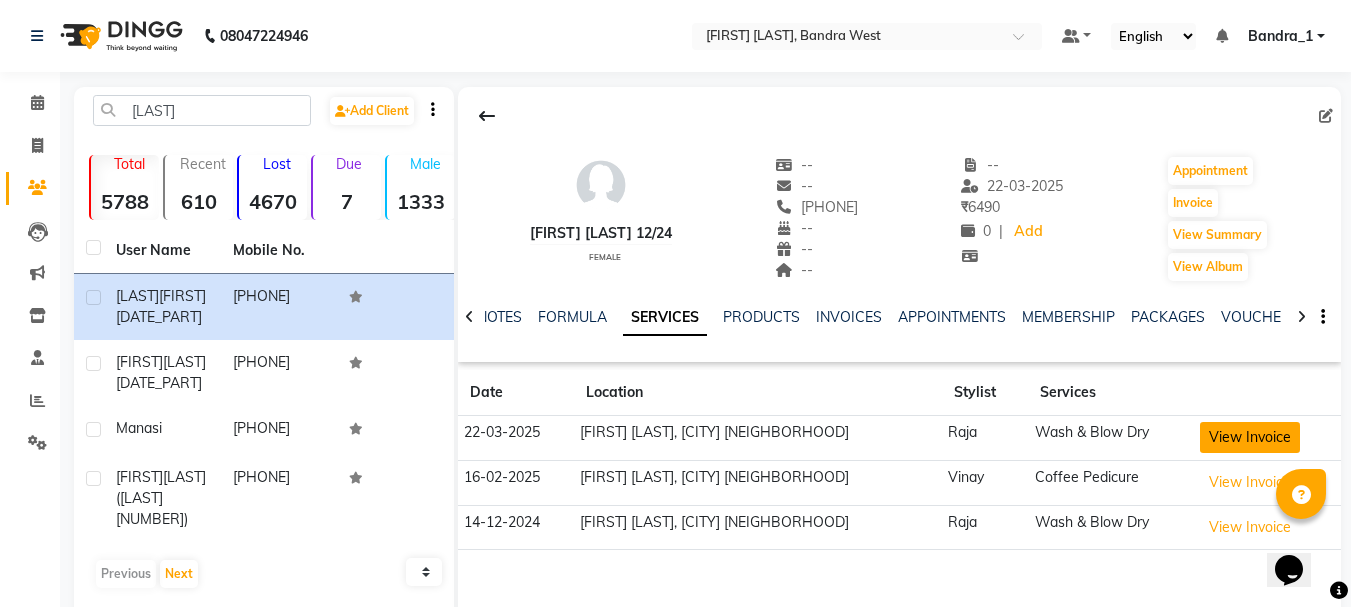 click on "View Invoice" 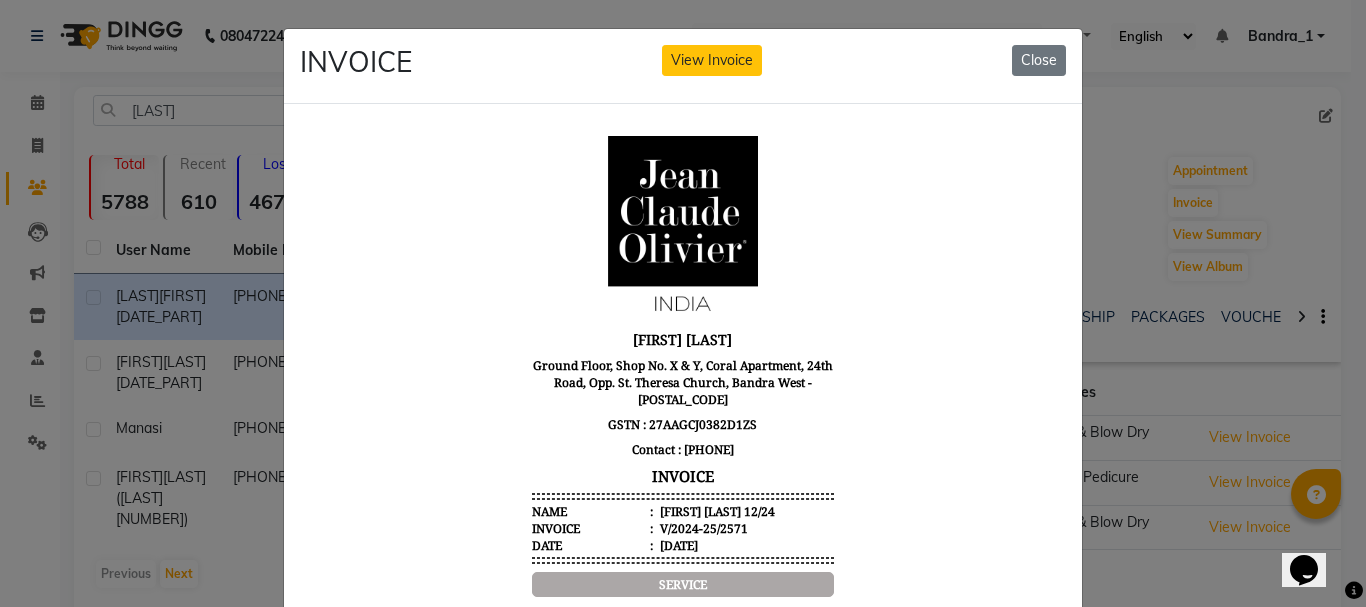 scroll, scrollTop: 0, scrollLeft: 0, axis: both 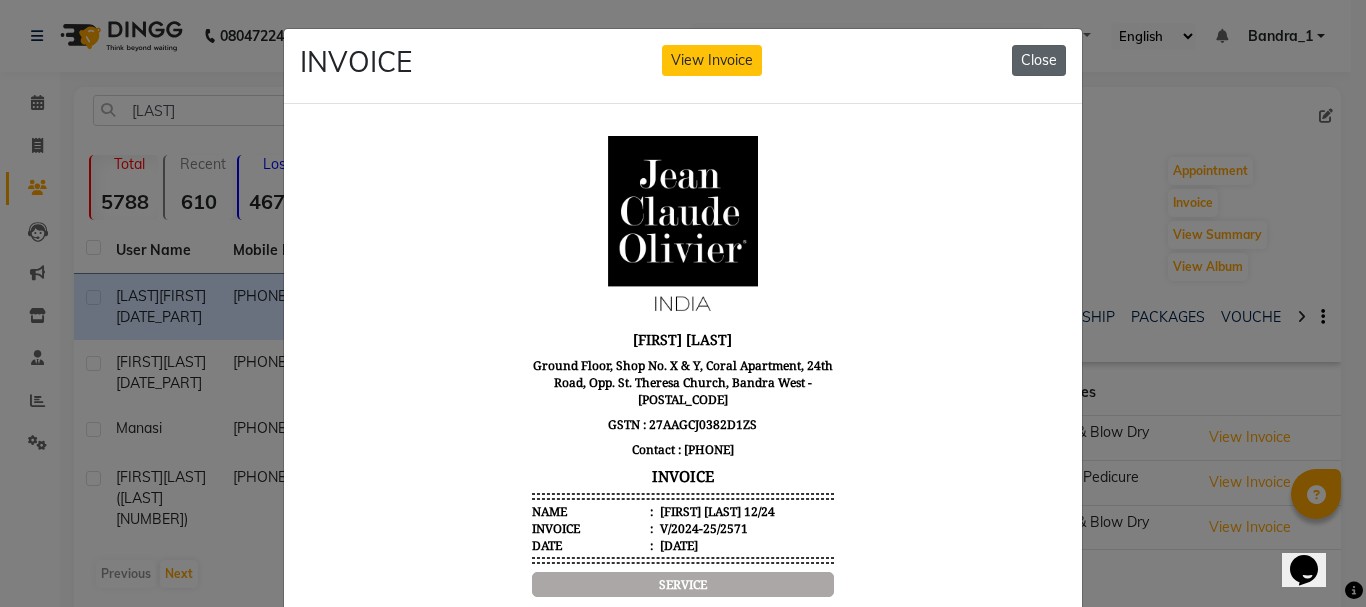 click on "Close" 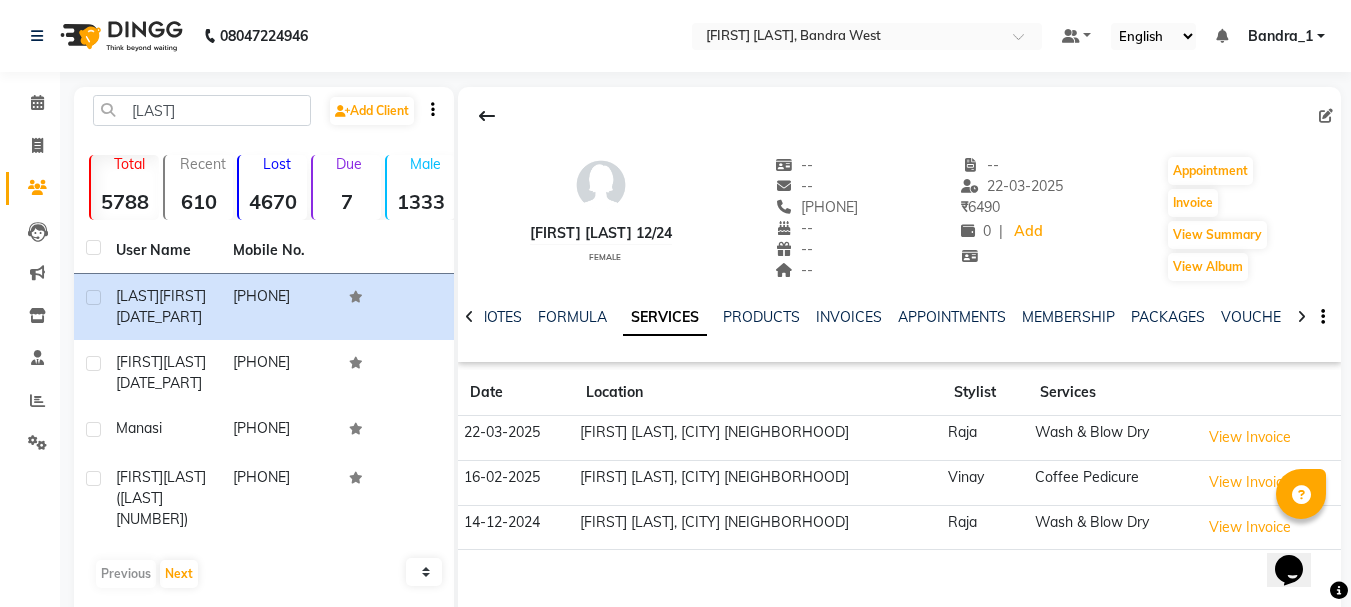 type 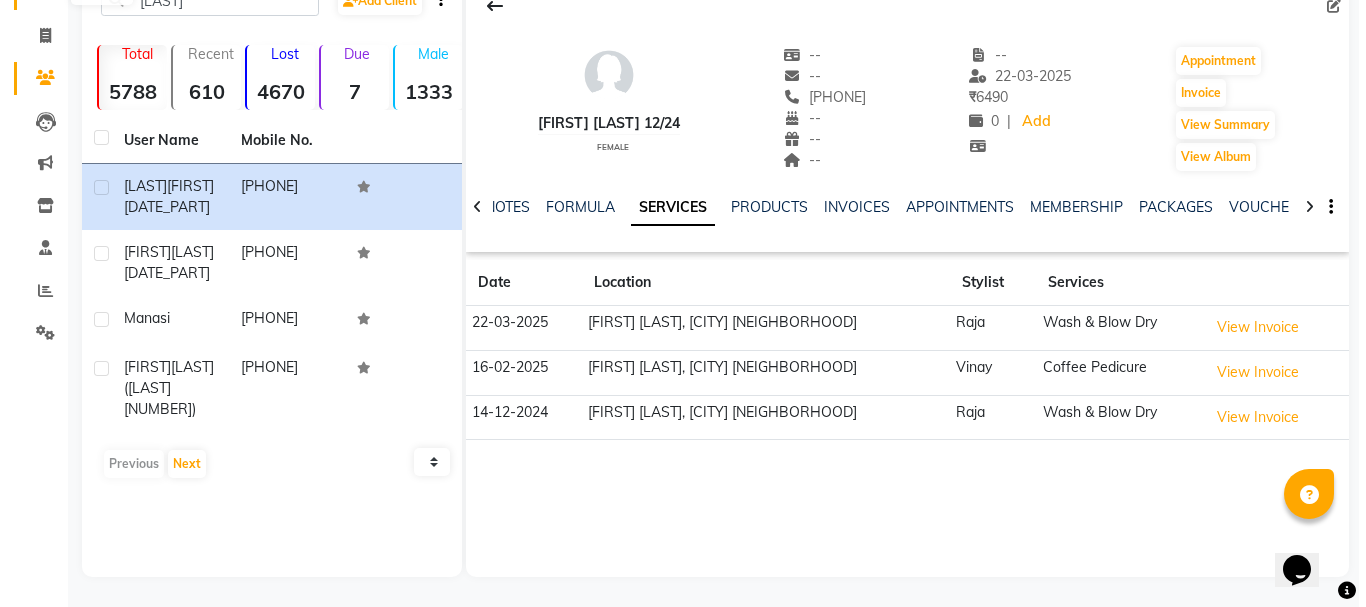scroll, scrollTop: 0, scrollLeft: 0, axis: both 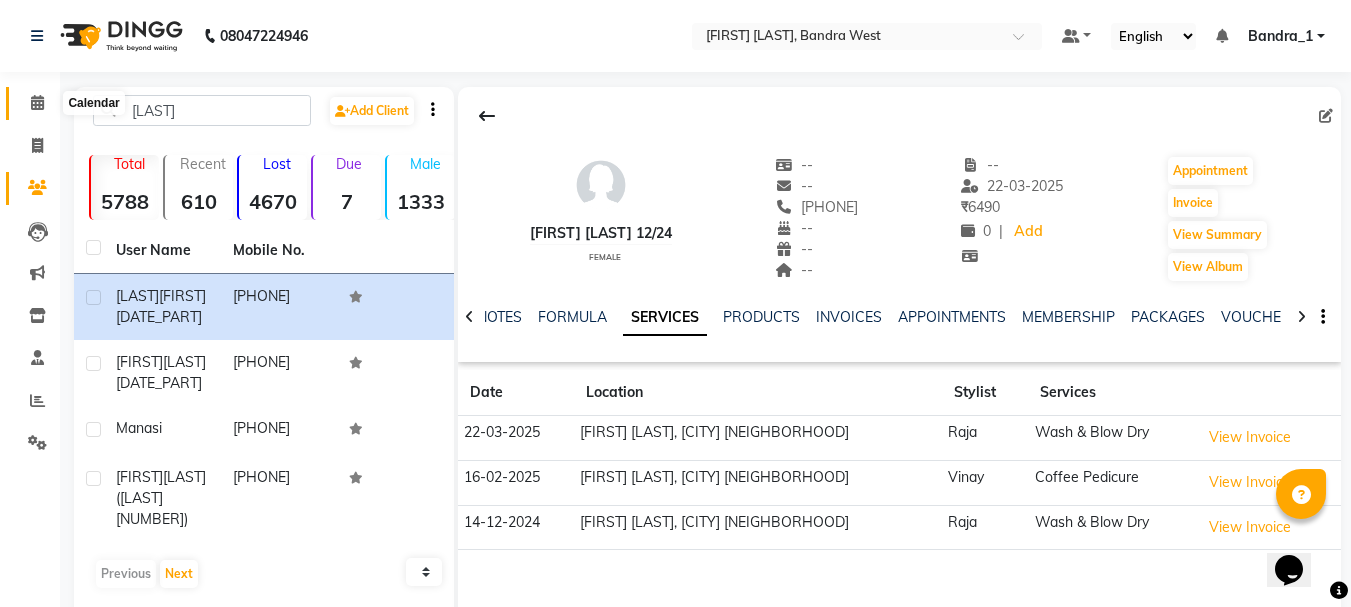 drag, startPoint x: 41, startPoint y: 102, endPoint x: 42, endPoint y: 114, distance: 12.0415945 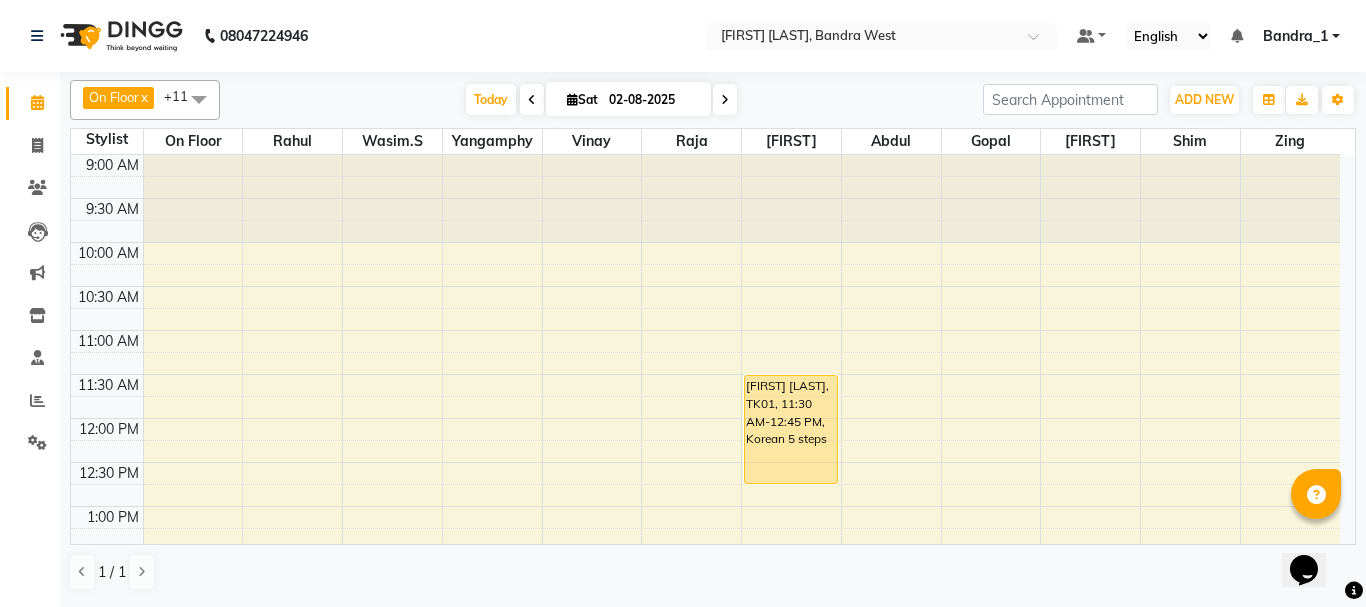 scroll, scrollTop: 400, scrollLeft: 0, axis: vertical 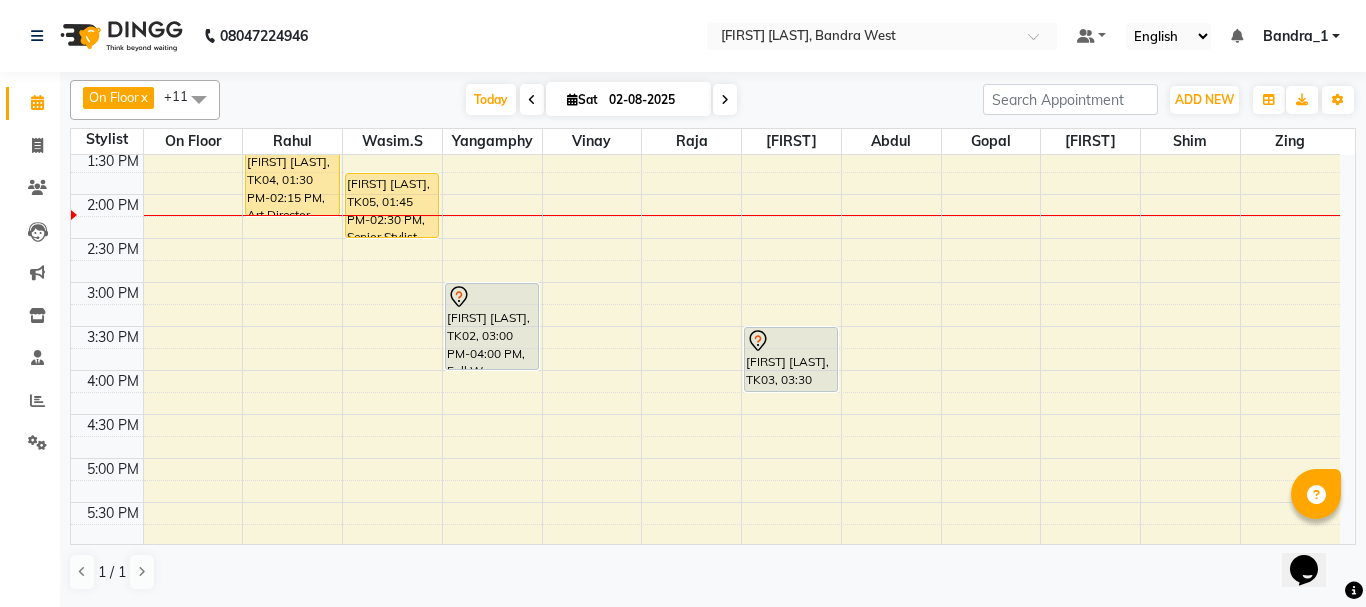 click on "9:00 AM 9:30 AM 10:00 AM 10:30 AM 11:00 AM 11:30 AM 12:00 PM 12:30 PM 1:00 PM 1:30 PM 2:00 PM 2:30 PM 3:00 PM 3:30 PM 4:00 PM 4:30 PM 5:00 PM 5:30 PM 6:00 PM 6:30 PM 7:00 PM 7:30 PM 8:00 PM 8:30 PM 9:00 PM 9:30 PM 10:00 PM 10:30 PM    [FIRST] [LAST], TK04, 01:30 PM-02:15 PM, Art Director Male    [FIRST] [LAST], TK05, 01:45 PM-02:30 PM, Senior Stylist Female             [FIRST] [LAST], TK02, 03:00 PM-04:00 PM, Full Wax (arms,Underarms,Legs)    [LAST], TK01, 11:30 AM-12:45 PM, Korean 5 steps              [FIRST] [LAST], TK03, 03:30 PM-04:15 PM, Full Wax (arms,Underarms,Legs)" at bounding box center (705, 370) 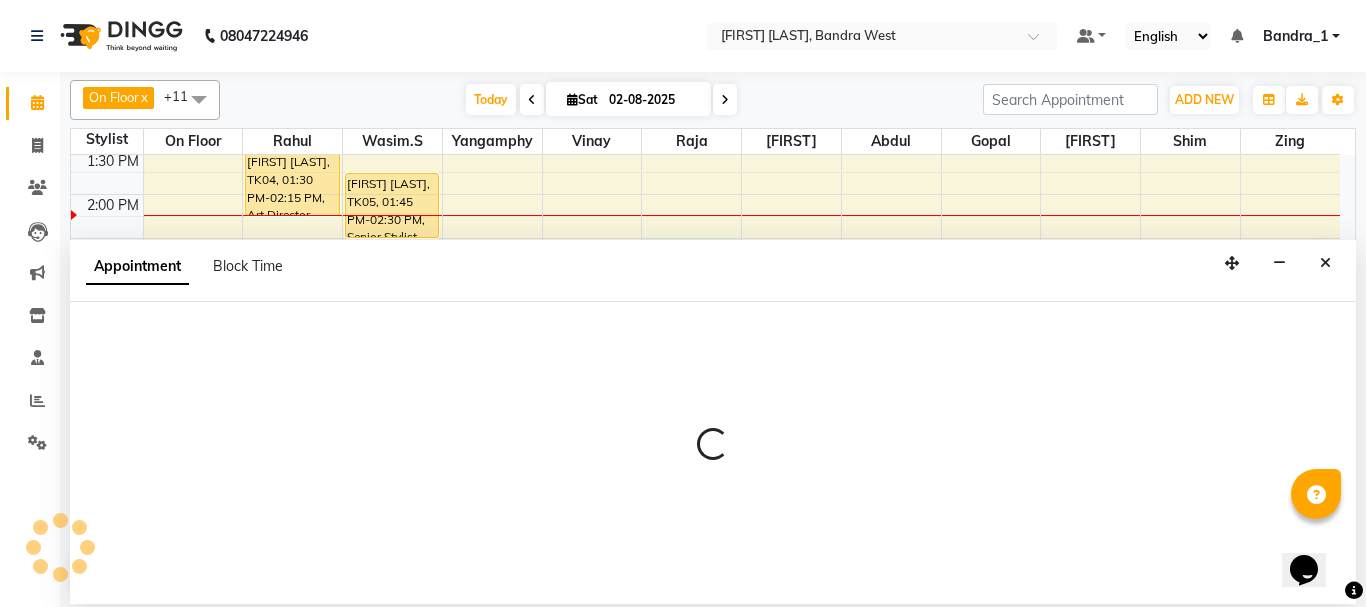 select on "58043" 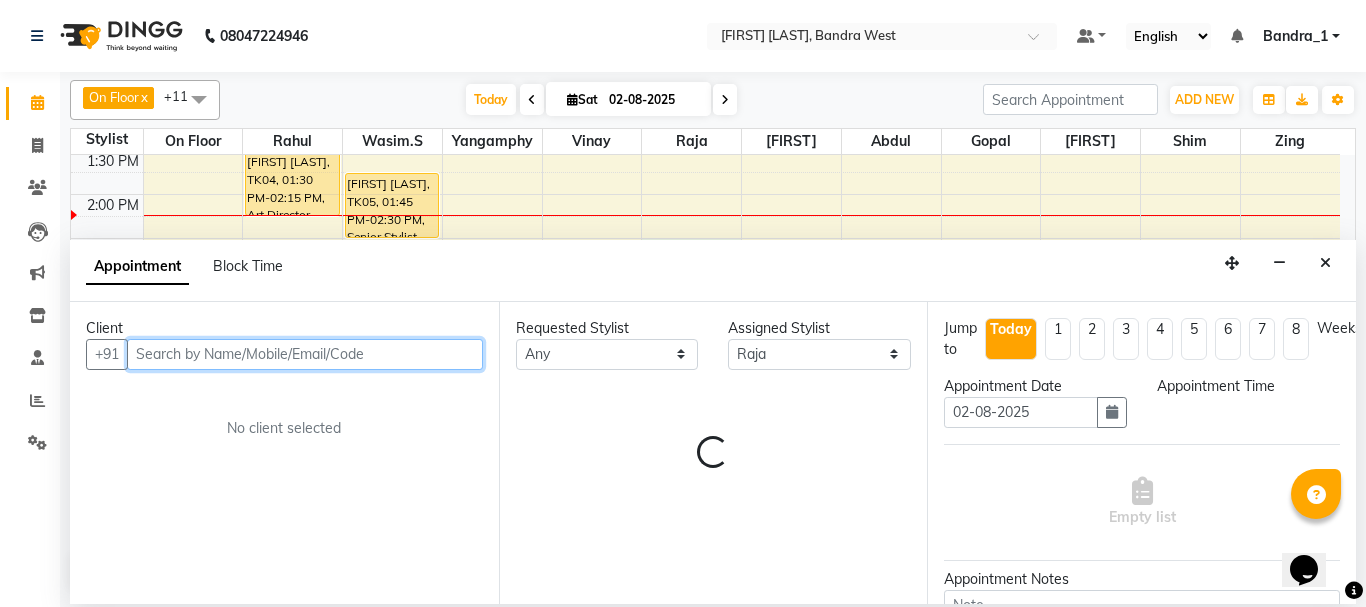 select on "870" 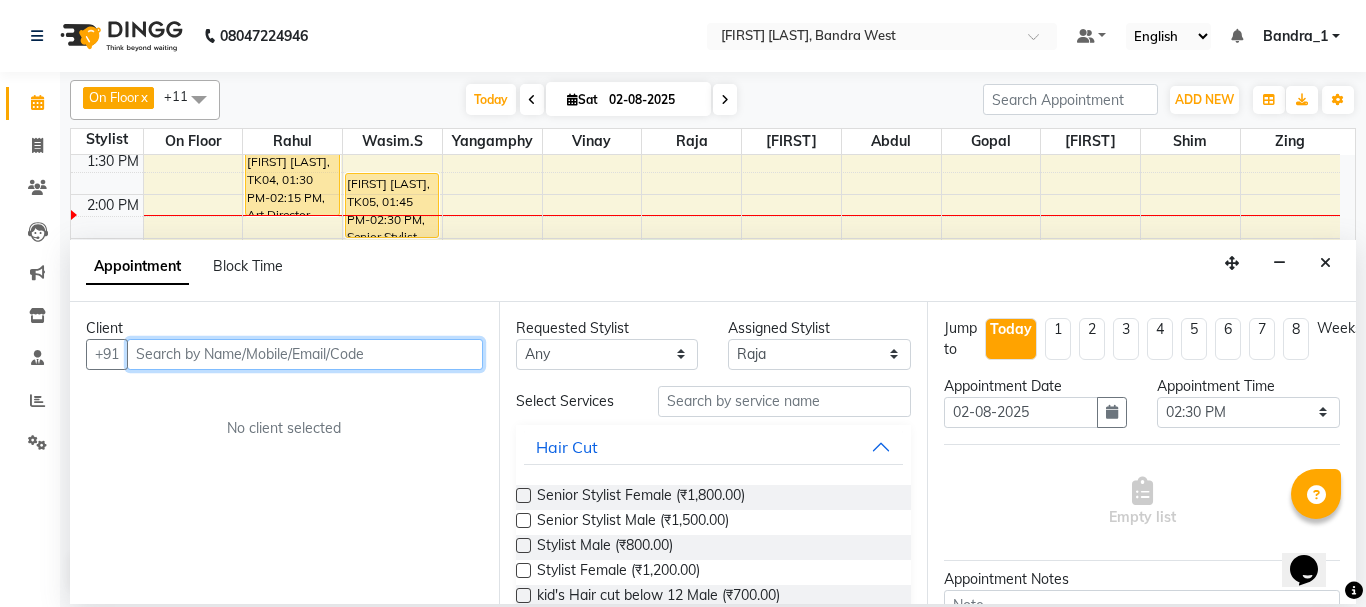 click at bounding box center [305, 354] 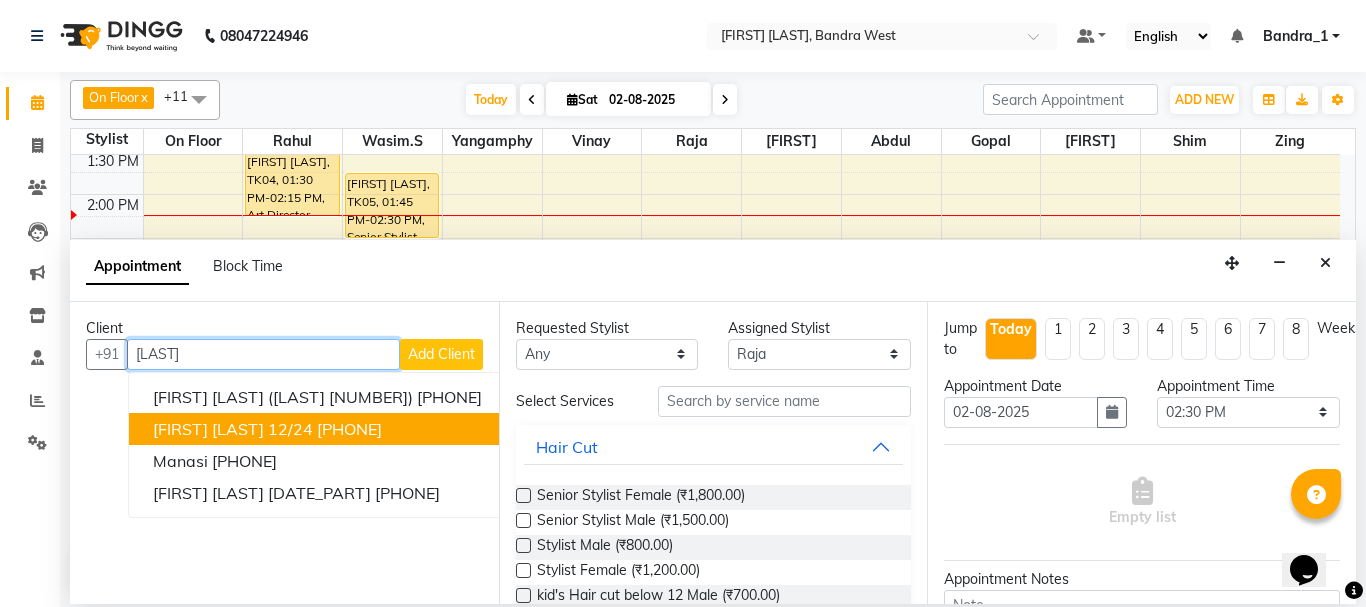 click on "[FIRST] [LAST] 12/24" at bounding box center (233, 429) 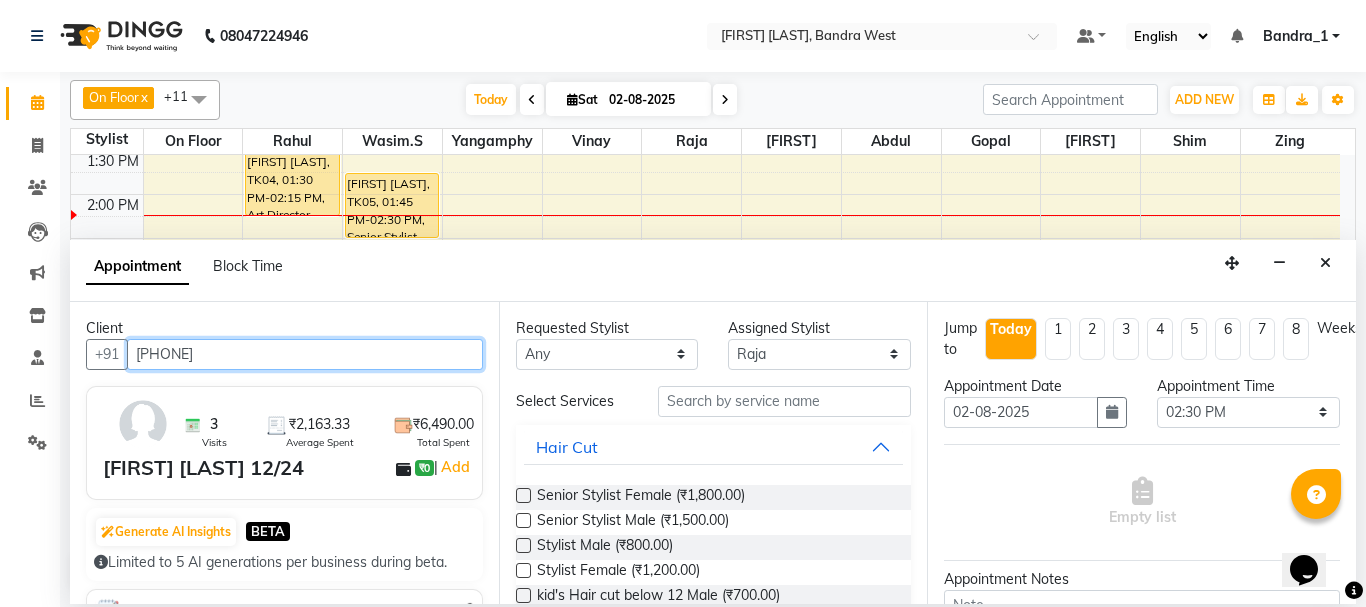 type on "[PHONE]" 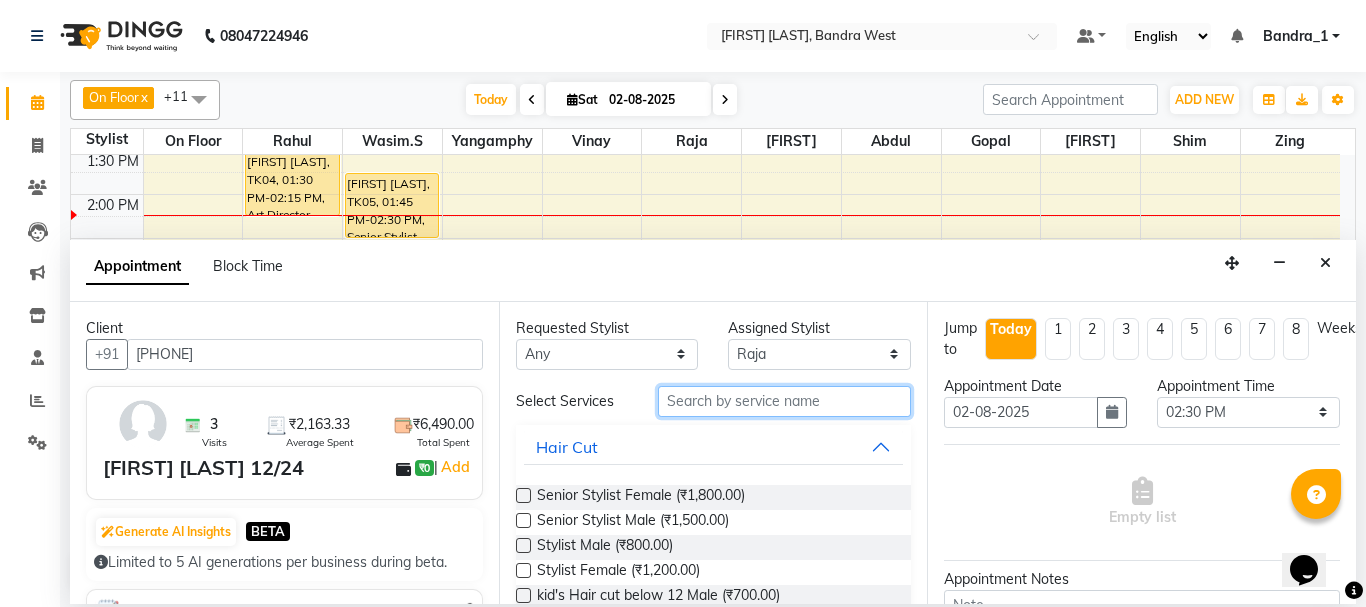 drag, startPoint x: 691, startPoint y: 408, endPoint x: 648, endPoint y: 419, distance: 44.38468 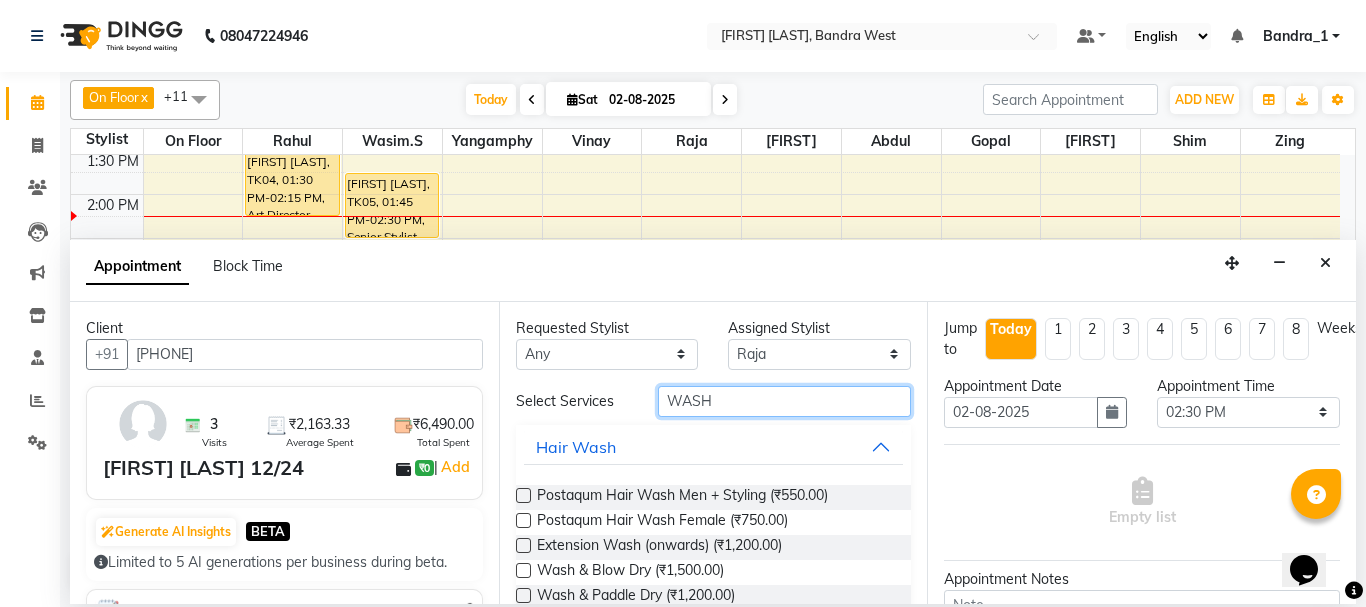 type on "WASH" 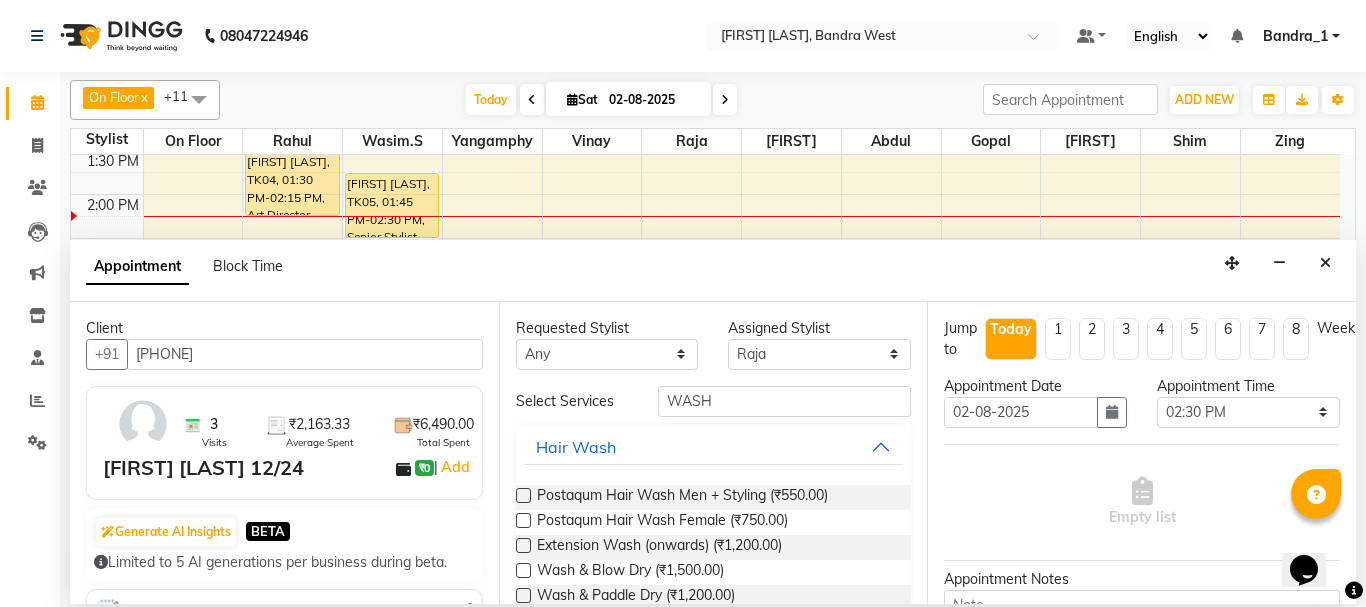 click at bounding box center (523, 570) 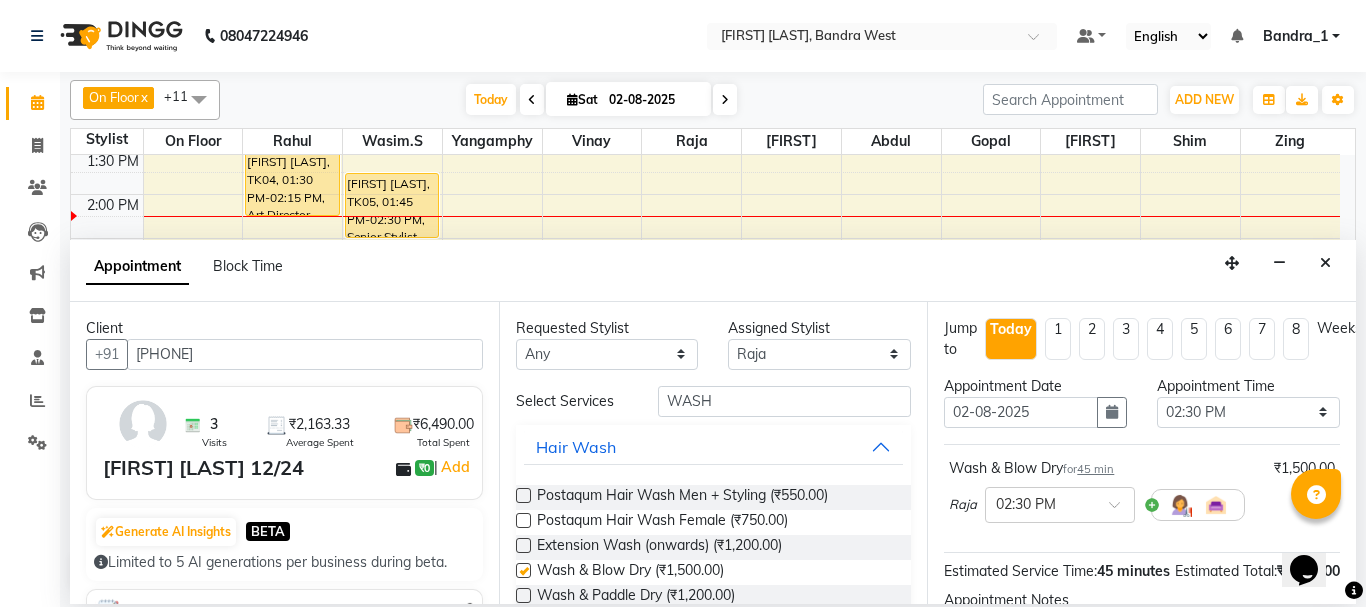 checkbox on "false" 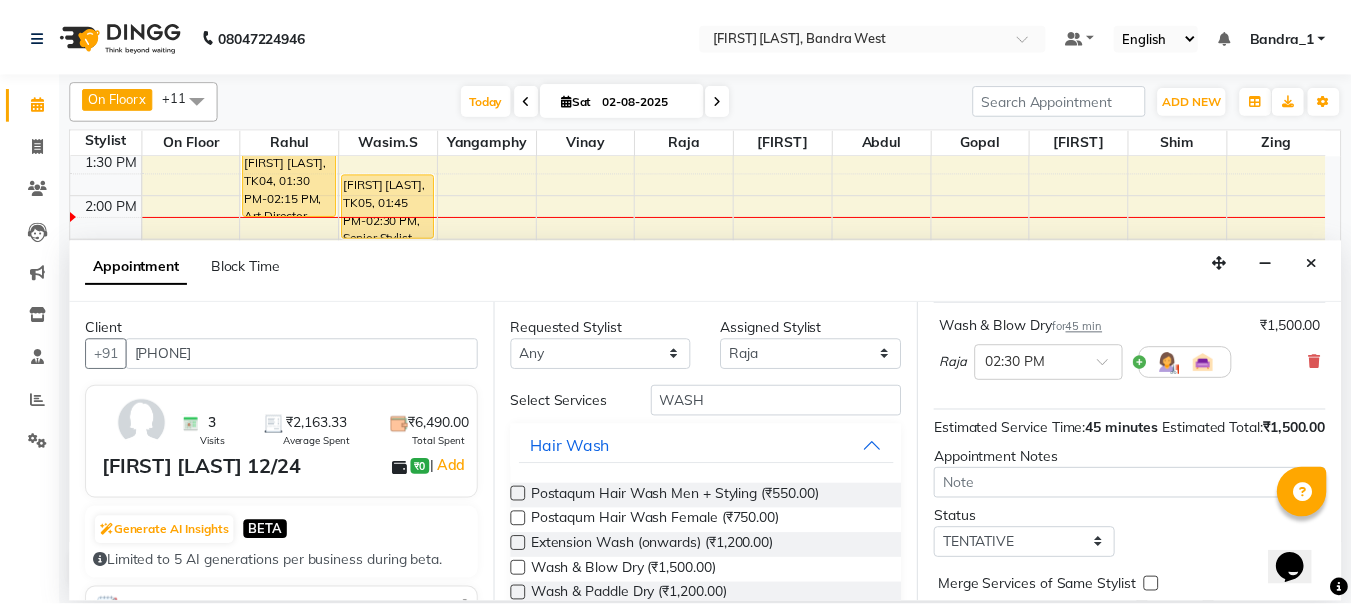 scroll, scrollTop: 260, scrollLeft: 0, axis: vertical 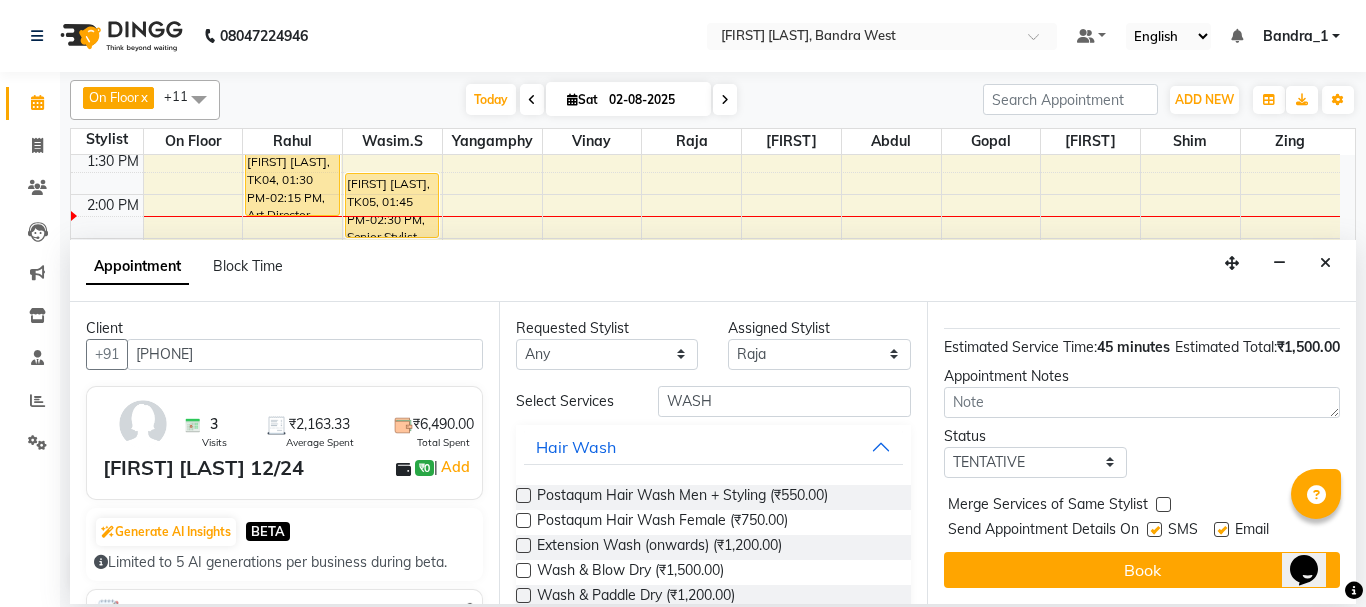 drag, startPoint x: 1348, startPoint y: 422, endPoint x: 2, endPoint y: 51, distance: 1396.1937 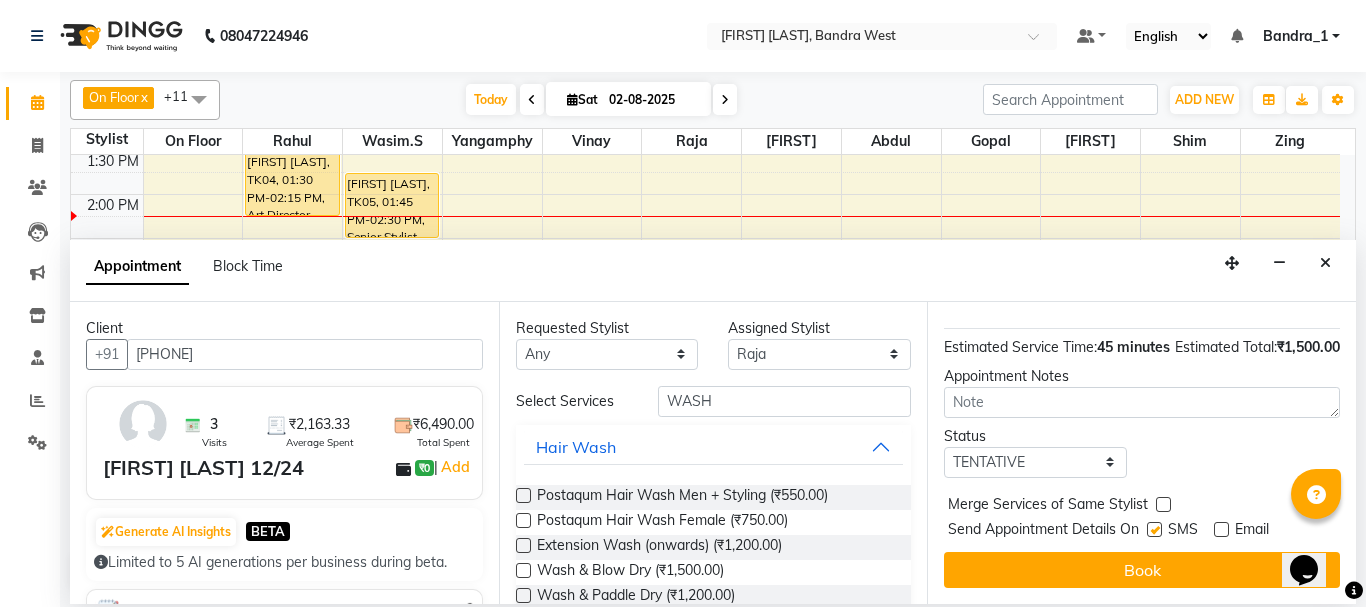 click at bounding box center (1154, 529) 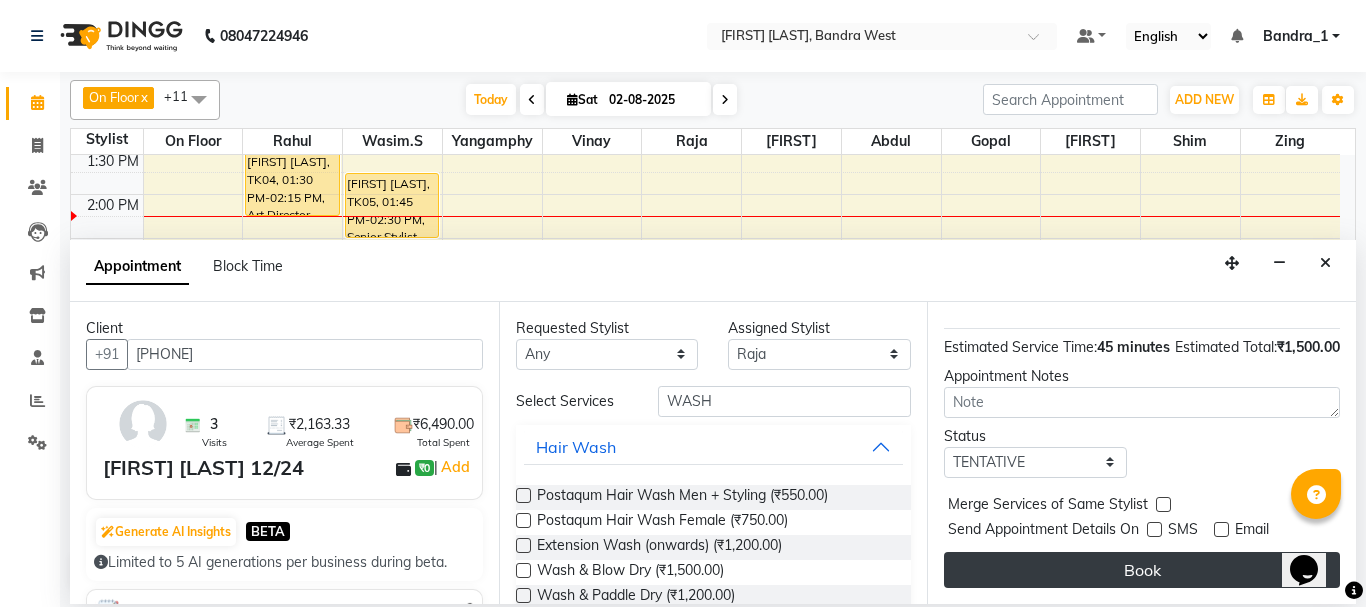 click on "Book" at bounding box center (1142, 570) 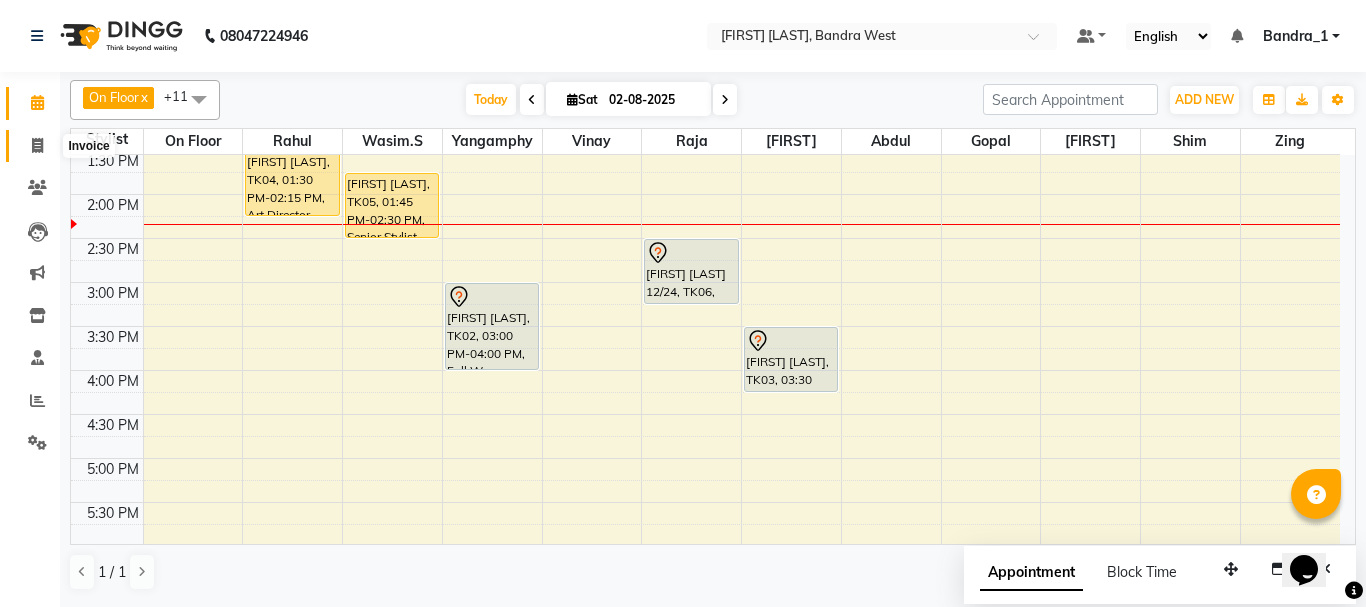 click 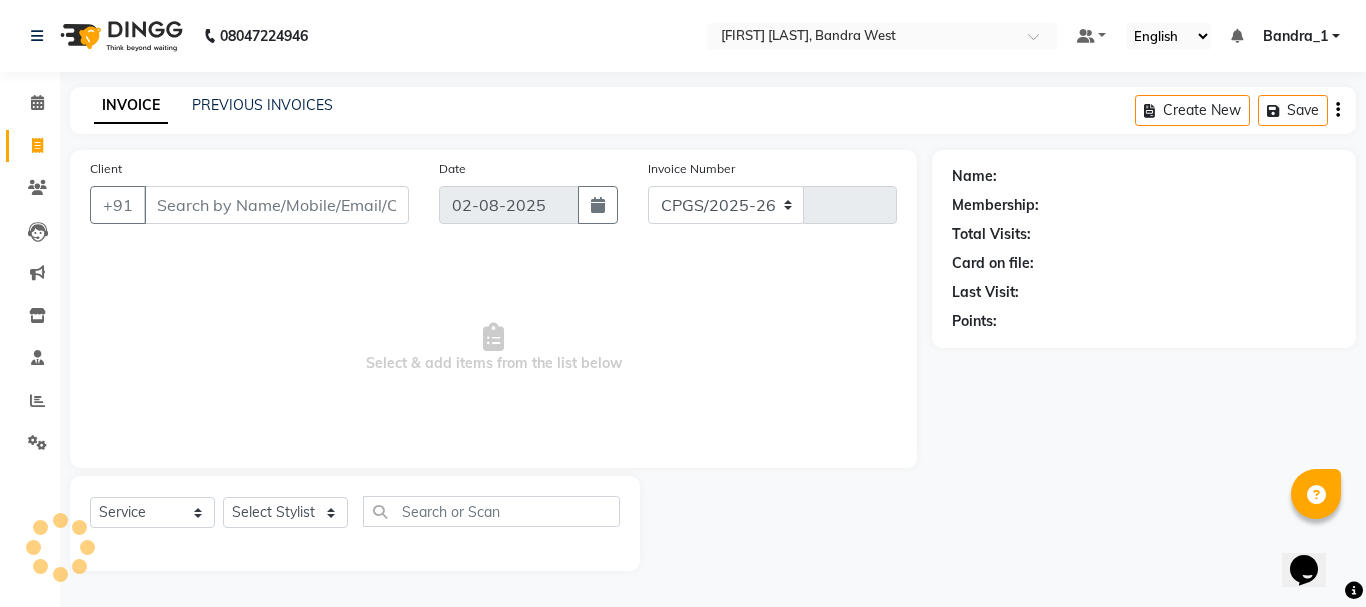 select on "7997" 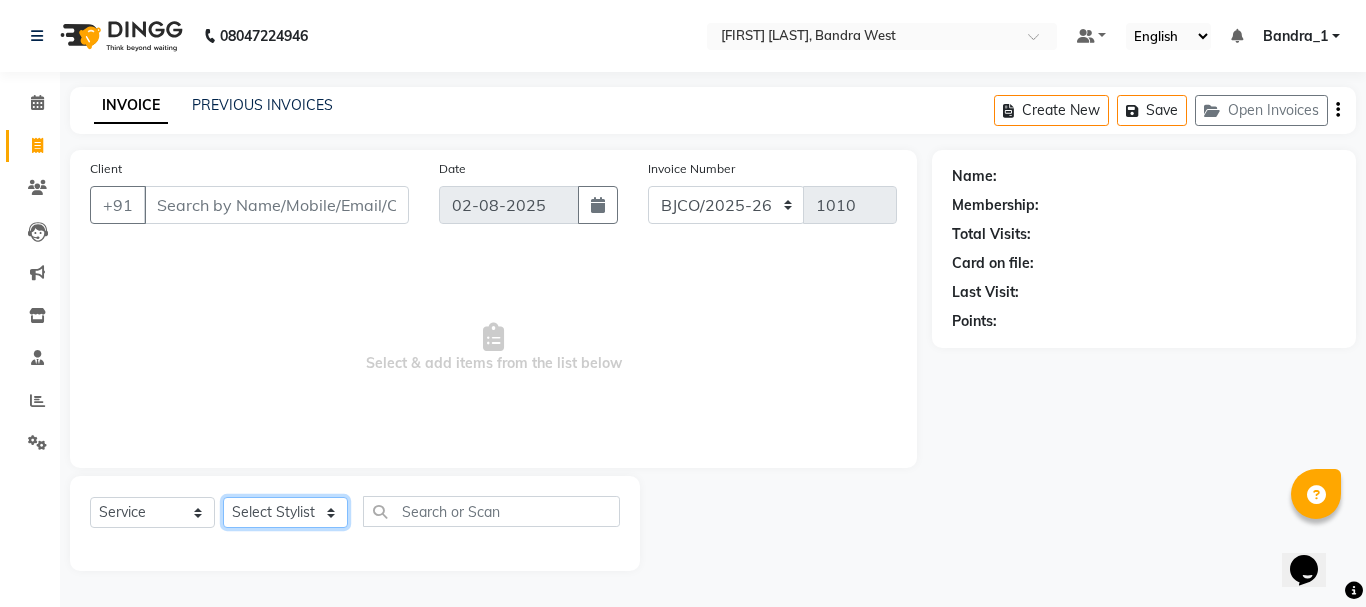 click on "Select Stylist" 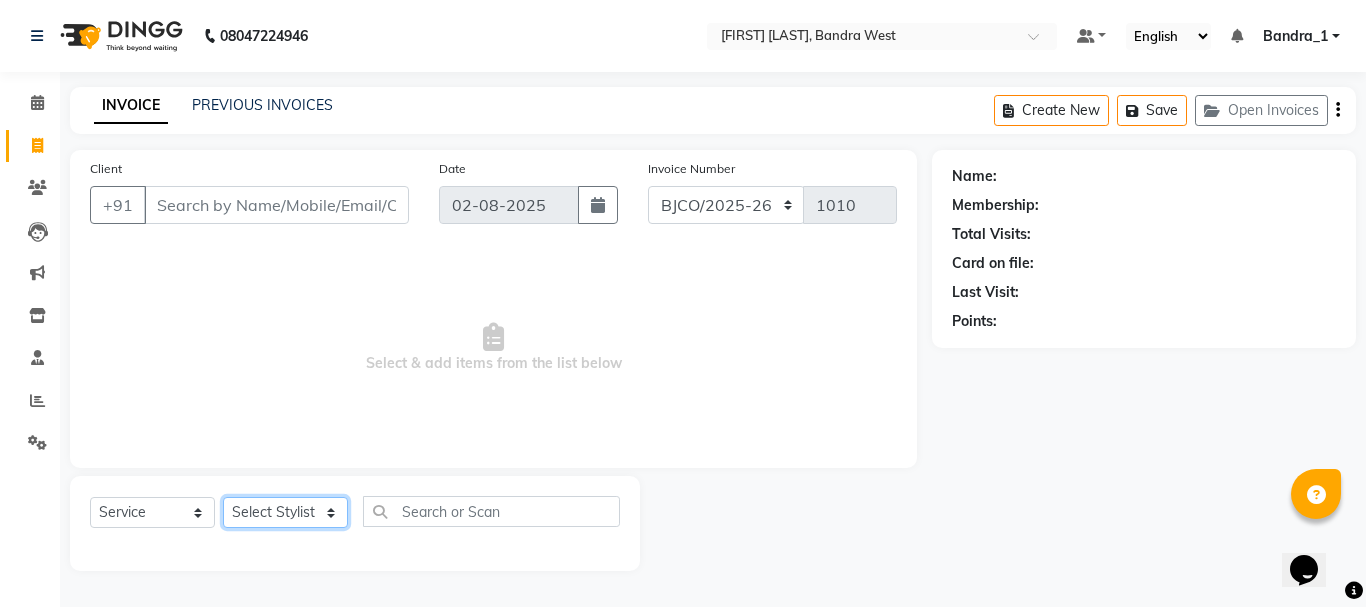 select on "54494" 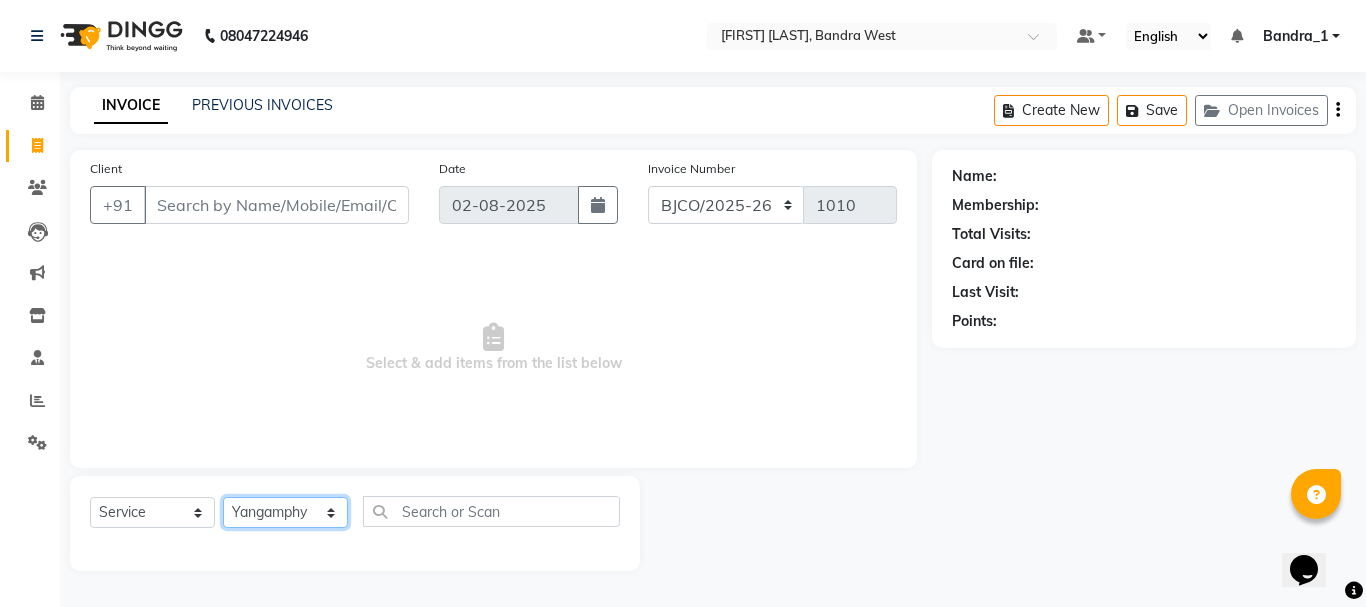 click on "Select Stylist Abdul Bandra_1 Bandra_store Catherine Chetan Deepali Eshan Gladis Gopal Jajo Jouyi Kiran  Moon Naomi On  Floor  [LAST] Make up Artist Raaj Rahul  Raja Rakesh Rashid Ryan Samreen Sandeep Kaur Sannatan Shephali Shilpa Shim Venisha                         Vinay Wasim.S Yangamphy Zing" 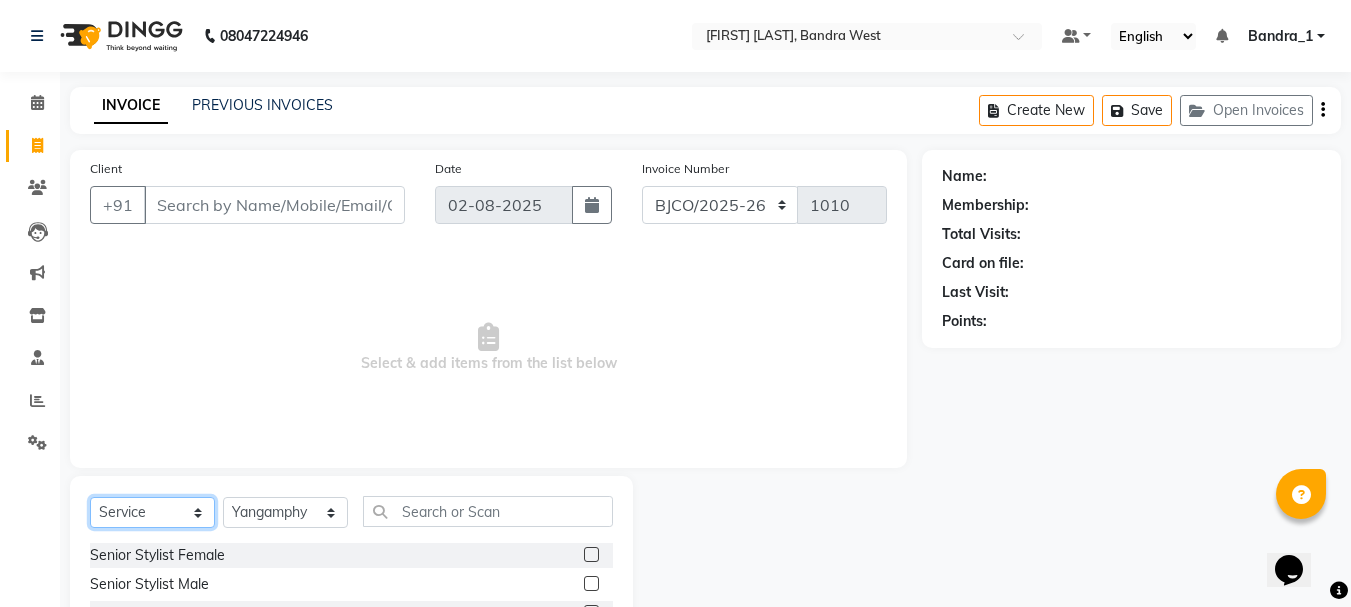 drag, startPoint x: 198, startPoint y: 521, endPoint x: 258, endPoint y: 521, distance: 60 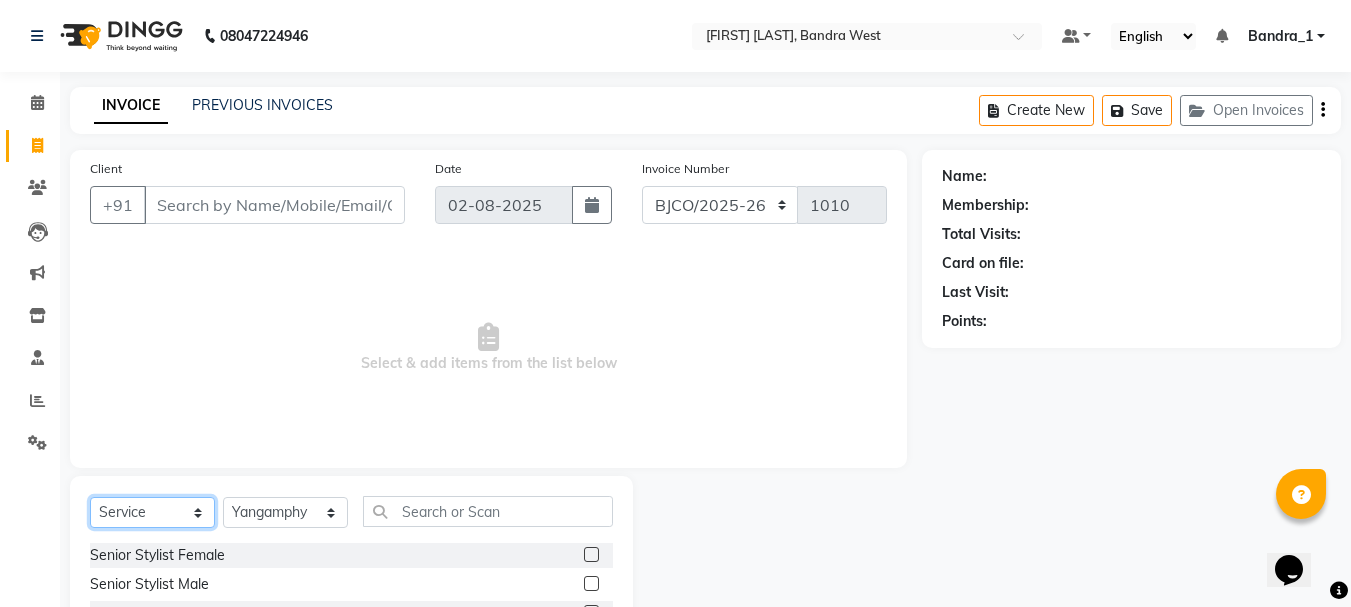 click on "Select  Service  Product  Membership  Package Voucher Prepaid Gift Card" 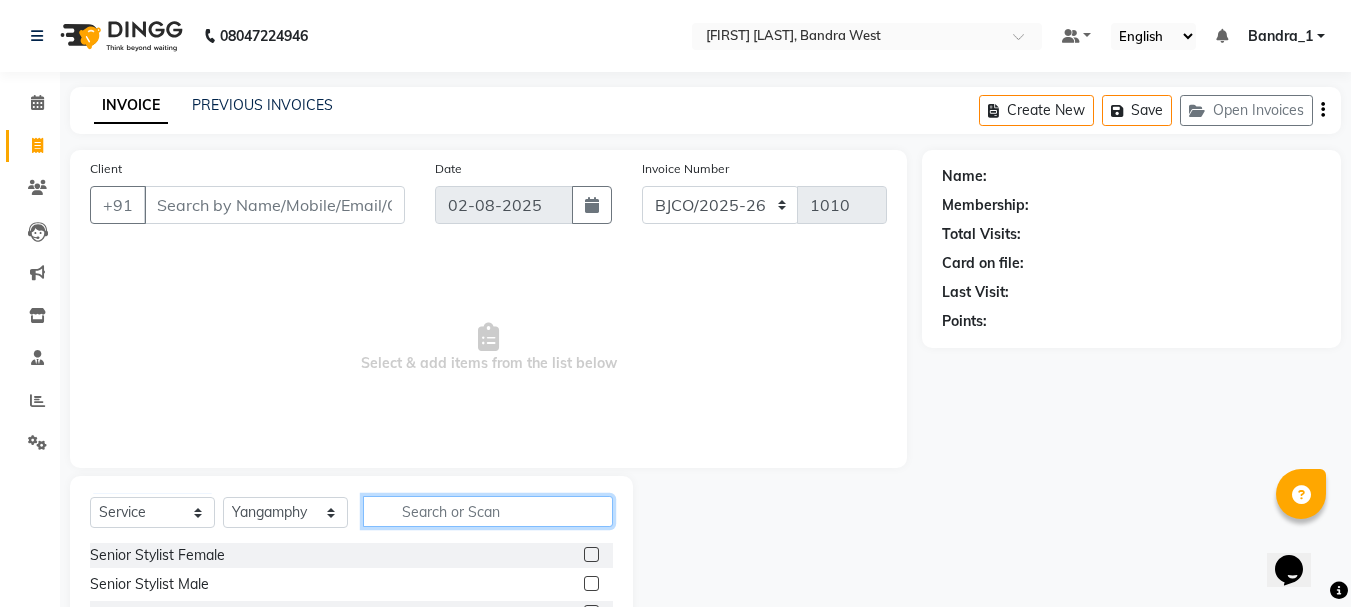 click 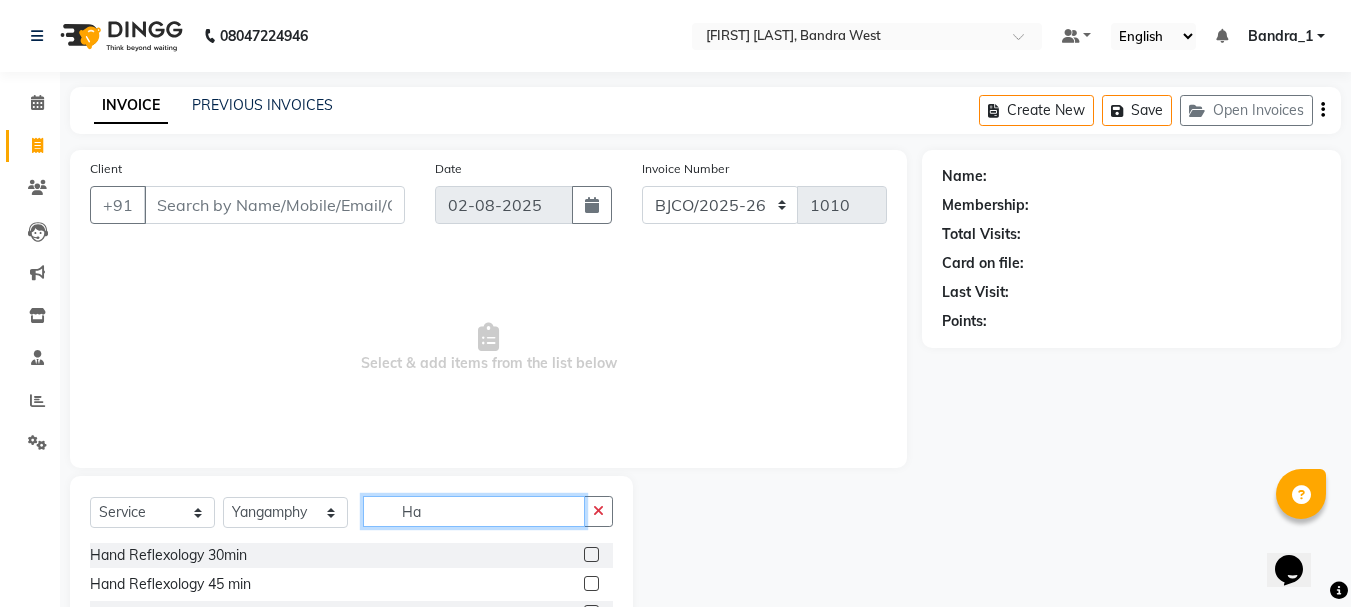 type on "H" 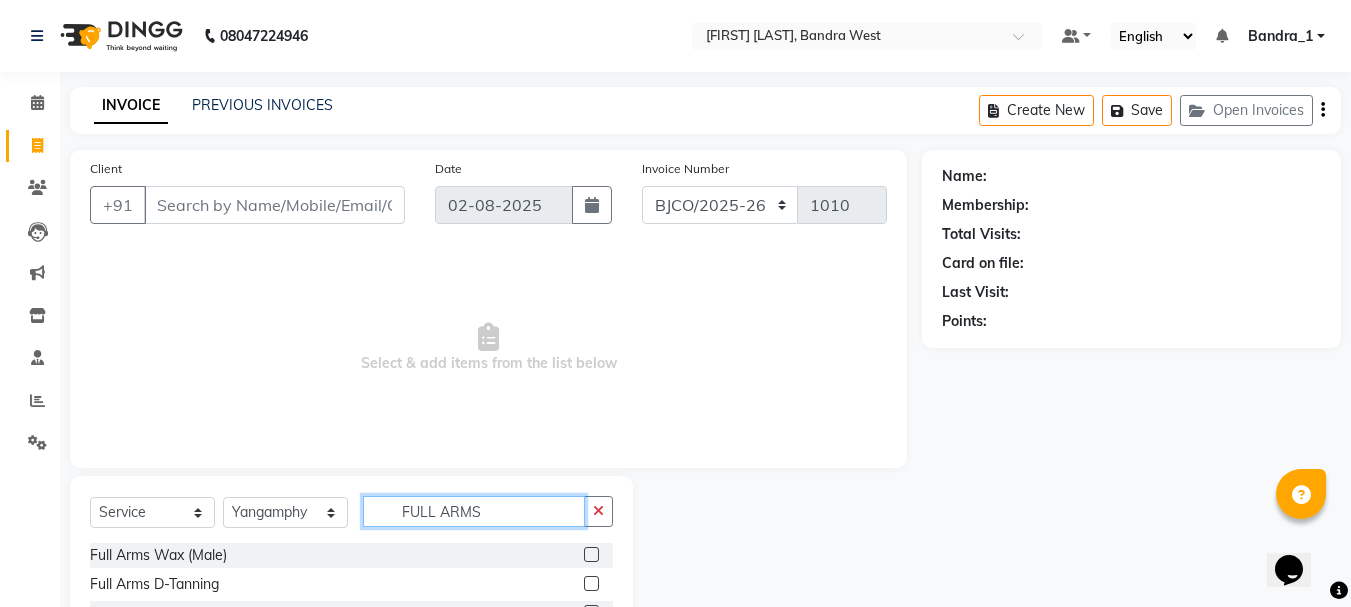 scroll, scrollTop: 3, scrollLeft: 0, axis: vertical 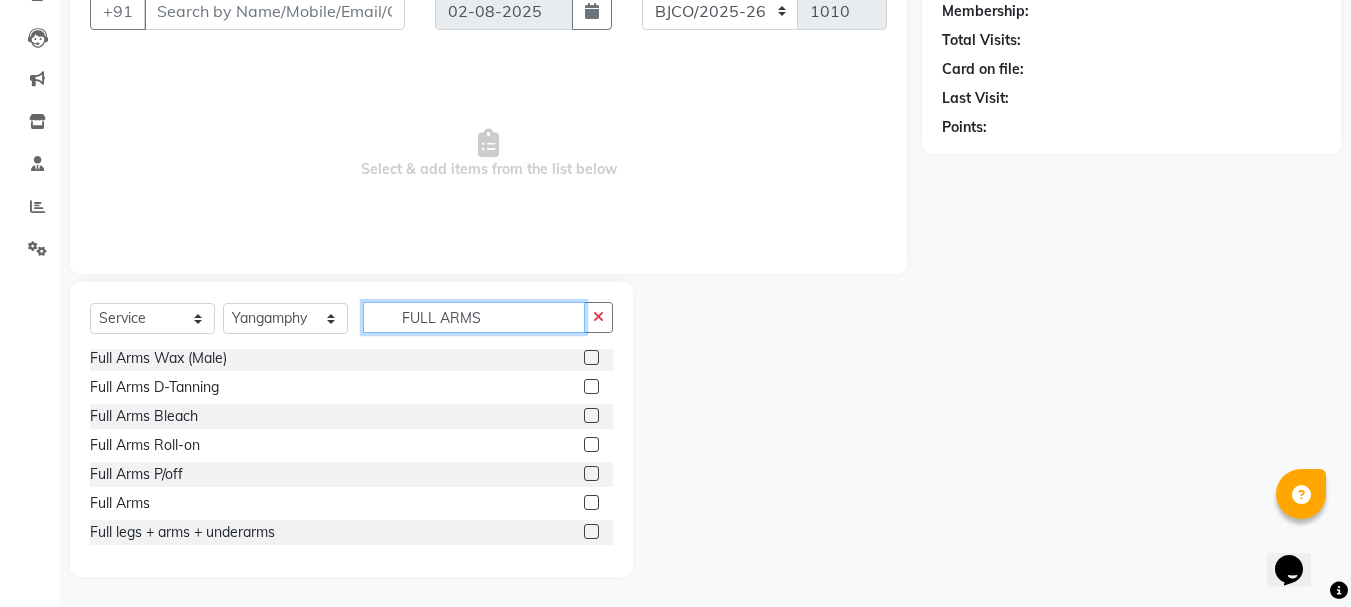 type on "FULL ARMS" 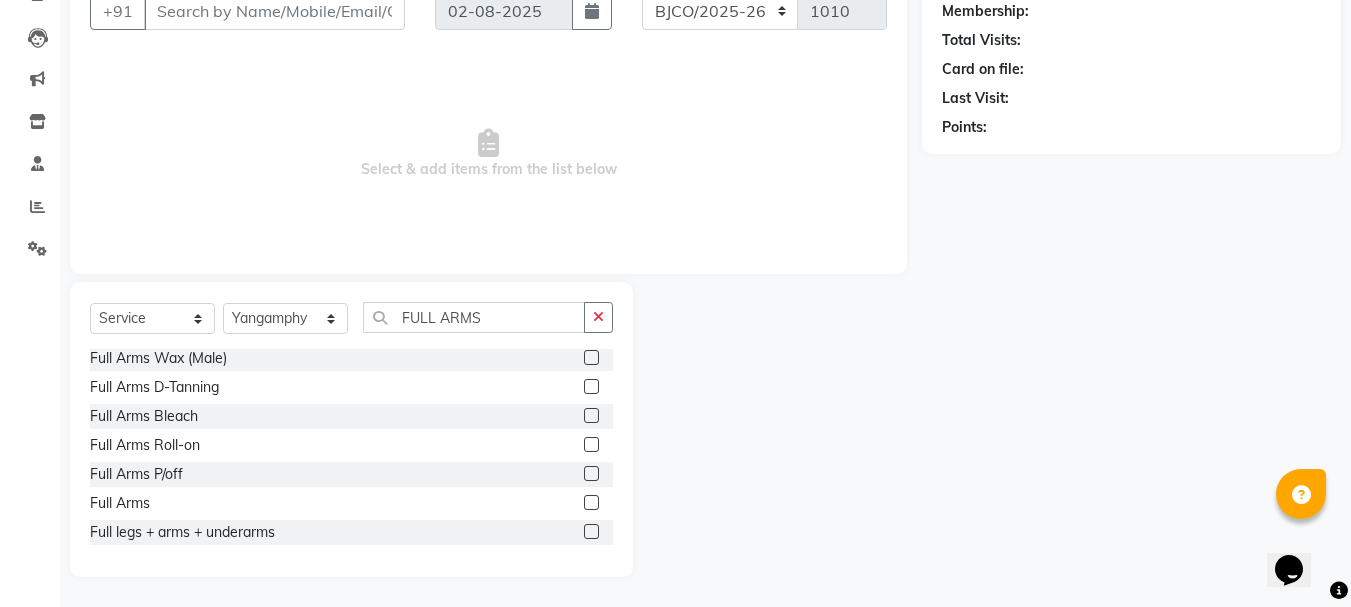 click 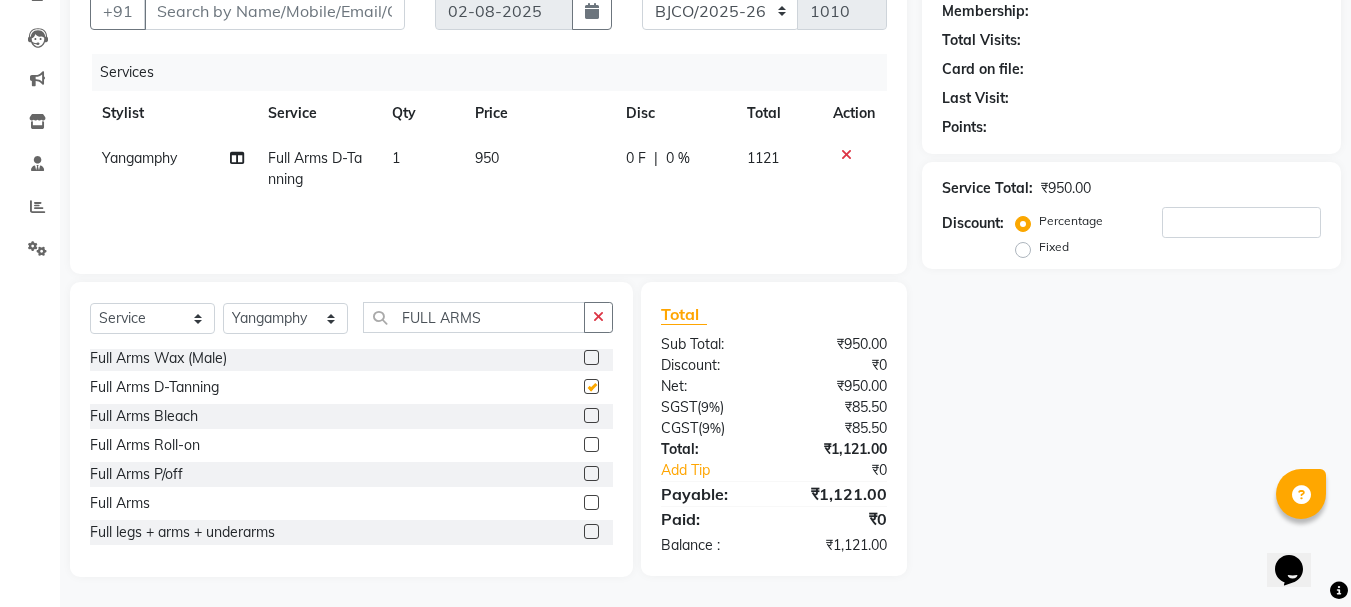 checkbox on "false" 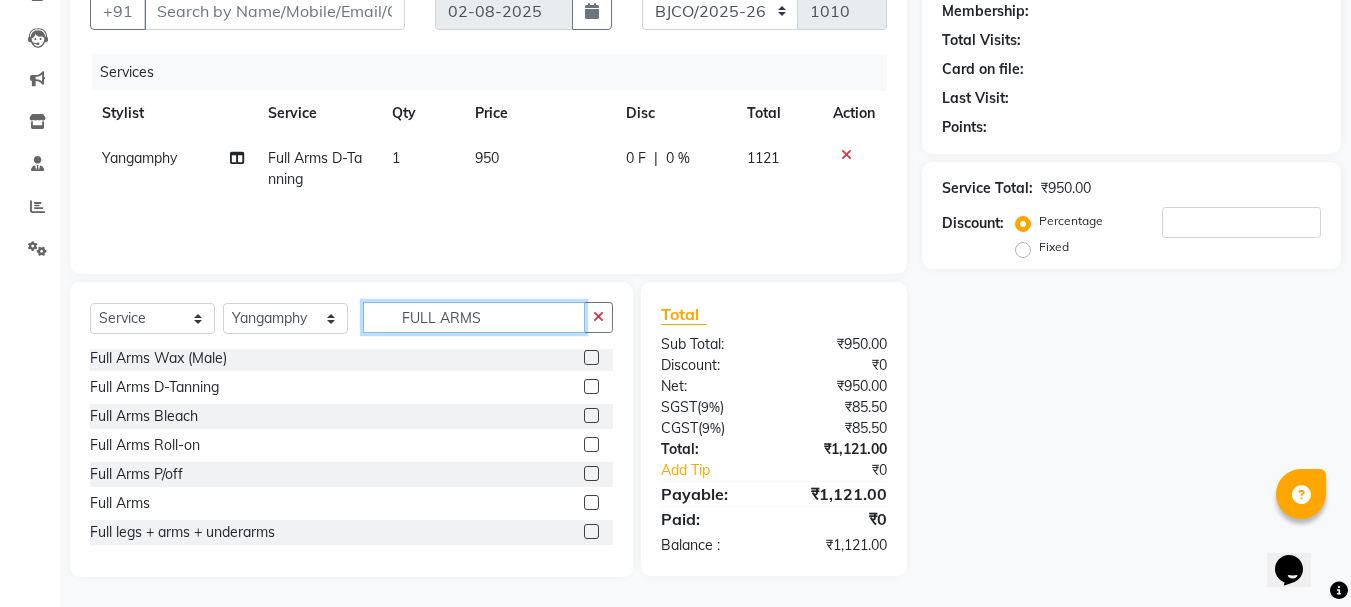 drag, startPoint x: 498, startPoint y: 329, endPoint x: 288, endPoint y: 313, distance: 210.60864 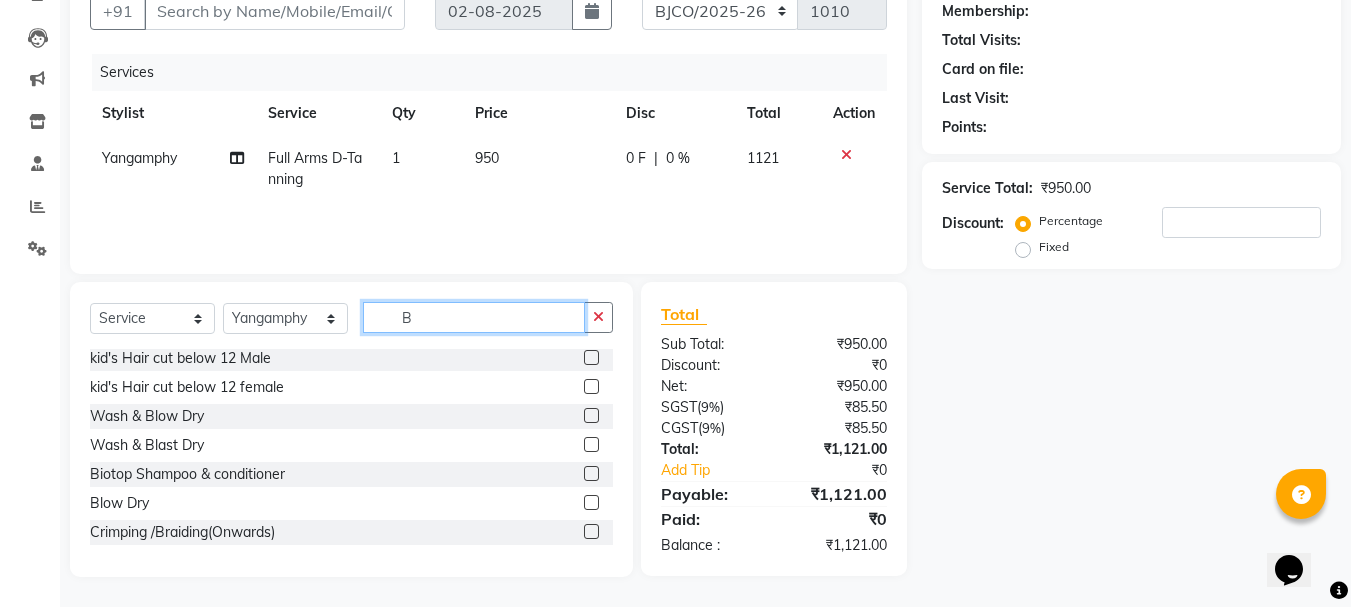 scroll, scrollTop: 0, scrollLeft: 0, axis: both 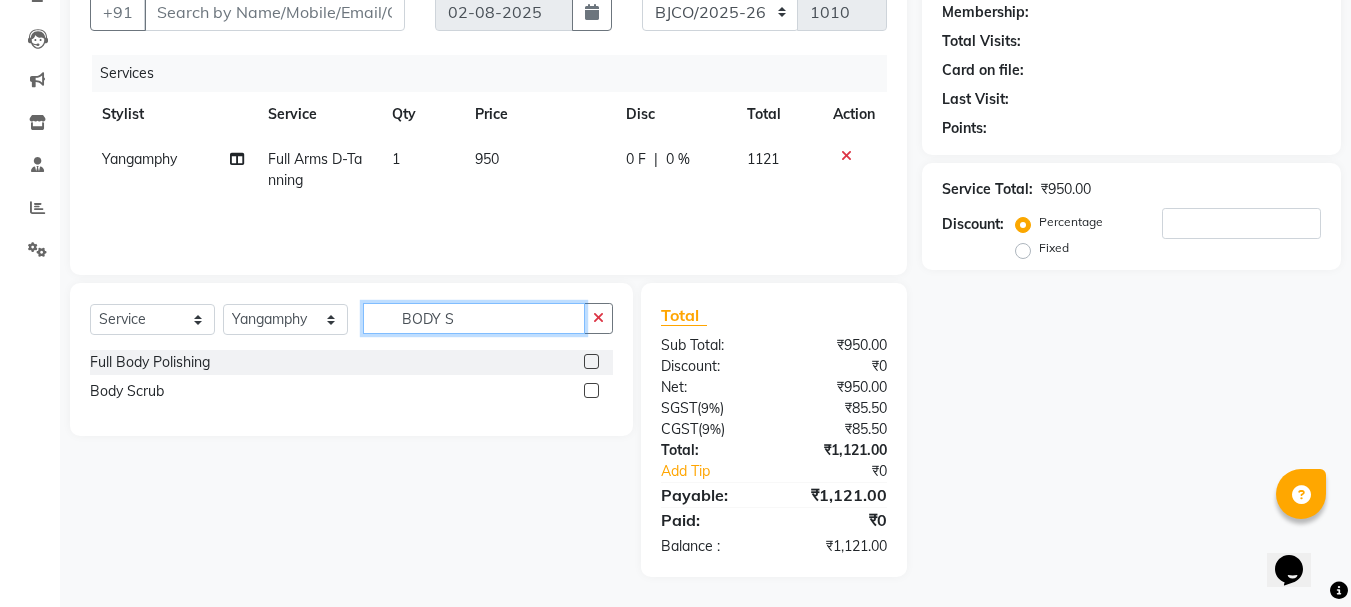 type on "BODY S" 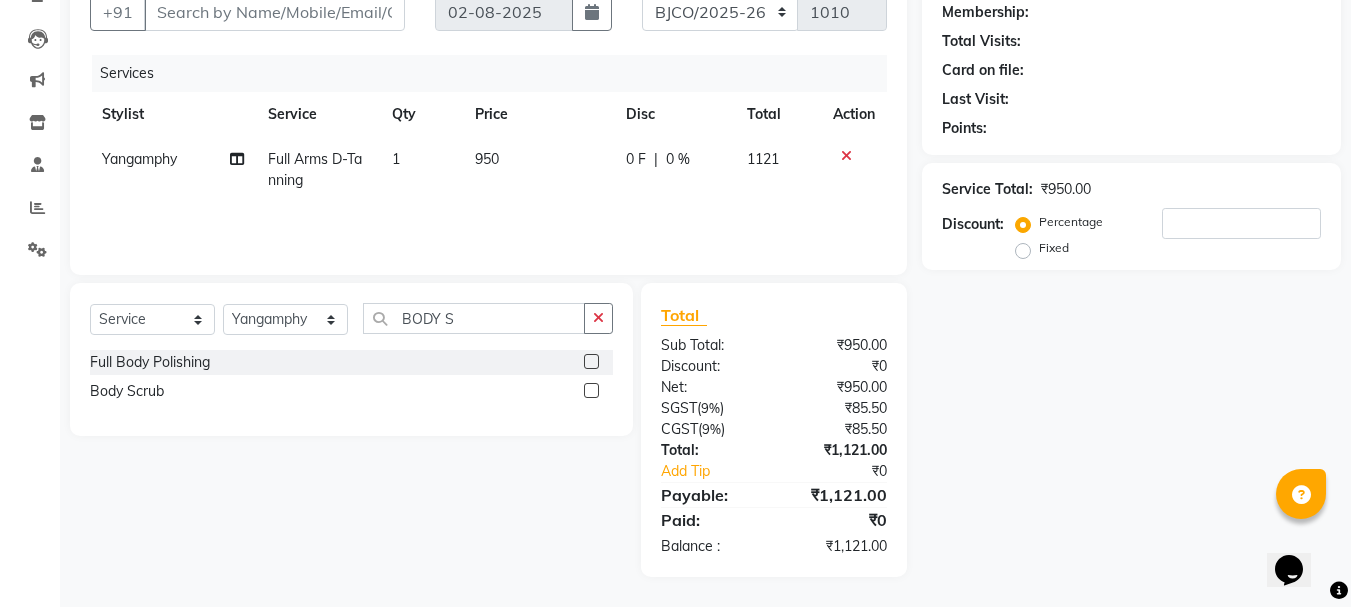 click 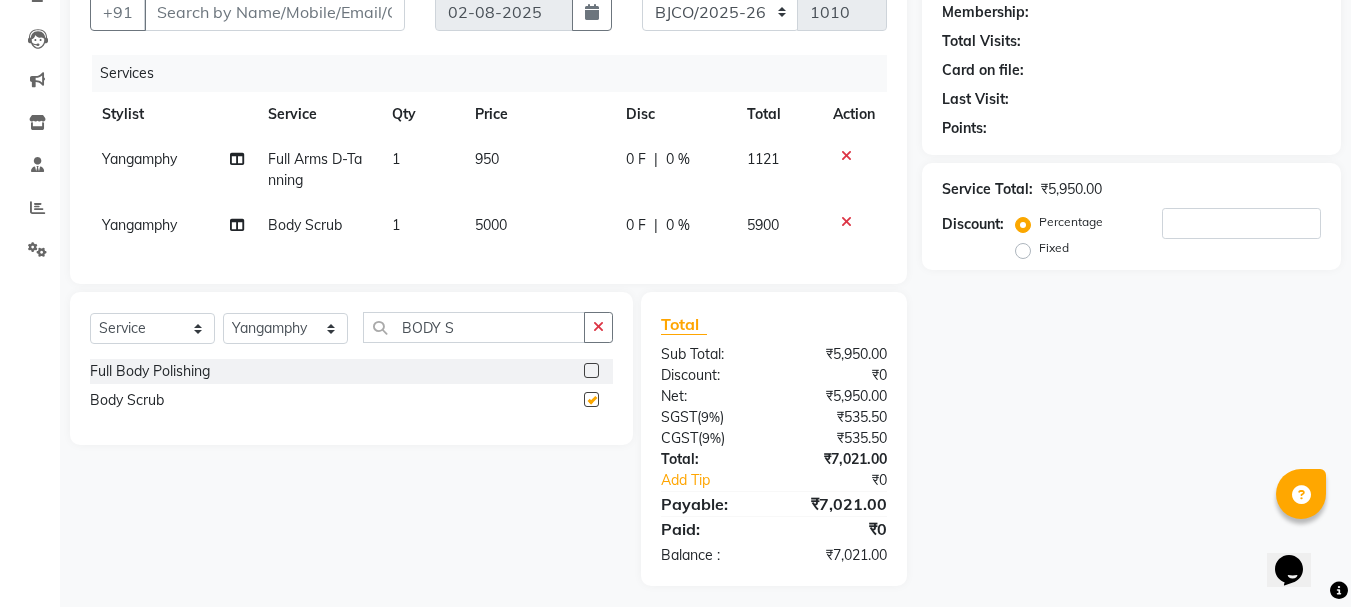 checkbox on "false" 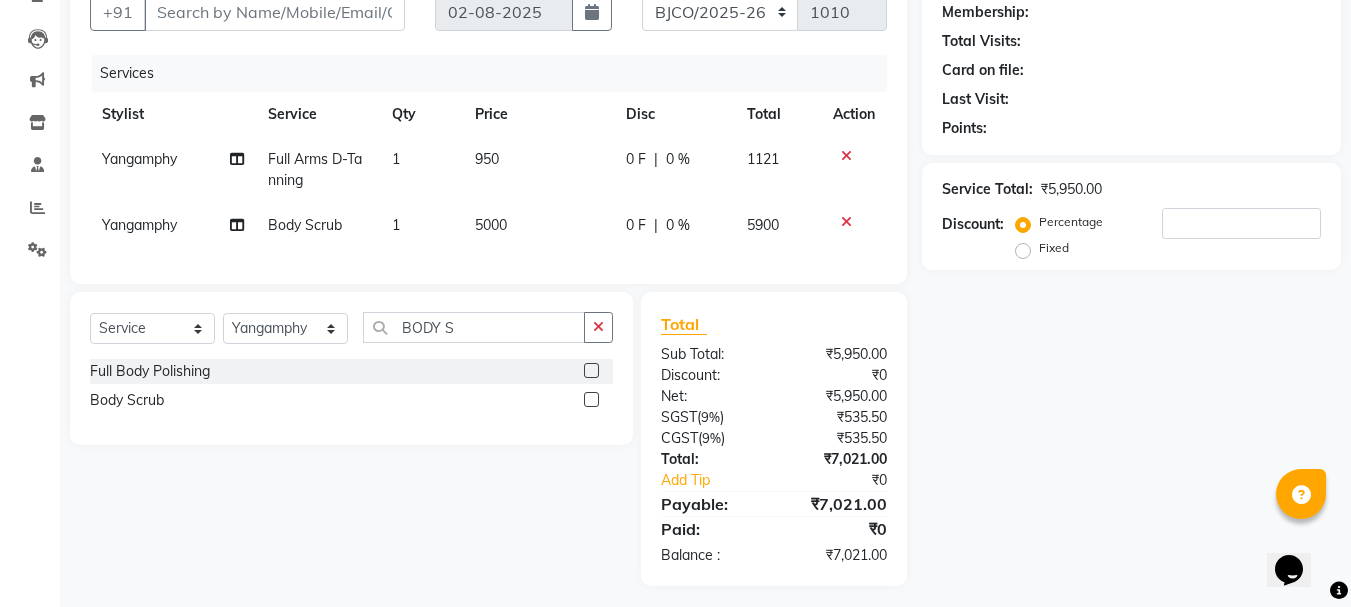 scroll, scrollTop: 0, scrollLeft: 0, axis: both 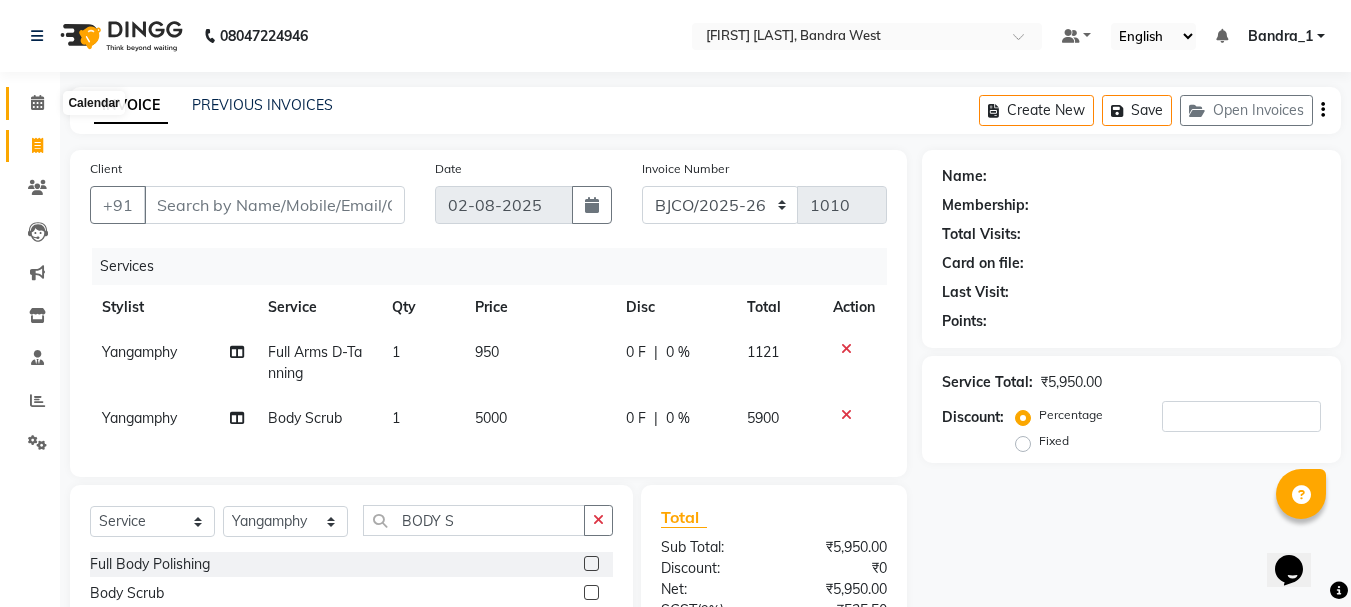 click 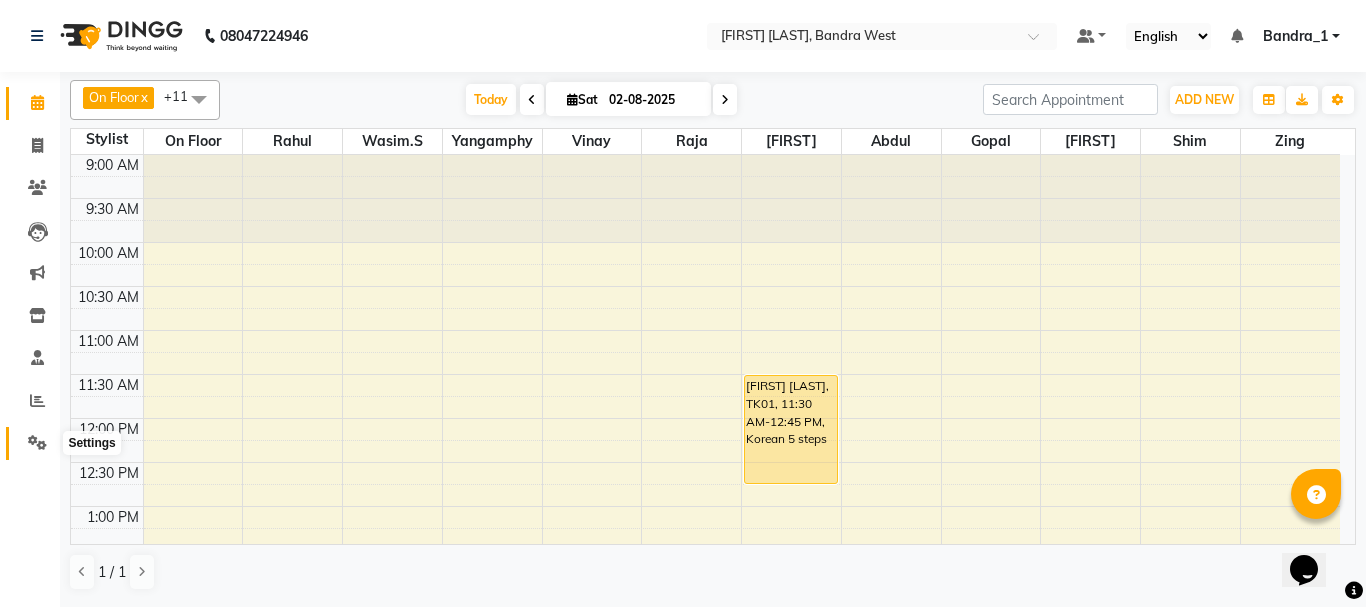 click 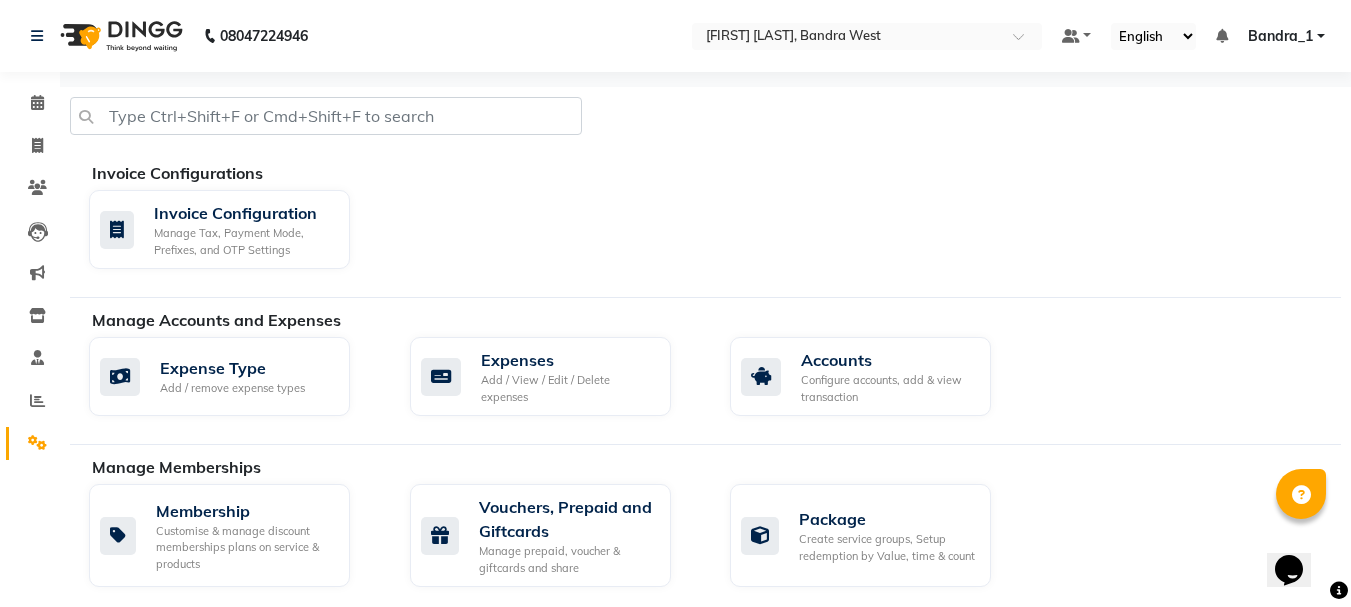 scroll, scrollTop: 400, scrollLeft: 0, axis: vertical 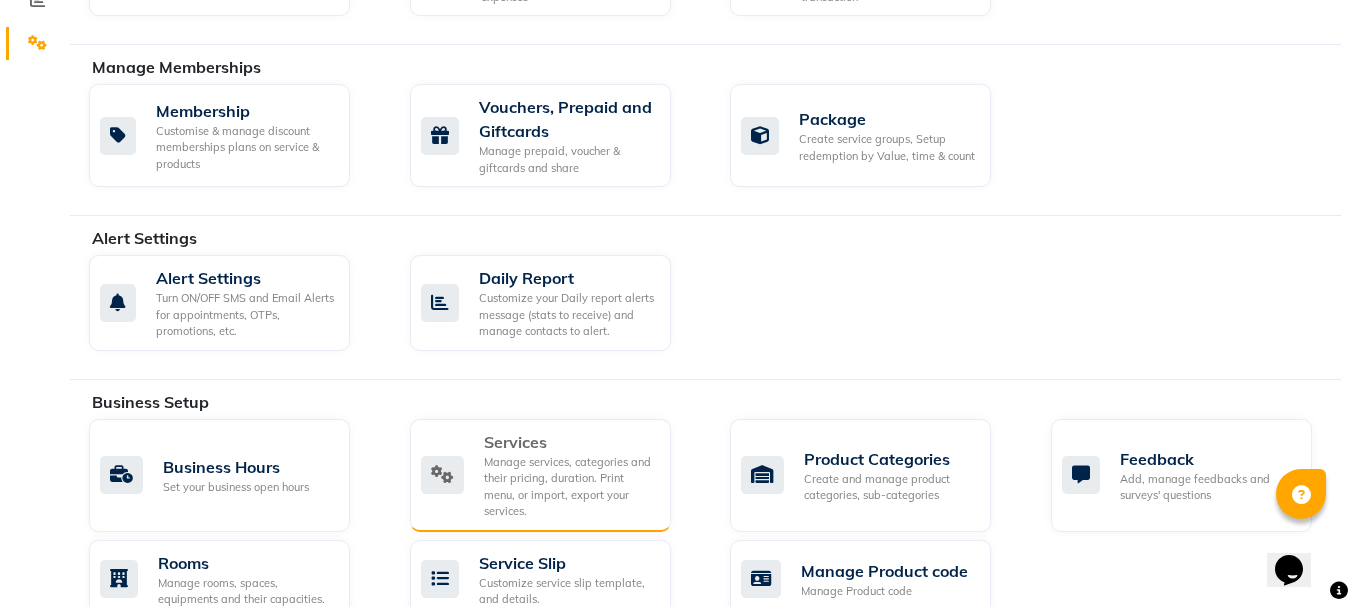 click on "Manage services, categories and their pricing, duration. Print menu, or import, export your services." 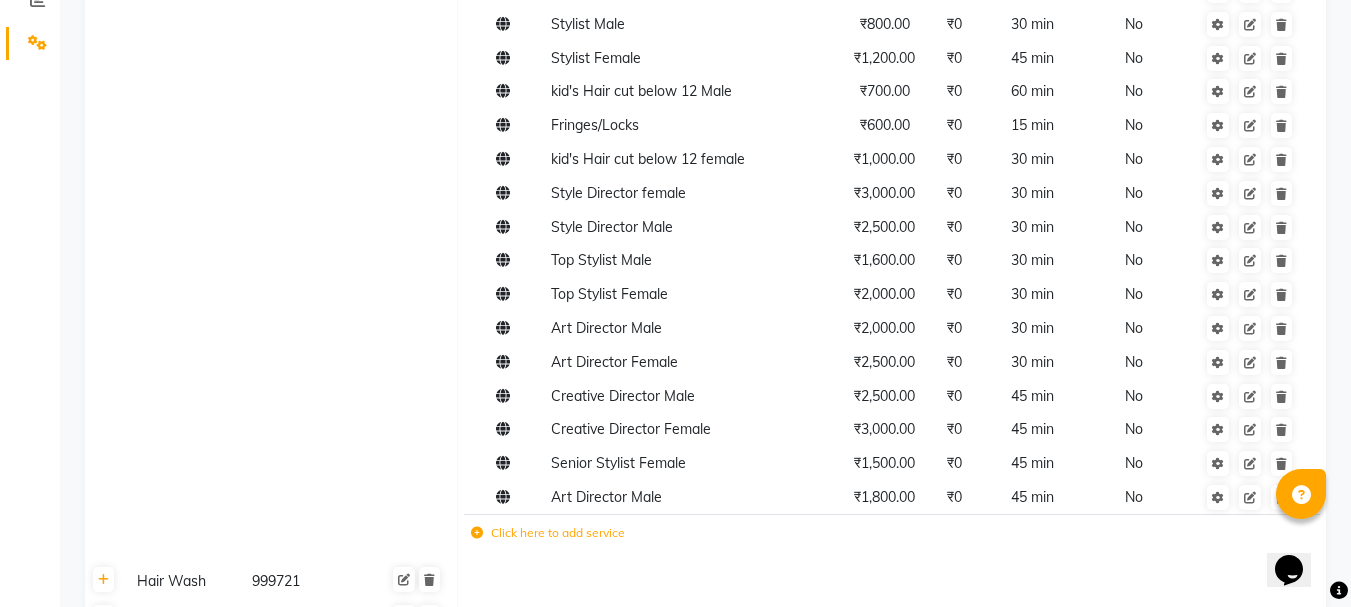 scroll, scrollTop: 1200, scrollLeft: 0, axis: vertical 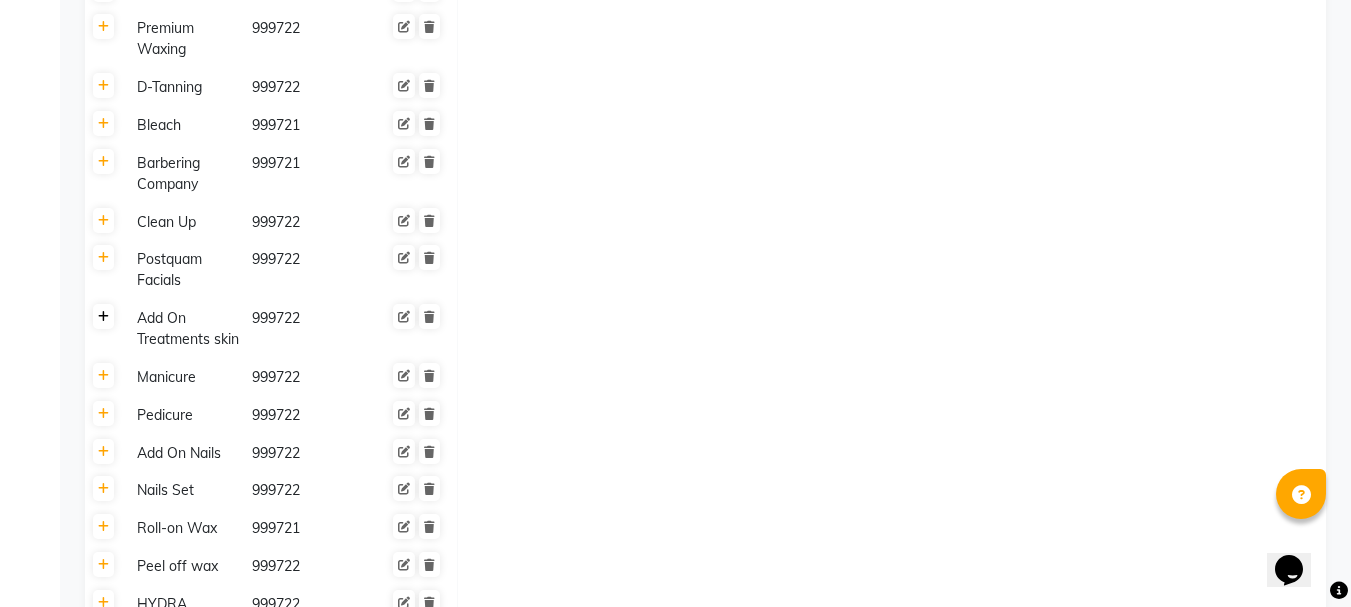 click 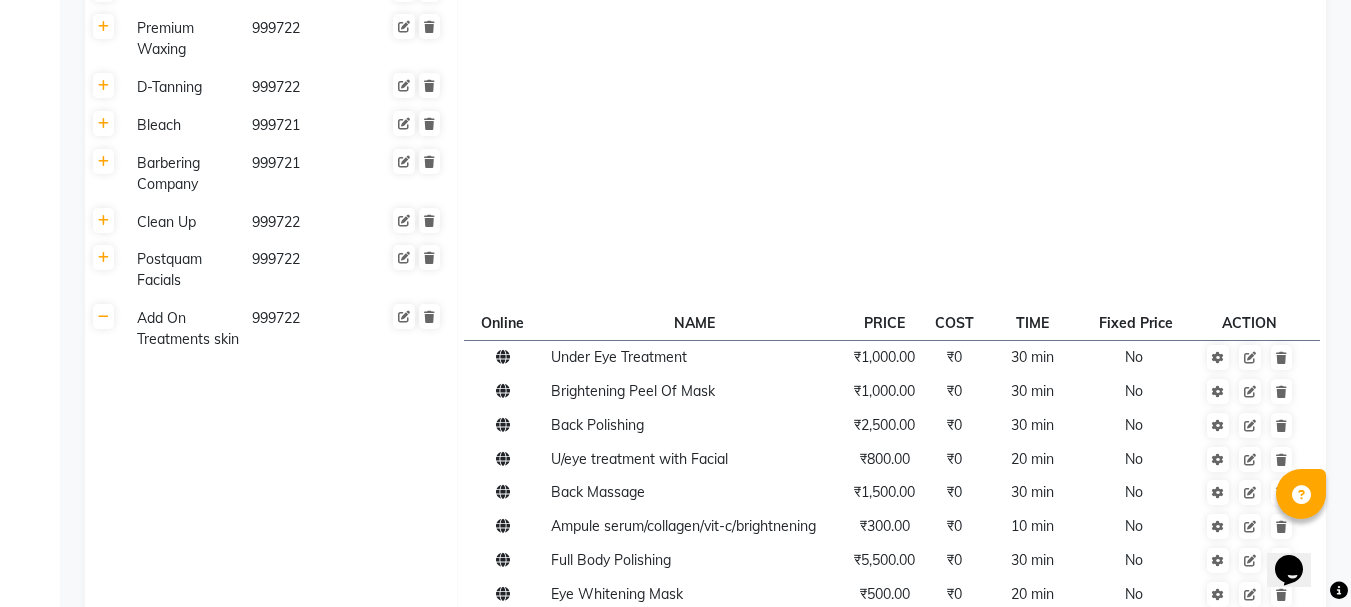 scroll, scrollTop: 1600, scrollLeft: 0, axis: vertical 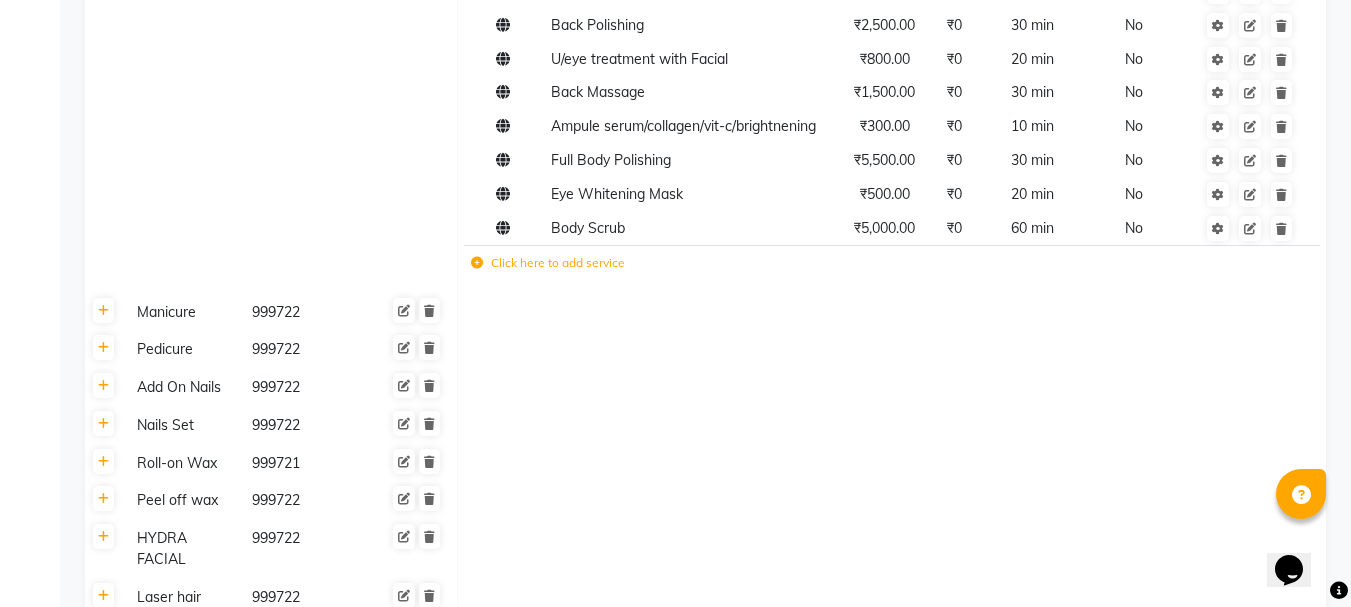 click on "Click here to add service" 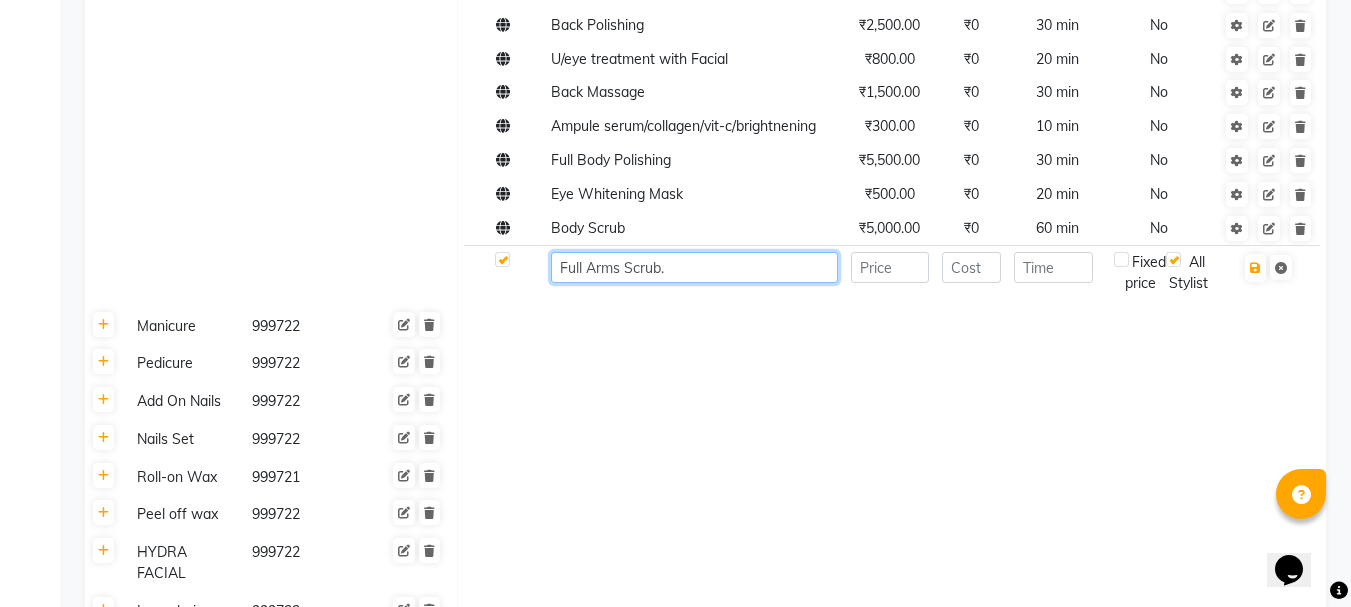 type on "Full Arms Scrub." 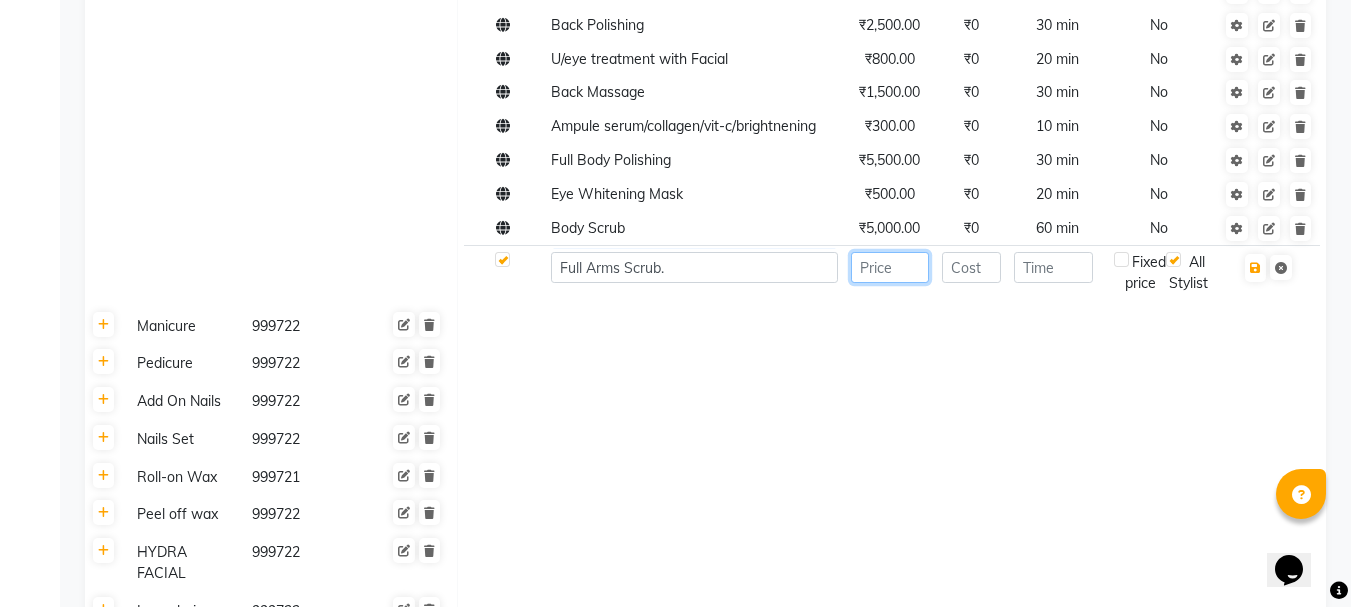 click 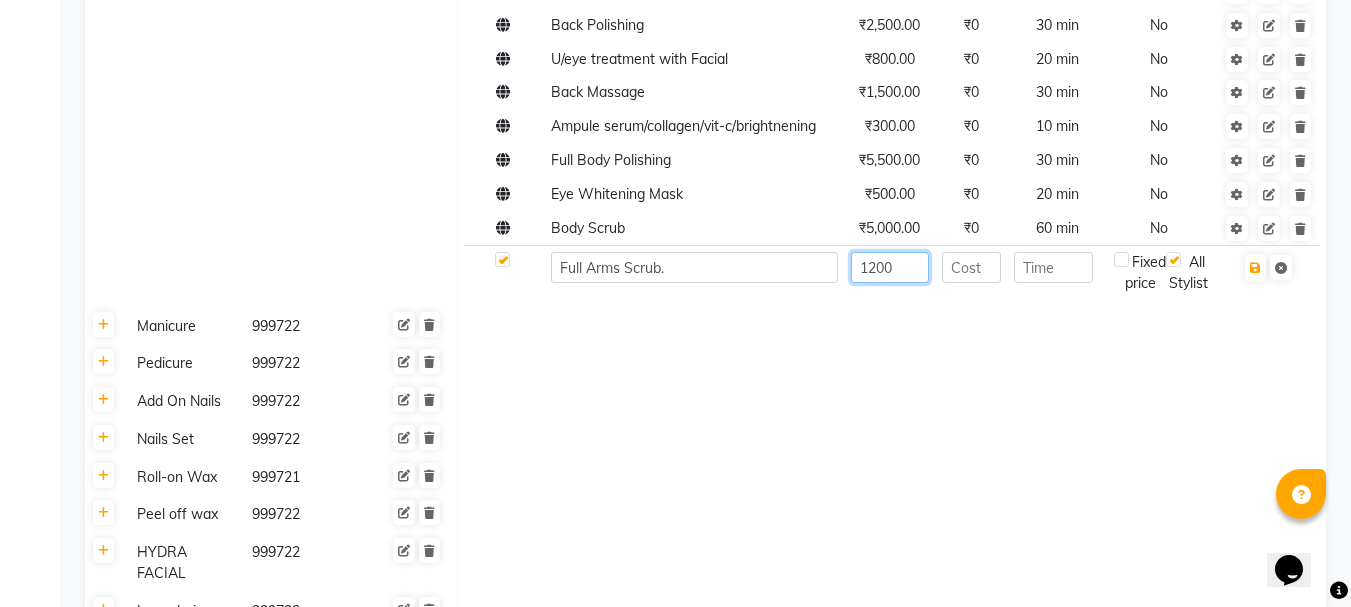 type on "1200" 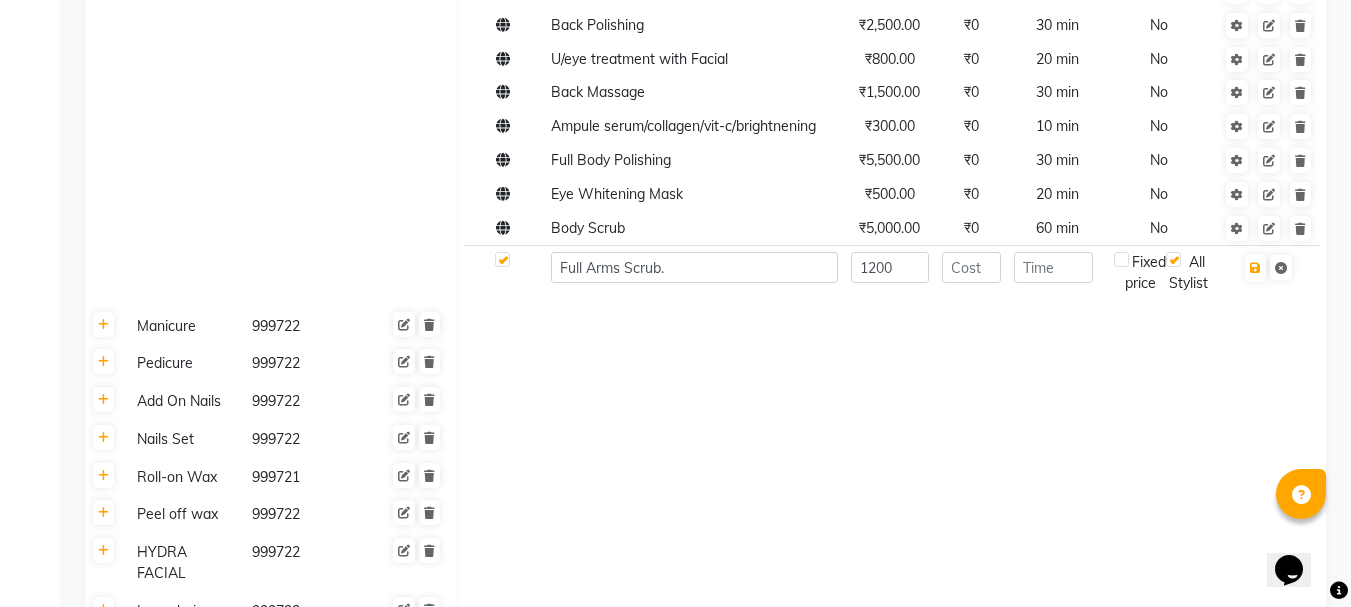 click 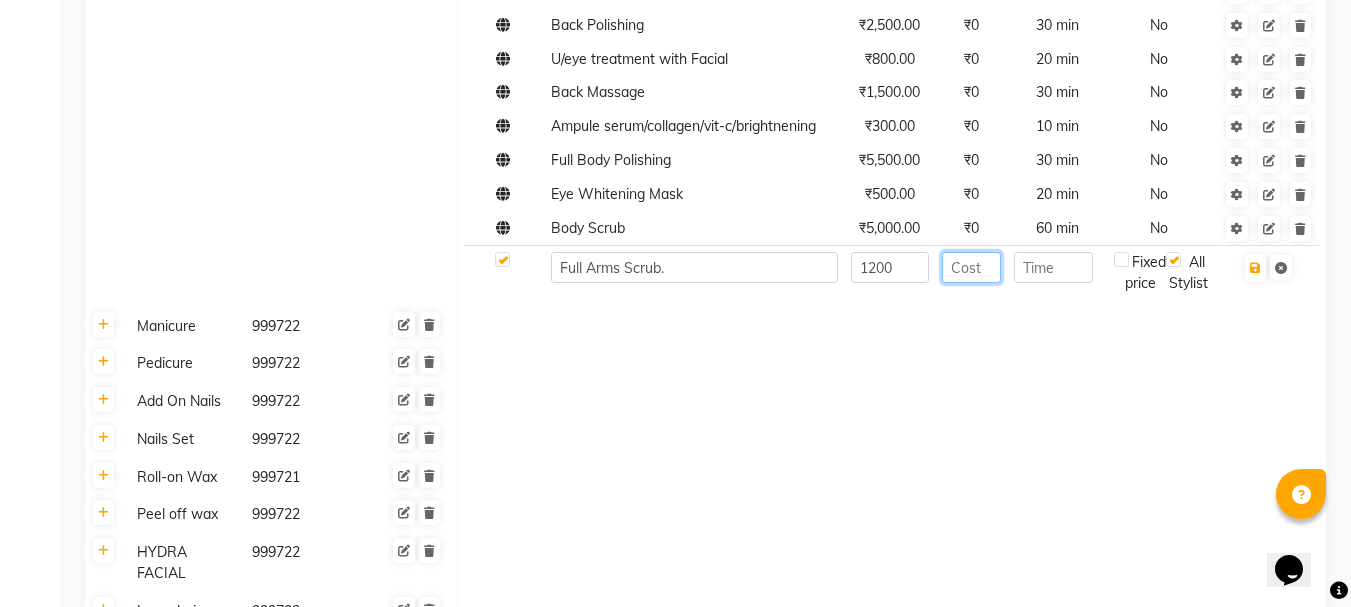 click 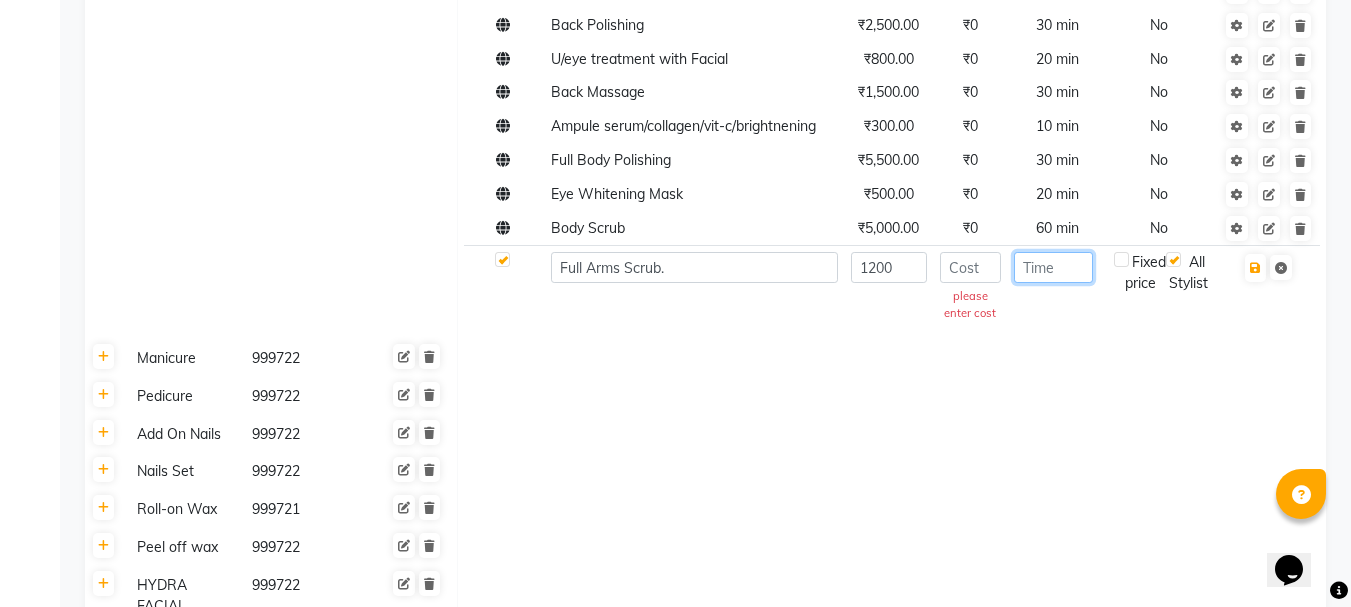 click 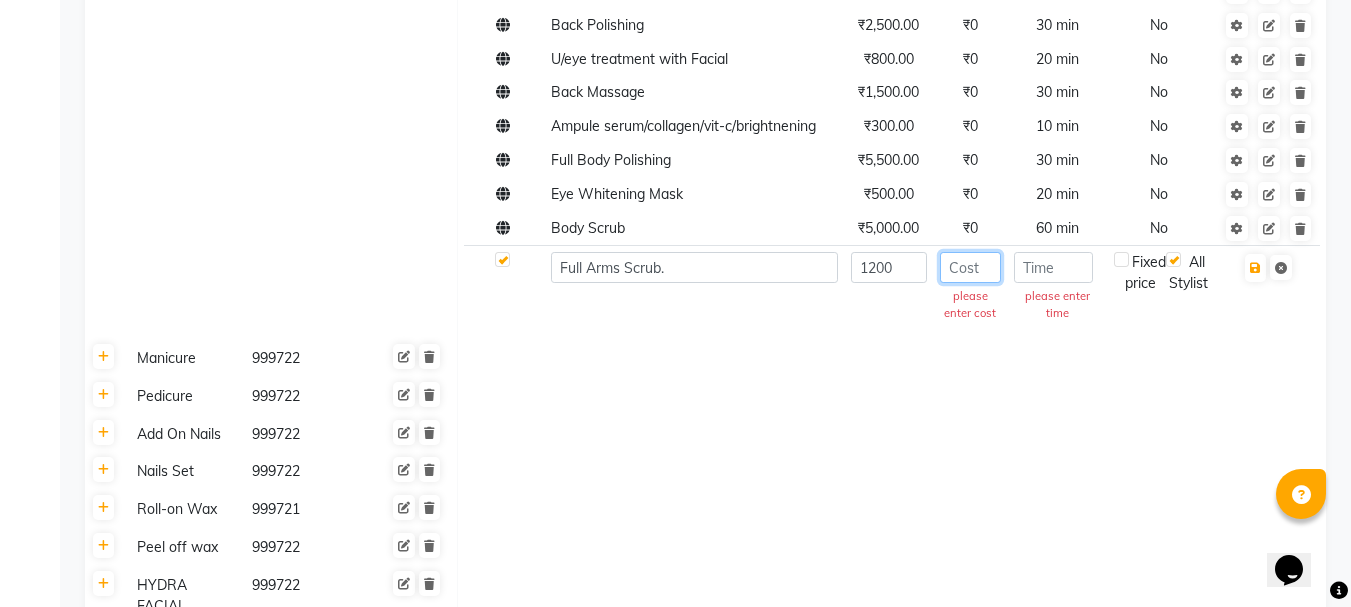 click 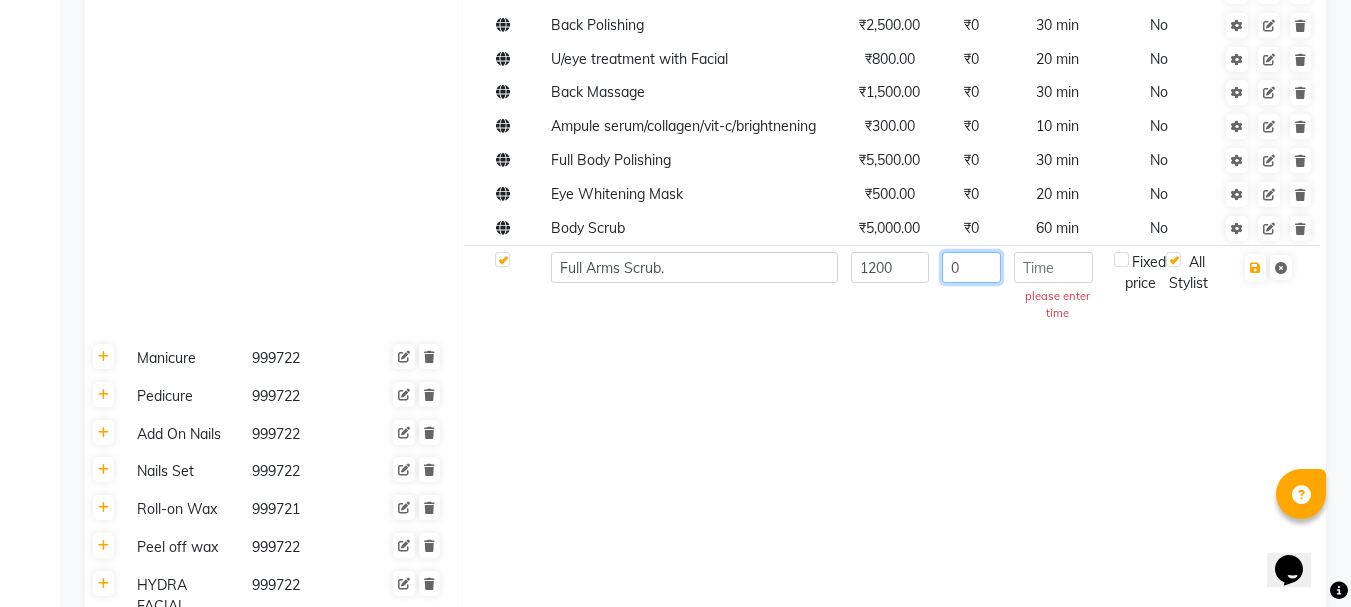 type on "0" 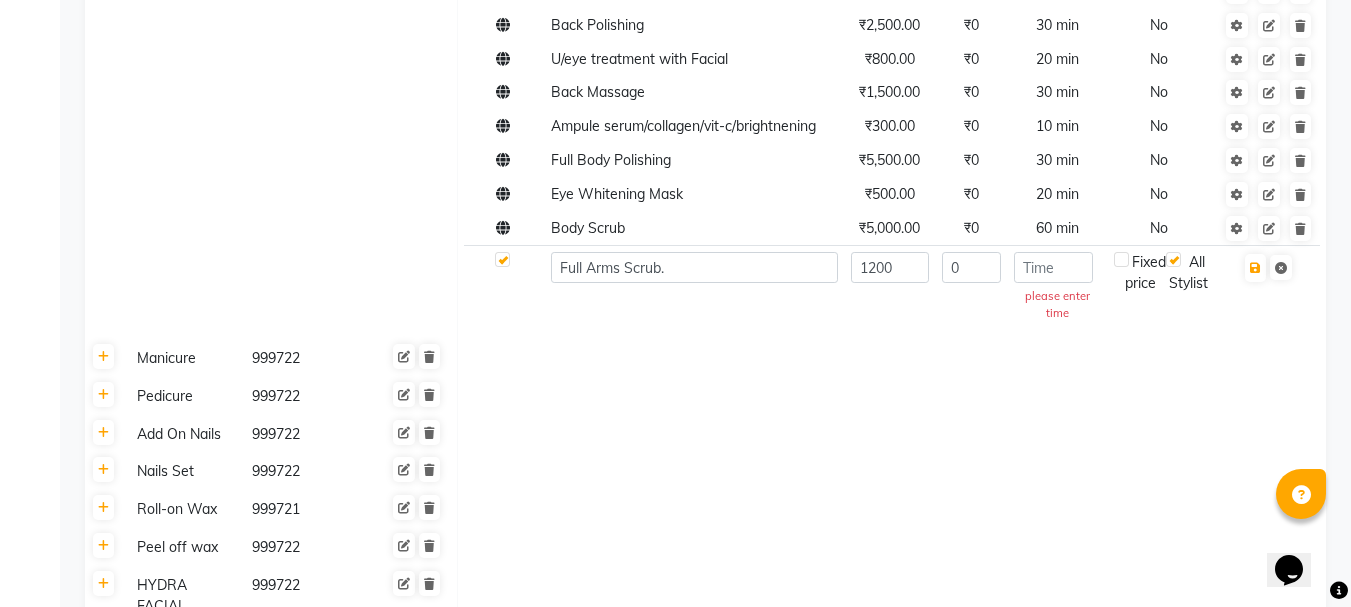click on "please enter time" 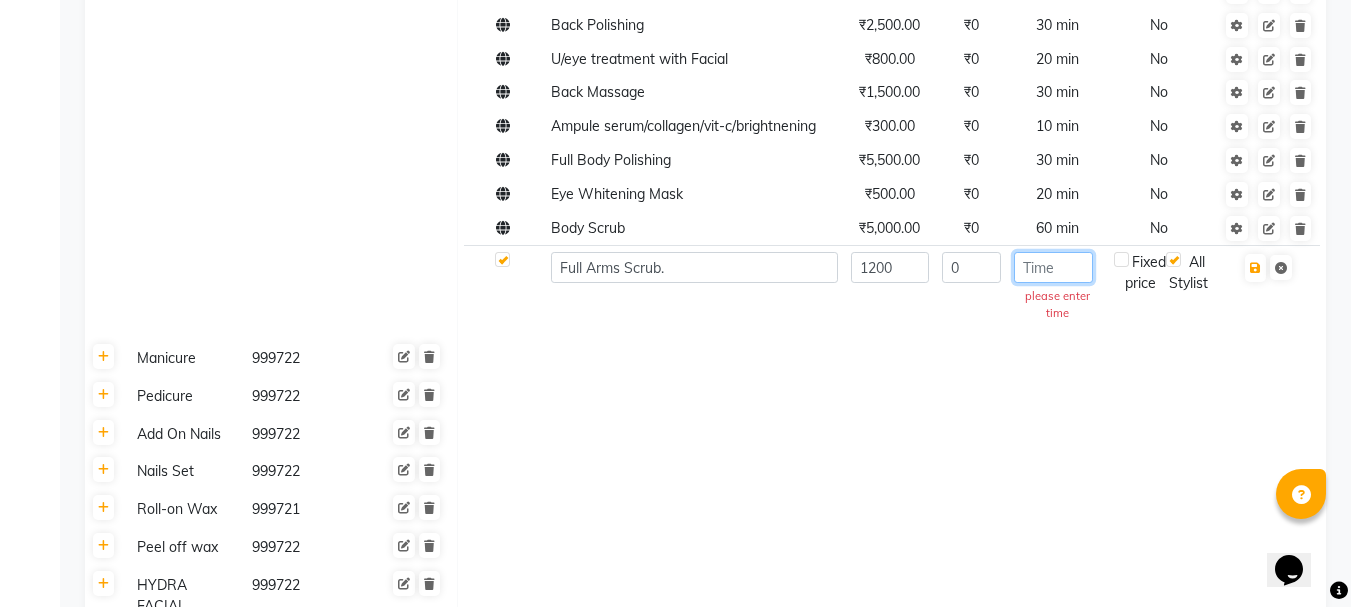click 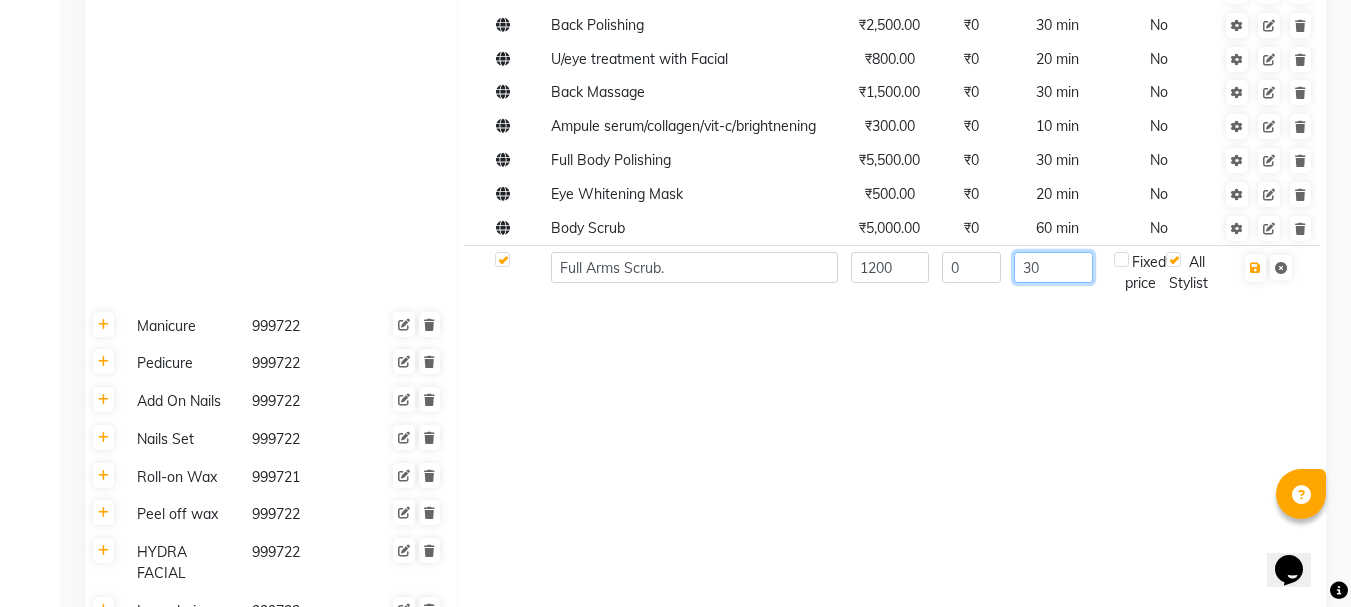 click on "30" 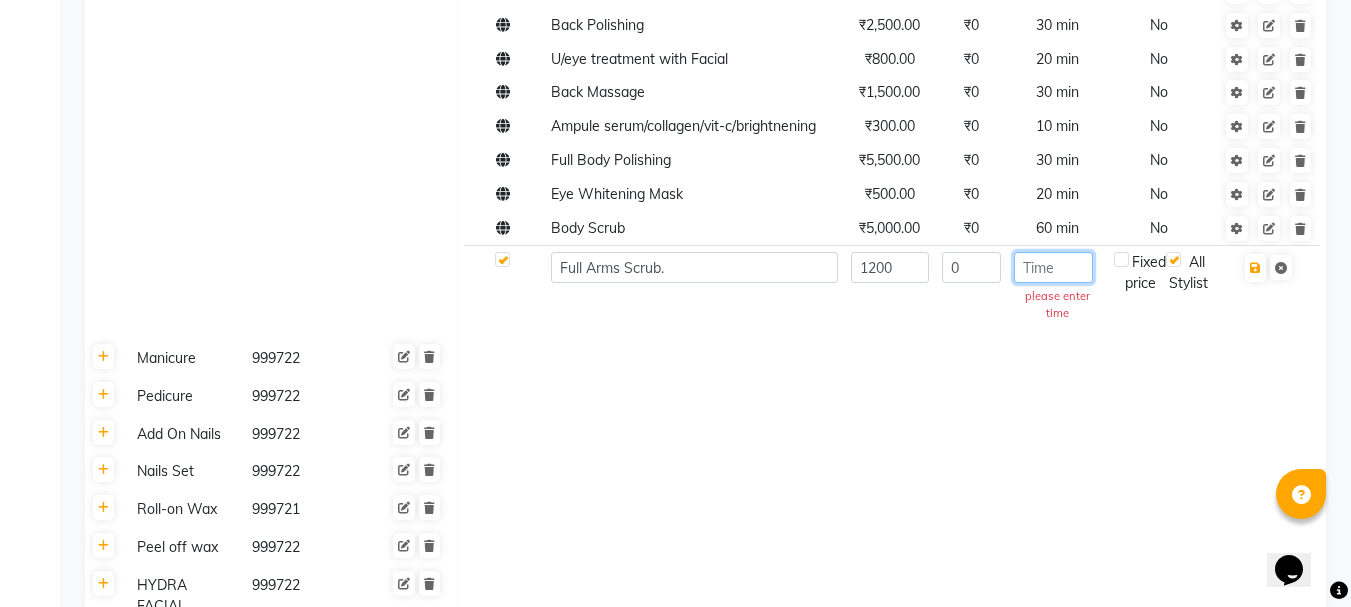click 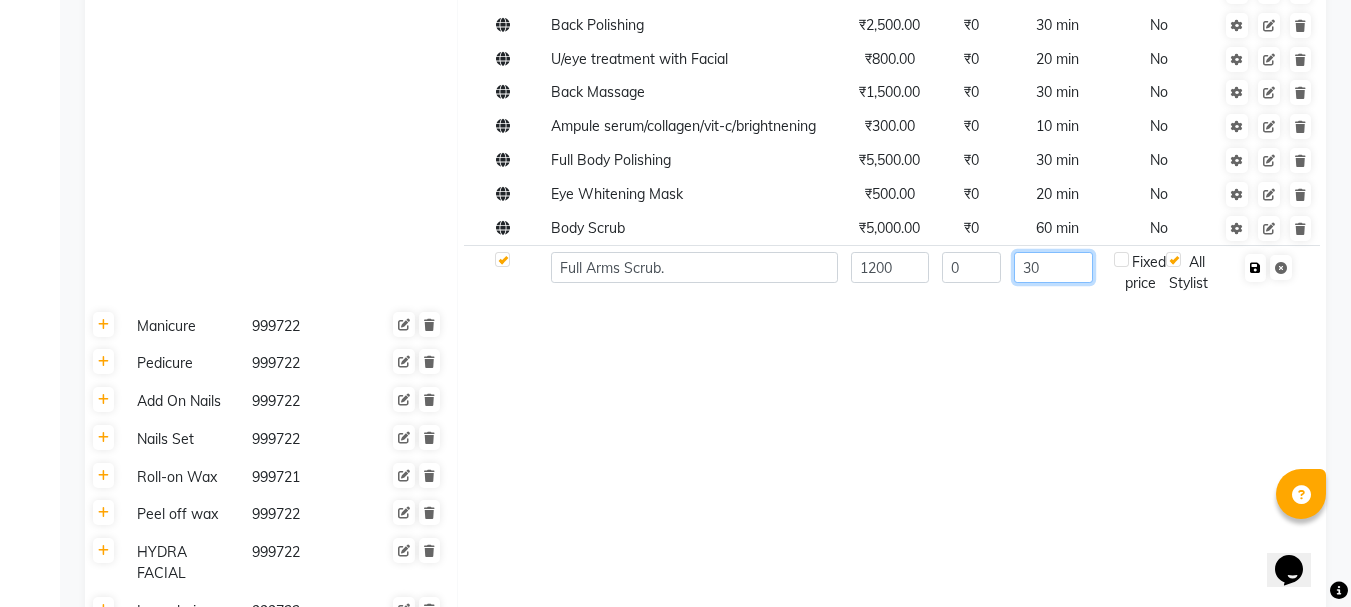 type on "30" 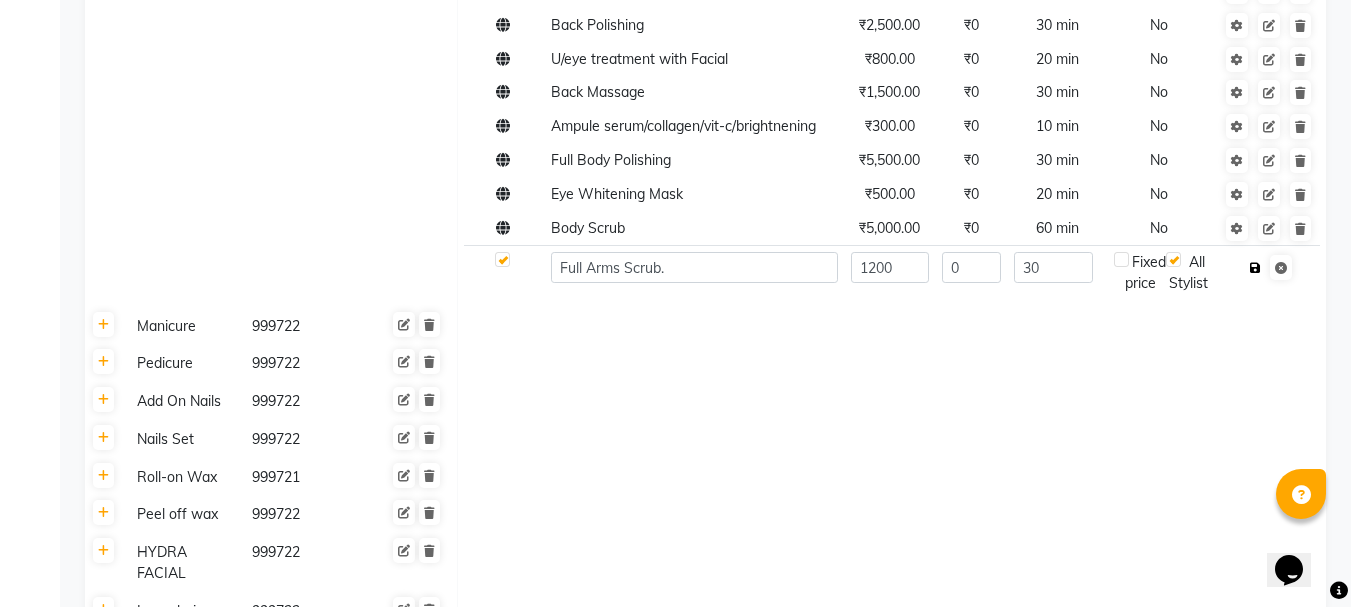 click at bounding box center [1255, 268] 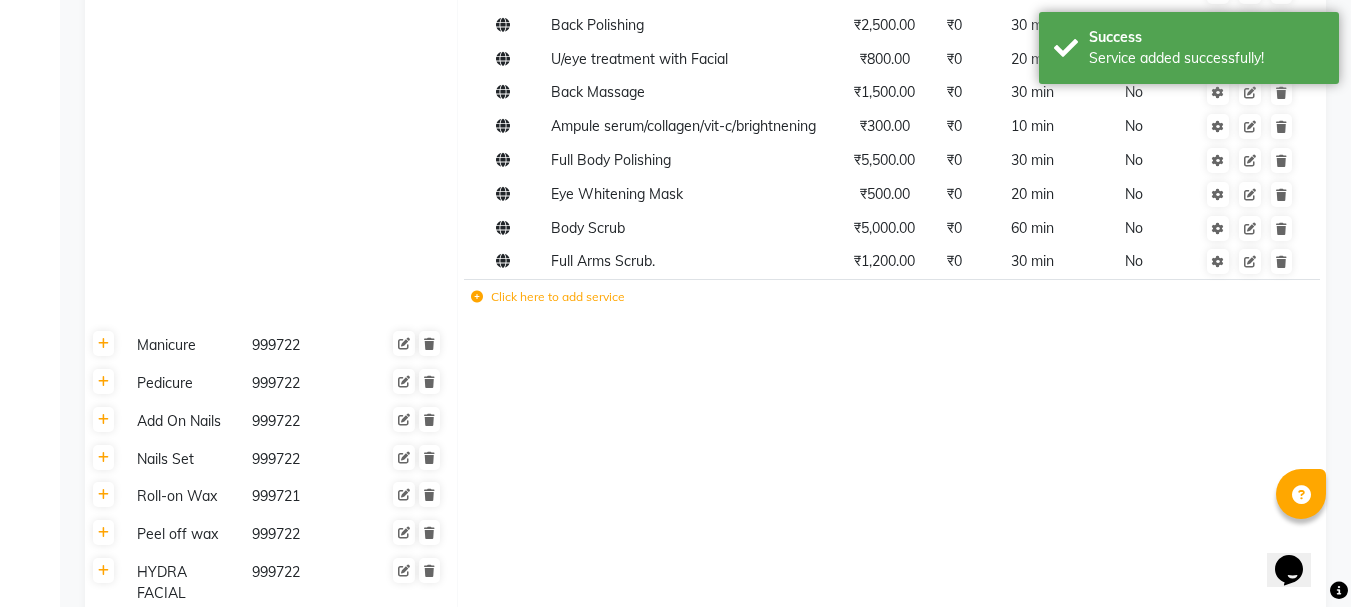 scroll, scrollTop: 0, scrollLeft: 0, axis: both 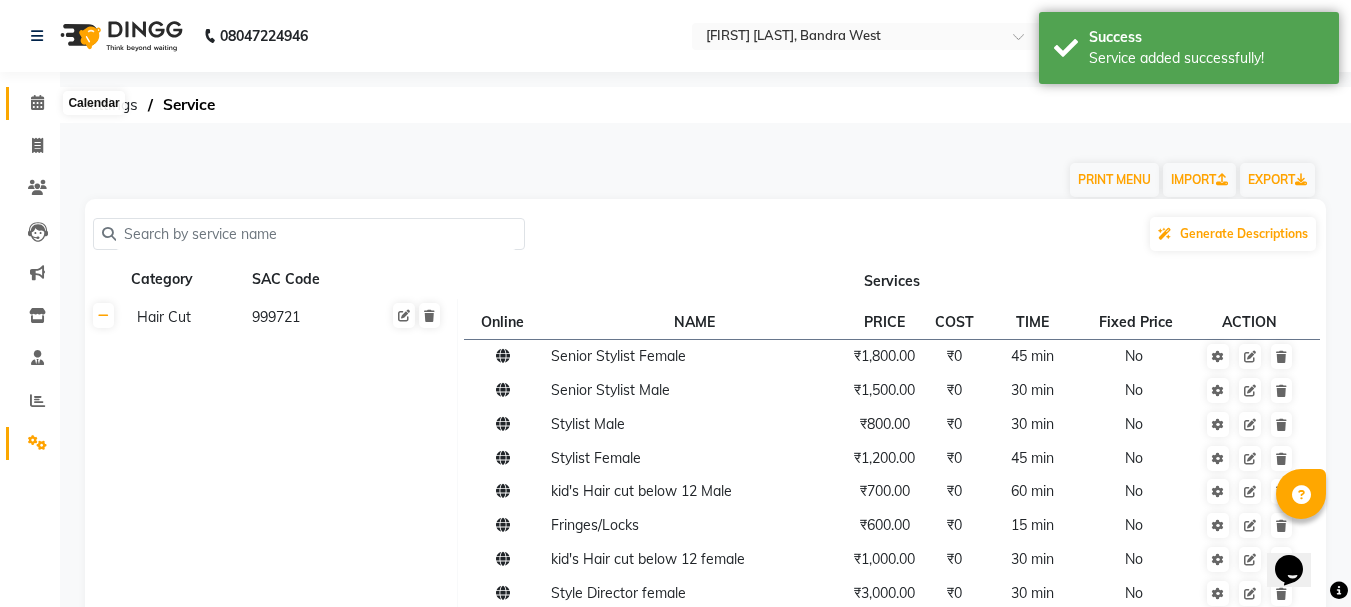 click 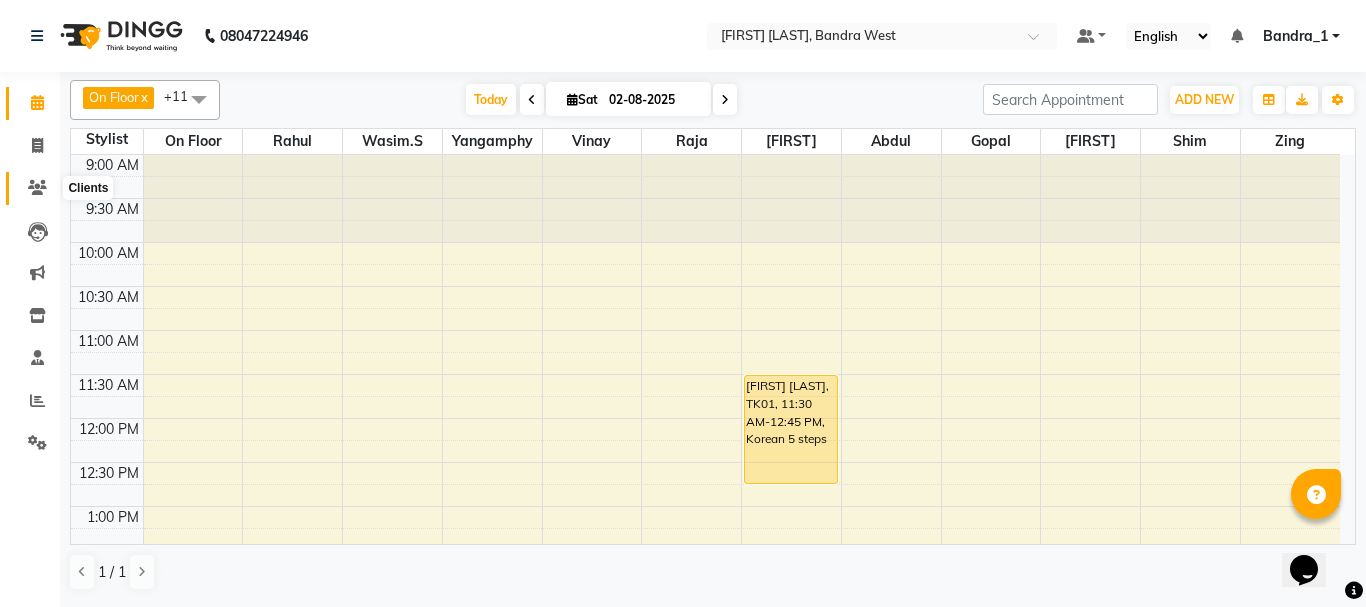 click 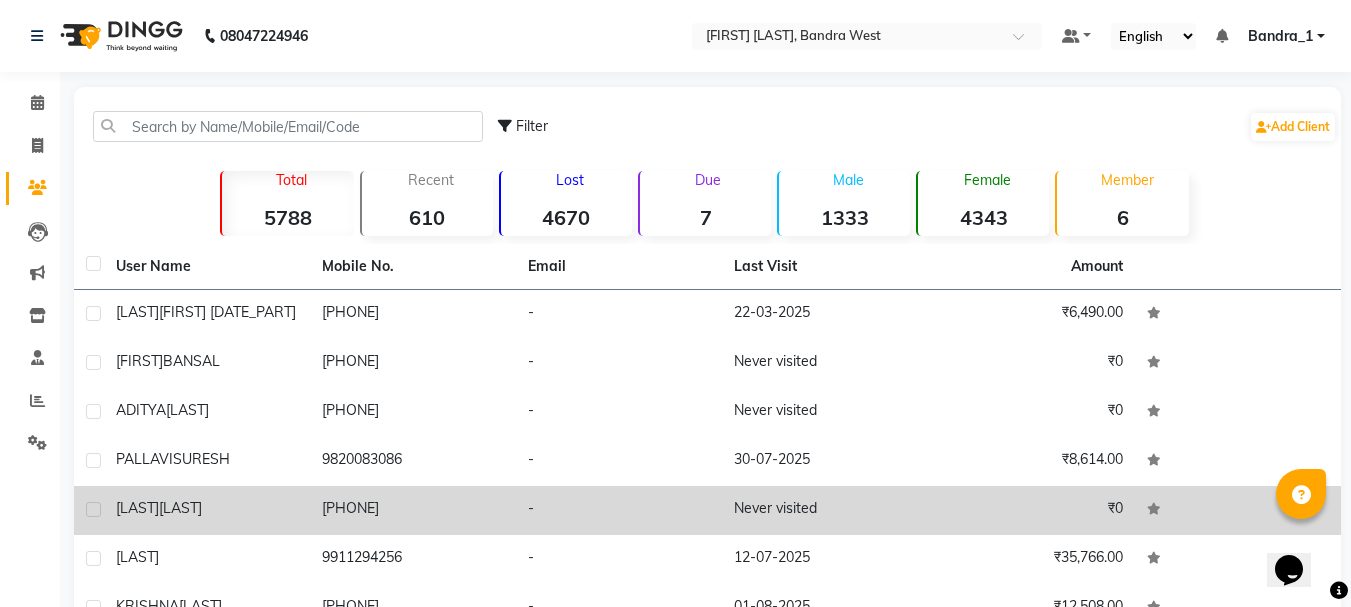 click on "9911294256" 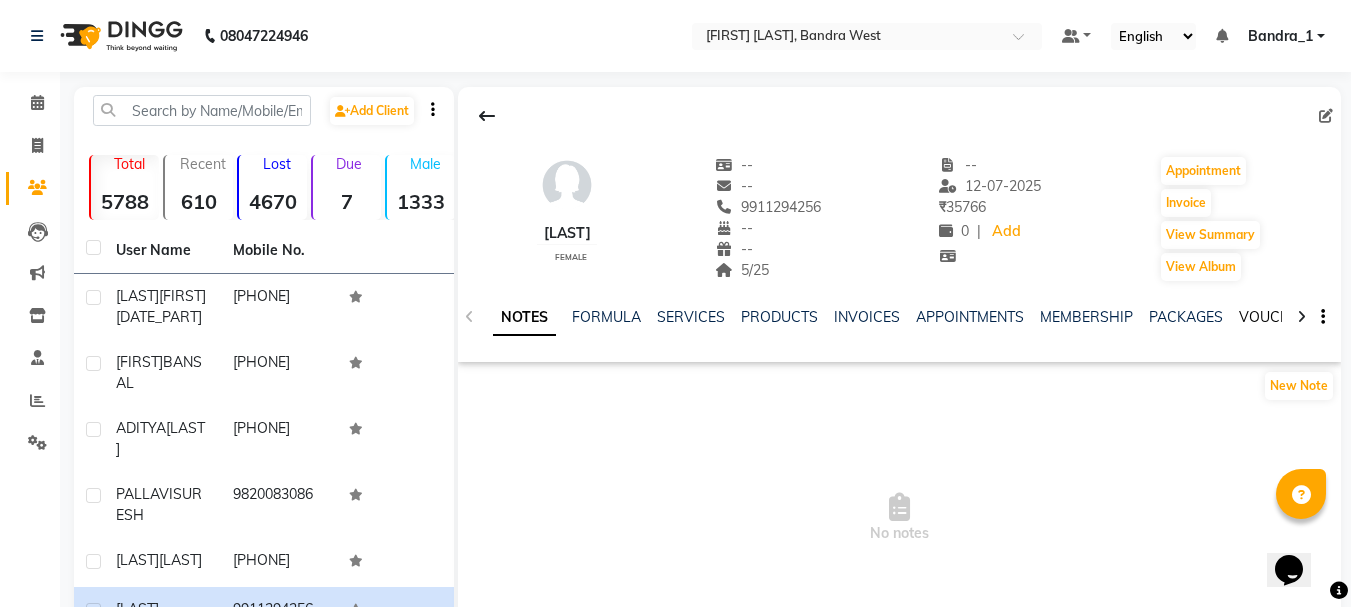 click on "VOUCHERS" 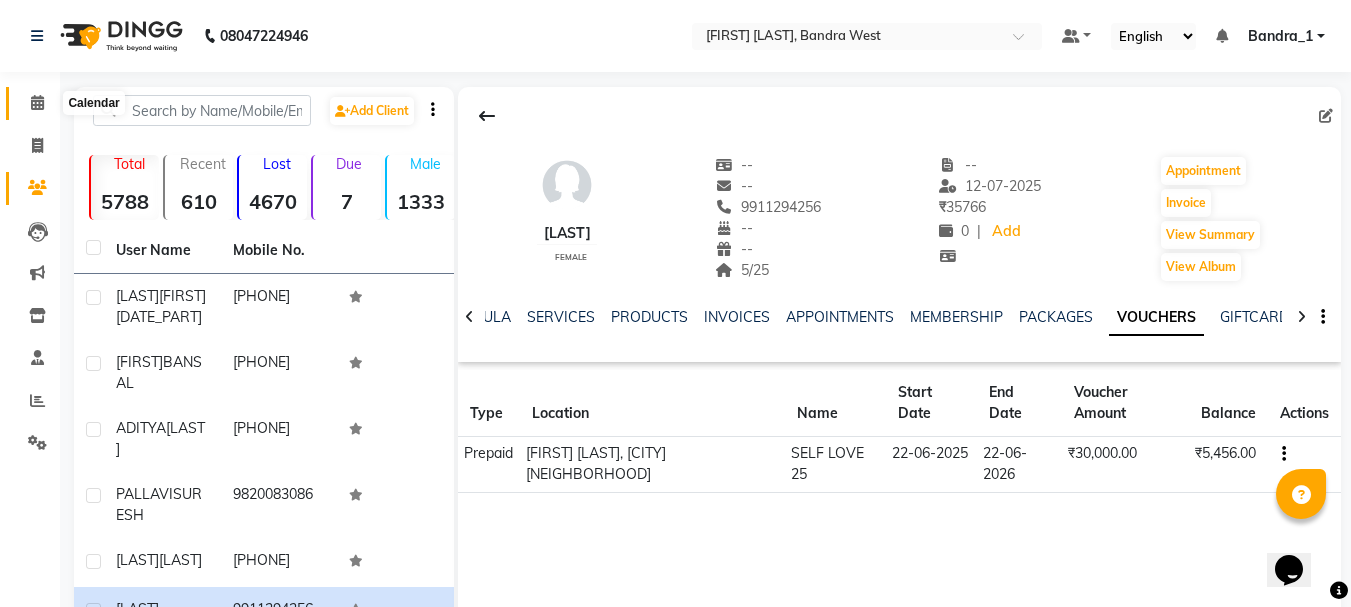 click 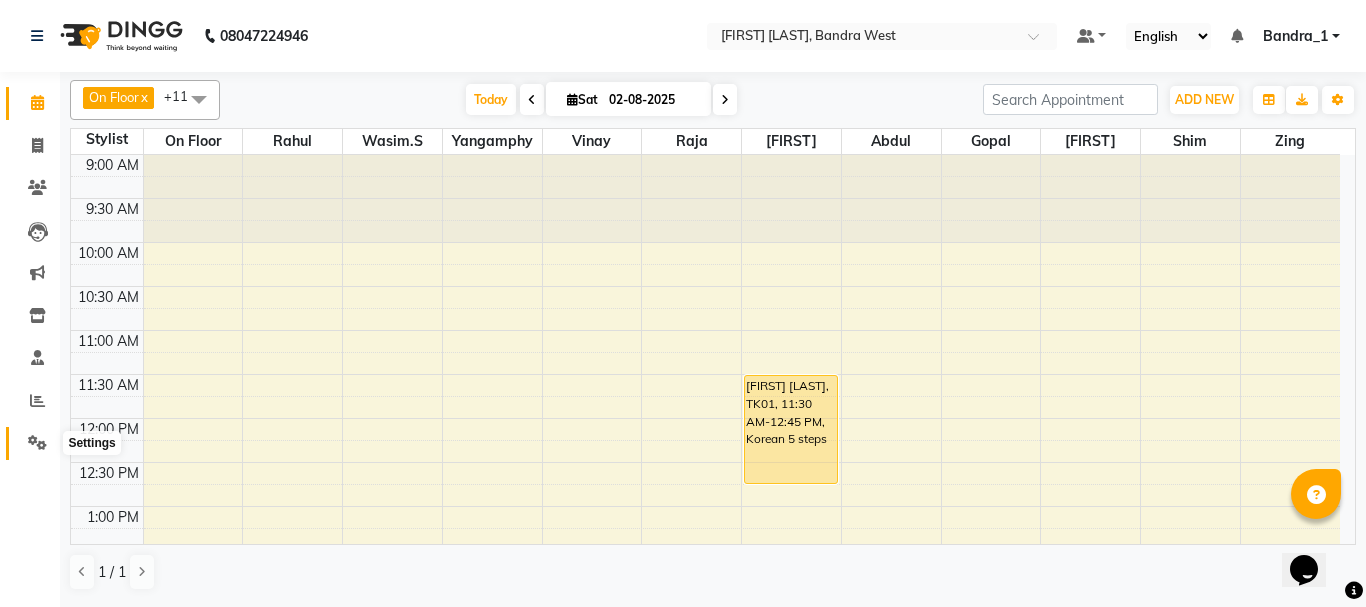 click 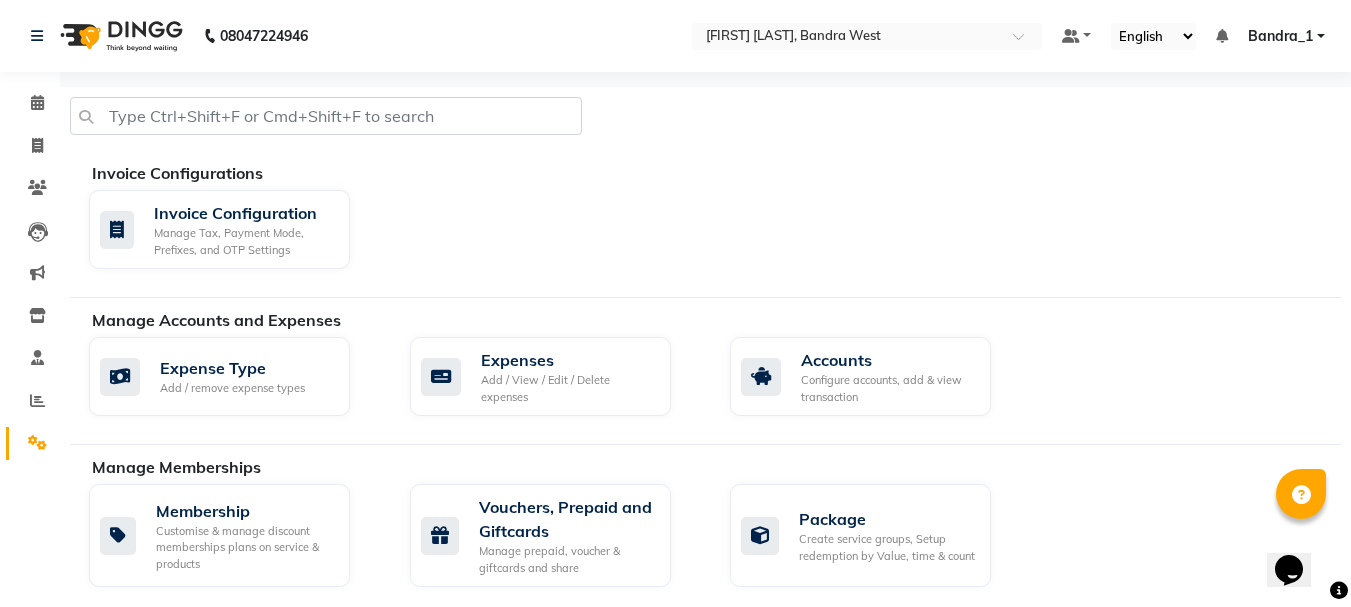 scroll, scrollTop: 400, scrollLeft: 0, axis: vertical 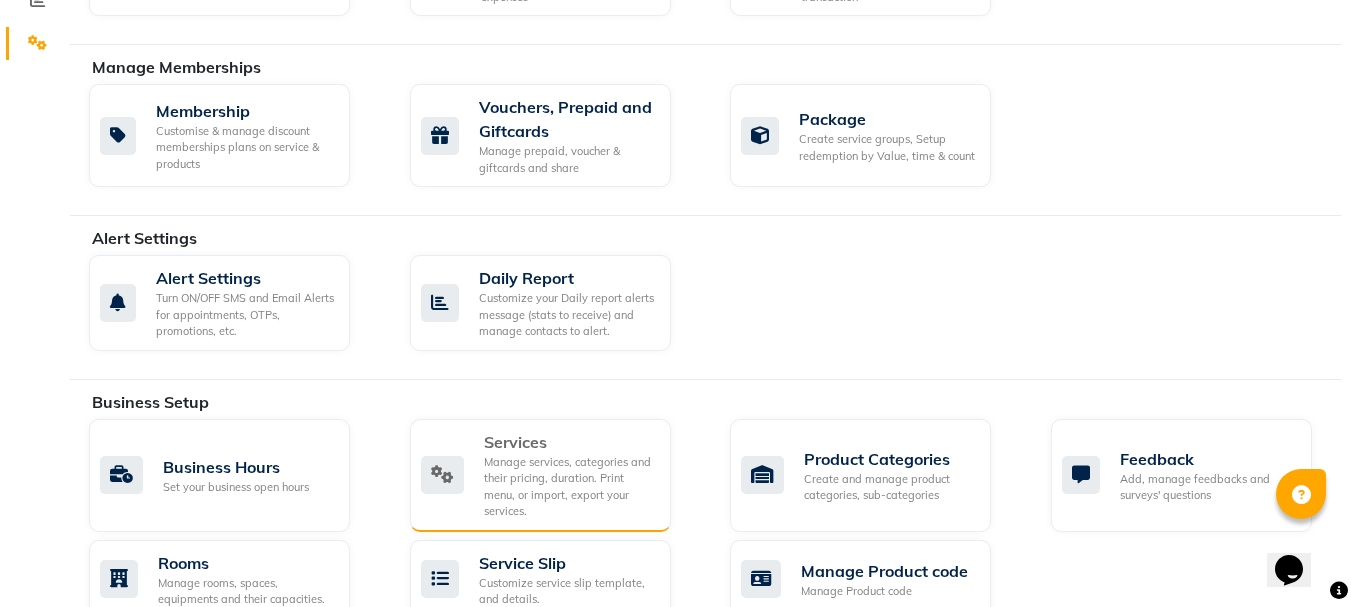 click on "Manage services, categories and their pricing, duration. Print menu, or import, export your services." 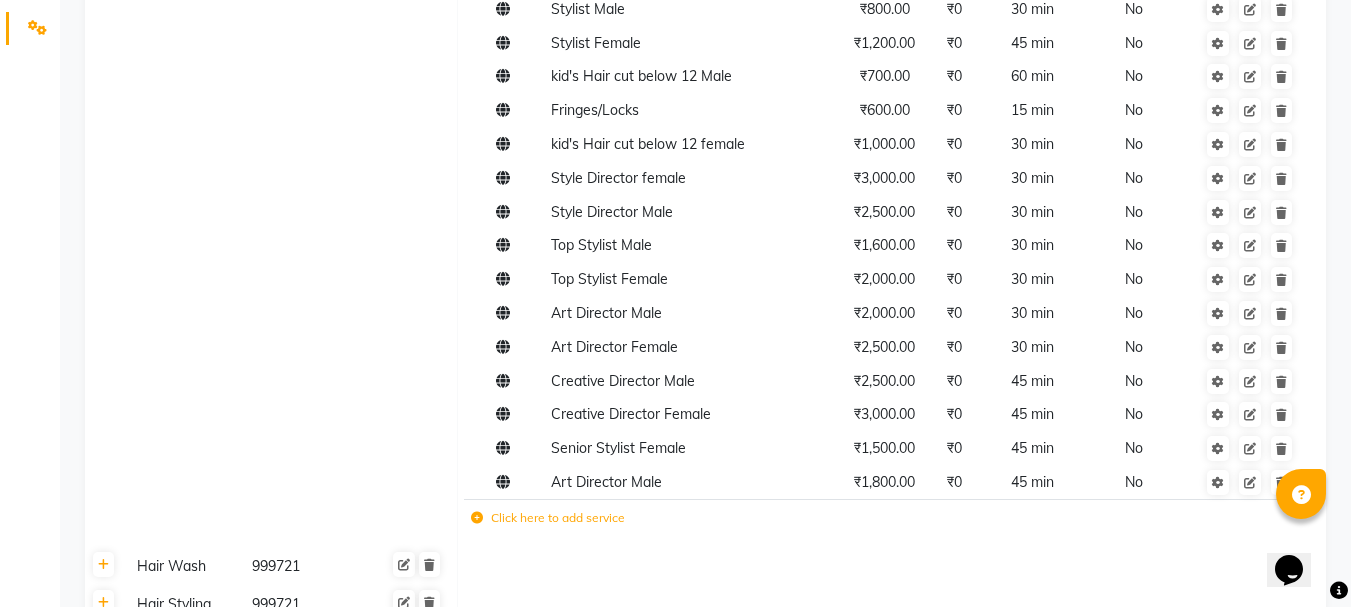scroll, scrollTop: 800, scrollLeft: 0, axis: vertical 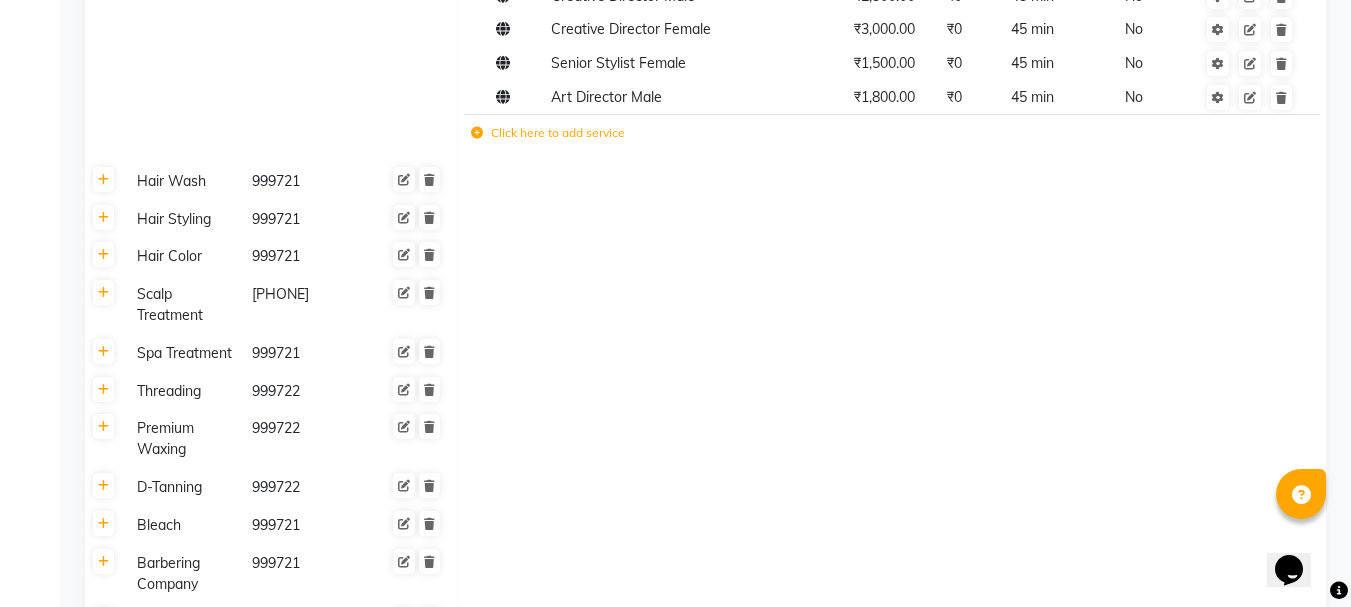 click on "Spa Treatment" 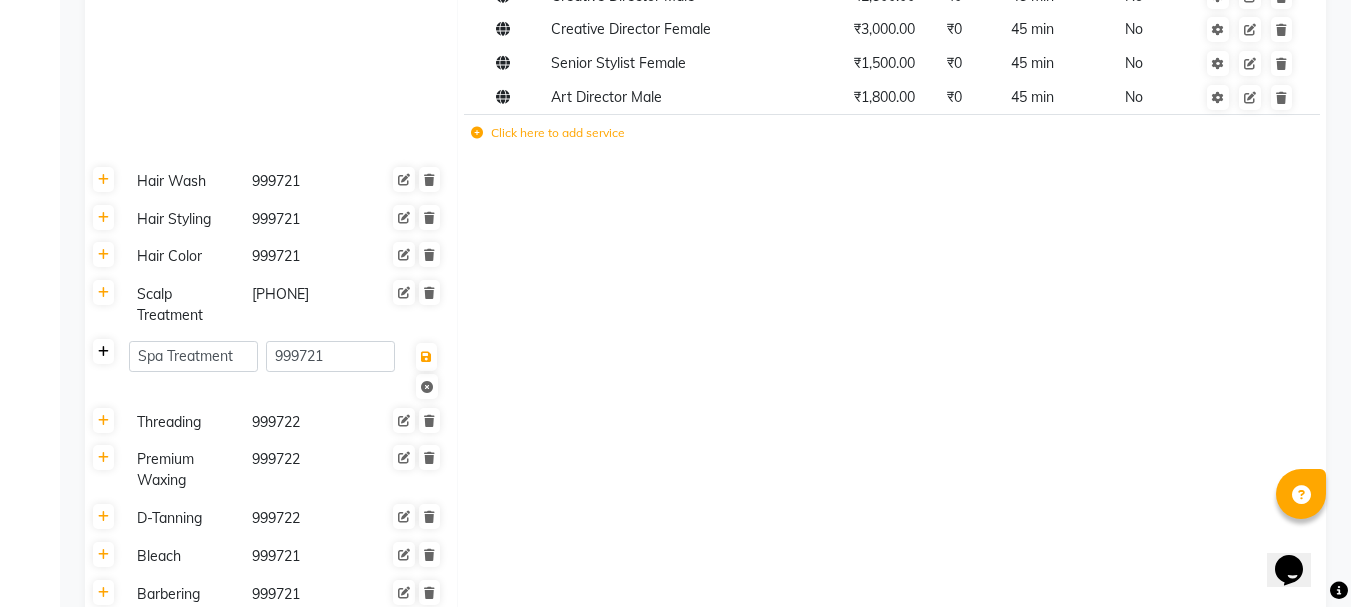 click 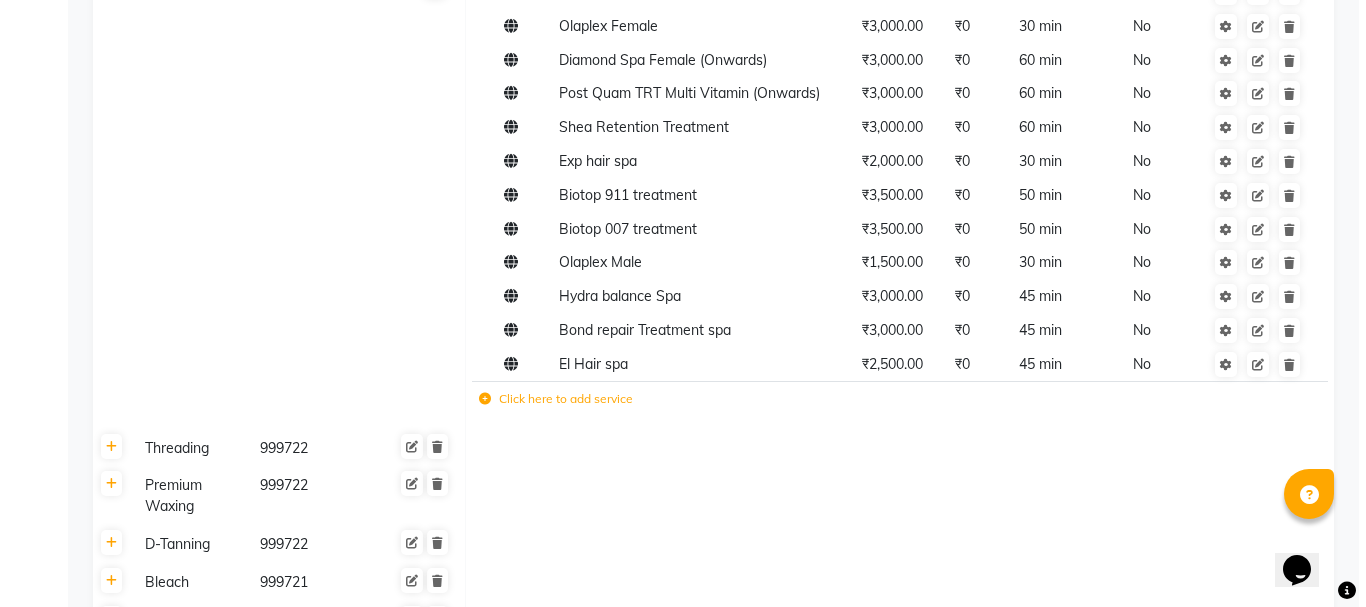 scroll, scrollTop: 0, scrollLeft: 0, axis: both 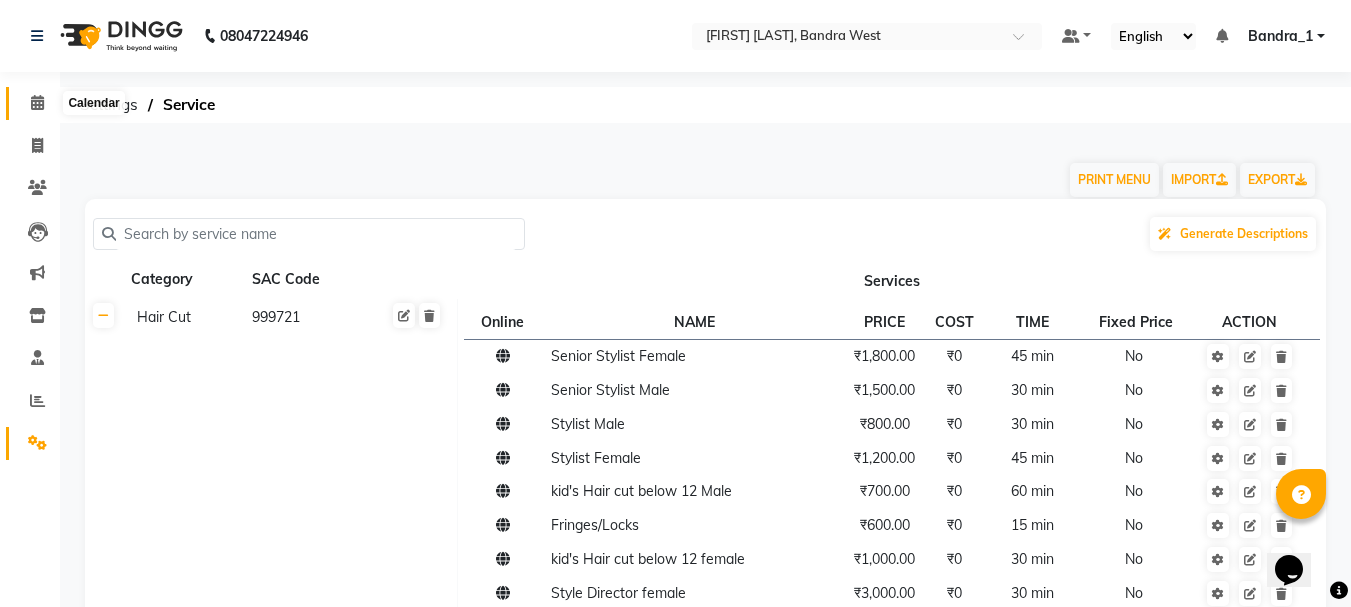 click 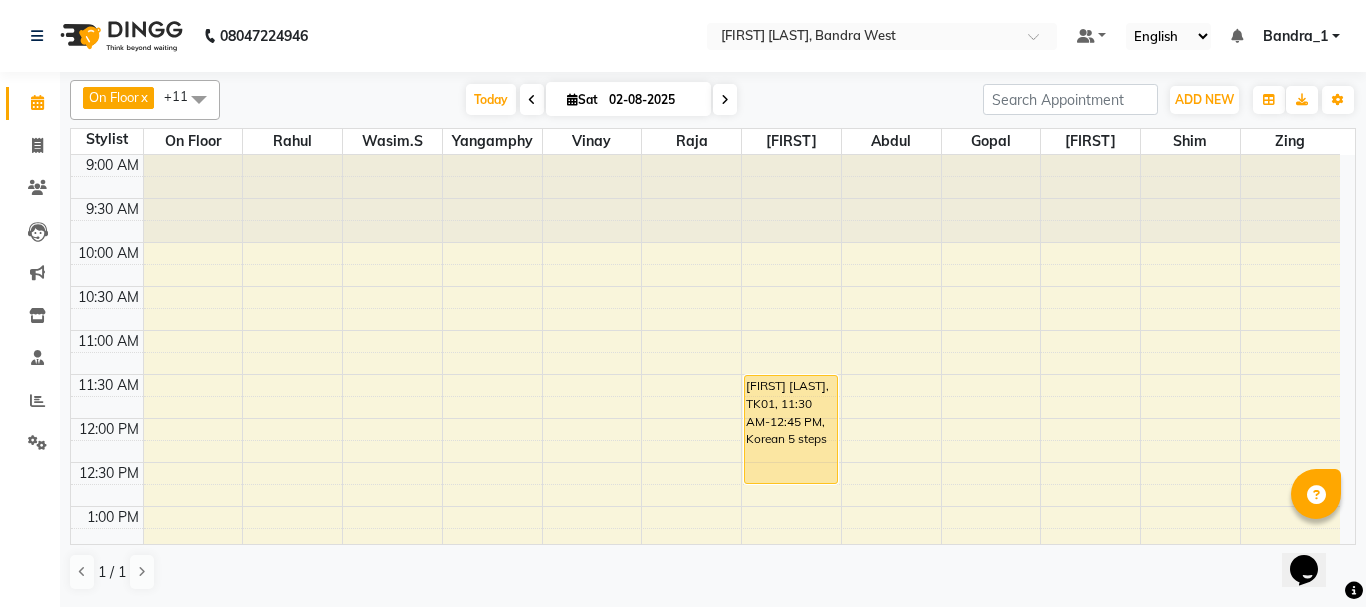 scroll, scrollTop: 400, scrollLeft: 0, axis: vertical 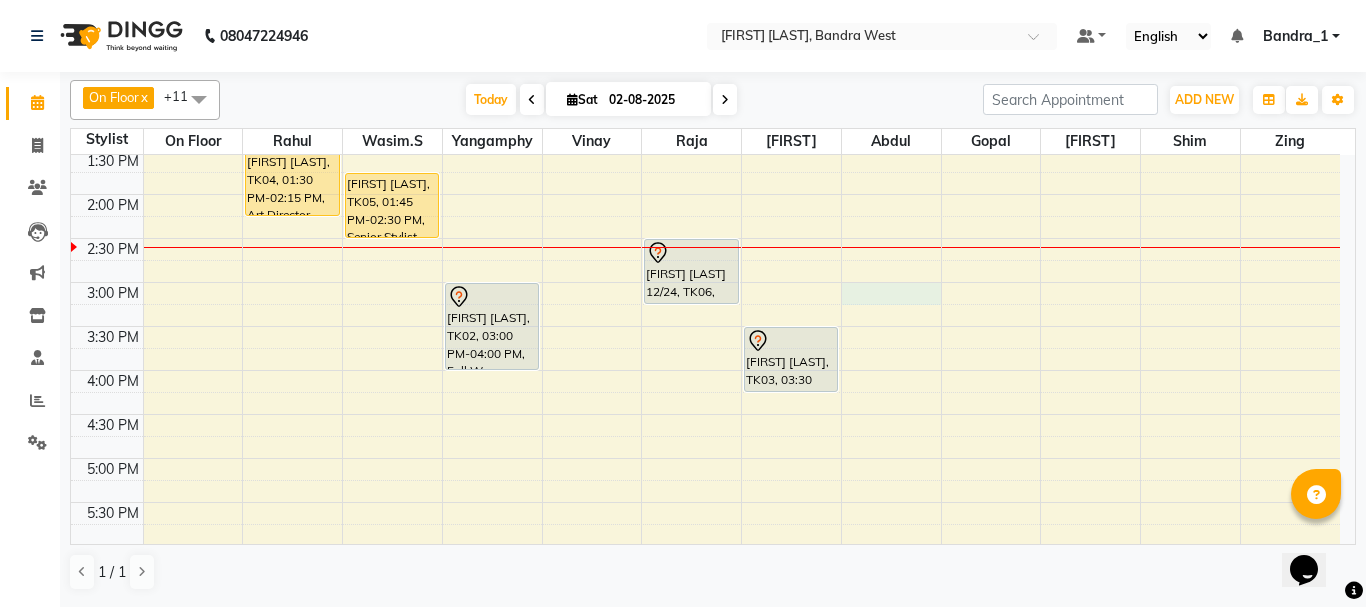 click on "[FIRST] [LAST], TK04, 01:30 PM-02:15 PM, Art Director Male    [FIRST] [LAST], TK05, 01:45 PM-02:30 PM, Senior Stylist Female             [FIRST] [LAST], TK02, 03:00 PM-04:00 PM, Full Wax (arms,Underarms,Legs)             [FIRST] [LAST] [DATE_PART], TK06, 02:30 PM-03:15 PM, Wash & Blow Dry    [FIRST] [LAST], TK01, 11:30 AM-12:45 PM, Korean 5 steps              [FIRST] [LAST], TK03, 03:30 PM-04:15 PM, Full Wax (arms,Underarms,Legs)" at bounding box center [705, 370] 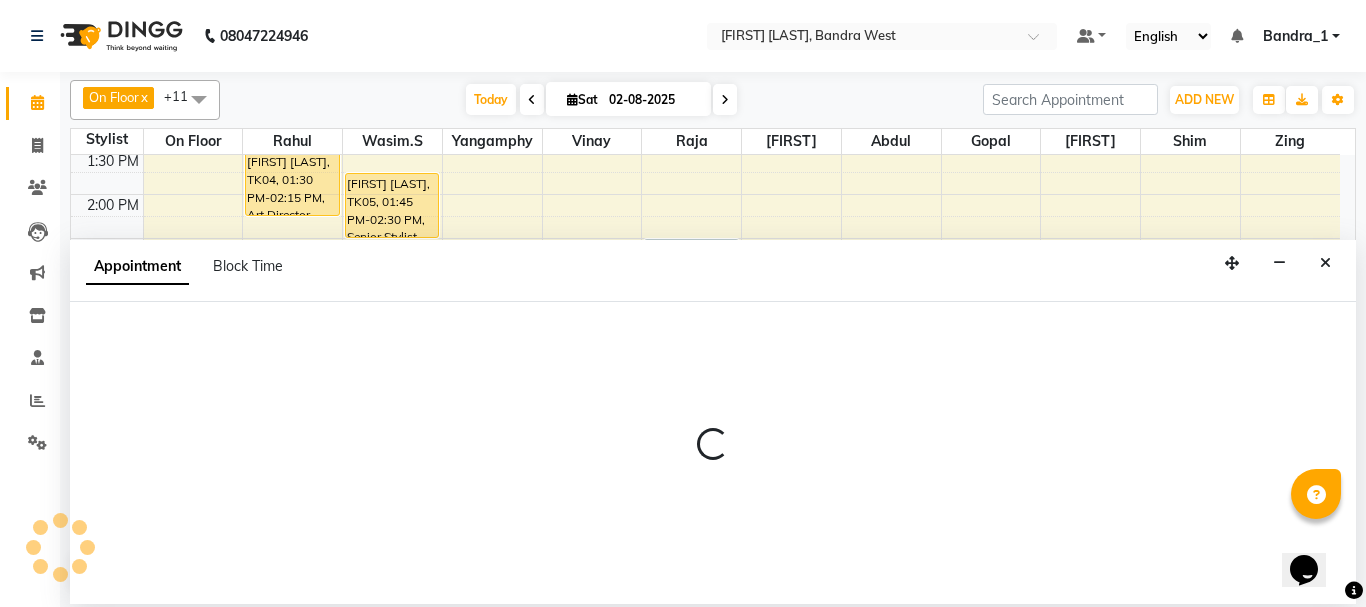 select on "[PHONE]" 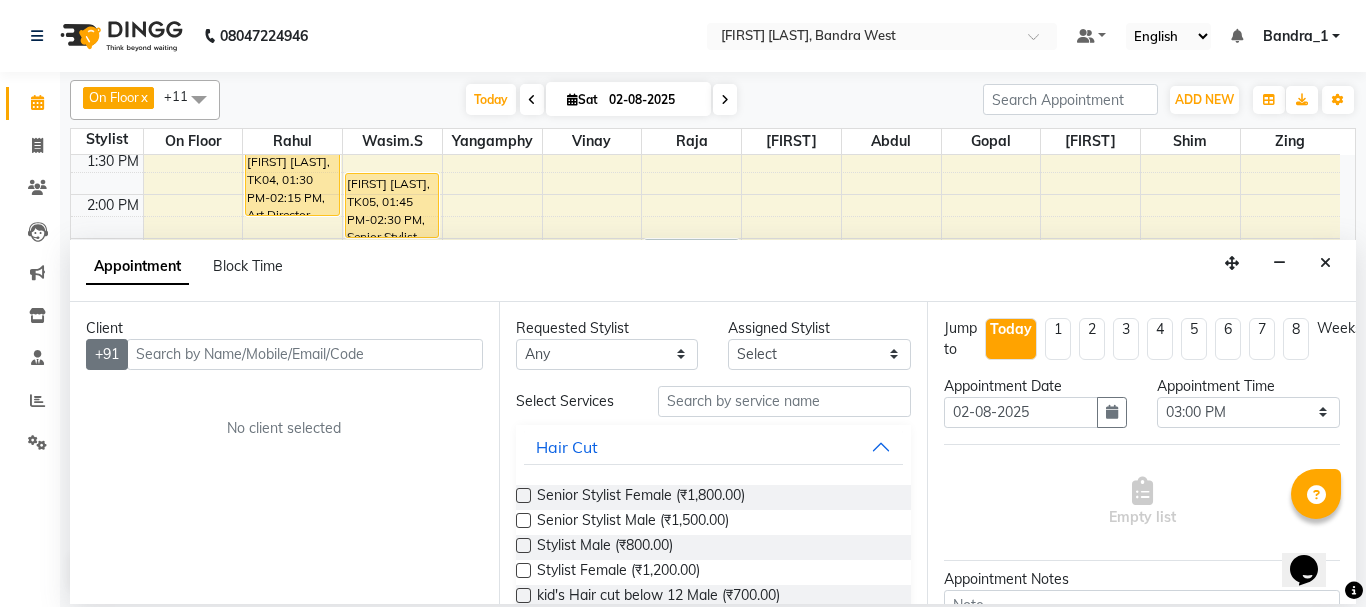drag, startPoint x: 203, startPoint y: 355, endPoint x: 89, endPoint y: 352, distance: 114.03947 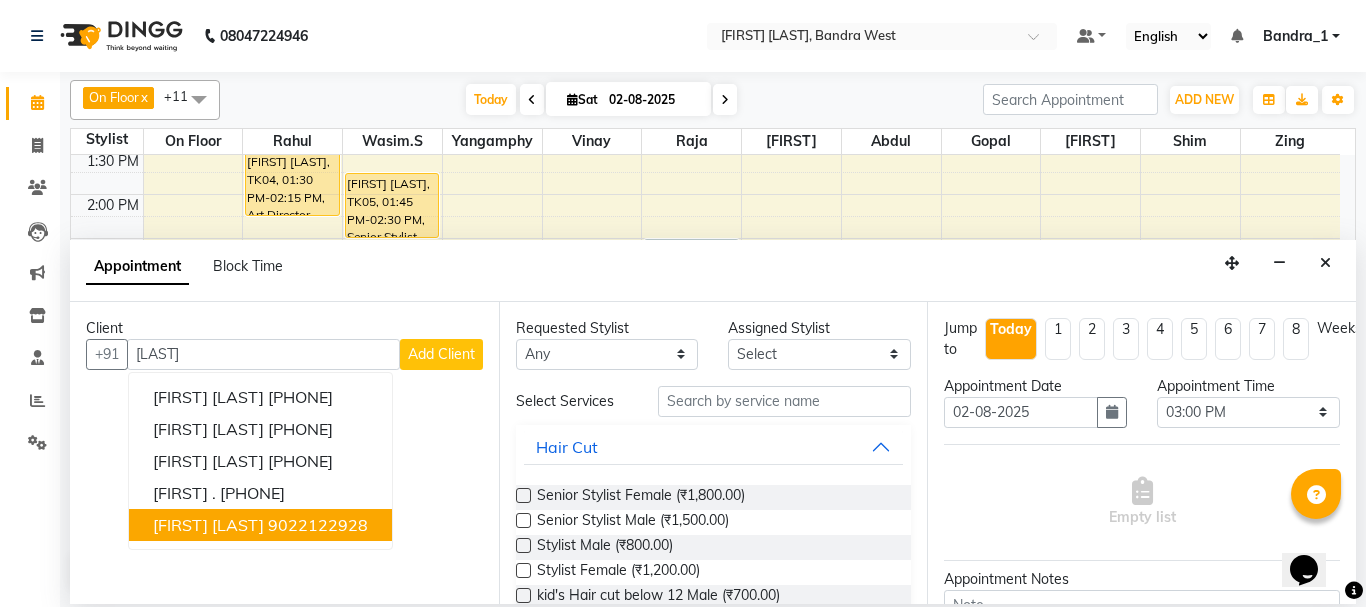 click on "9022122928" at bounding box center (318, 525) 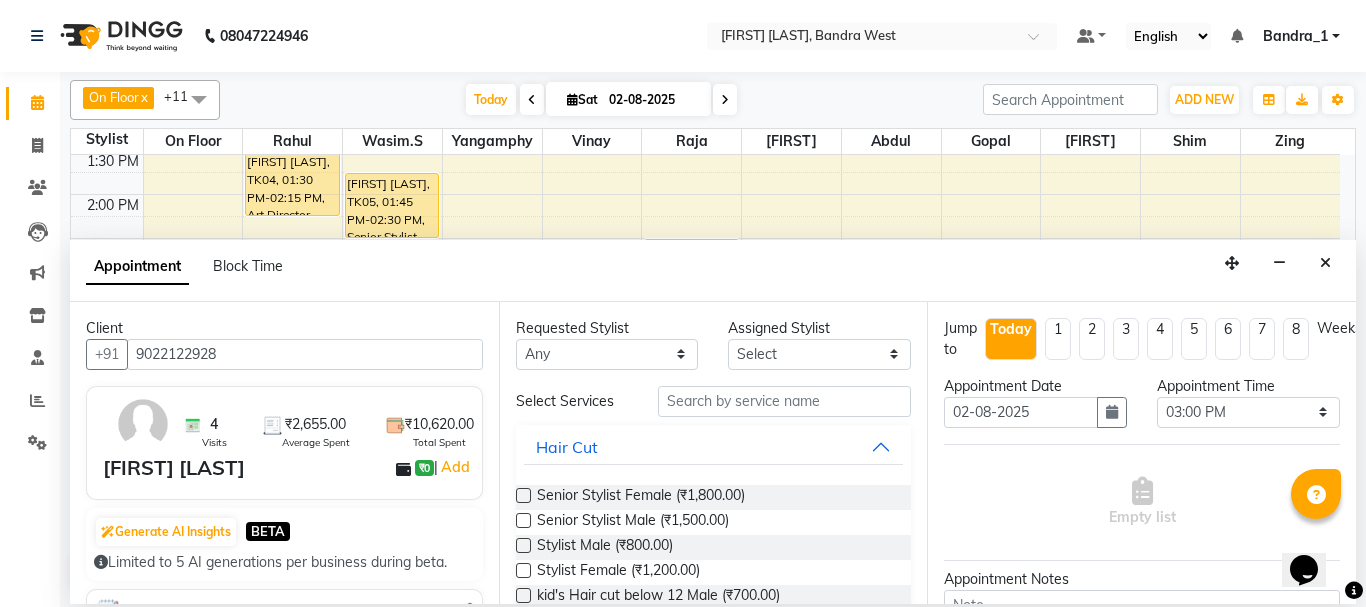 type on "9022122928" 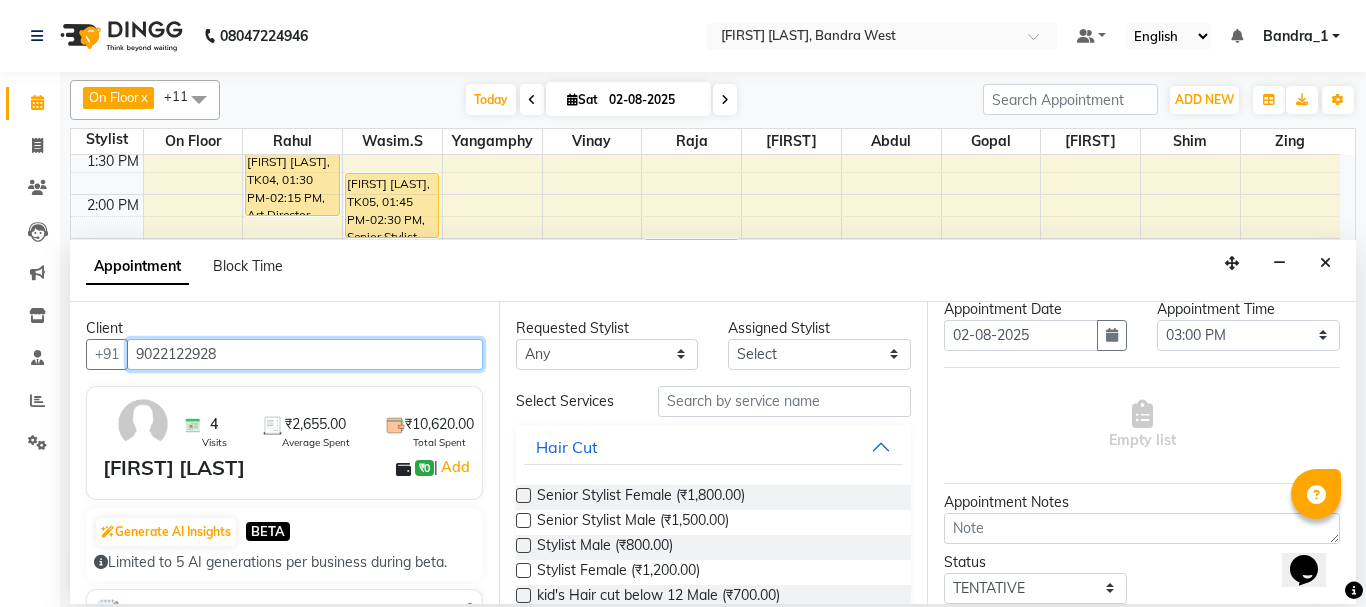 scroll, scrollTop: 87, scrollLeft: 0, axis: vertical 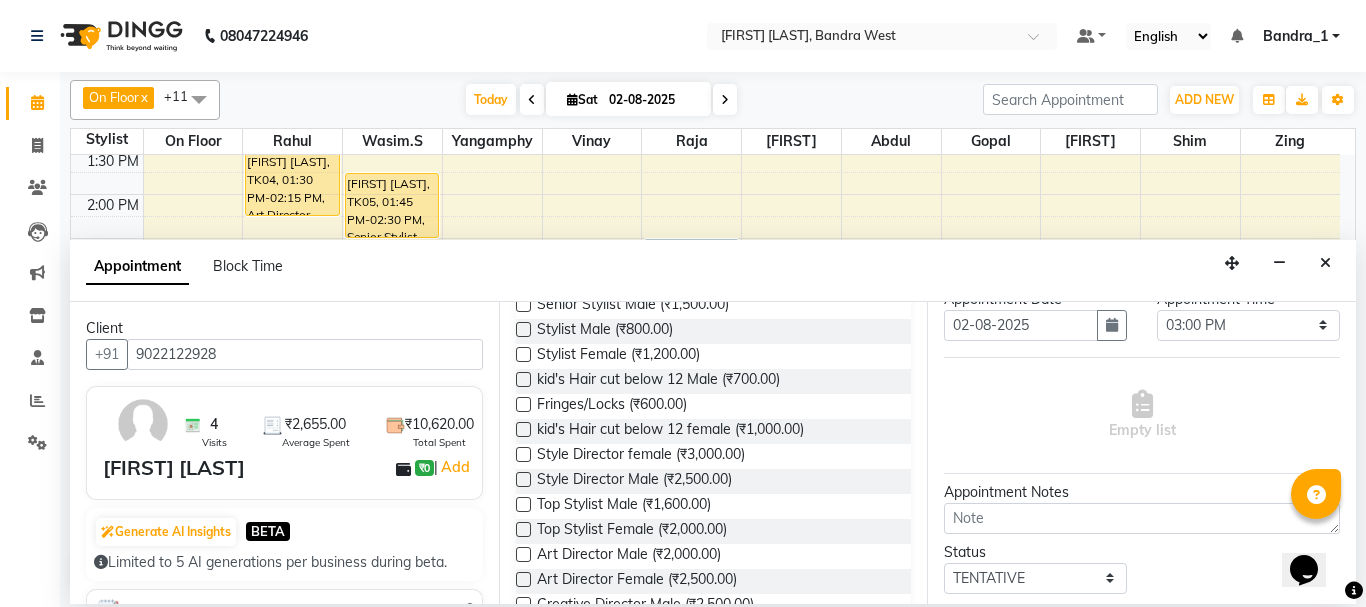 click at bounding box center (523, 554) 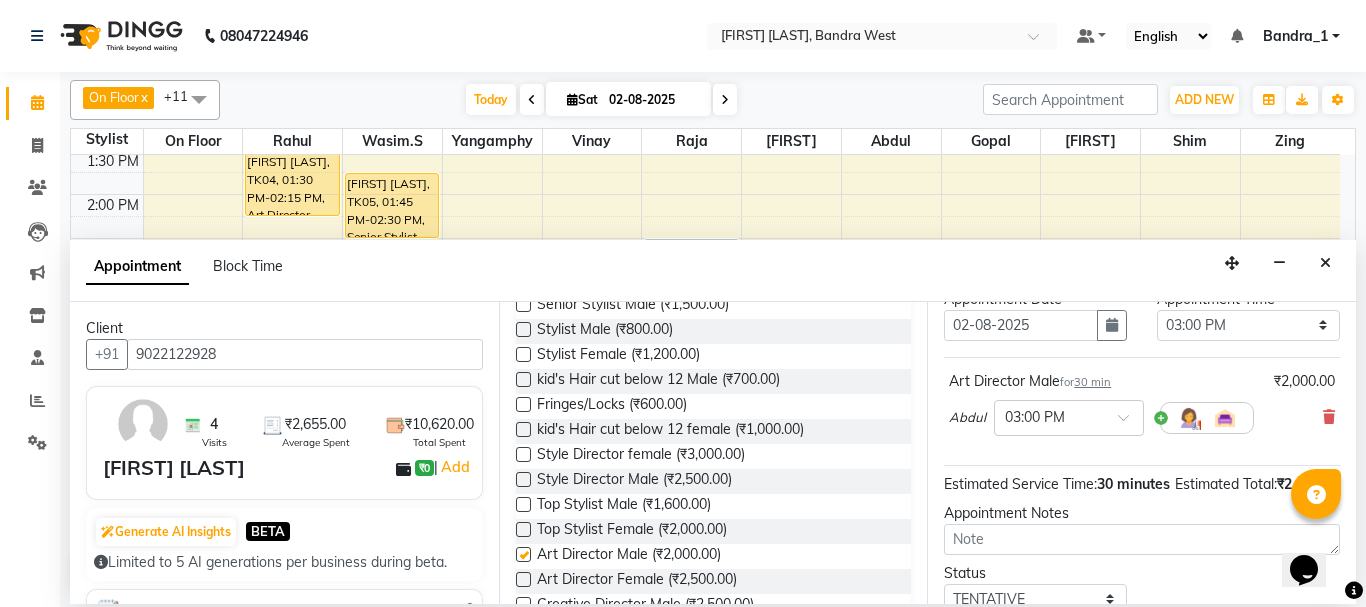 checkbox on "false" 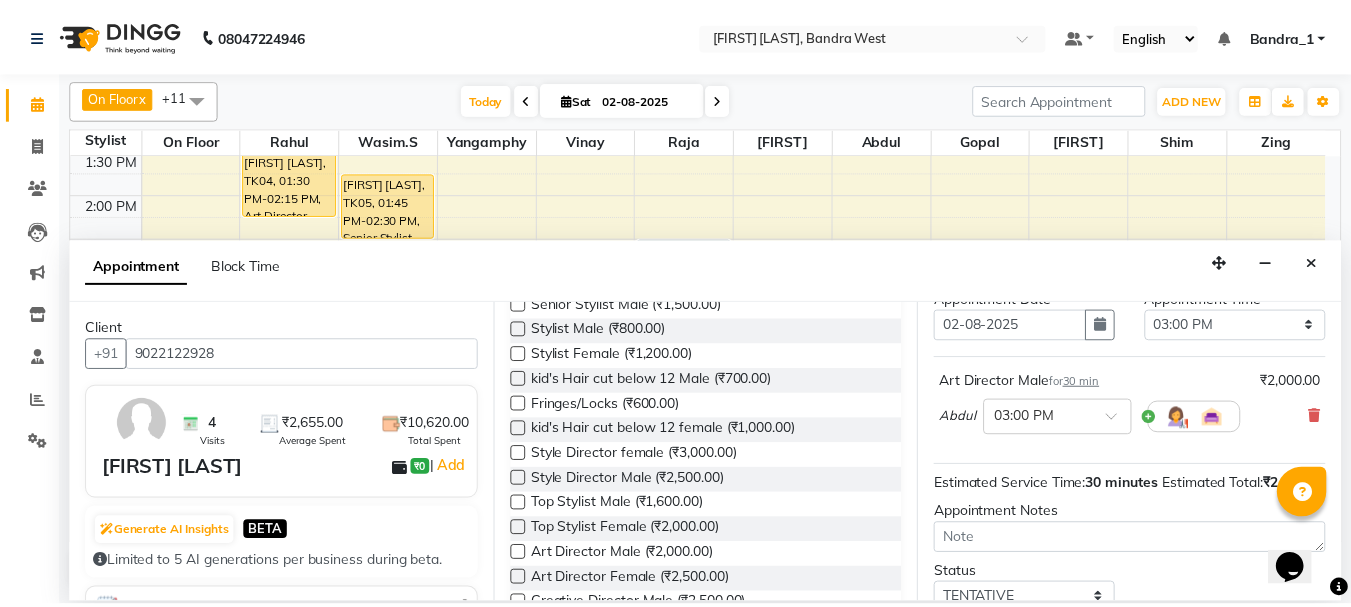 scroll, scrollTop: 260, scrollLeft: 0, axis: vertical 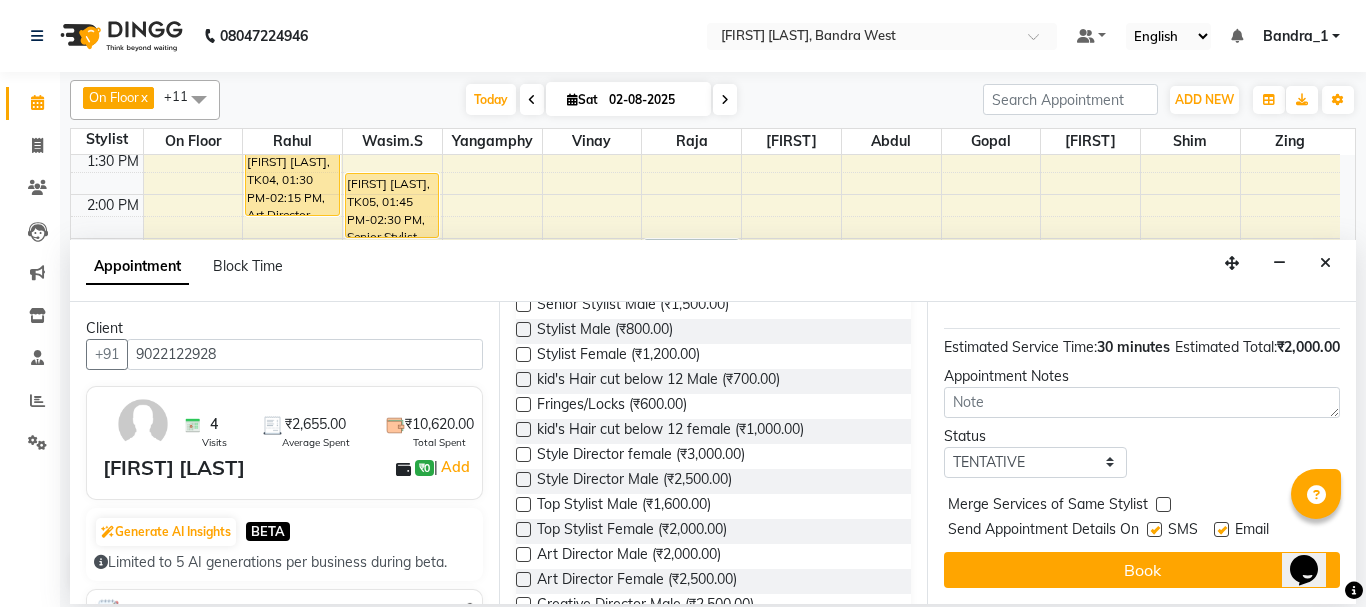 click at bounding box center (1221, 529) 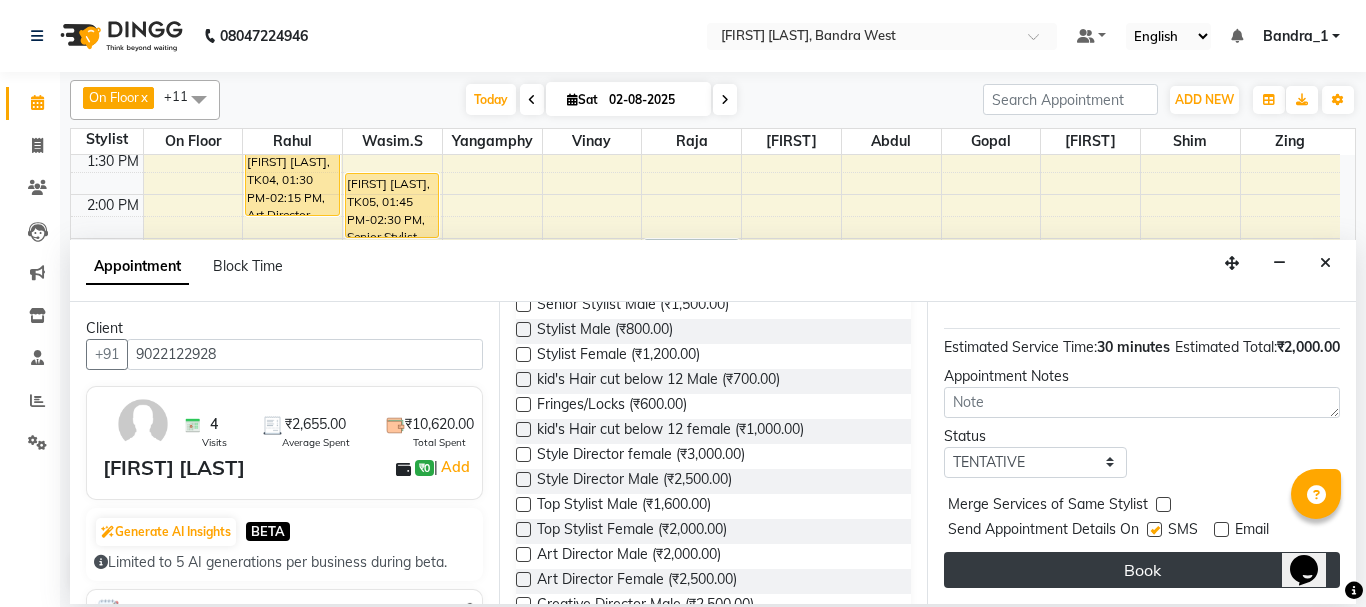 drag, startPoint x: 1156, startPoint y: 512, endPoint x: 1152, endPoint y: 552, distance: 40.1995 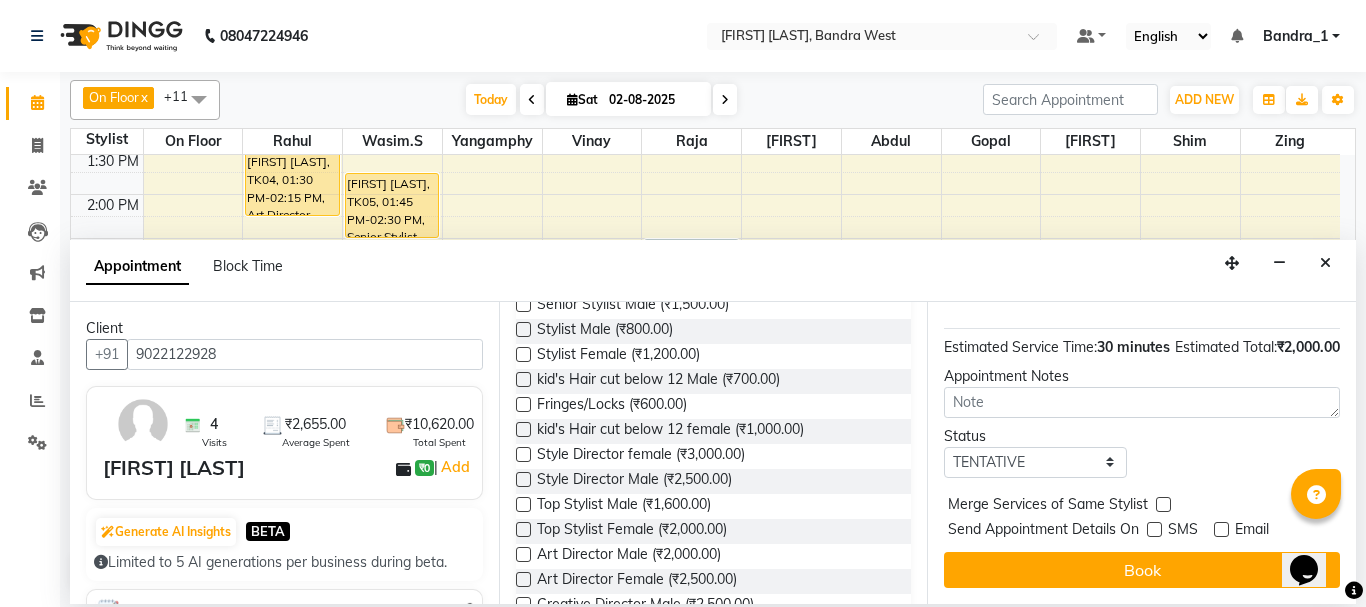 click on "Book" at bounding box center [1142, 570] 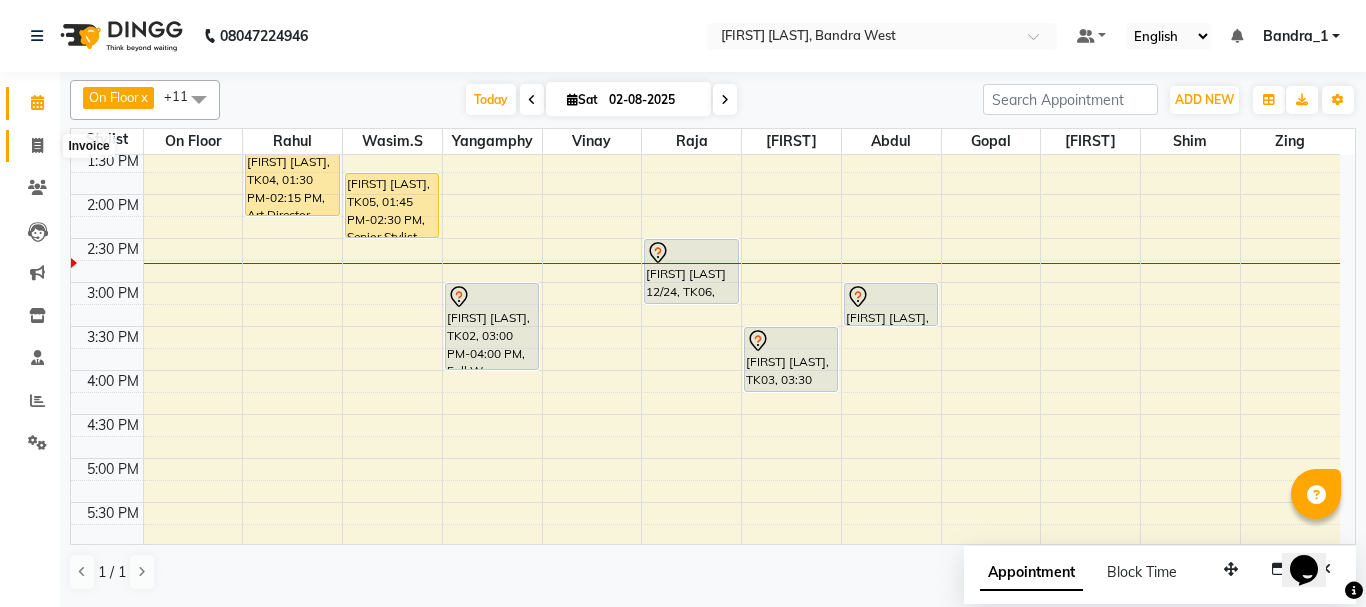 click 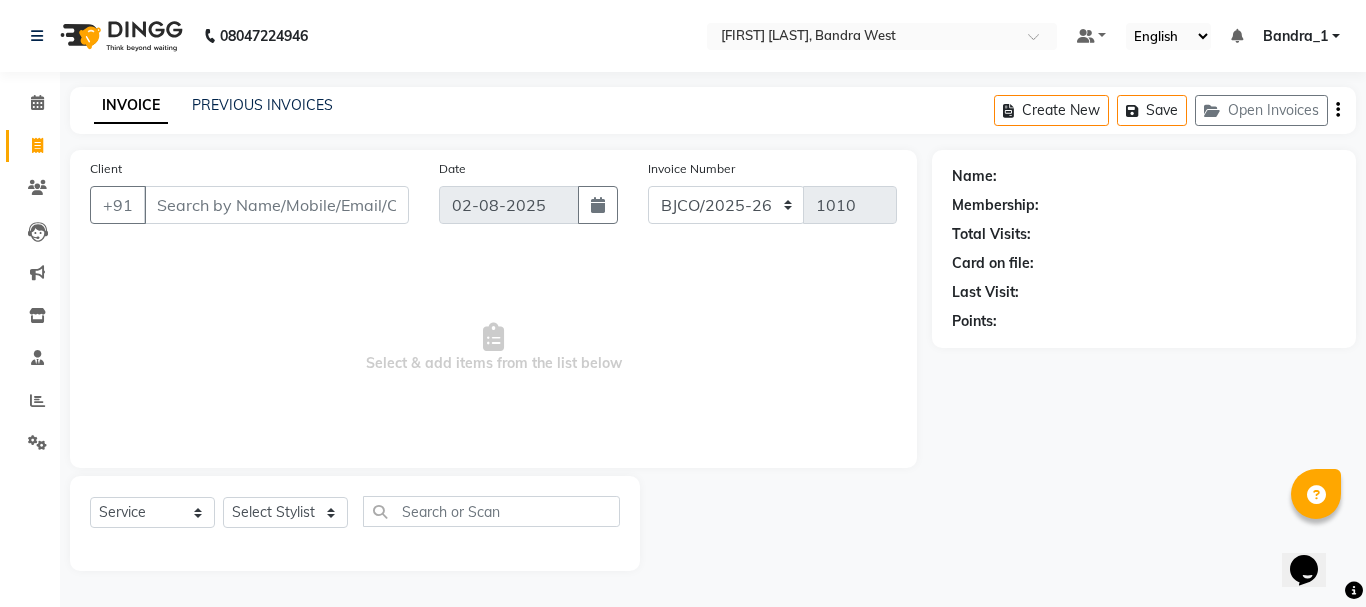 click on "Client" at bounding box center (276, 205) 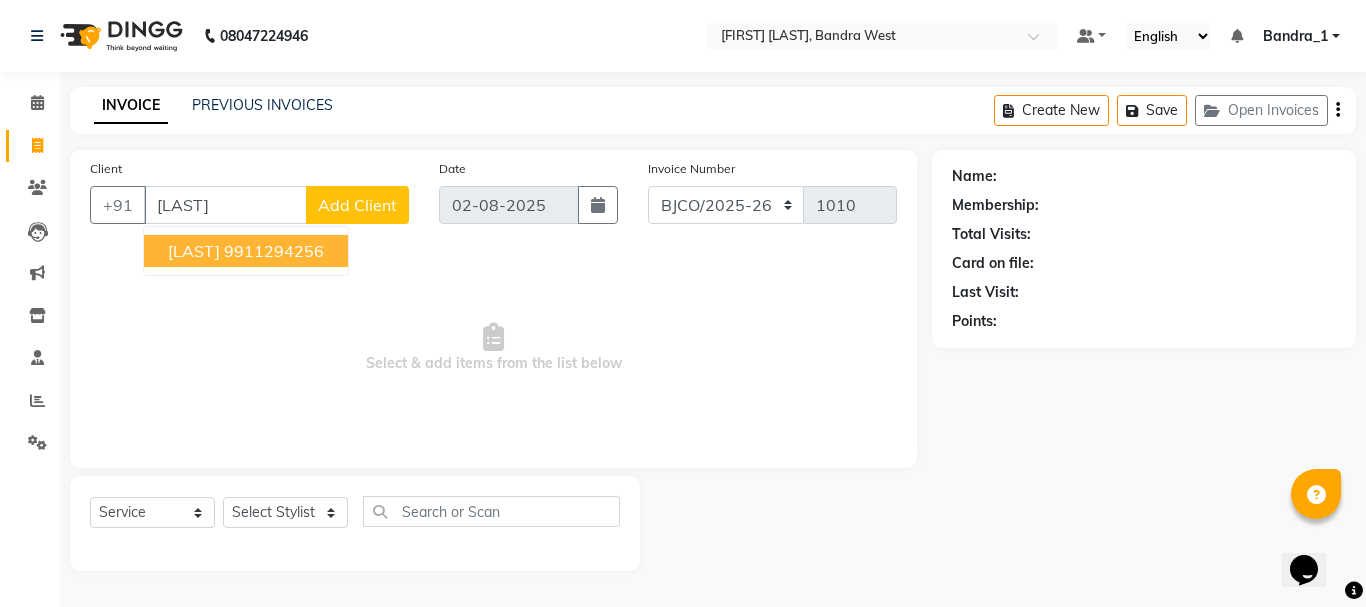 click on "9911294256" at bounding box center [274, 251] 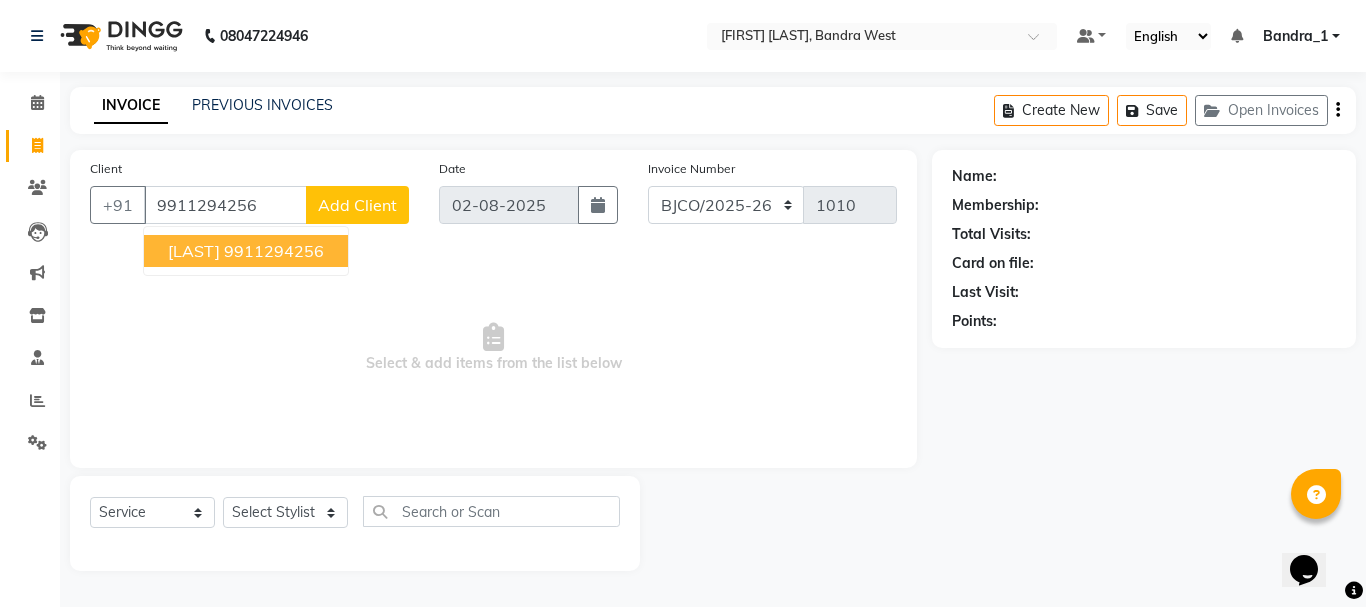 type on "9911294256" 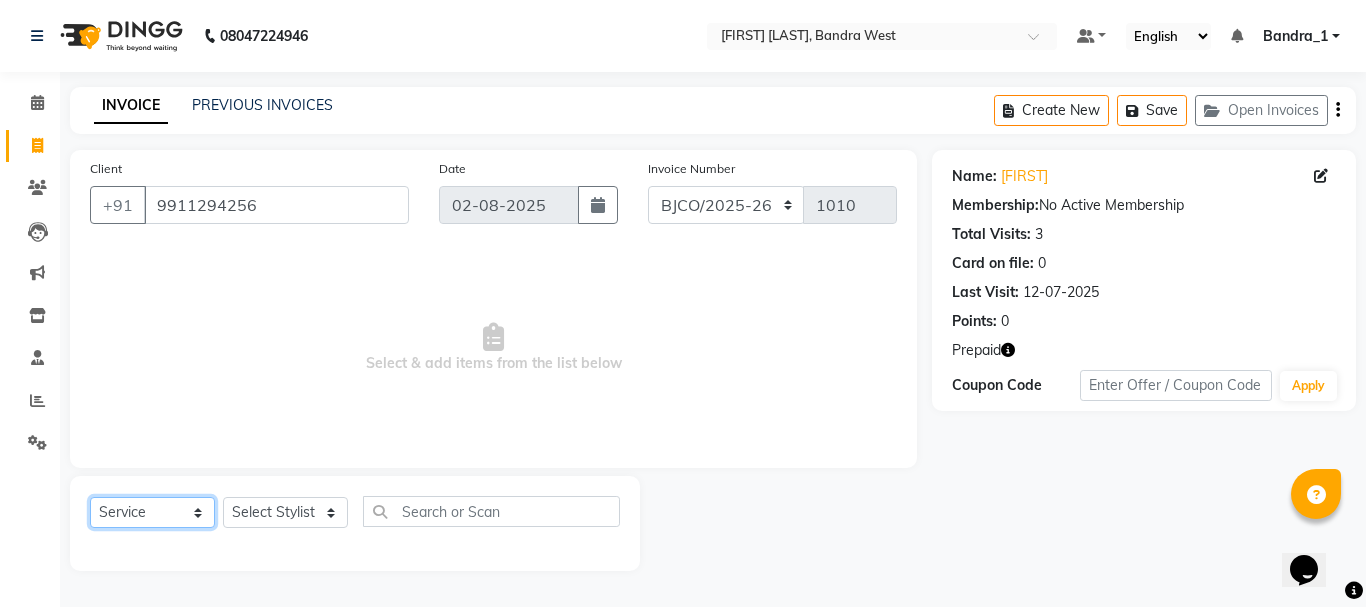 click on "Select  Service  Product  Membership  Package Voucher Prepaid Gift Card" 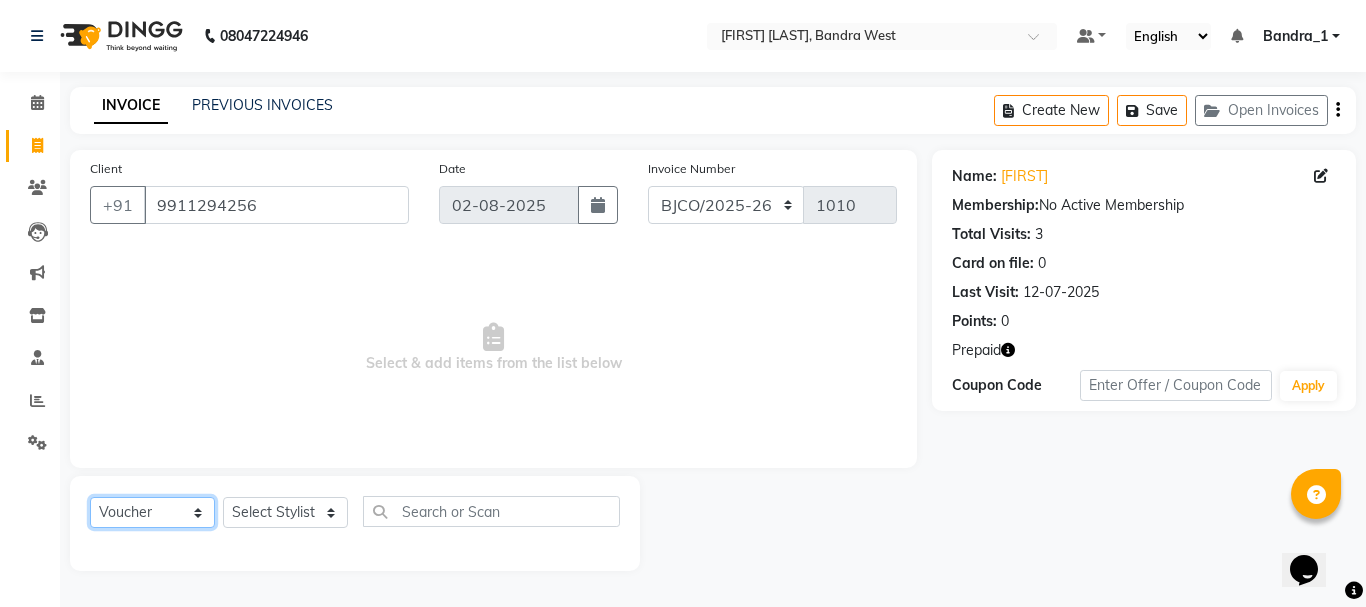 click on "Select  Service  Product  Membership  Package Voucher Prepaid Gift Card" 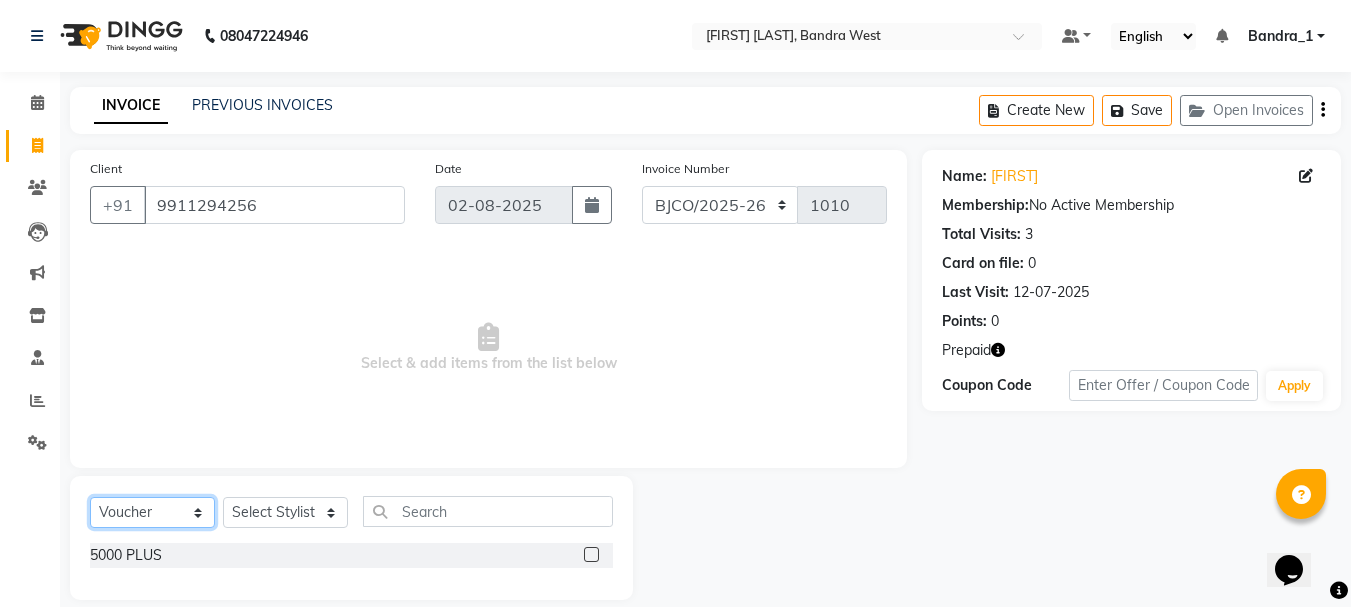 click on "Select  Service  Product  Membership  Package Voucher Prepaid Gift Card" 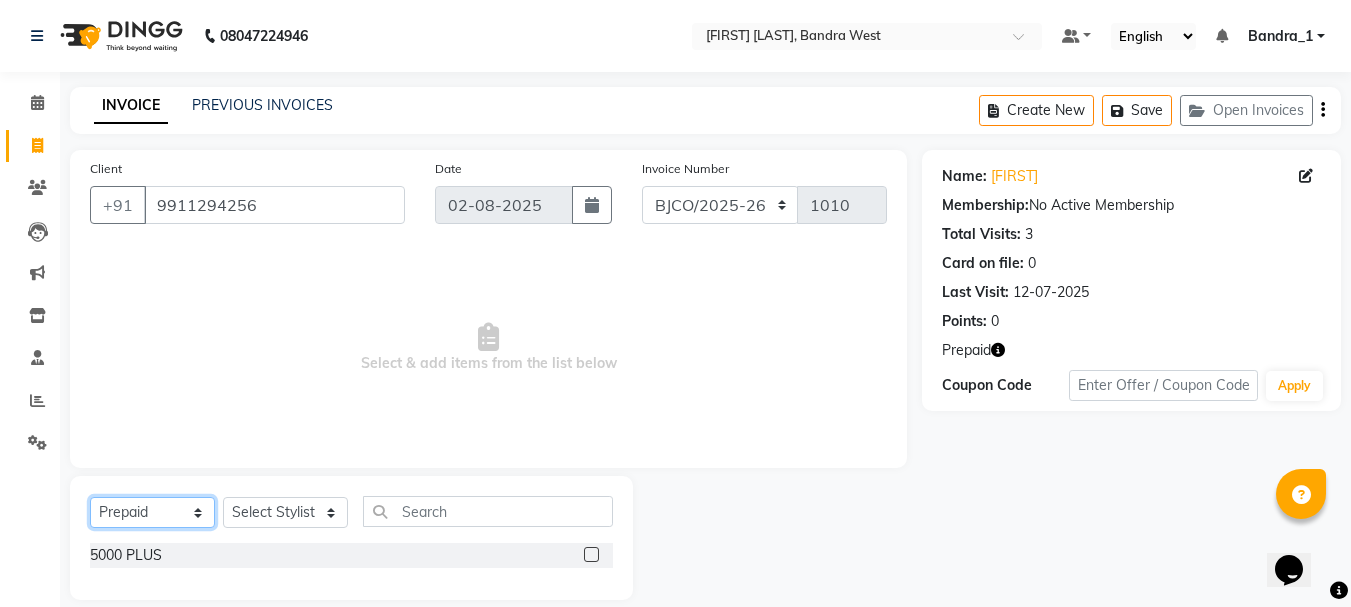 click on "Select  Service  Product  Membership  Package Voucher Prepaid Gift Card" 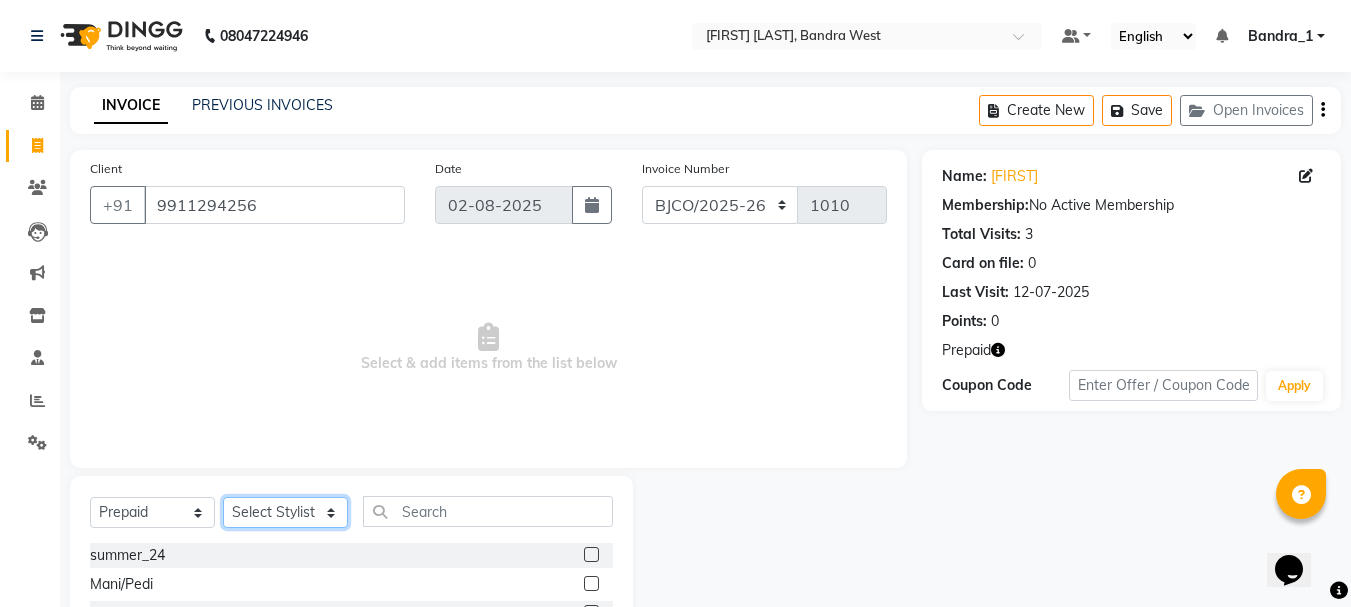 click on "Select Stylist Abdul Bandra_1 Bandra_store Catherine Chetan Deepali Eshan Gladis Gopal Jajo Jouyi Kiran  Moon Naomi On  Floor  [LAST] Make up Artist Raaj Rahul  Raja Rakesh Rashid Ryan Samreen Sandeep Kaur Sannatan Shephali Shilpa Shim Venisha                         Vinay Wasim.S Yangamphy Zing" 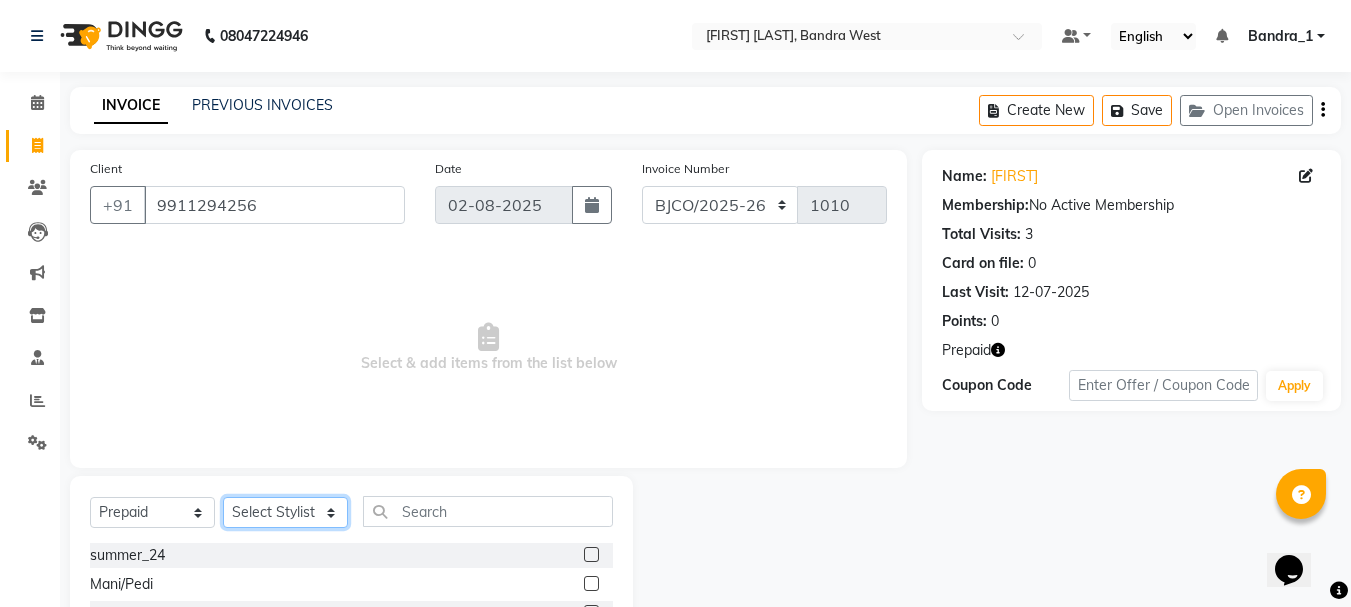 select on "[NUMBER]" 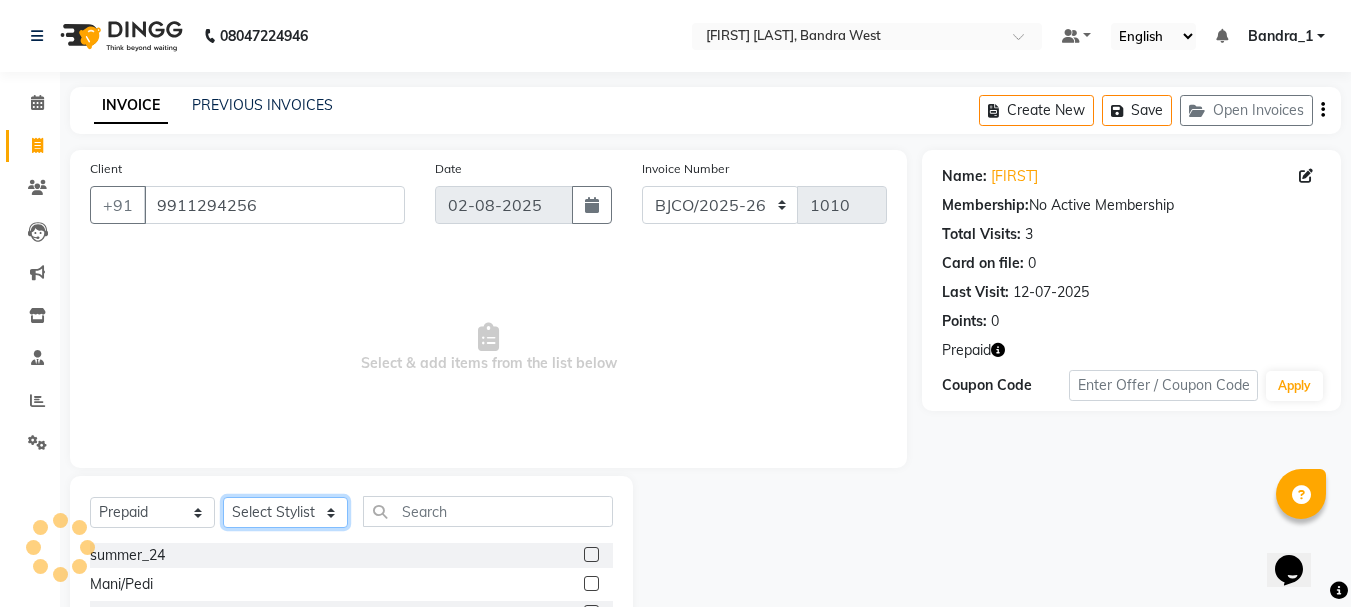 scroll, scrollTop: 194, scrollLeft: 0, axis: vertical 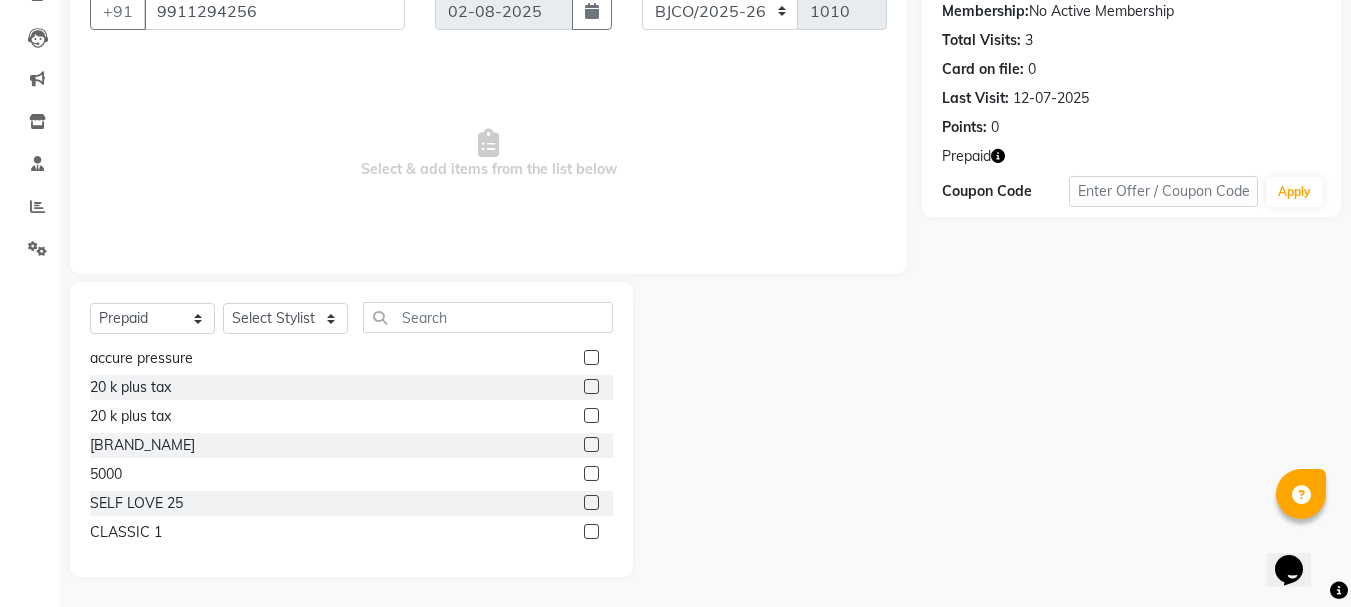 click 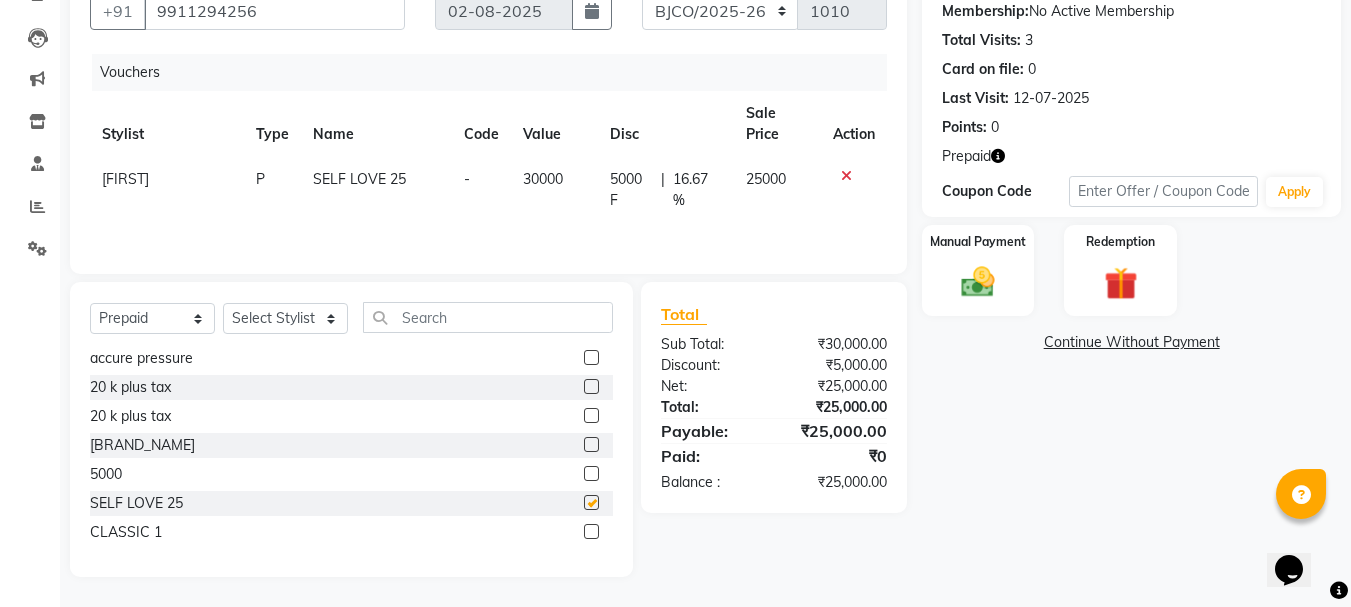 checkbox on "false" 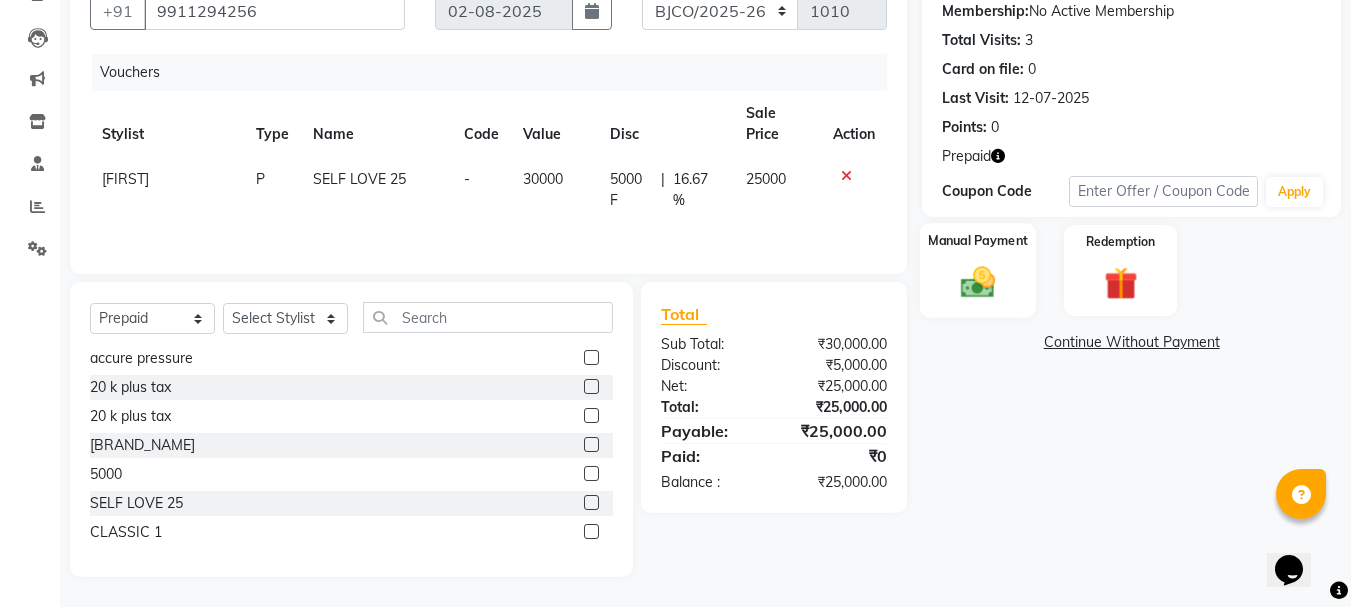 click 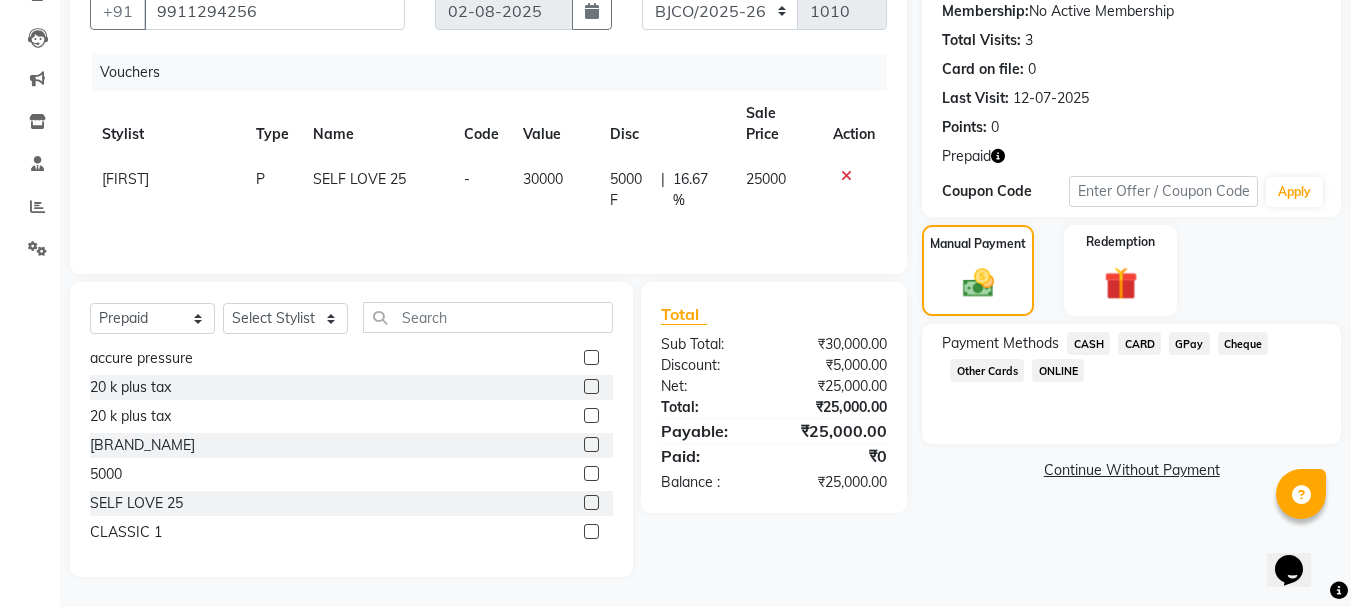 click on "CARD" 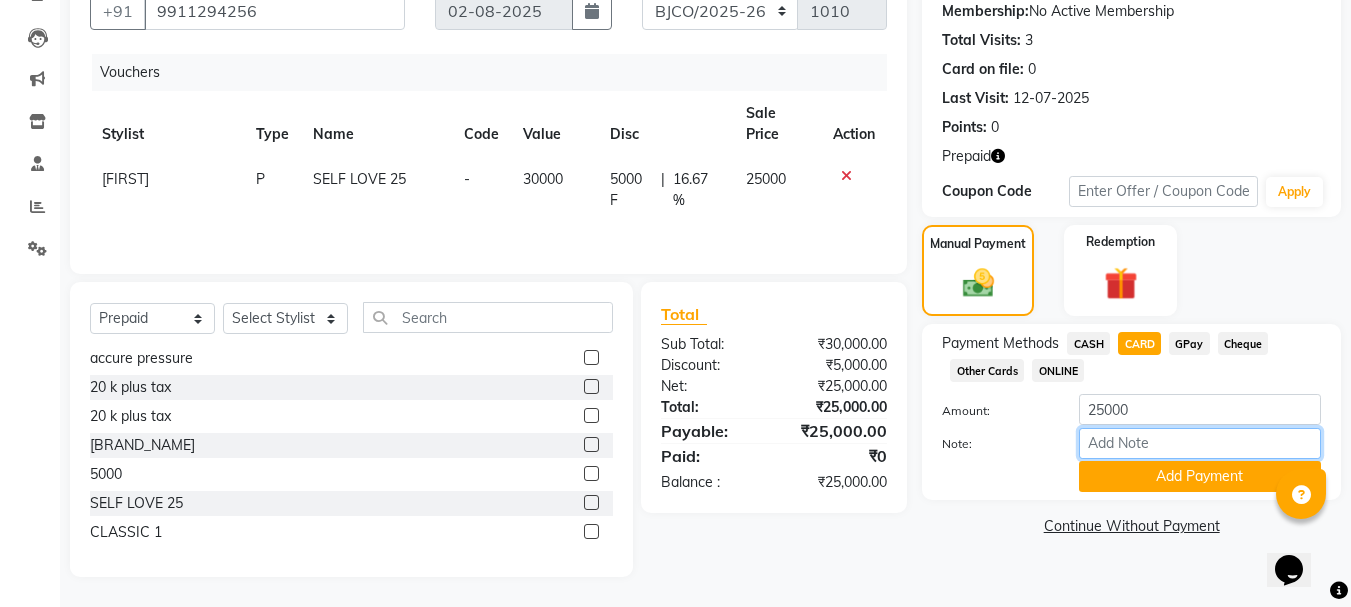 click on "Note:" at bounding box center (1200, 443) 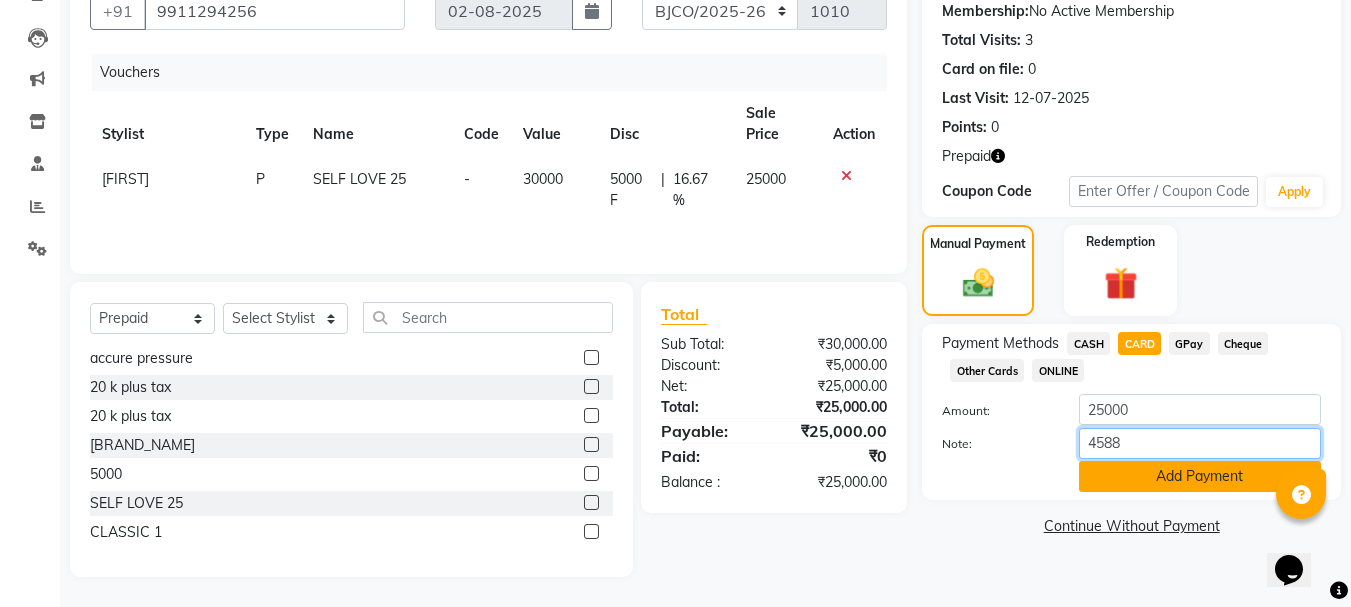 type on "4588" 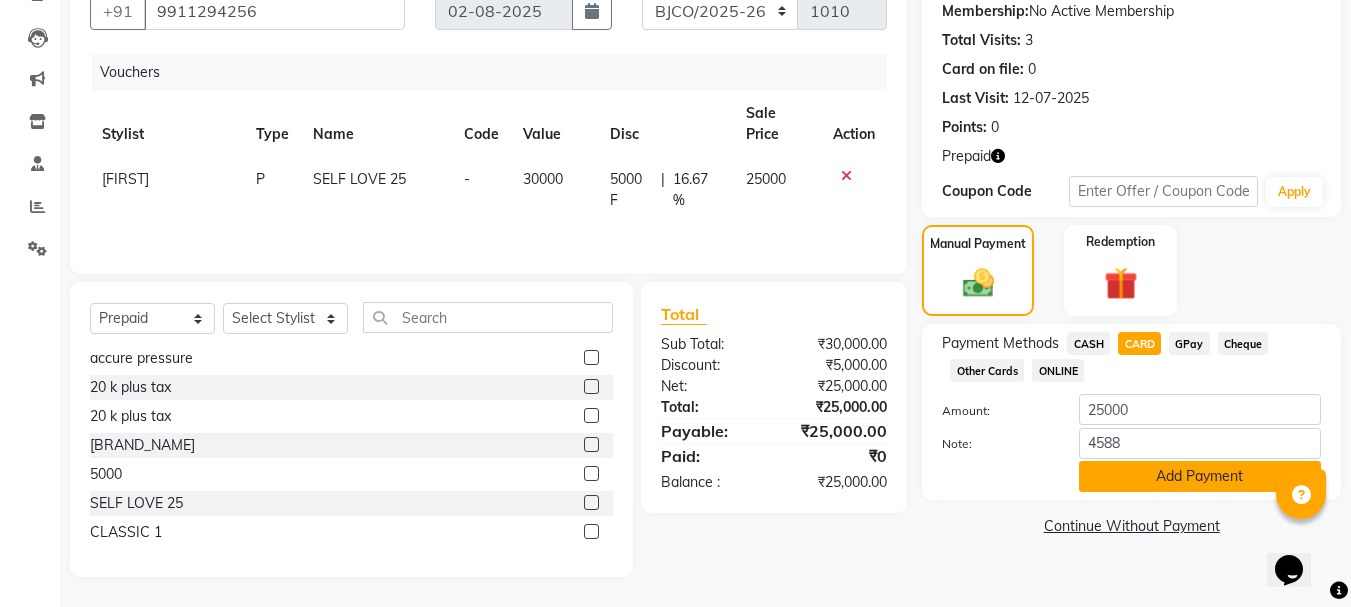 click on "Add Payment" 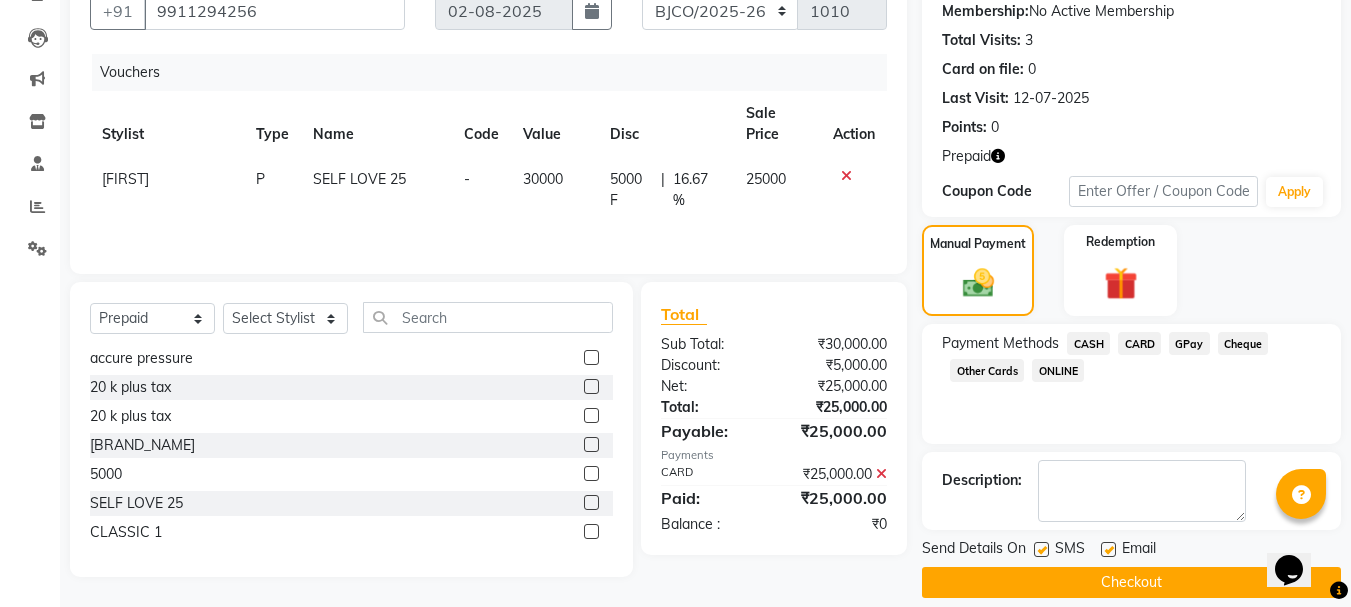 click 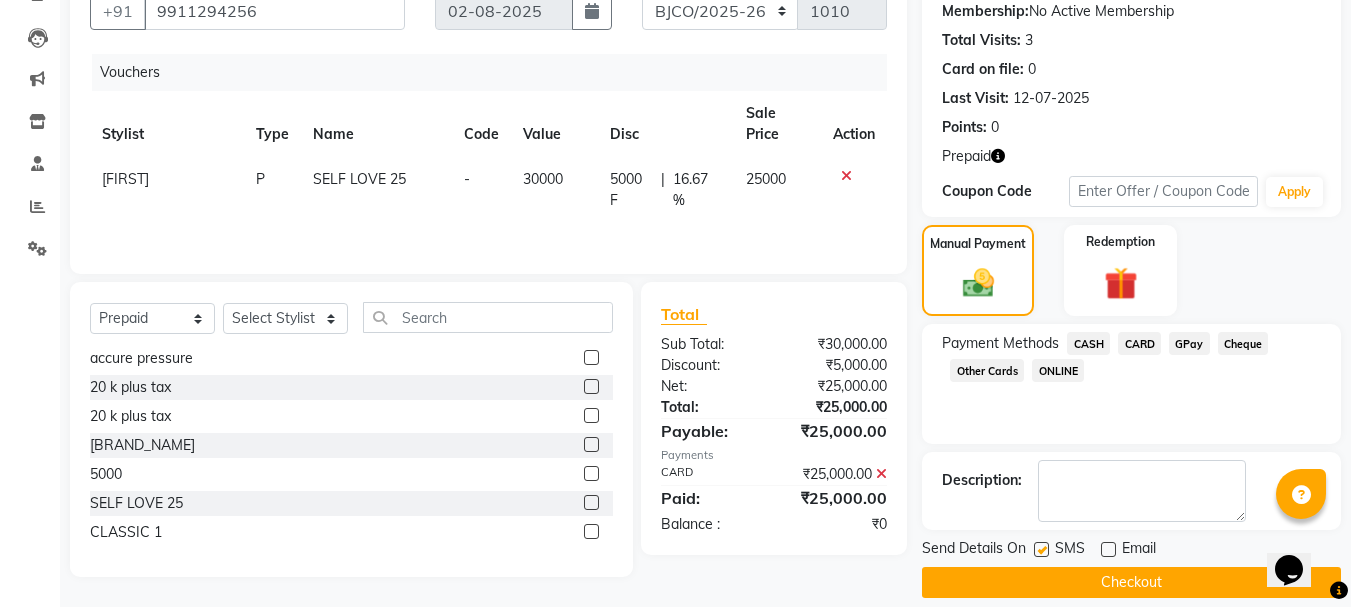 drag, startPoint x: 1038, startPoint y: 548, endPoint x: 1044, endPoint y: 561, distance: 14.3178215 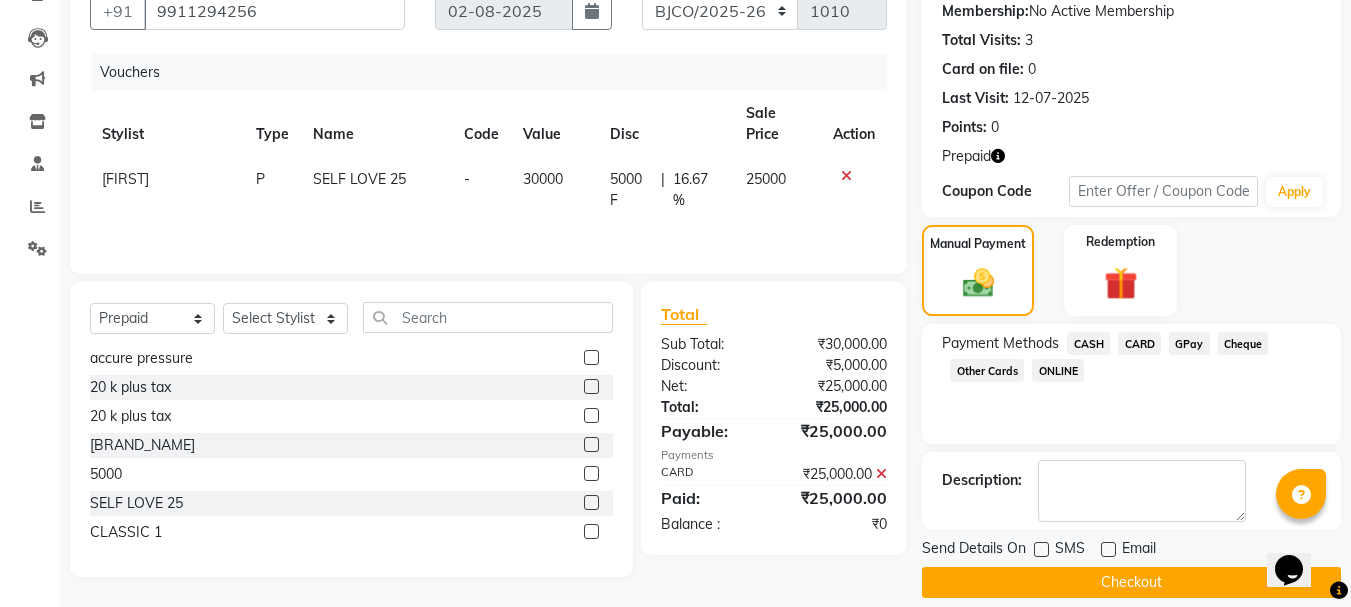 click on "Checkout" 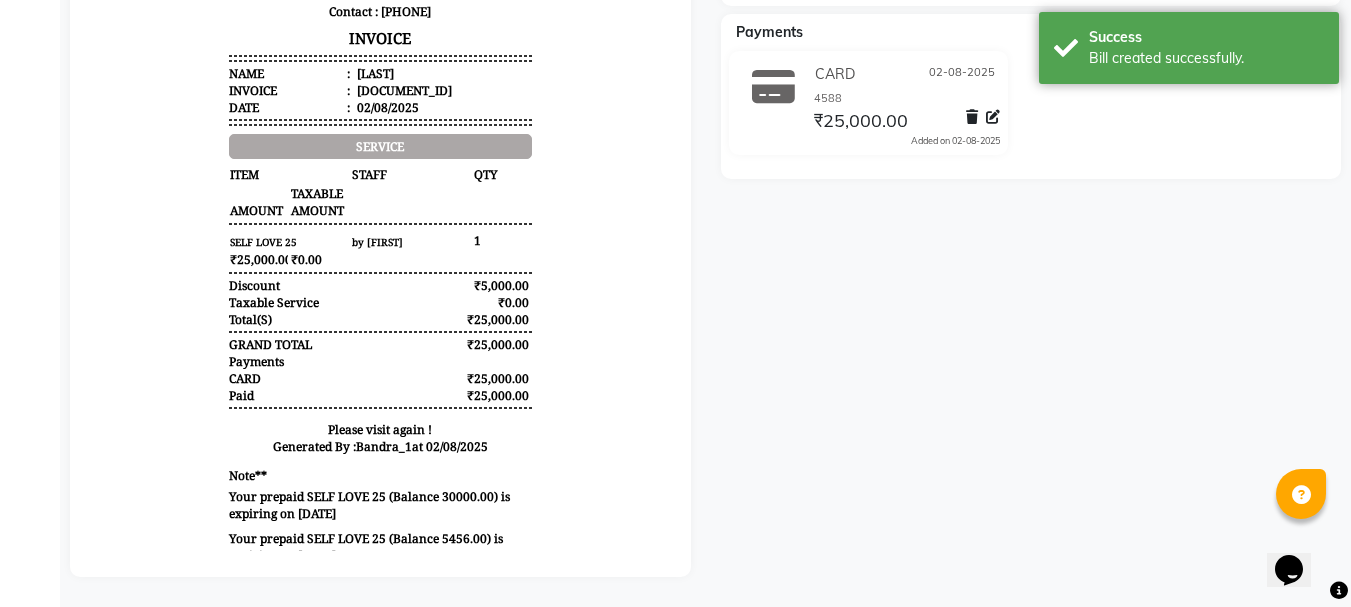 scroll, scrollTop: 0, scrollLeft: 0, axis: both 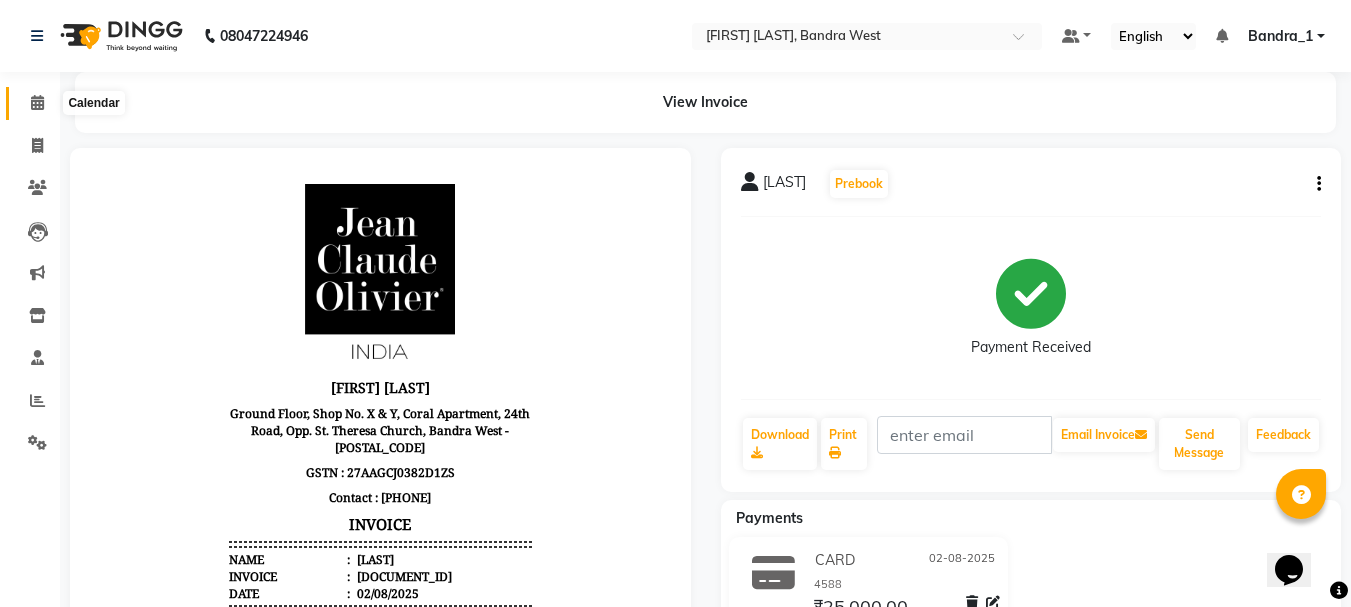 click 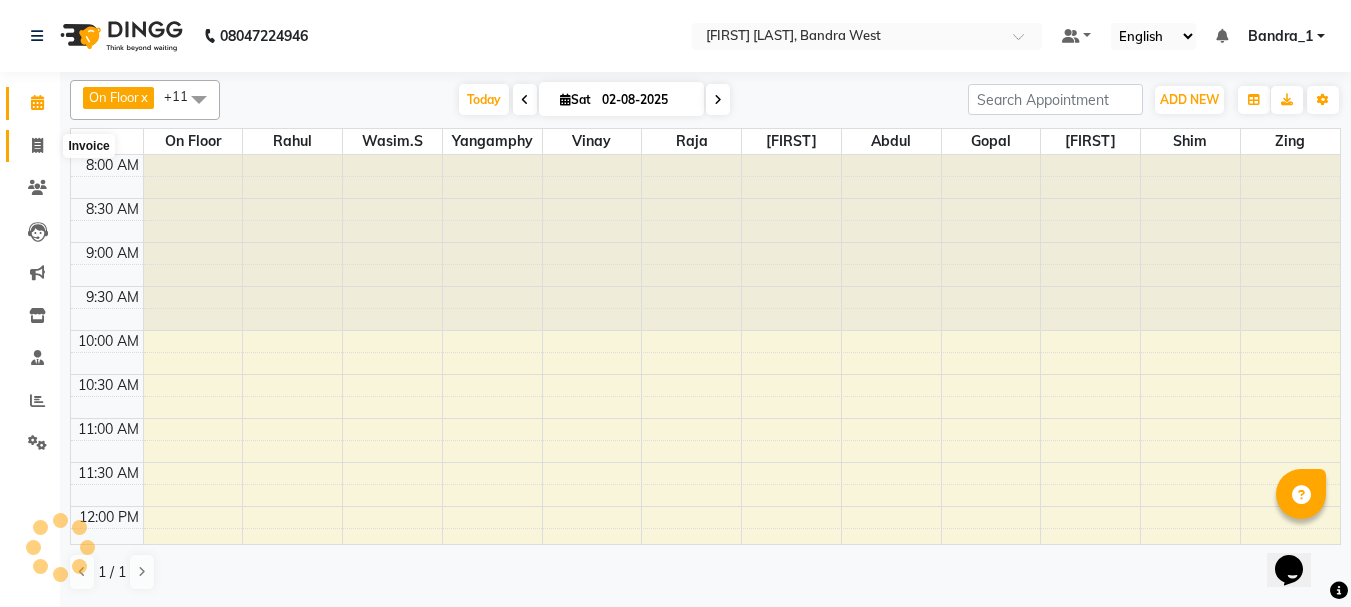 click 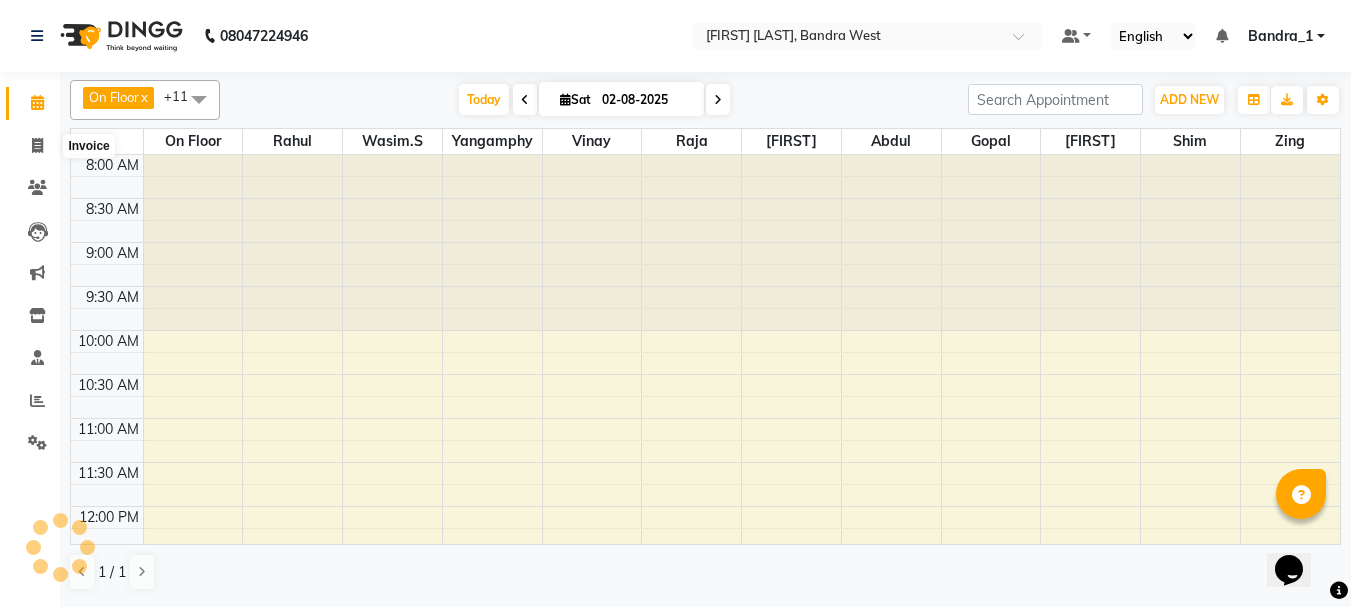 select on "service" 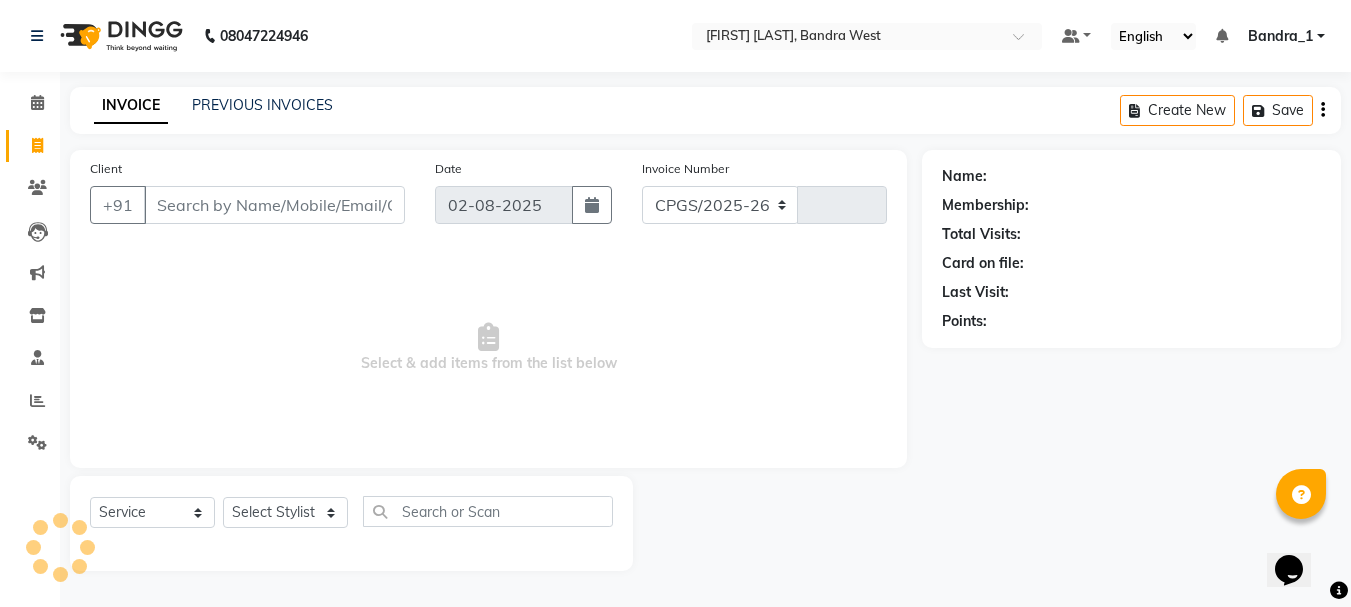 select on "7997" 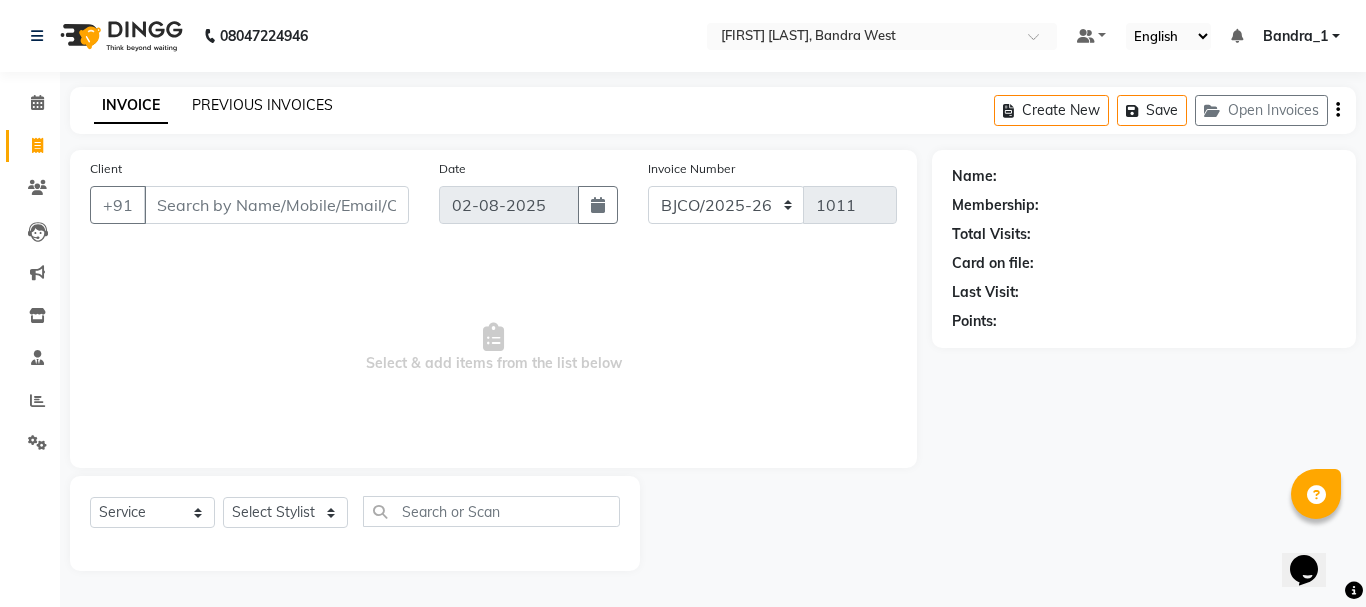 click on "PREVIOUS INVOICES" 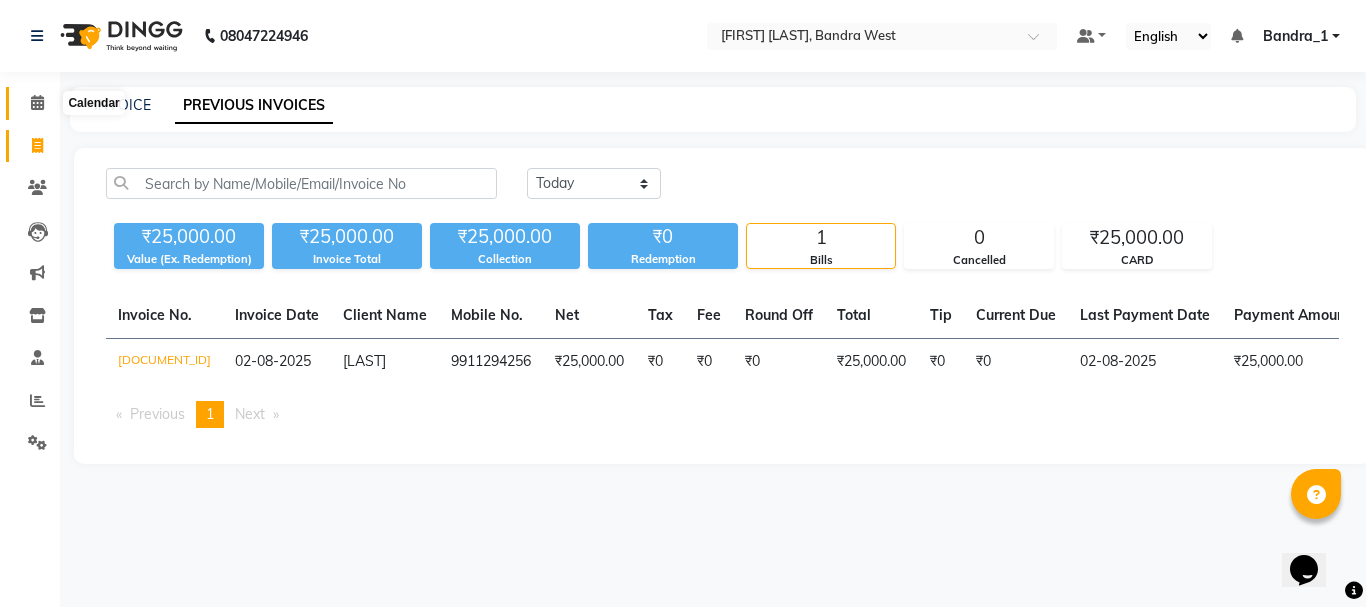 click 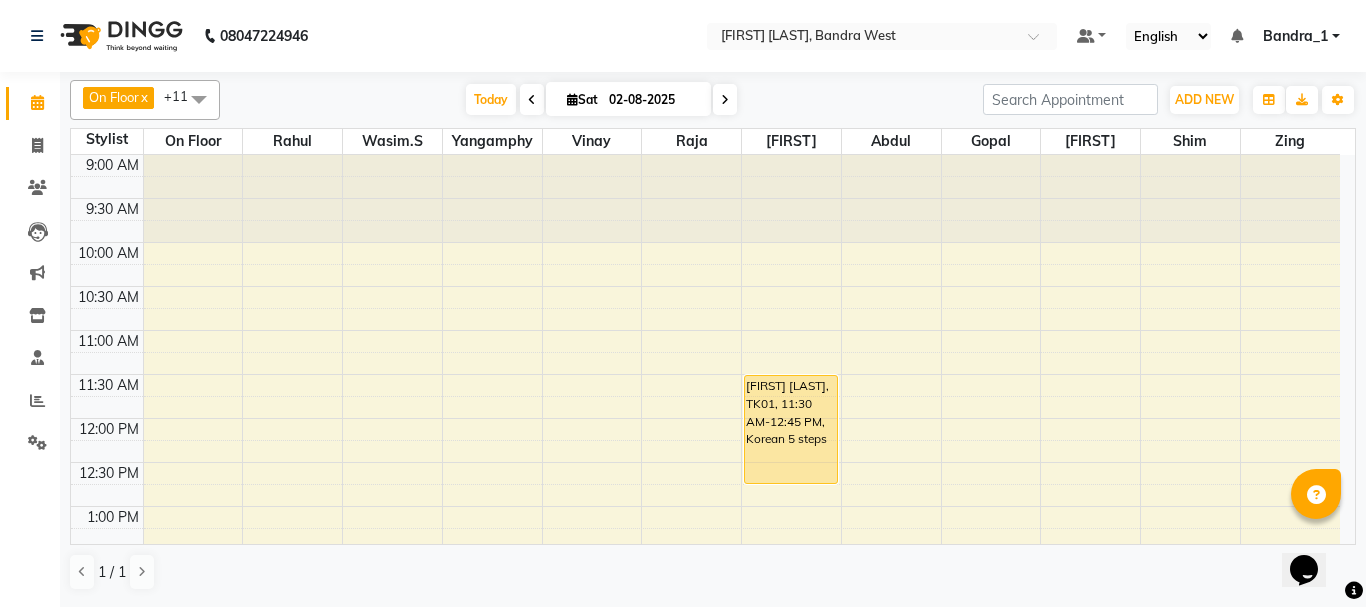 click on "[FIRST] [LAST], TK01, 11:30 AM-12:45 PM, Korean 5 steps" at bounding box center [791, 429] 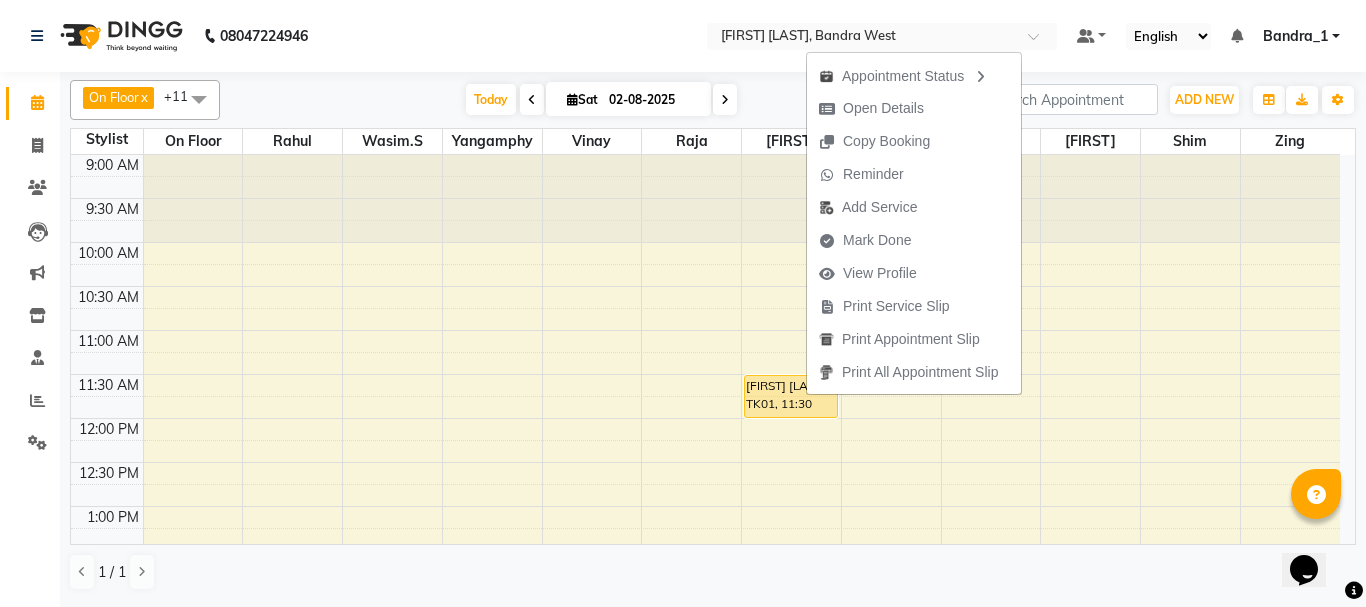 drag, startPoint x: 806, startPoint y: 481, endPoint x: 800, endPoint y: 420, distance: 61.294373 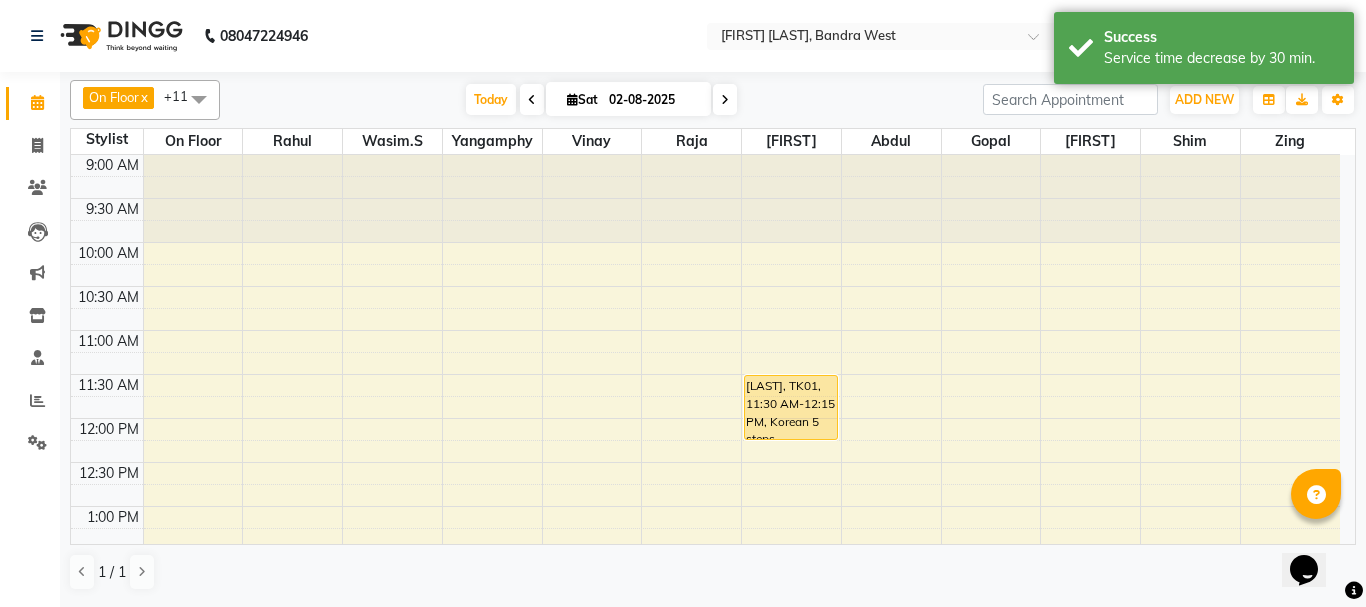 click on "[LAST], TK01, 11:30 AM-12:15 PM, Korean 5 steps" at bounding box center [791, 407] 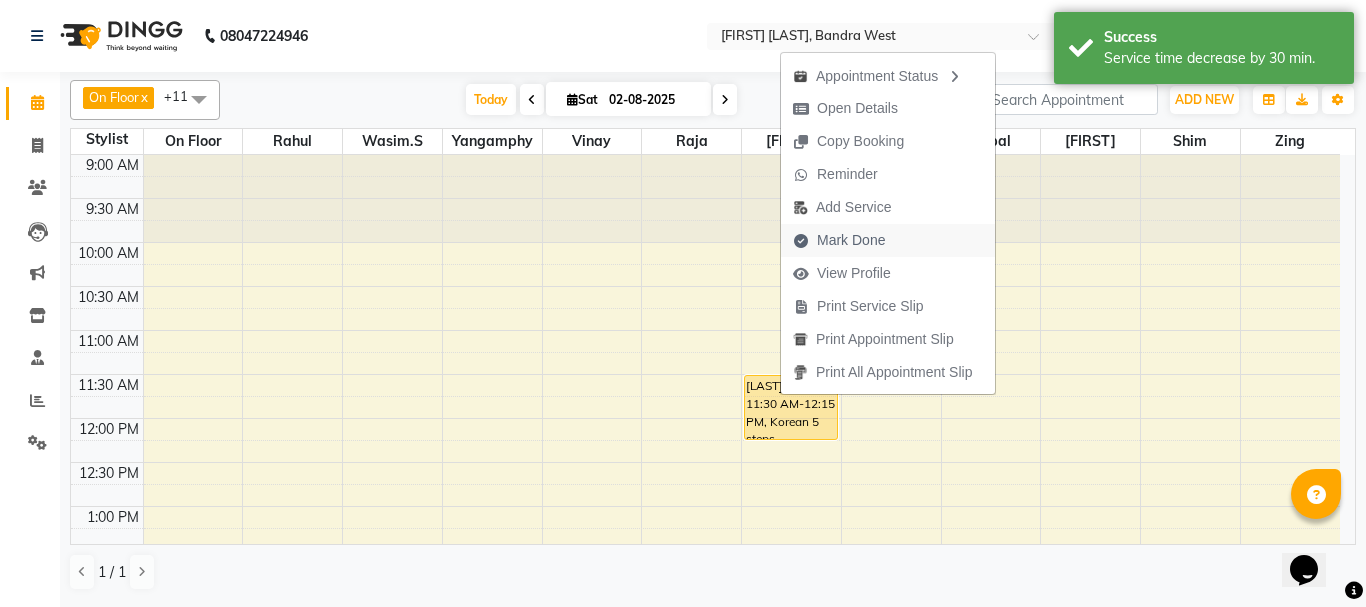 click on "Mark Done" at bounding box center (851, 240) 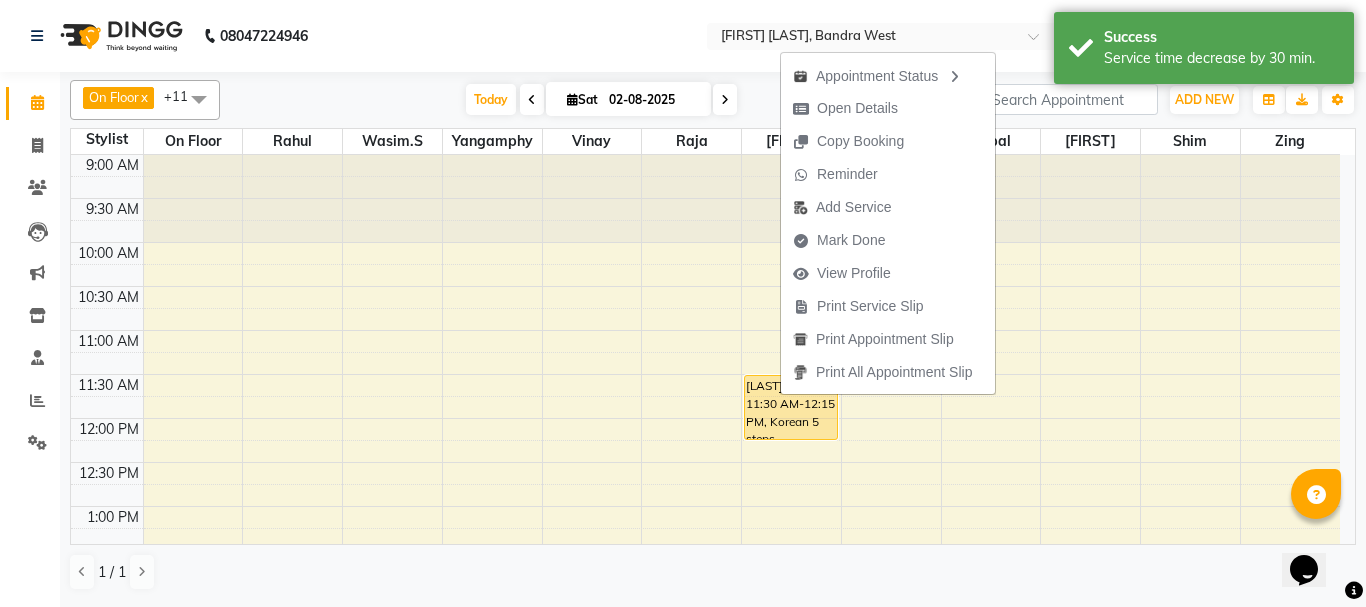 select on "service" 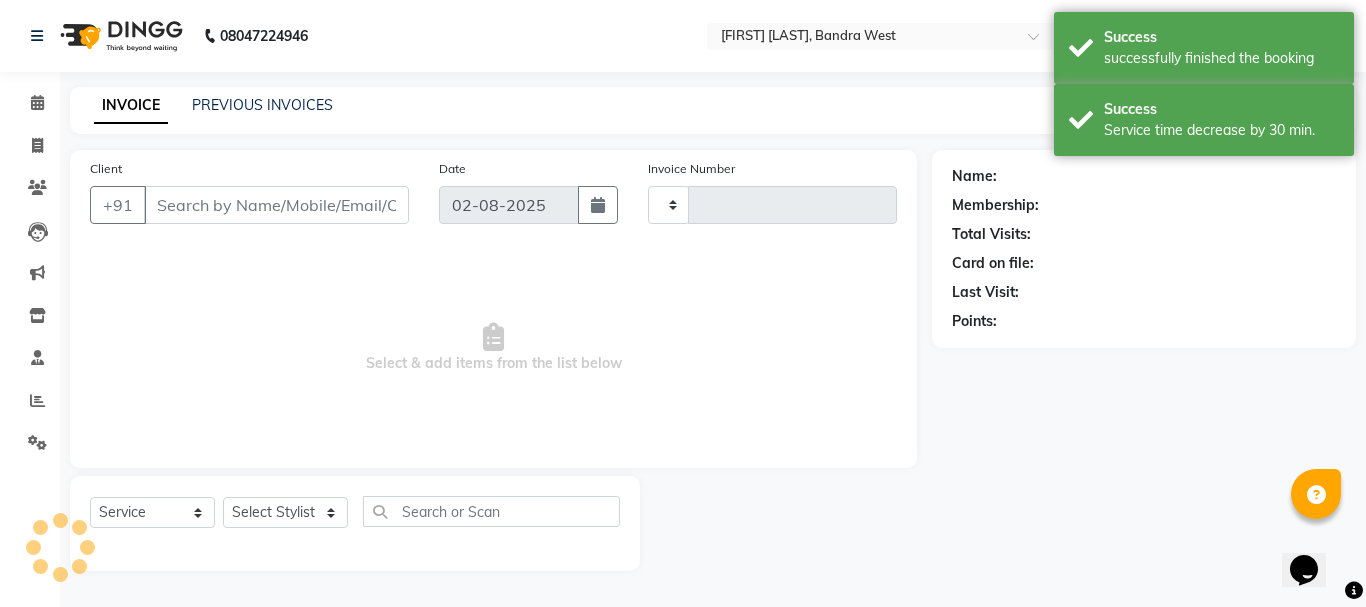 type on "1011" 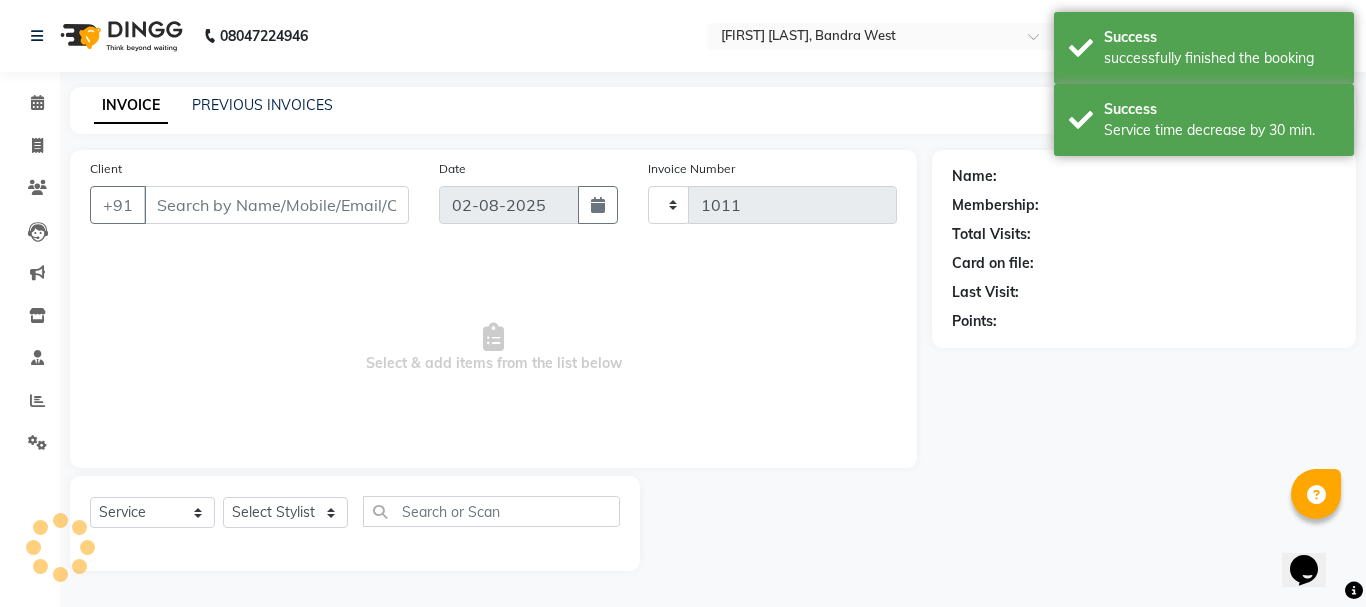 select on "7997" 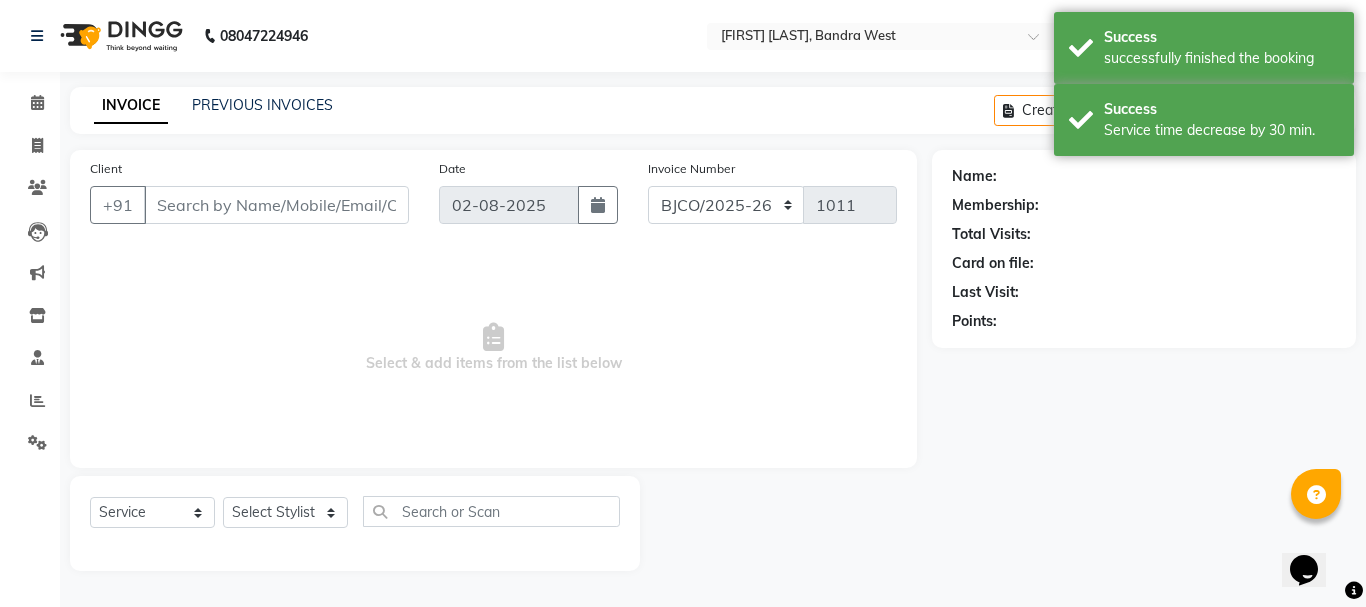 type on "9911294256" 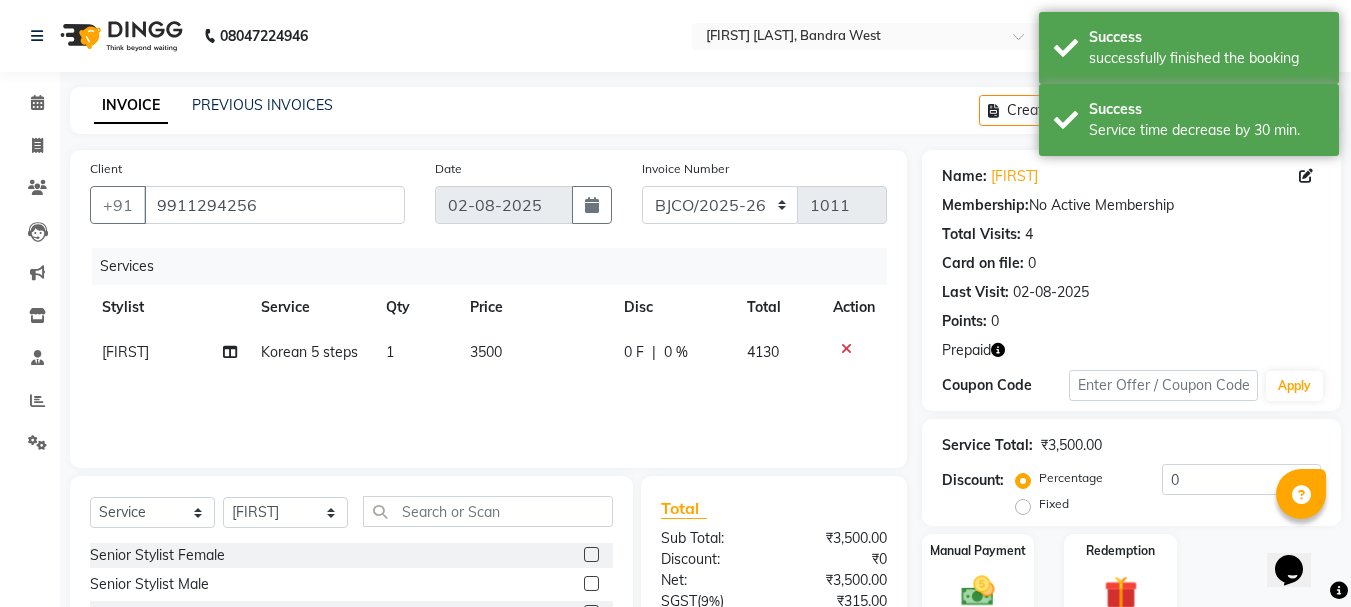 click 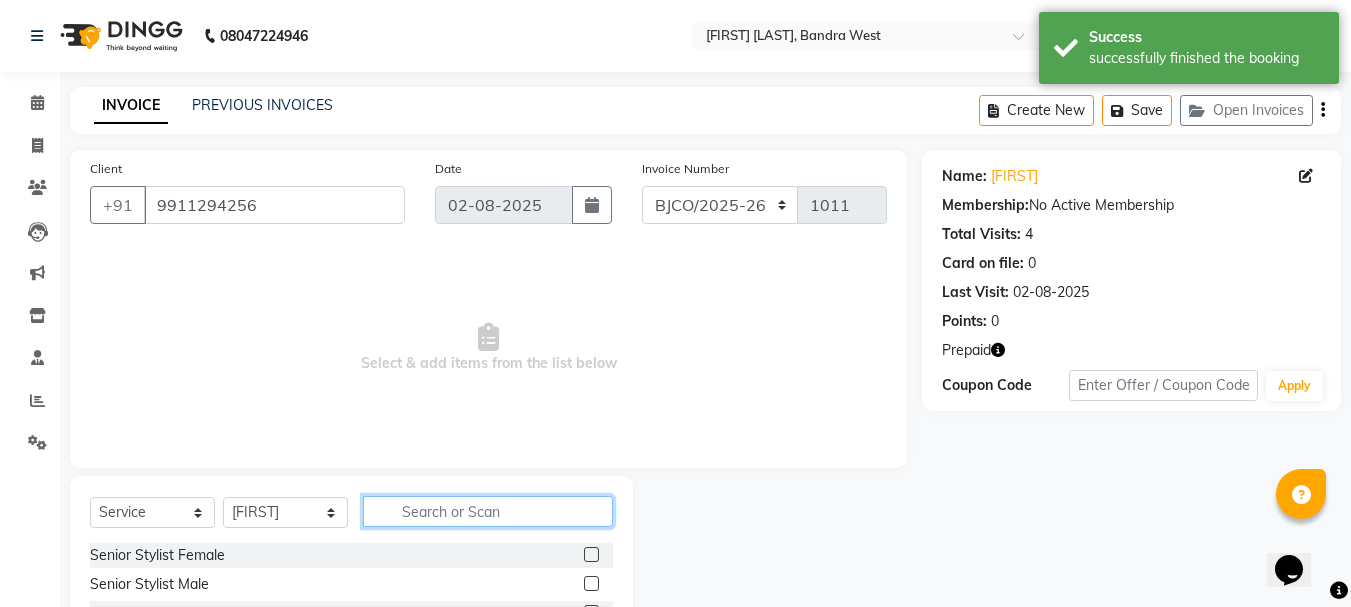 click 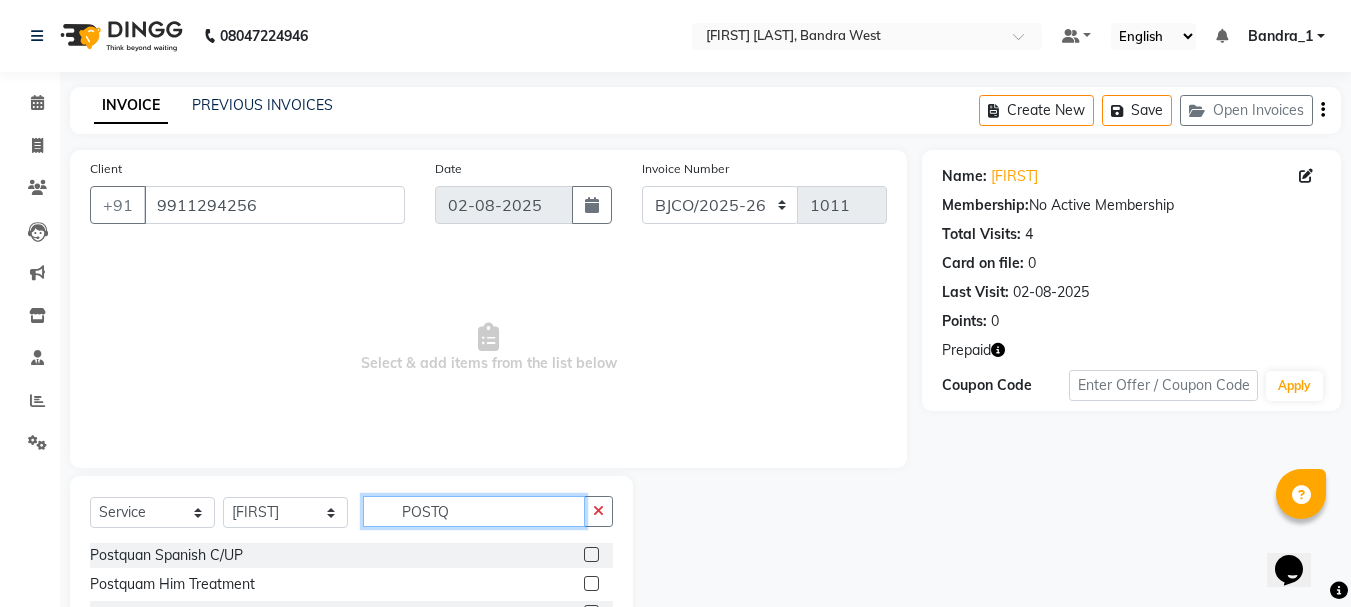 scroll, scrollTop: 81, scrollLeft: 0, axis: vertical 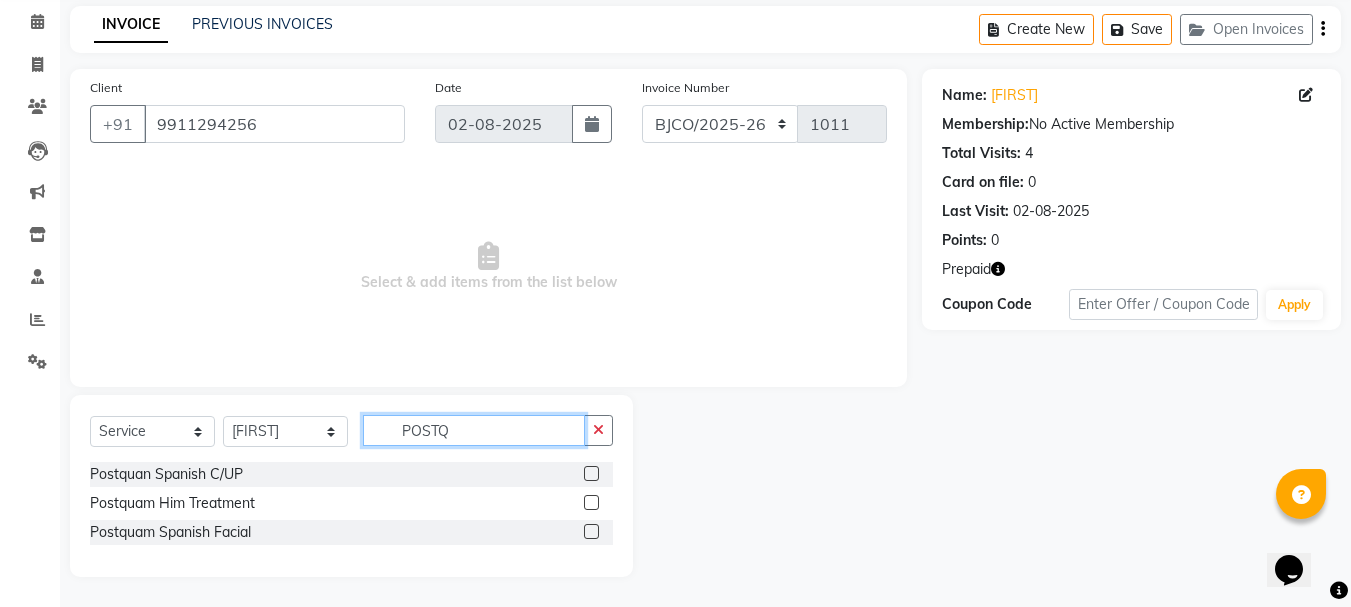 type on "POSTQ" 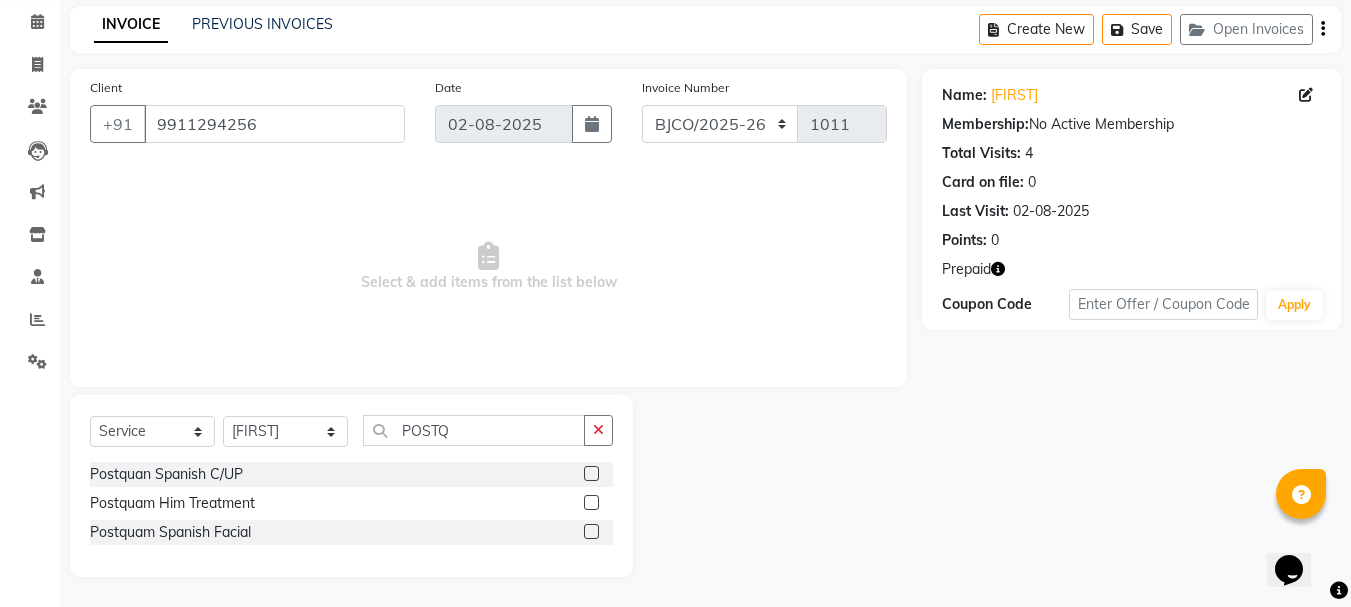 click 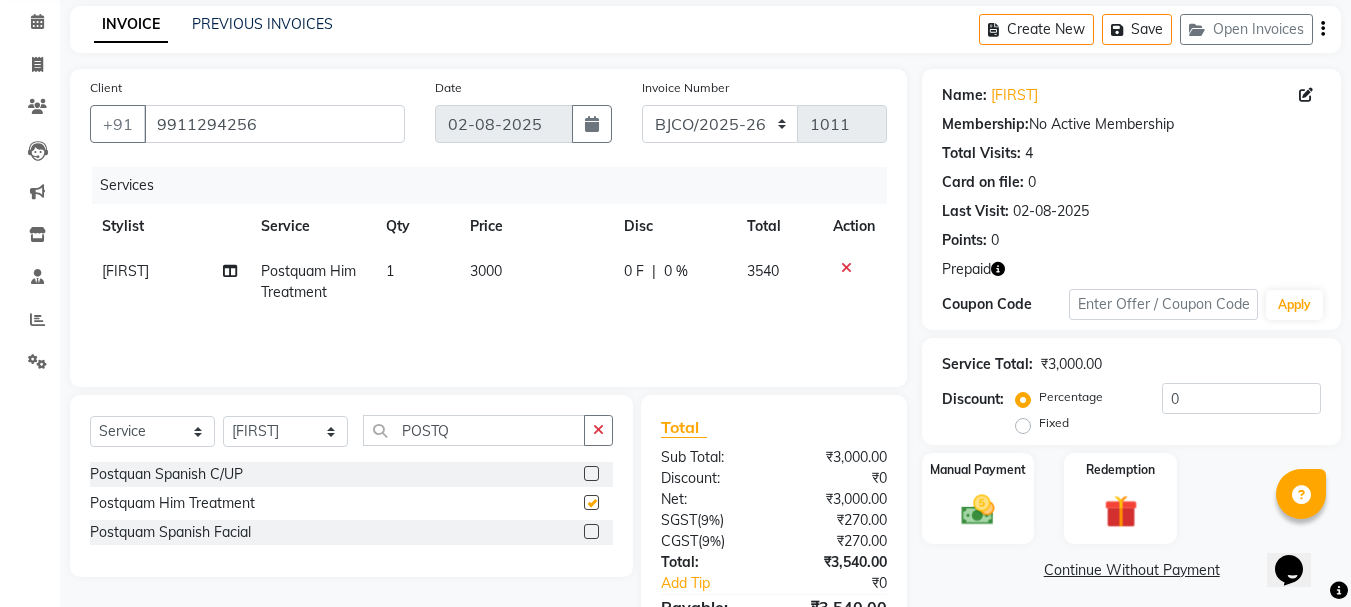 checkbox on "false" 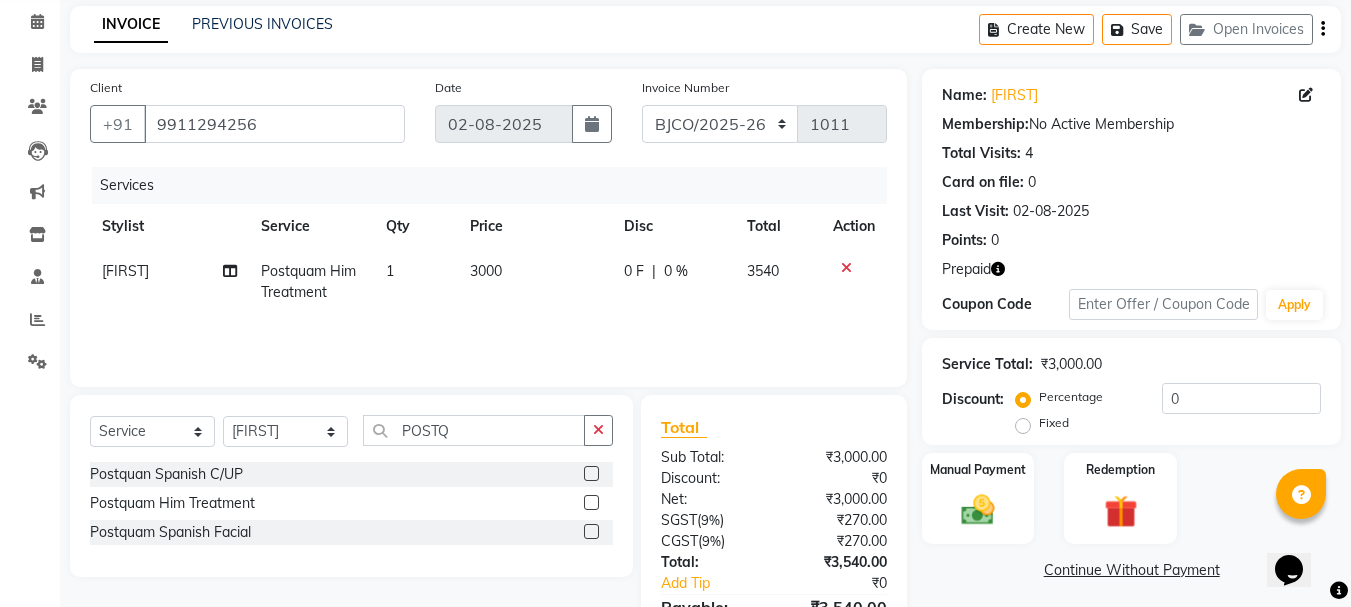 click on "3000" 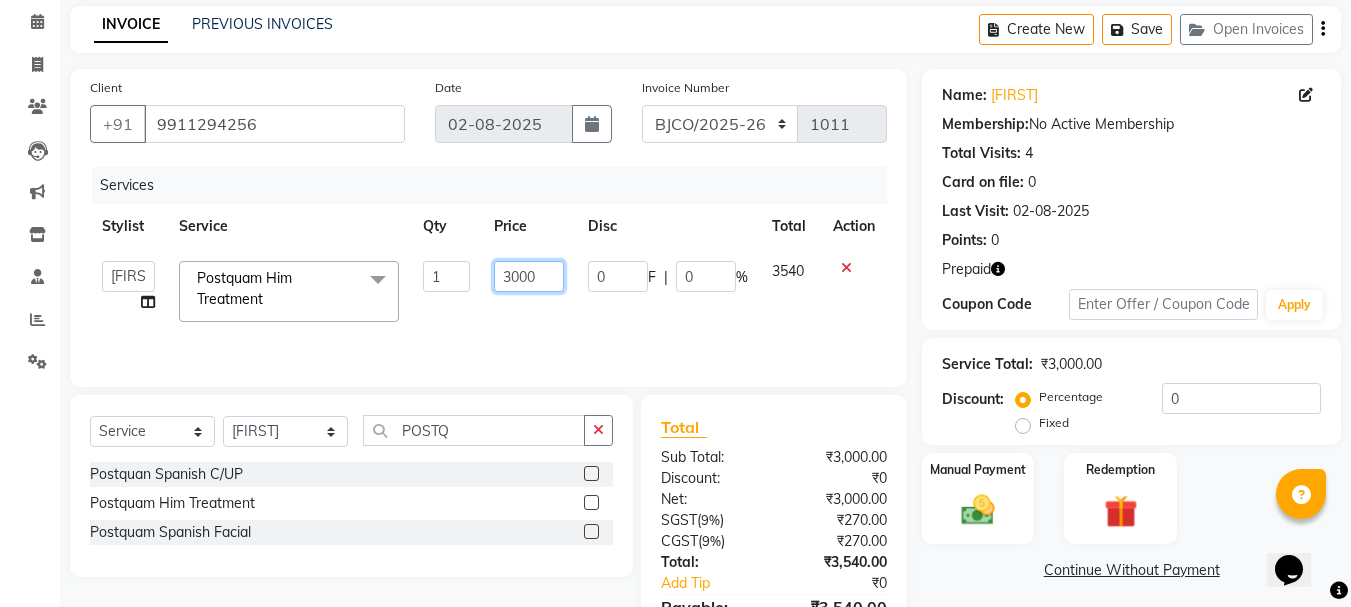 click on "3000" 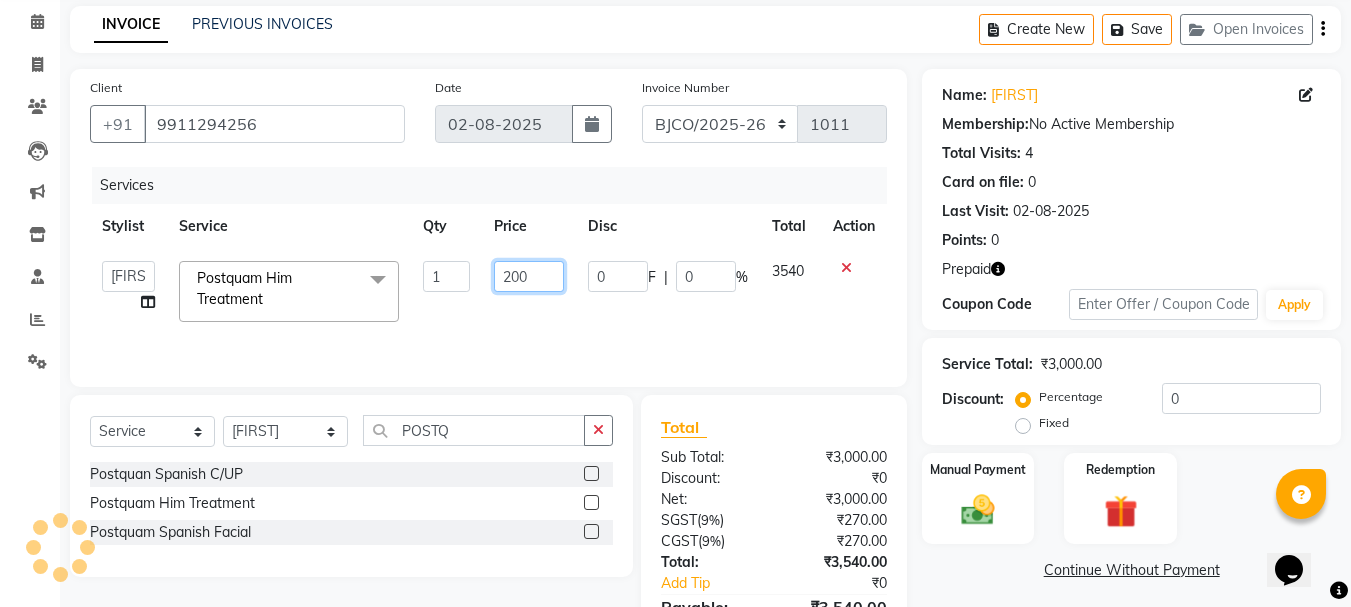 type on "2500" 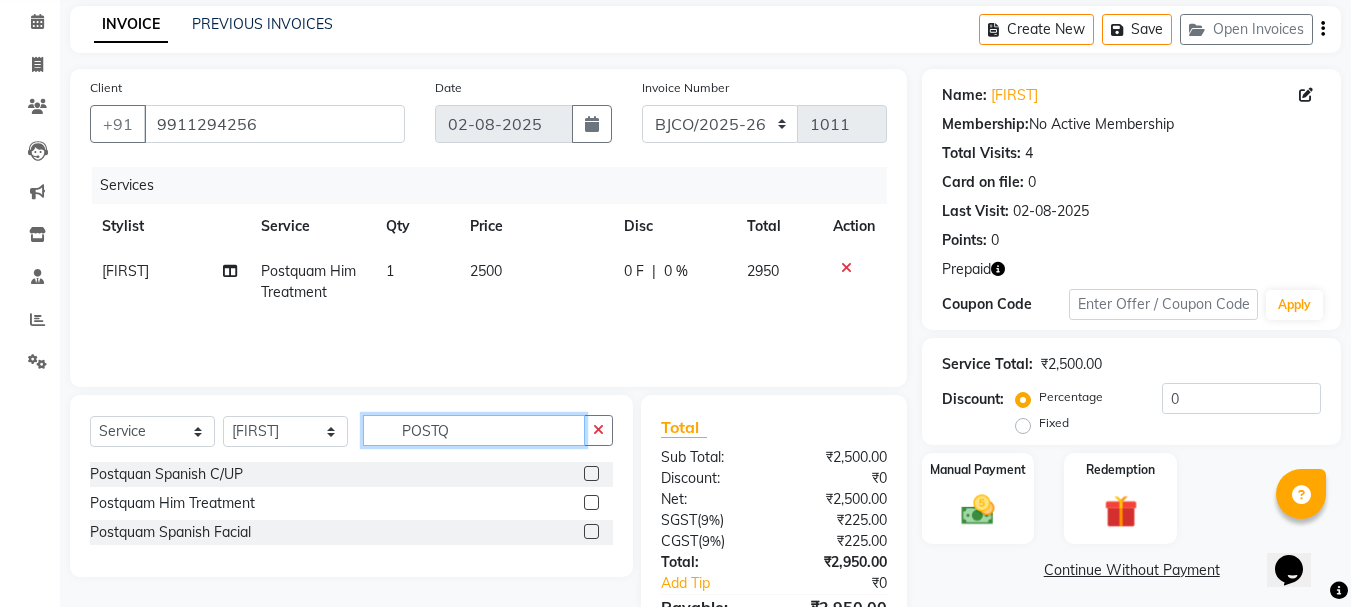 drag, startPoint x: 441, startPoint y: 432, endPoint x: 229, endPoint y: 449, distance: 212.68051 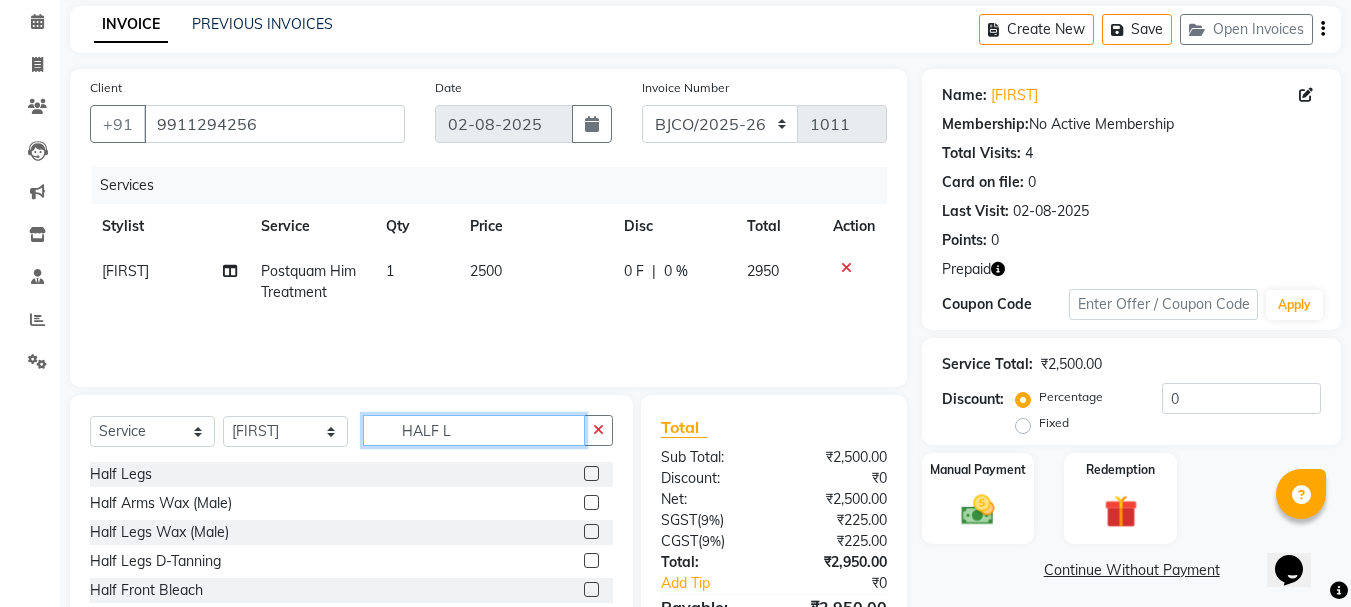 type on "HALF L" 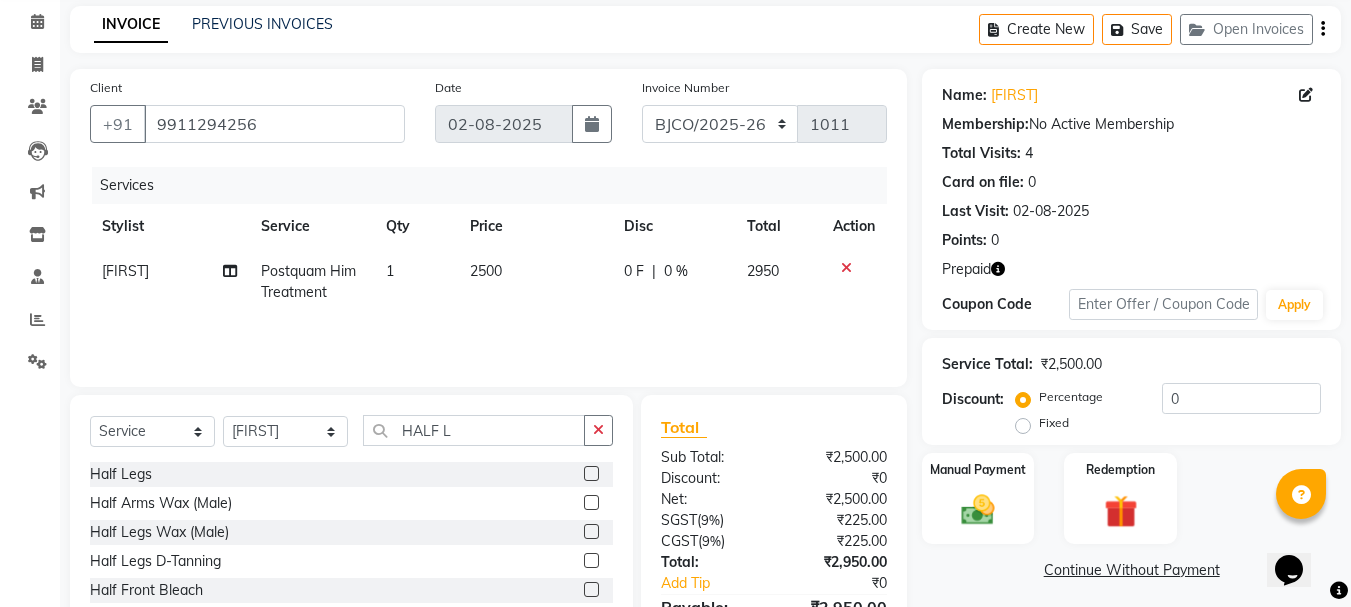 click 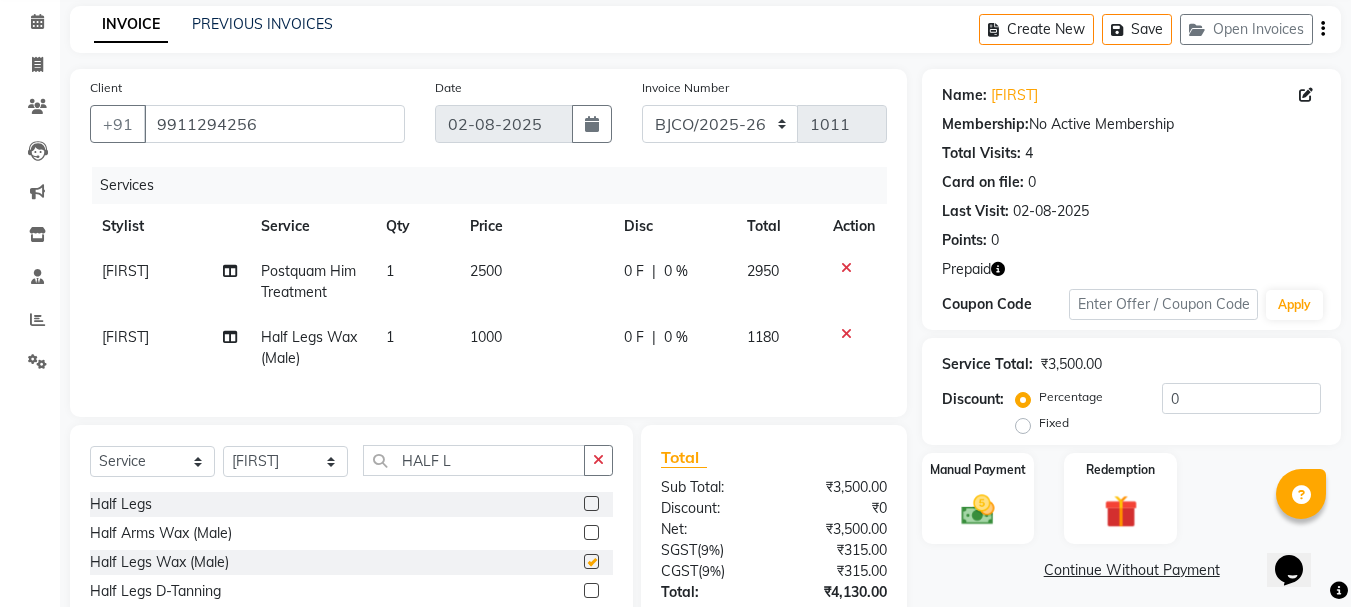 checkbox on "false" 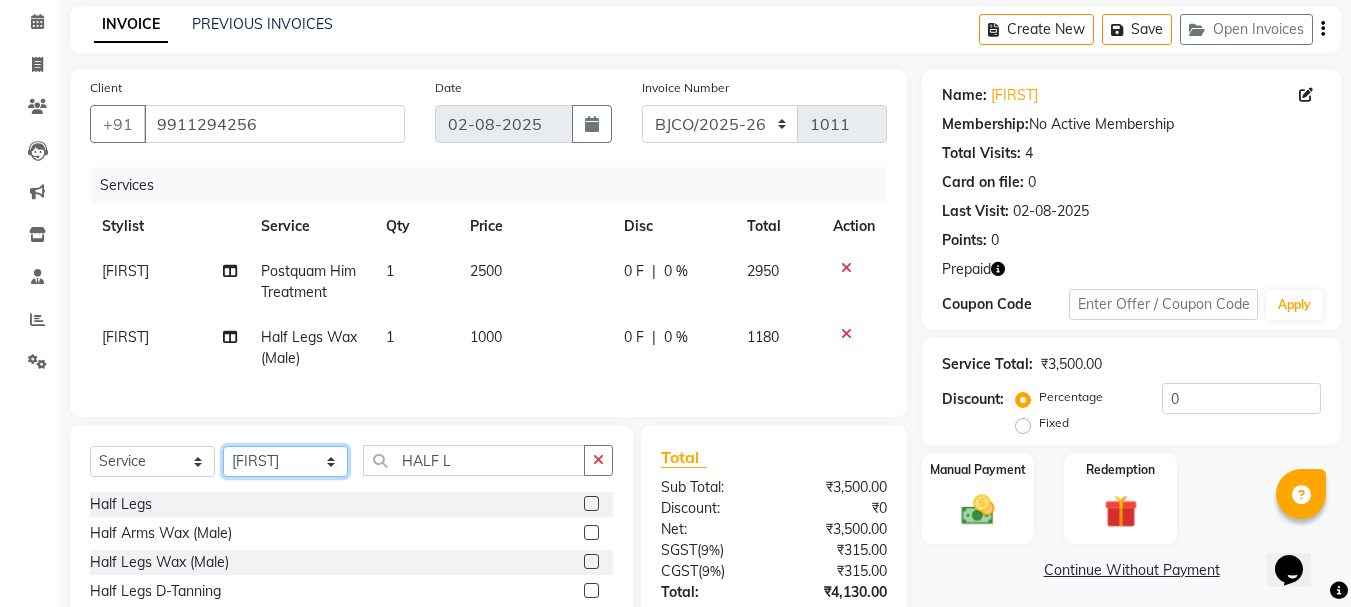 click on "Select Stylist Abdul Bandra_1 Bandra_store Catherine Chetan Deepali Eshan Gladis Gopal Jajo Jouyi Kiran  Moon Naomi On  Floor  [LAST] Make up Artist Raaj Rahul  Raja Rakesh Rashid Ryan Samreen Sandeep Kaur Sannatan Shephali Shilpa Shim Venisha                         Vinay Wasim.S Yangamphy Zing" 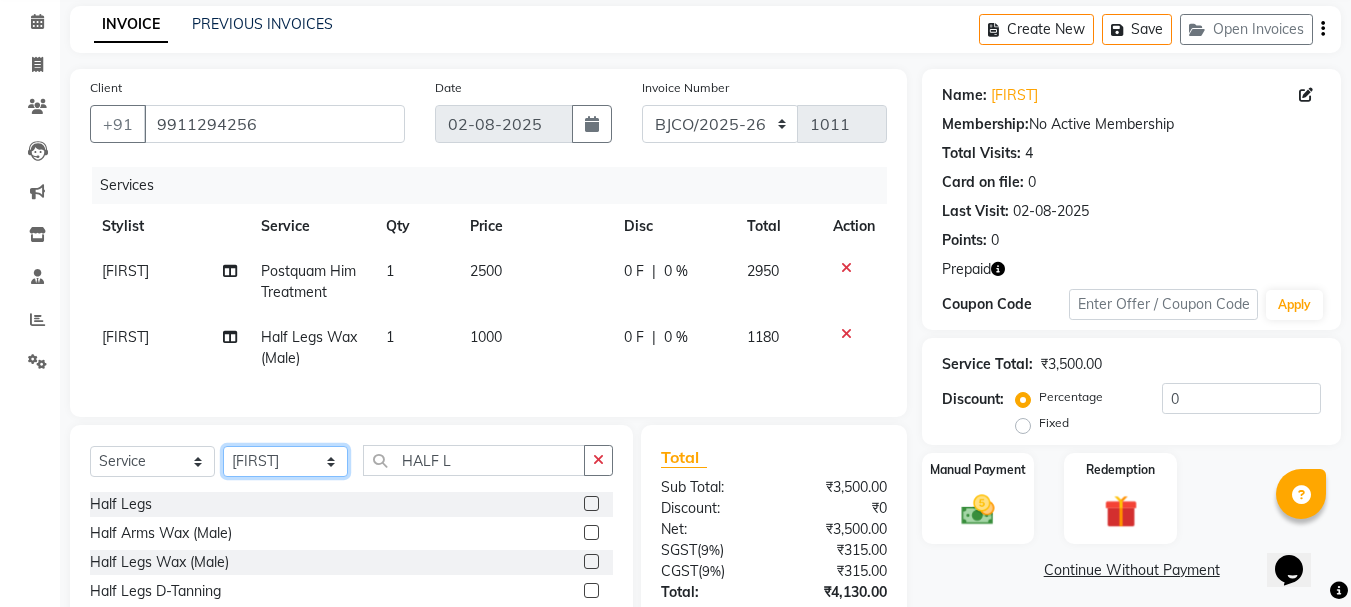 select on "78177" 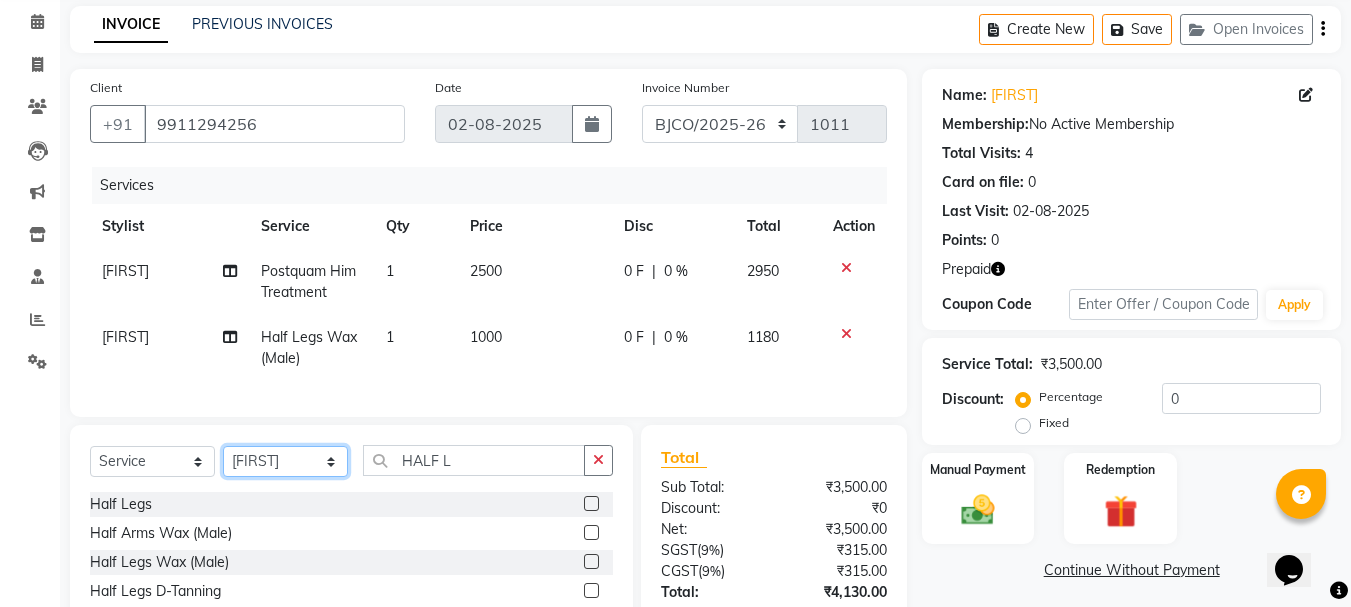 click on "Select Stylist Abdul Bandra_1 Bandra_store Catherine Chetan Deepali Eshan Gladis Gopal Jajo Jouyi Kiran  Moon Naomi On  Floor  [LAST] Make up Artist Raaj Rahul  Raja Rakesh Rashid Ryan Samreen Sandeep Kaur Sannatan Shephali Shilpa Shim Venisha                         Vinay Wasim.S Yangamphy Zing" 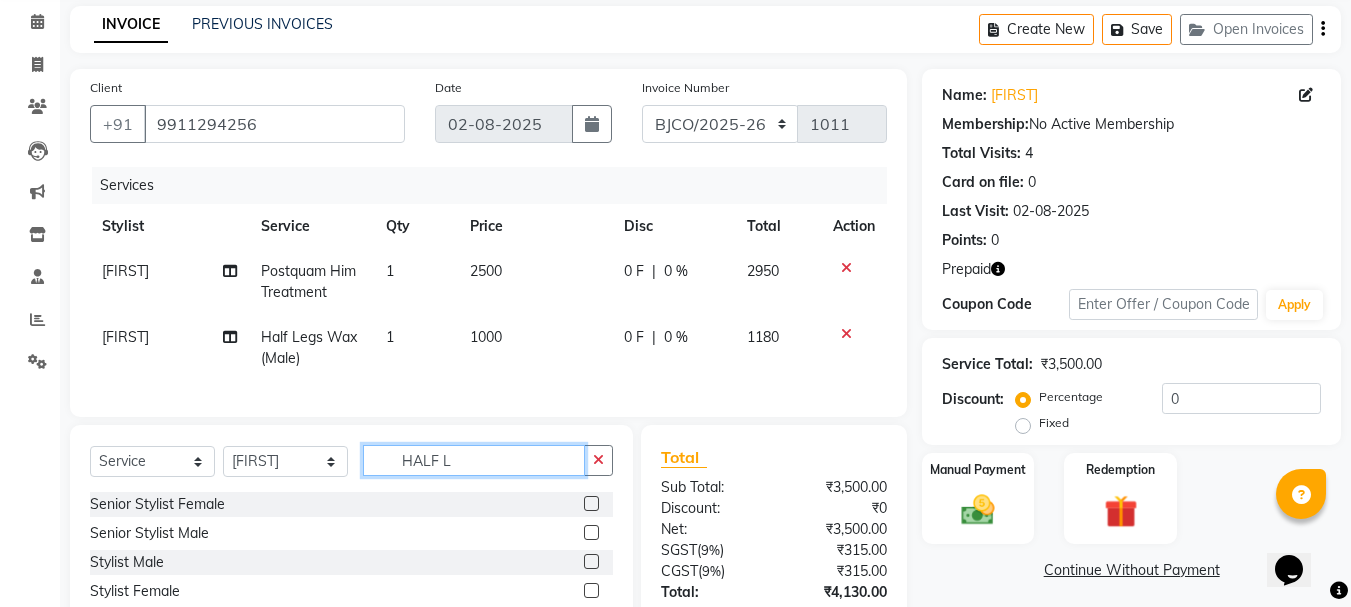 drag, startPoint x: 458, startPoint y: 477, endPoint x: 288, endPoint y: 466, distance: 170.35551 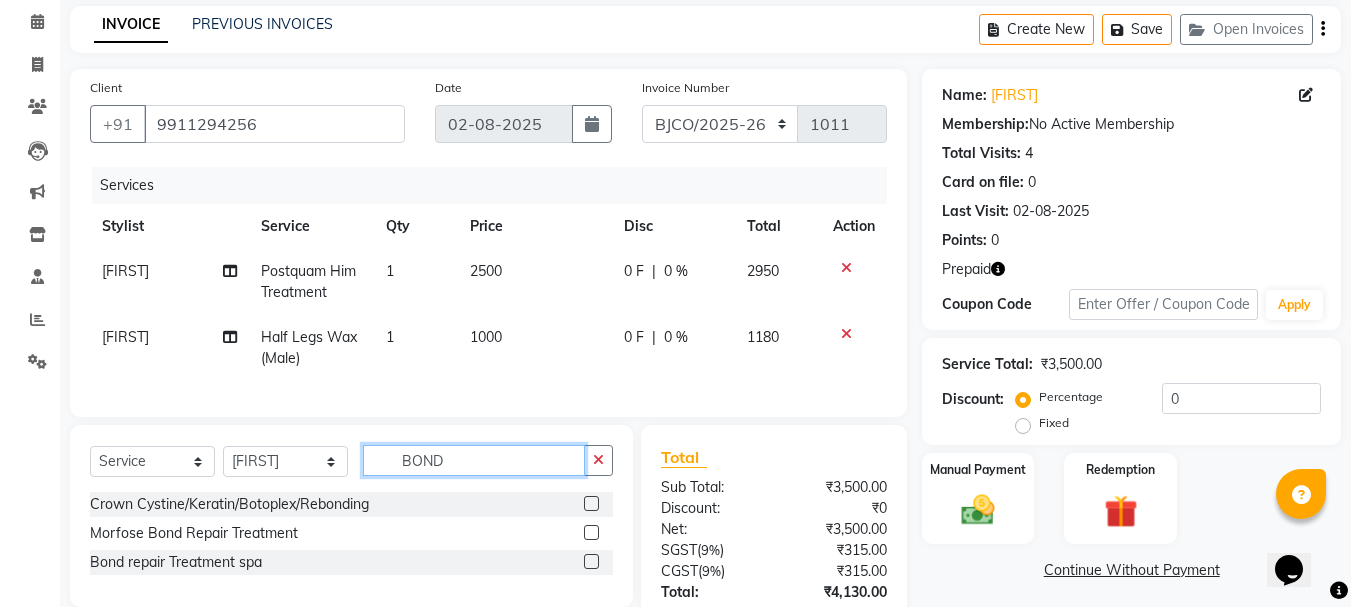 type on "BOND" 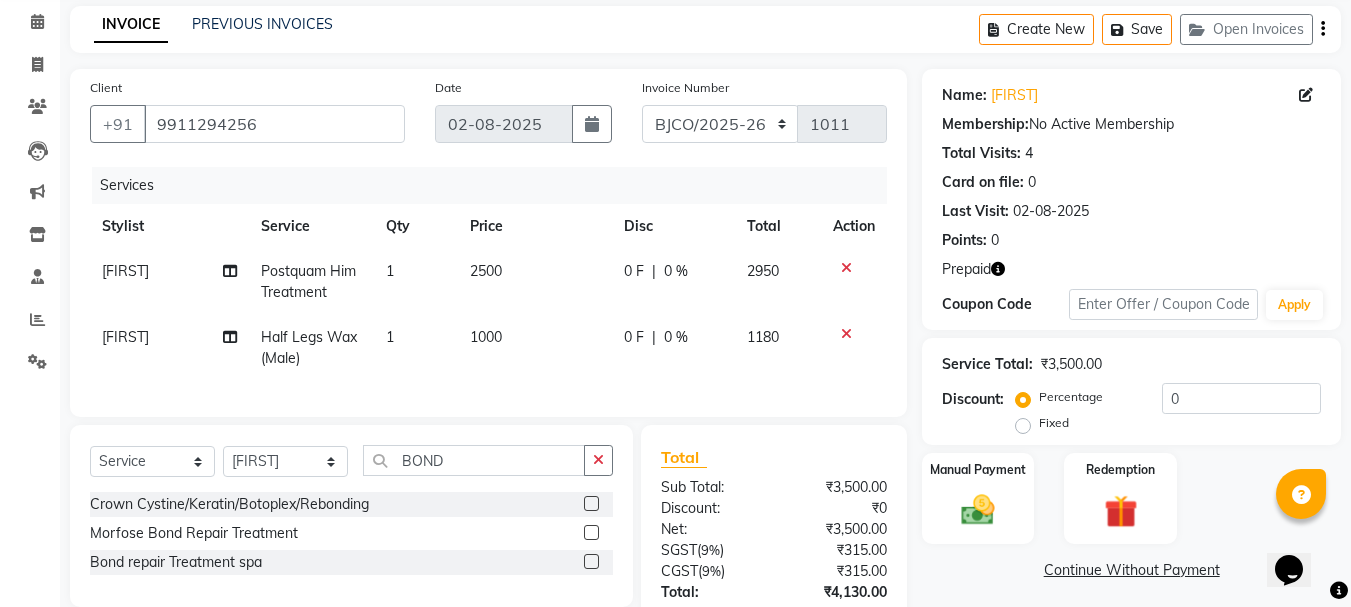 click 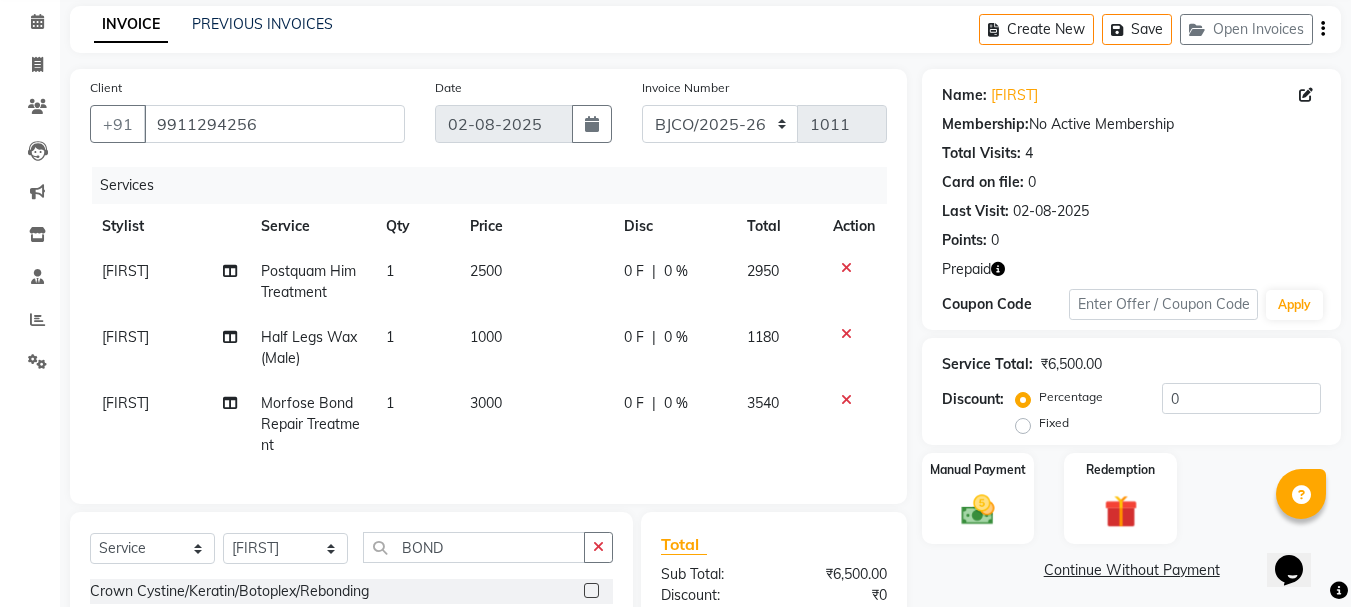 checkbox on "false" 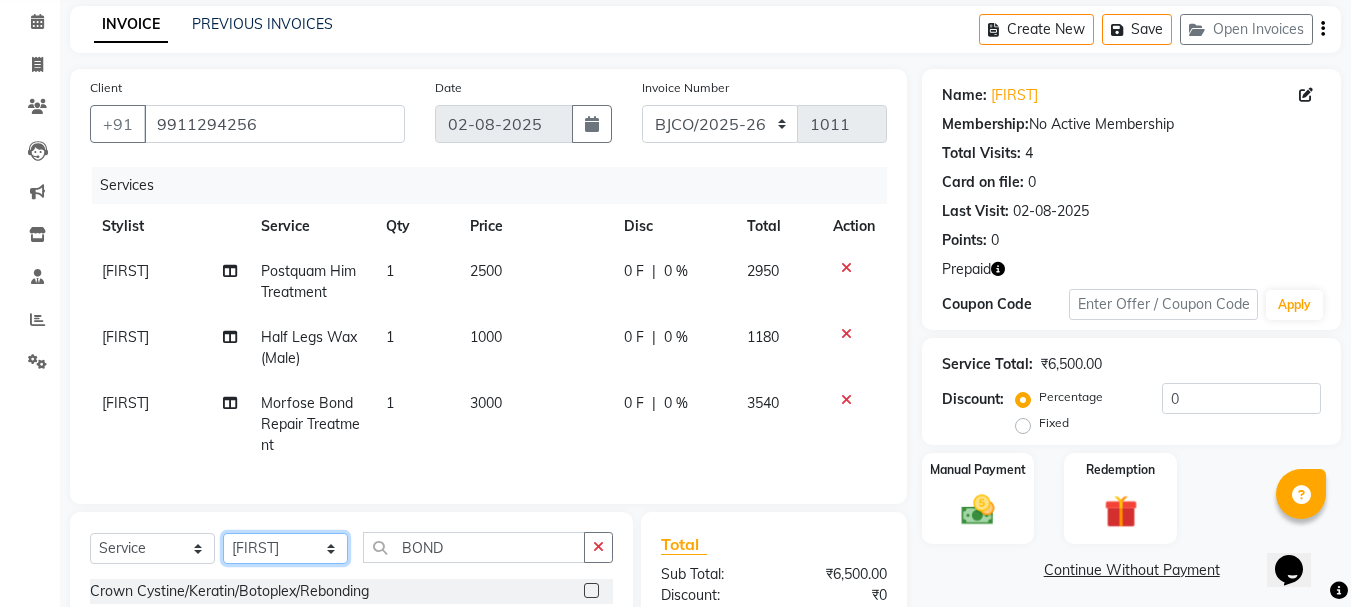 click on "Select Stylist Abdul Bandra_1 Bandra_store Catherine Chetan Deepali Eshan Gladis Gopal Jajo Jouyi Kiran  Moon Naomi On  Floor  [LAST] Make up Artist Raaj Rahul  Raja Rakesh Rashid Ryan Samreen Sandeep Kaur Sannatan Shephali Shilpa Shim Venisha                         Vinay Wasim.S Yangamphy Zing" 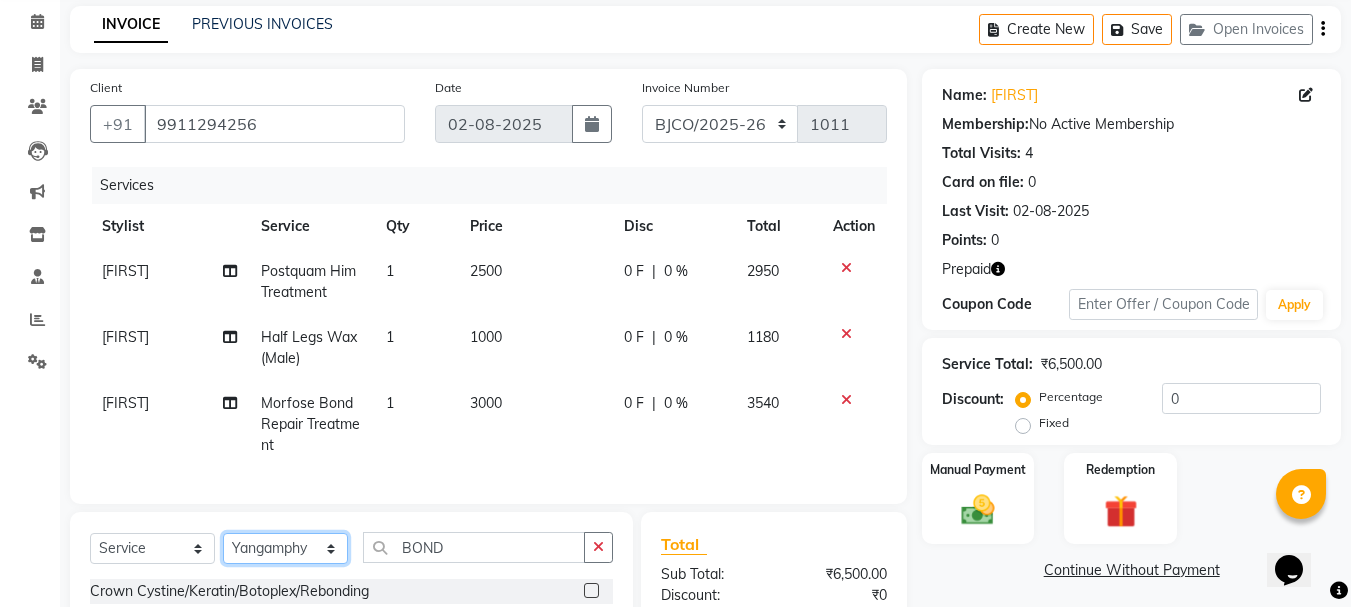 click on "Select Stylist Abdul Bandra_1 Bandra_store Catherine Chetan Deepali Eshan Gladis Gopal Jajo Jouyi Kiran  Moon Naomi On  Floor  [LAST] Make up Artist Raaj Rahul  Raja Rakesh Rashid Ryan Samreen Sandeep Kaur Sannatan Shephali Shilpa Shim Venisha                         Vinay Wasim.S Yangamphy Zing" 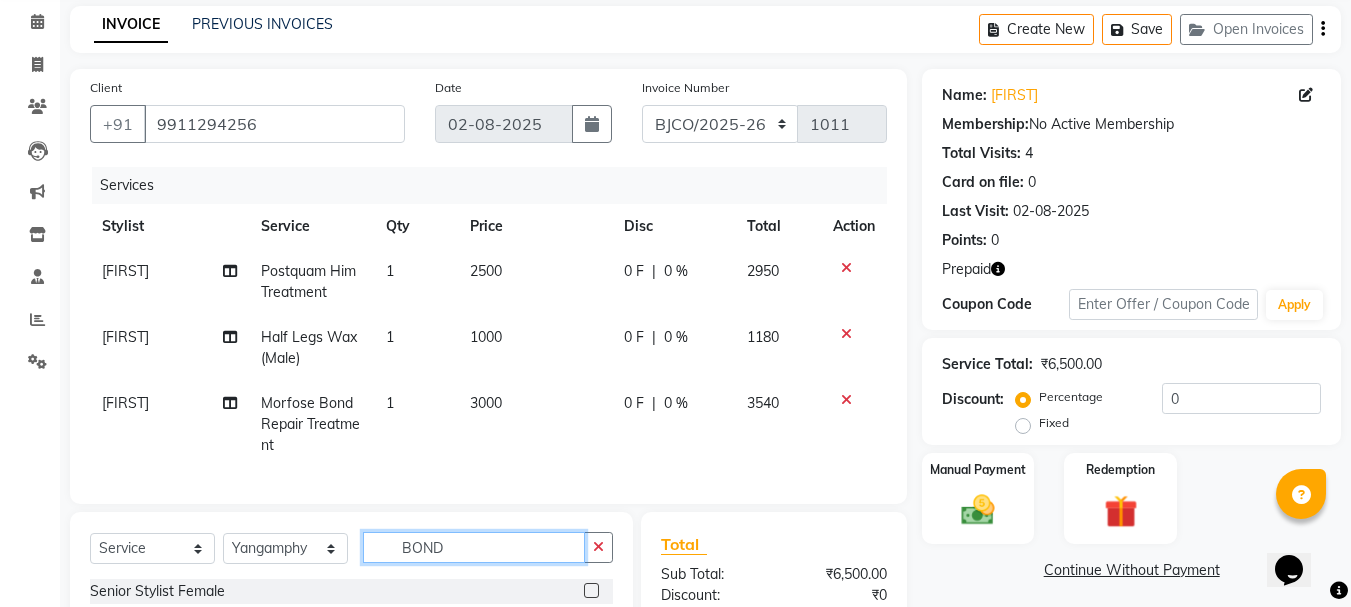 drag, startPoint x: 455, startPoint y: 561, endPoint x: 255, endPoint y: 576, distance: 200.5617 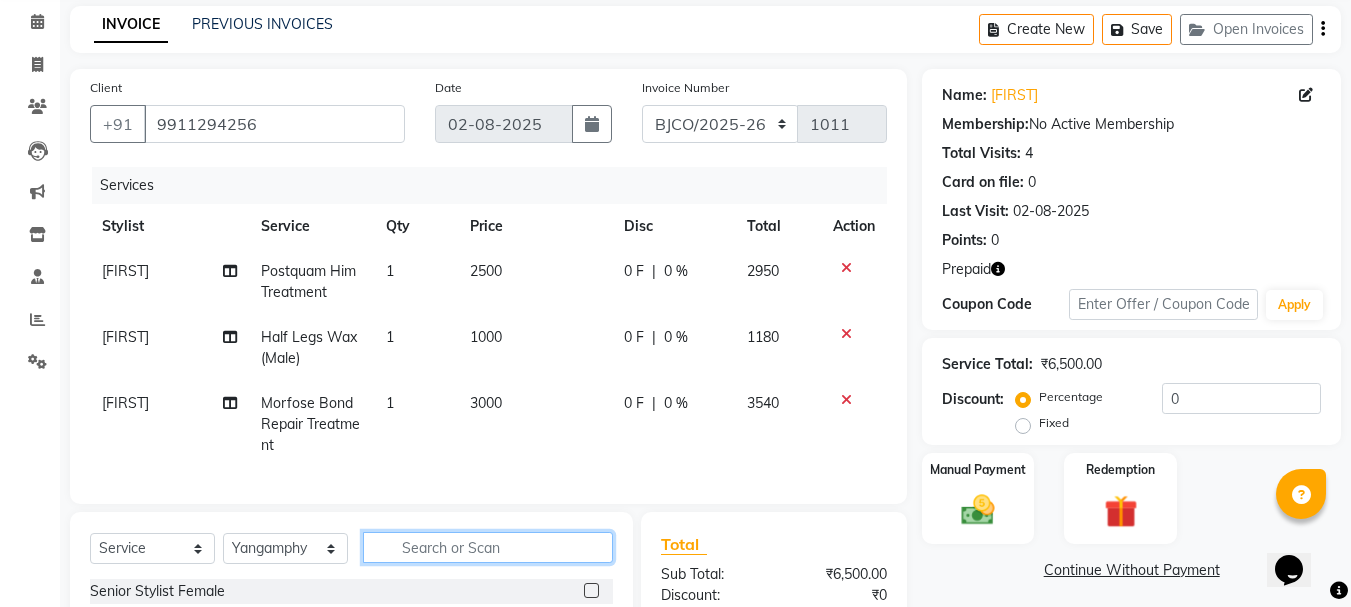 click 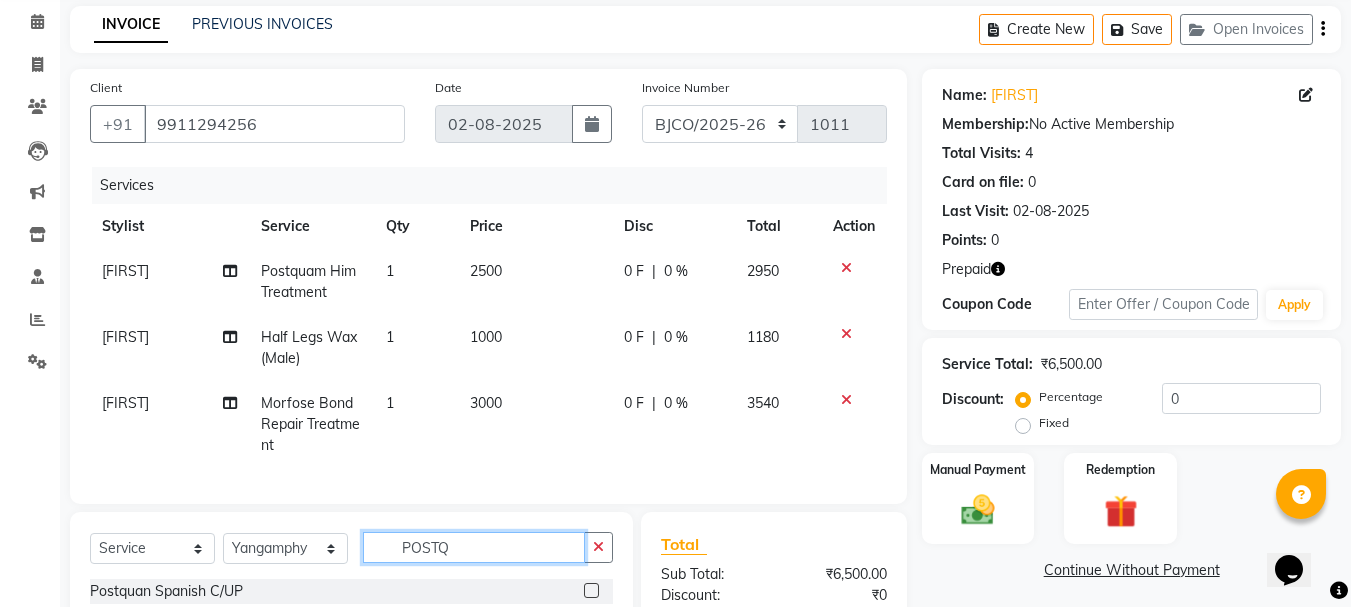 scroll, scrollTop: 325, scrollLeft: 0, axis: vertical 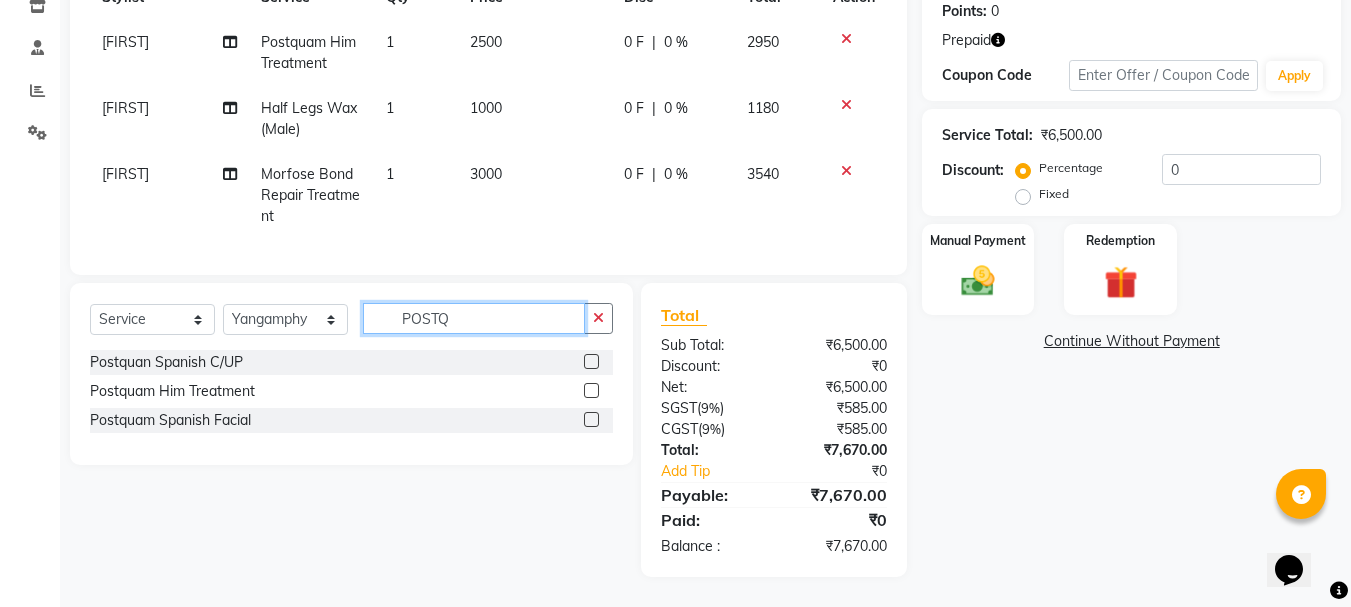 type on "POSTQ" 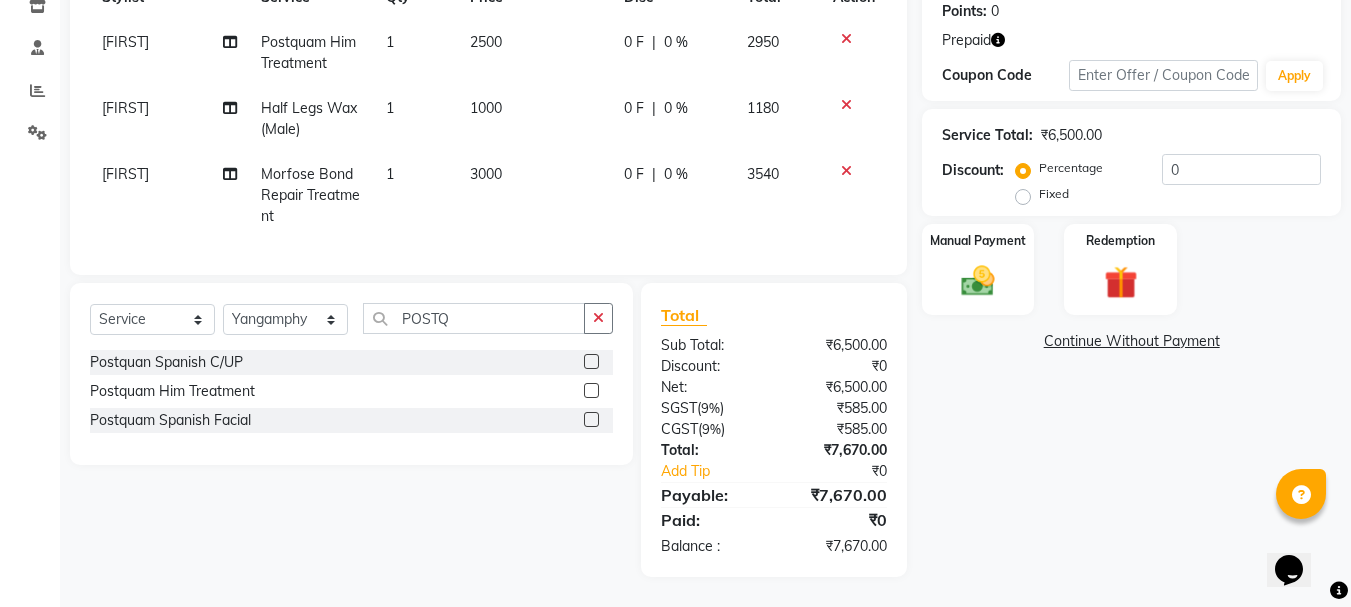 click 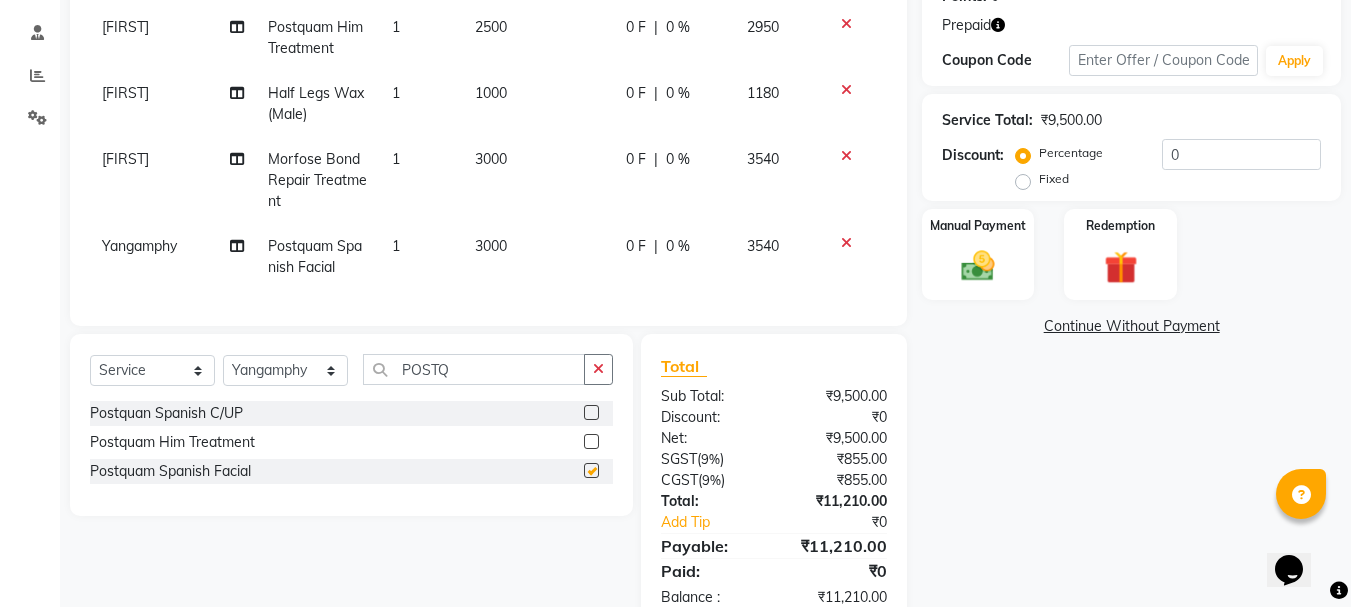 checkbox on "false" 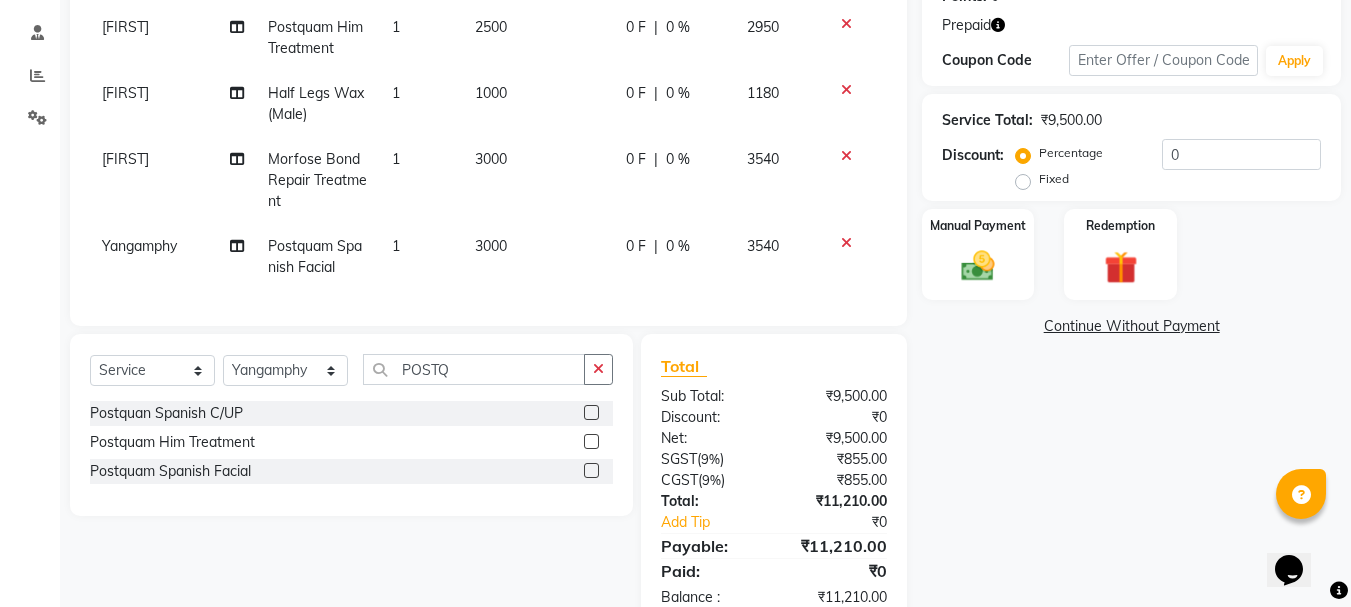 click on "3000" 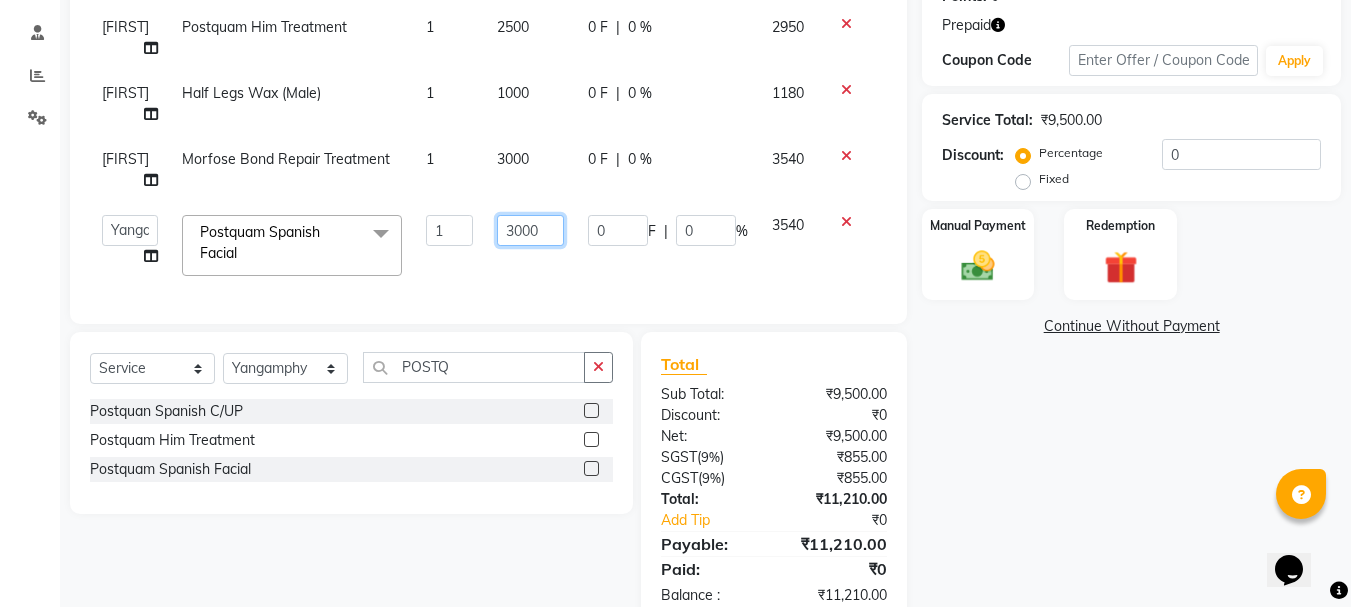 click on "3000" 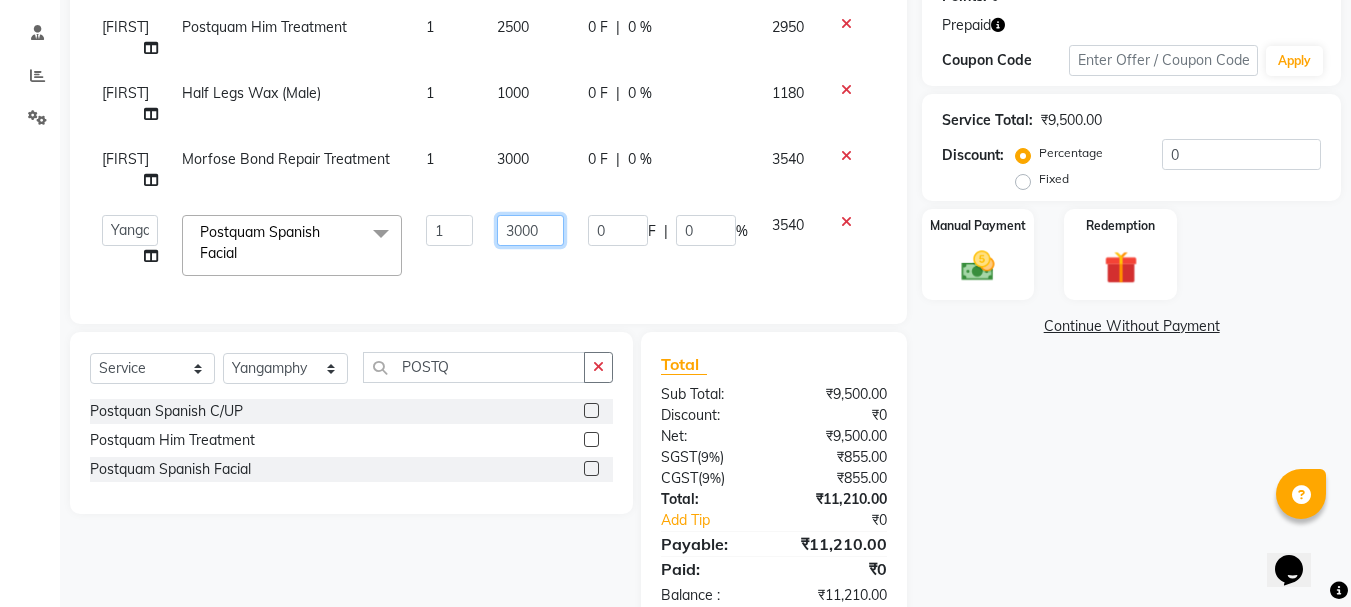 click on "3000" 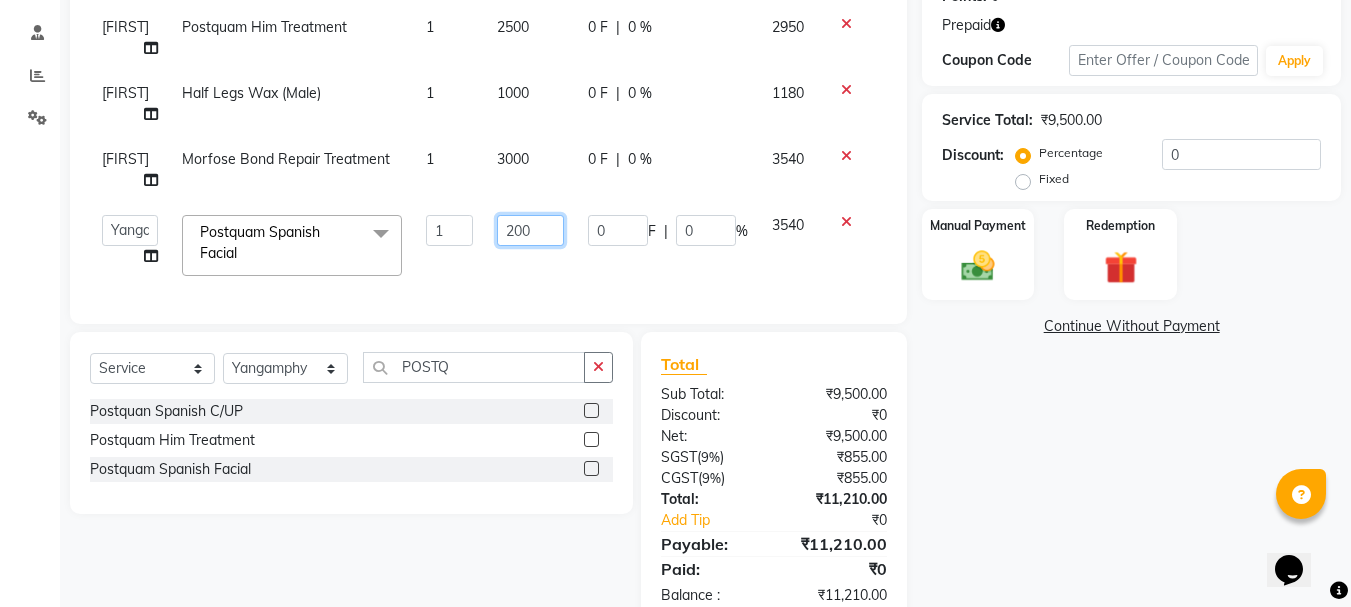 type on "2500" 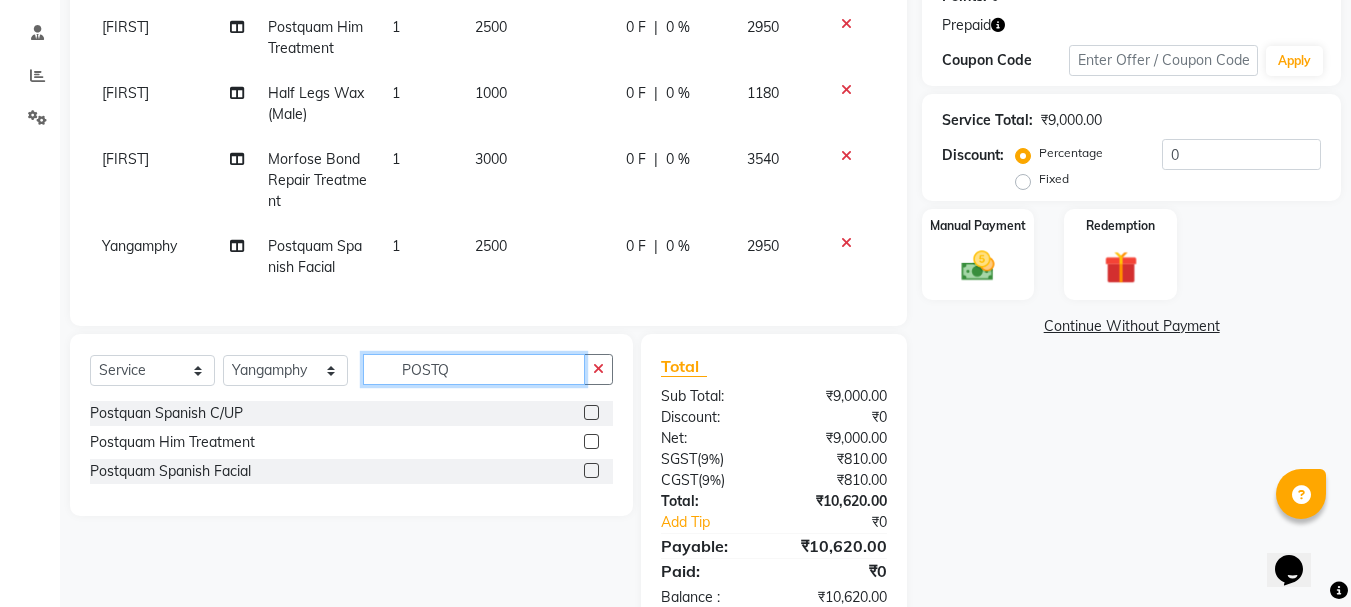 drag, startPoint x: 461, startPoint y: 364, endPoint x: 322, endPoint y: 382, distance: 140.16063 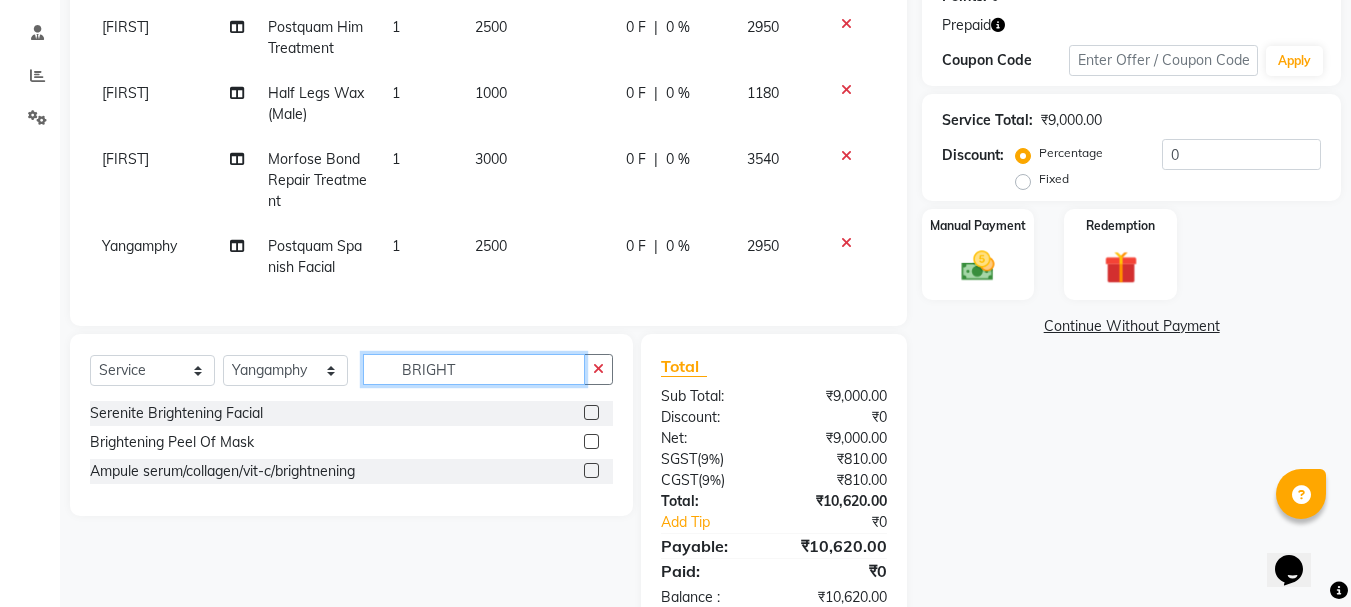 type on "BRIGHT" 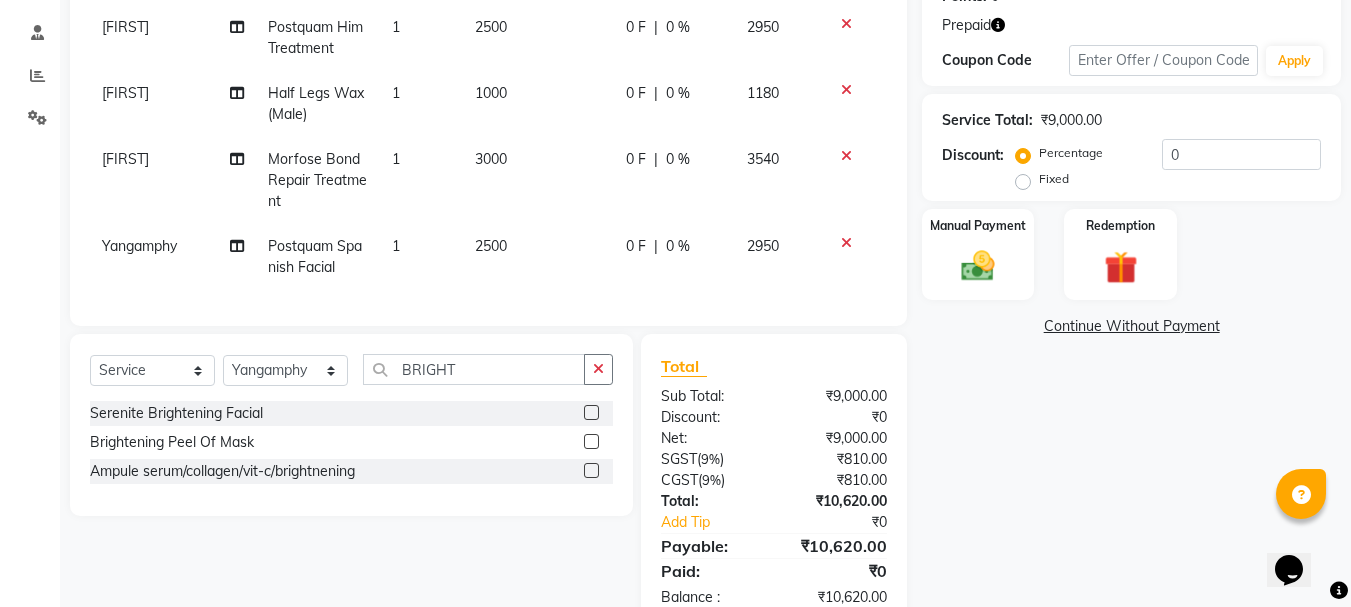 click 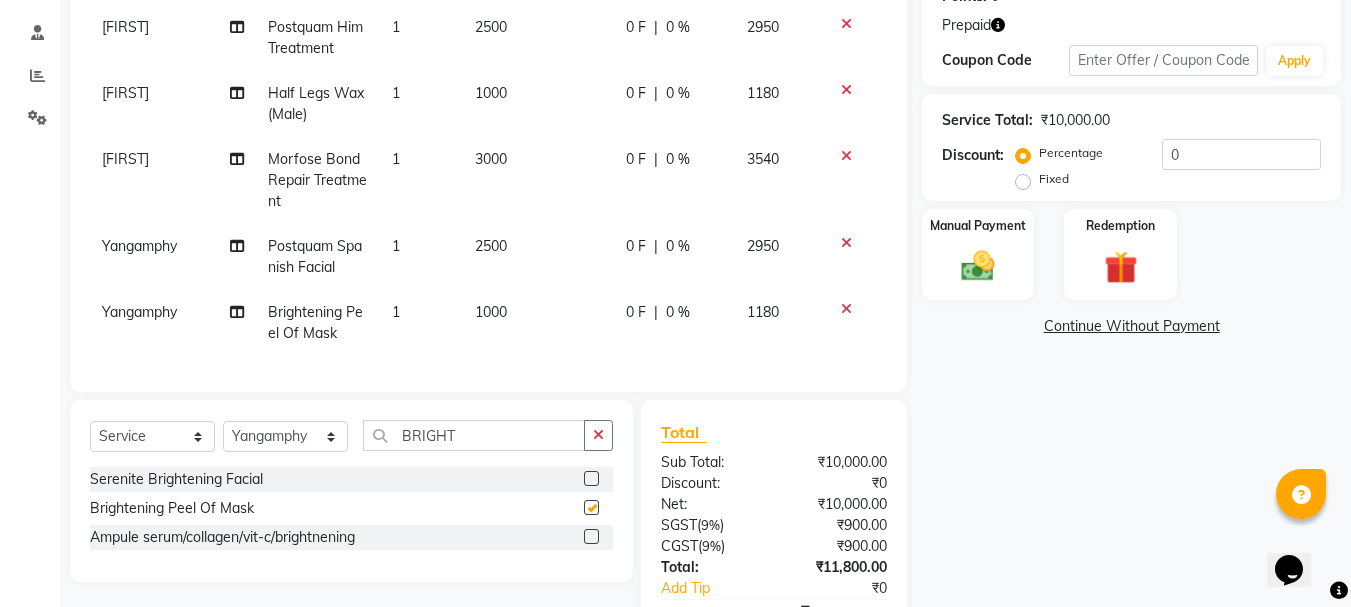 checkbox on "false" 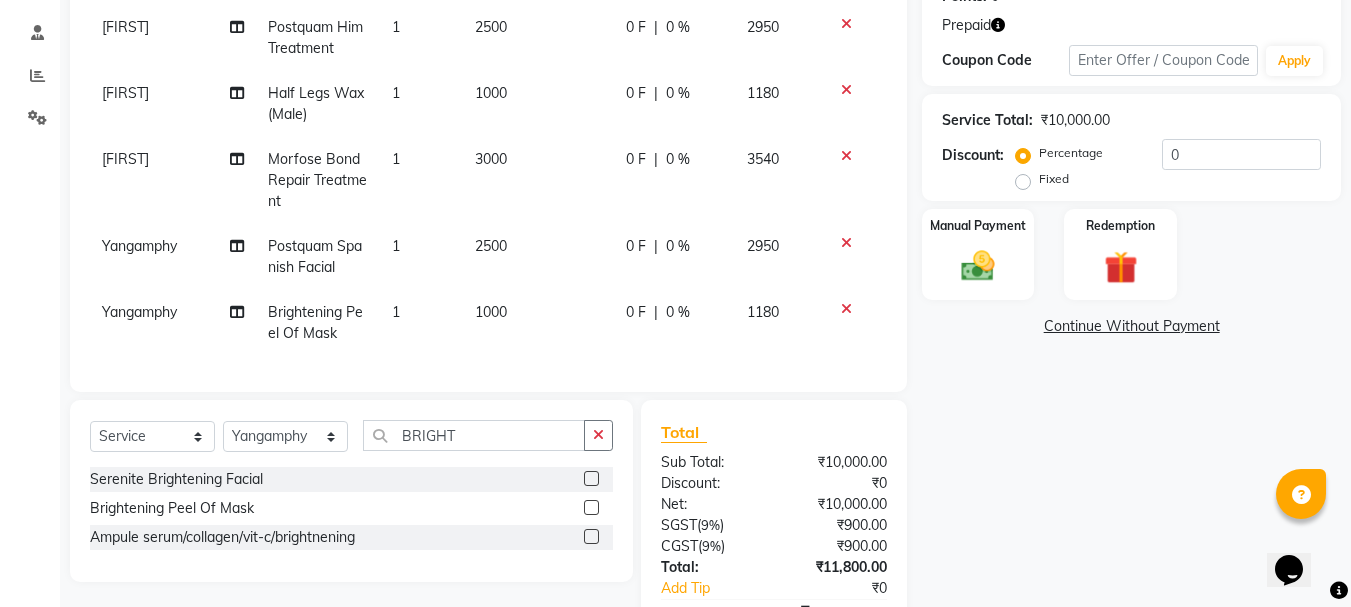 click on "1000" 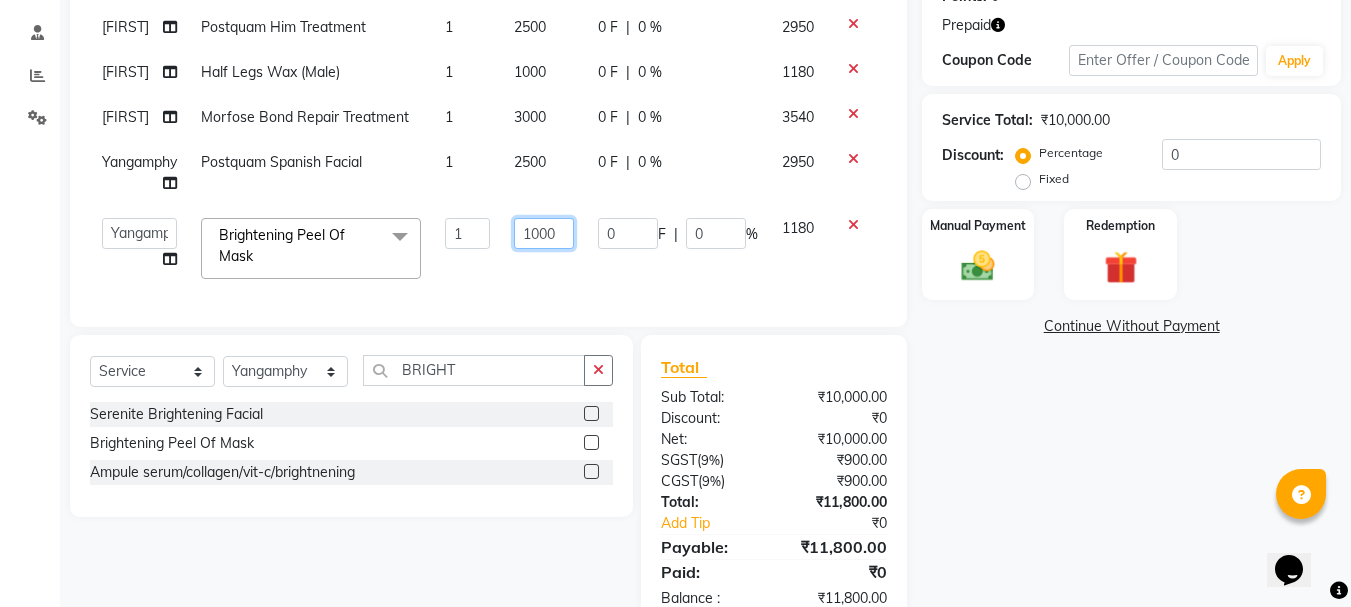 click on "1000" 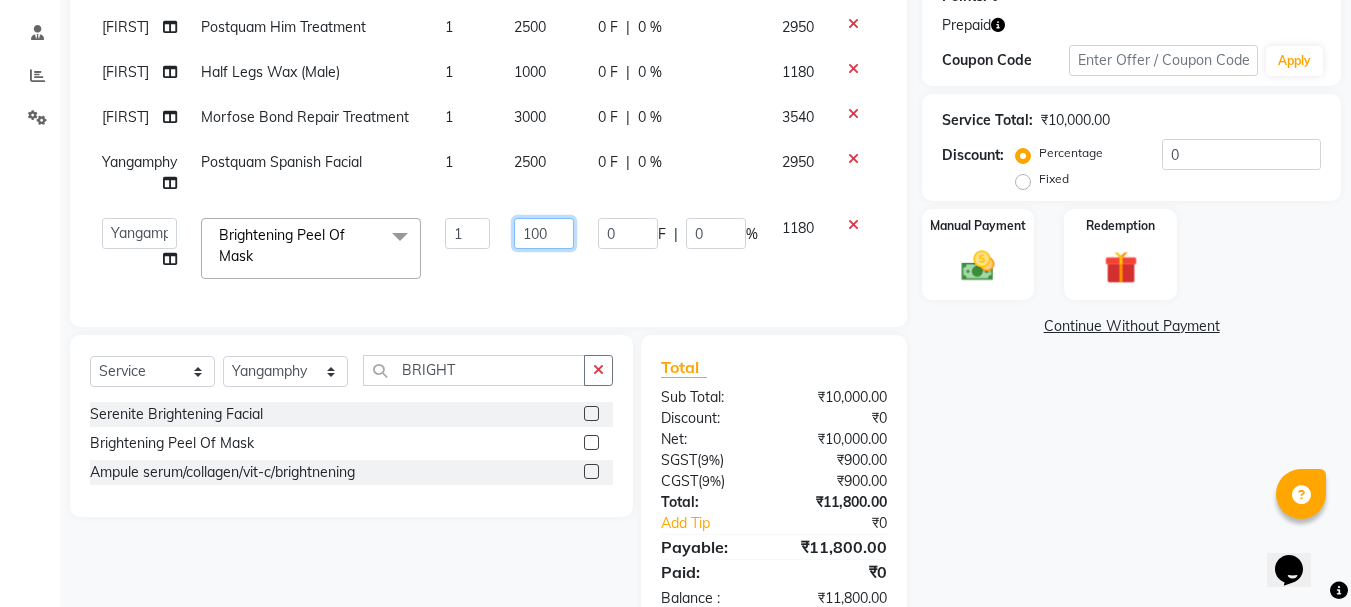 type on "1500" 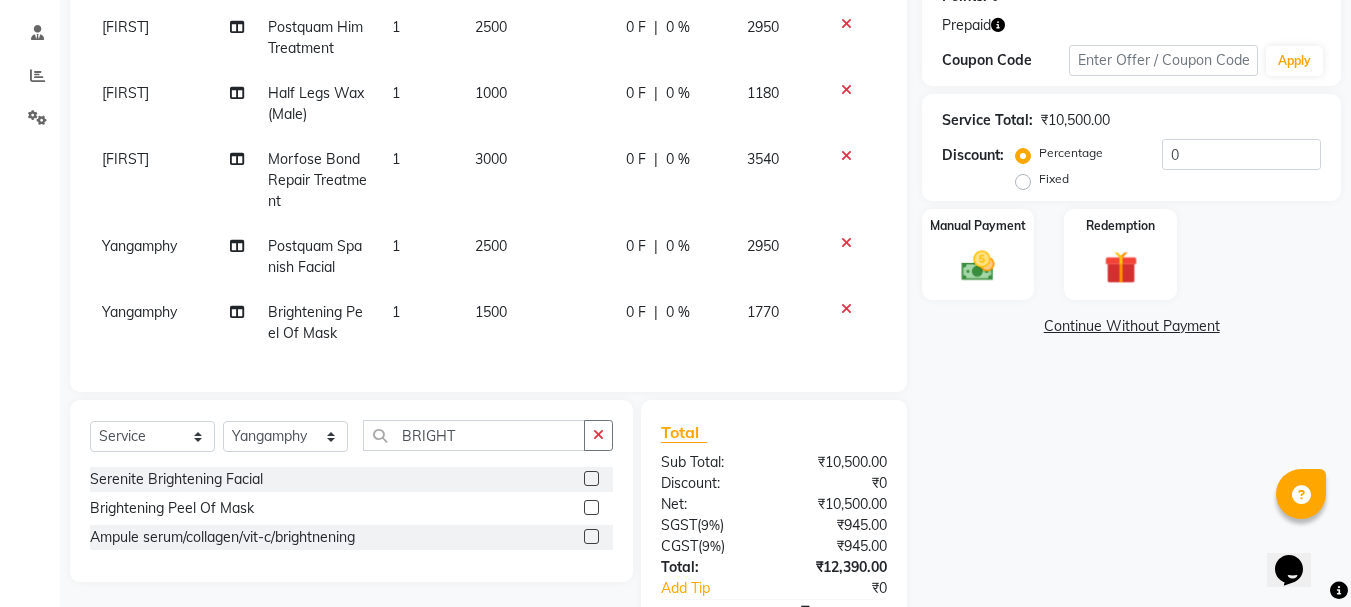 drag, startPoint x: 486, startPoint y: 270, endPoint x: 482, endPoint y: 281, distance: 11.7046995 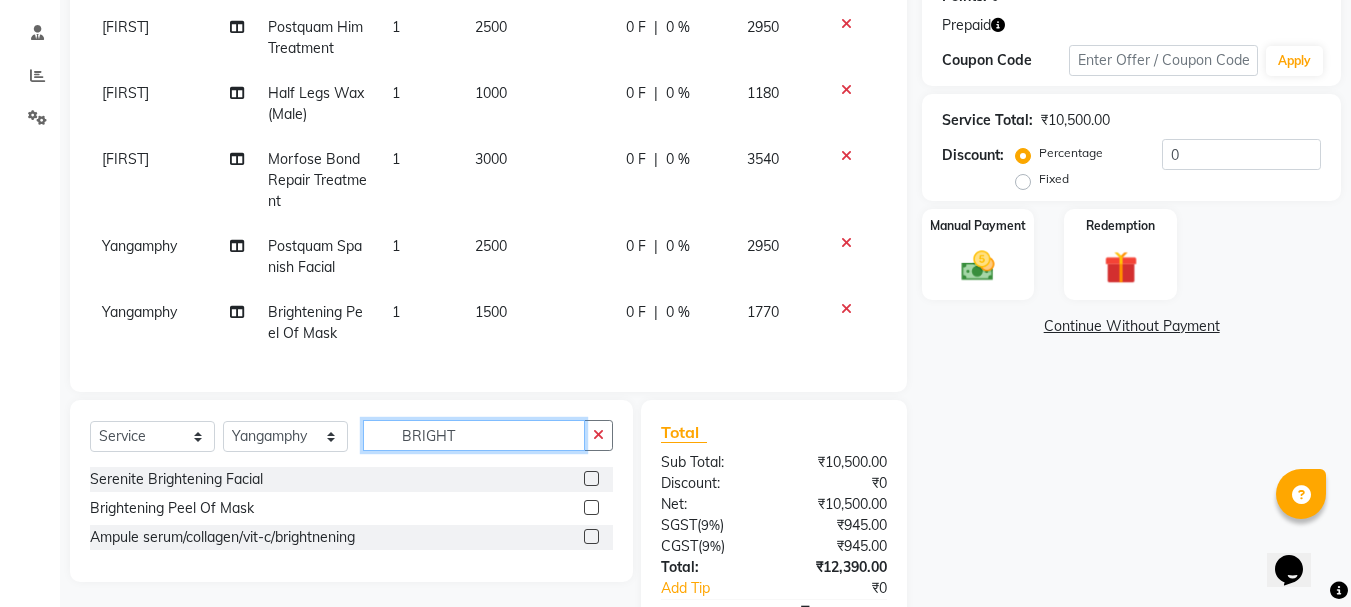 drag, startPoint x: 462, startPoint y: 450, endPoint x: 376, endPoint y: 460, distance: 86.579445 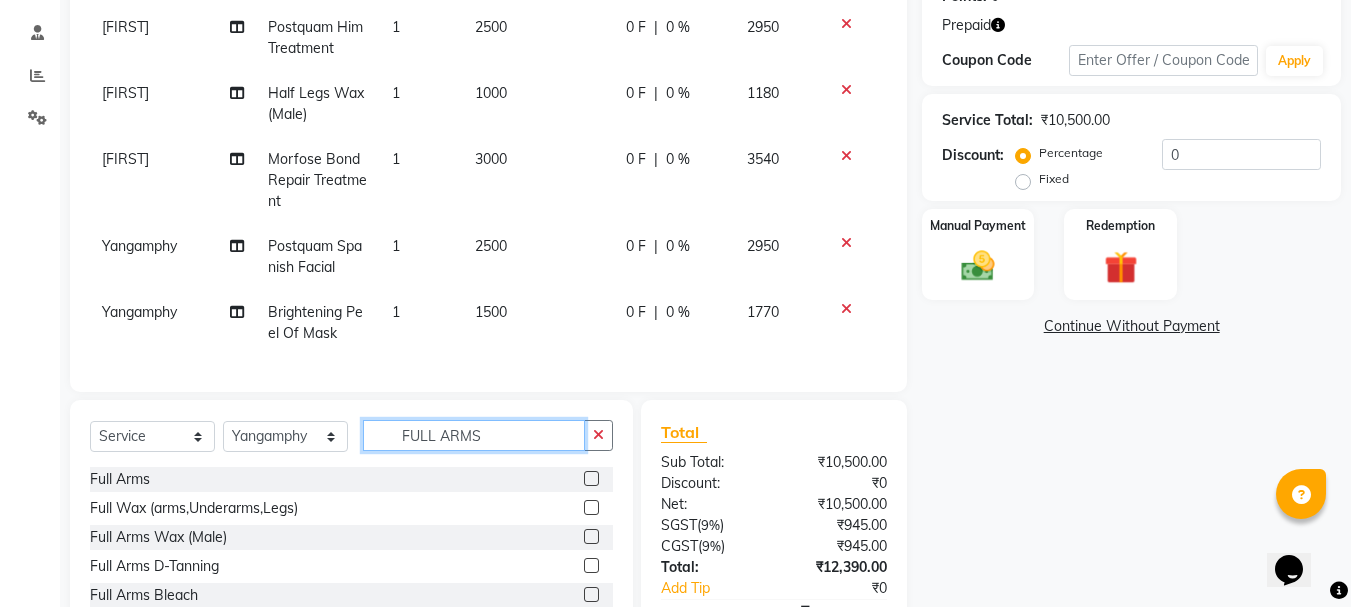 scroll, scrollTop: 458, scrollLeft: 0, axis: vertical 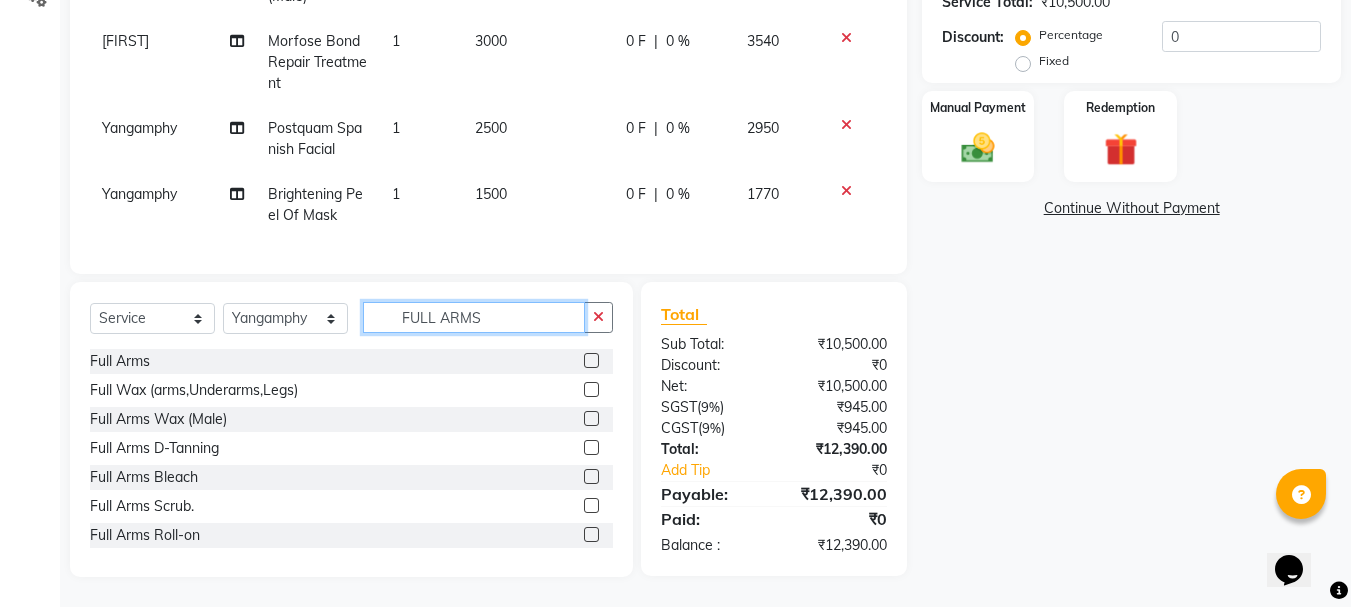 type on "FULL ARMS" 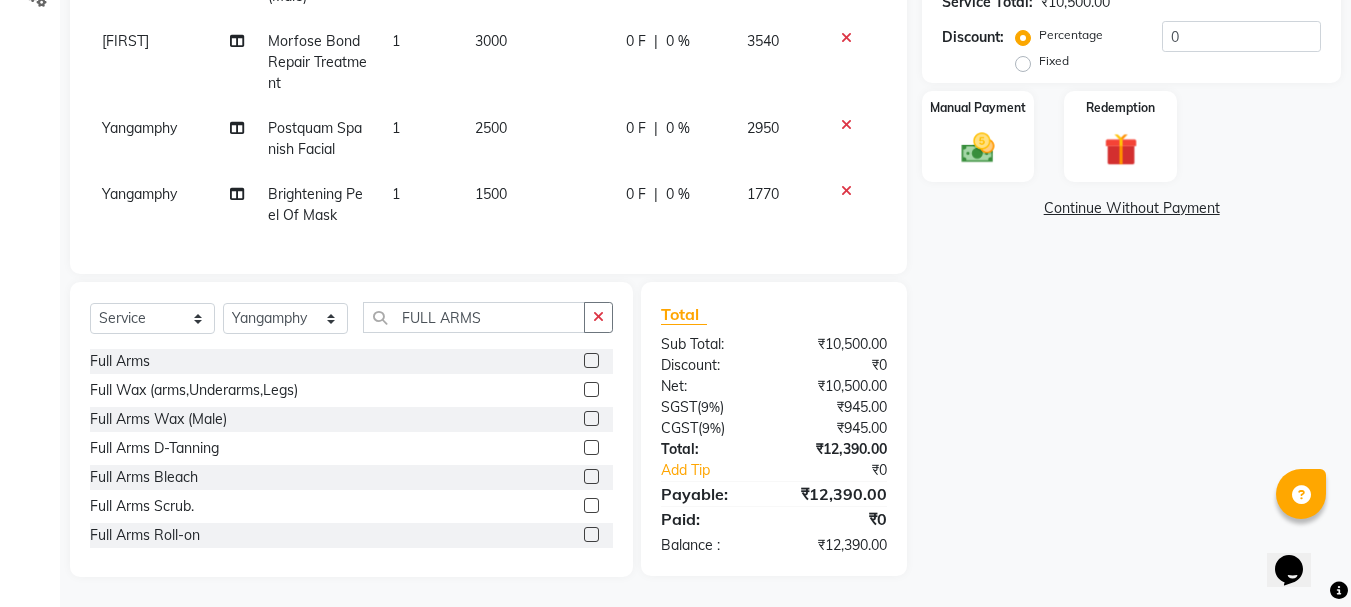 click 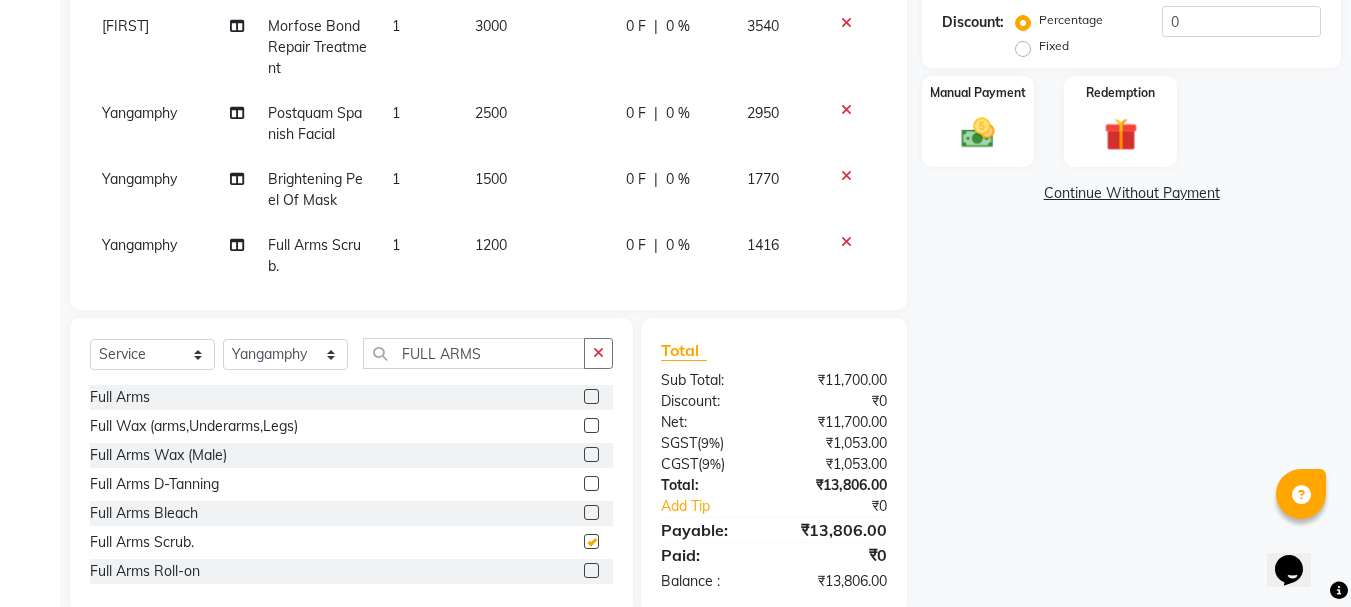 checkbox on "false" 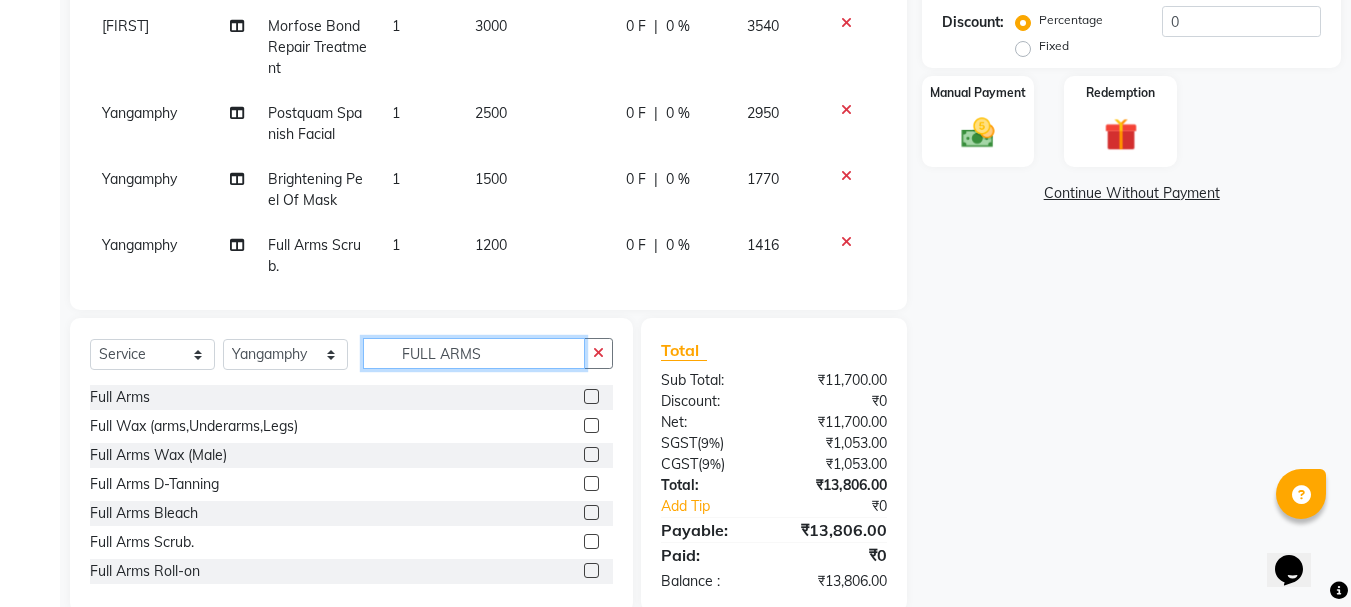 drag, startPoint x: 477, startPoint y: 351, endPoint x: 271, endPoint y: 249, distance: 229.86952 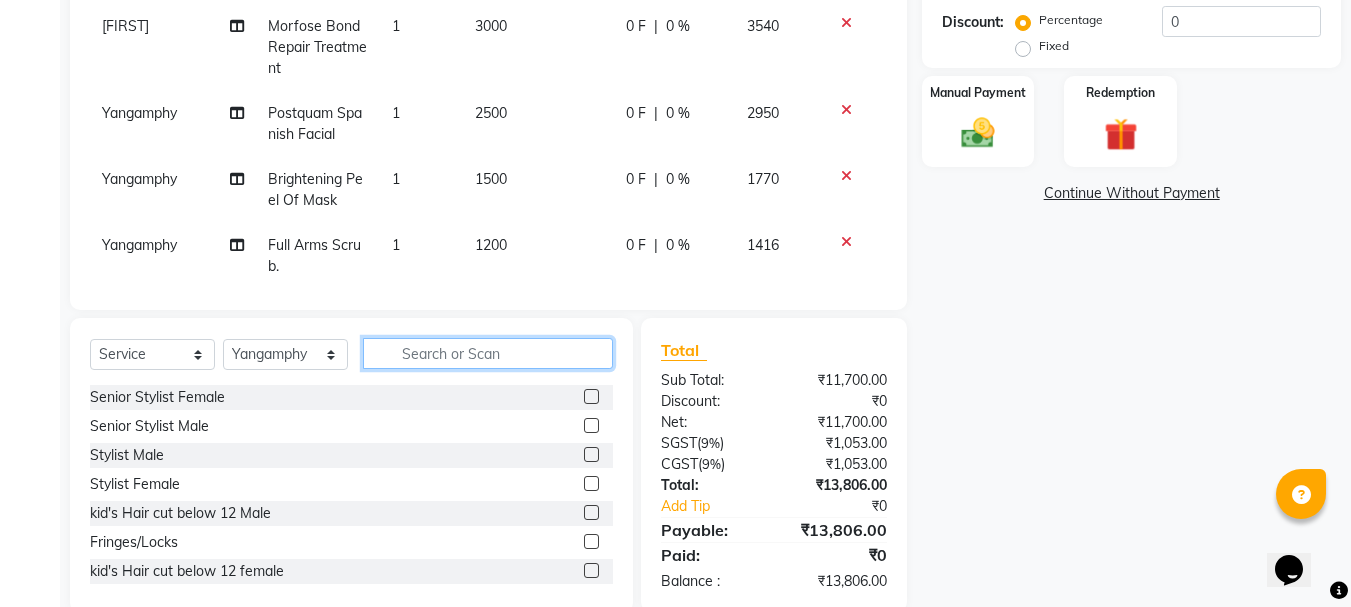drag, startPoint x: 395, startPoint y: 351, endPoint x: 378, endPoint y: 285, distance: 68.154236 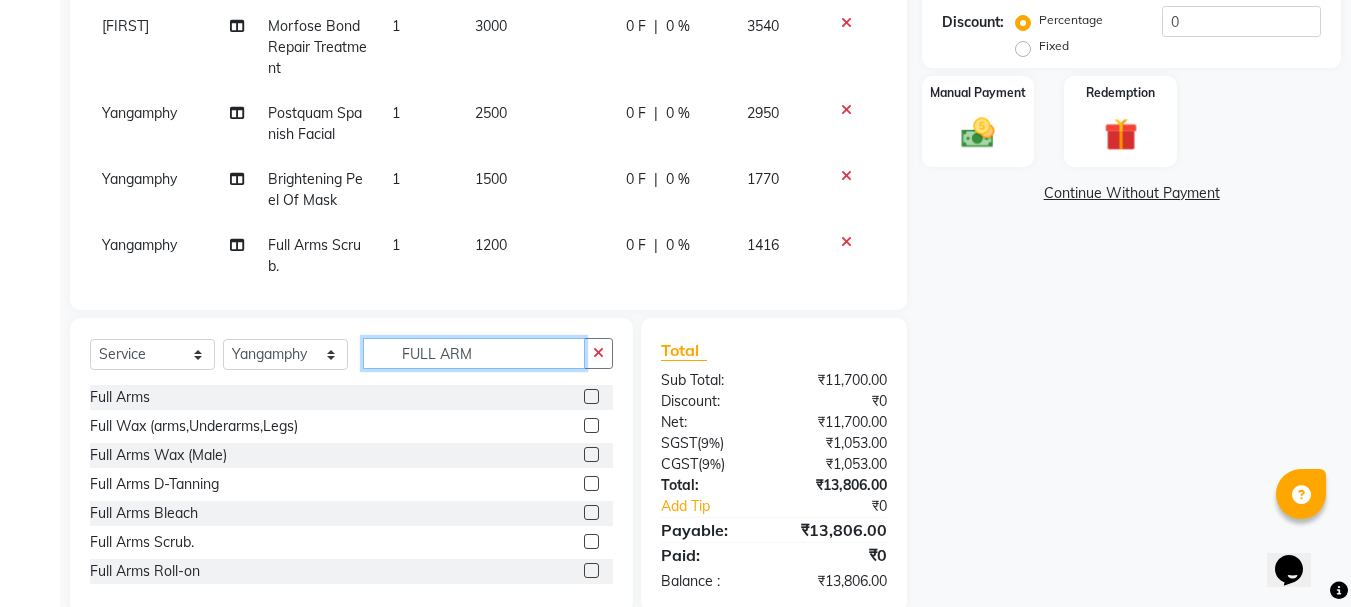 type on "FULL ARMS" 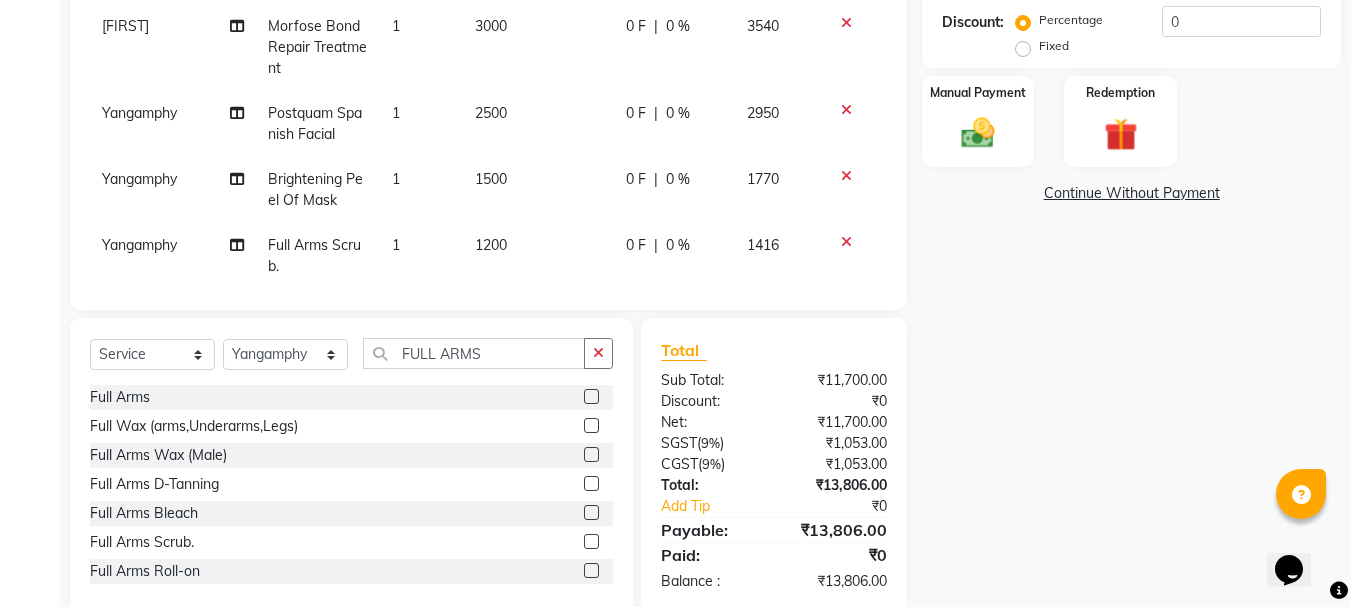 click 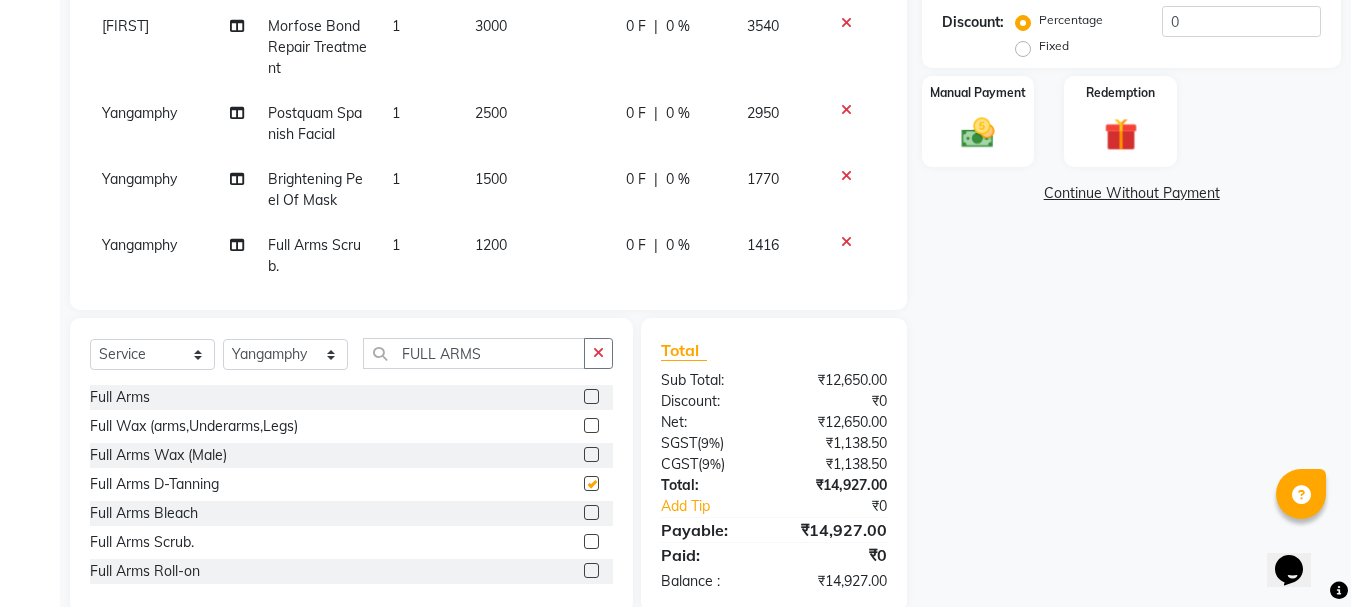 checkbox on "false" 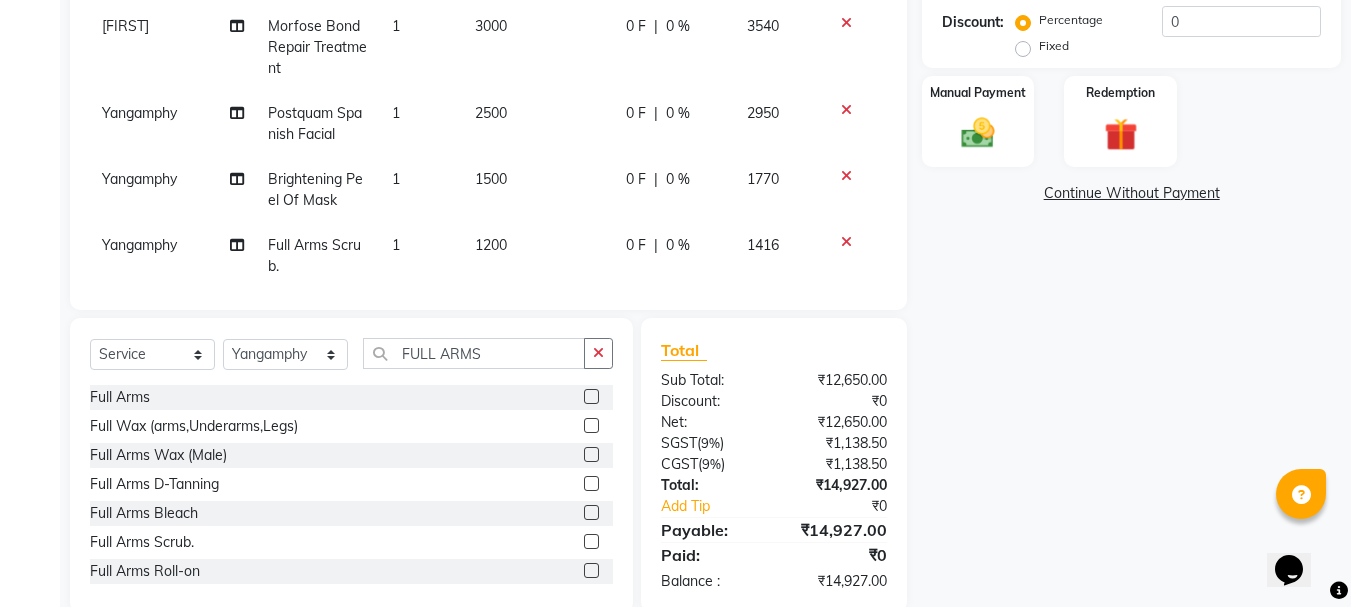 scroll, scrollTop: 96, scrollLeft: 0, axis: vertical 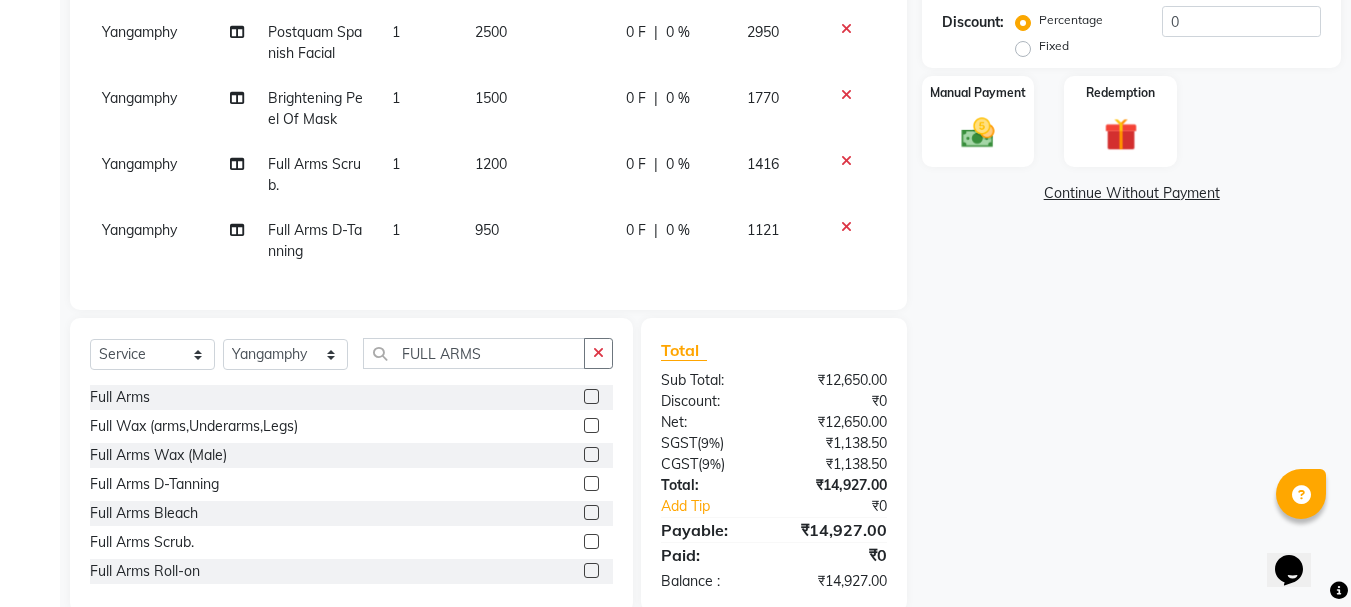 click on "950" 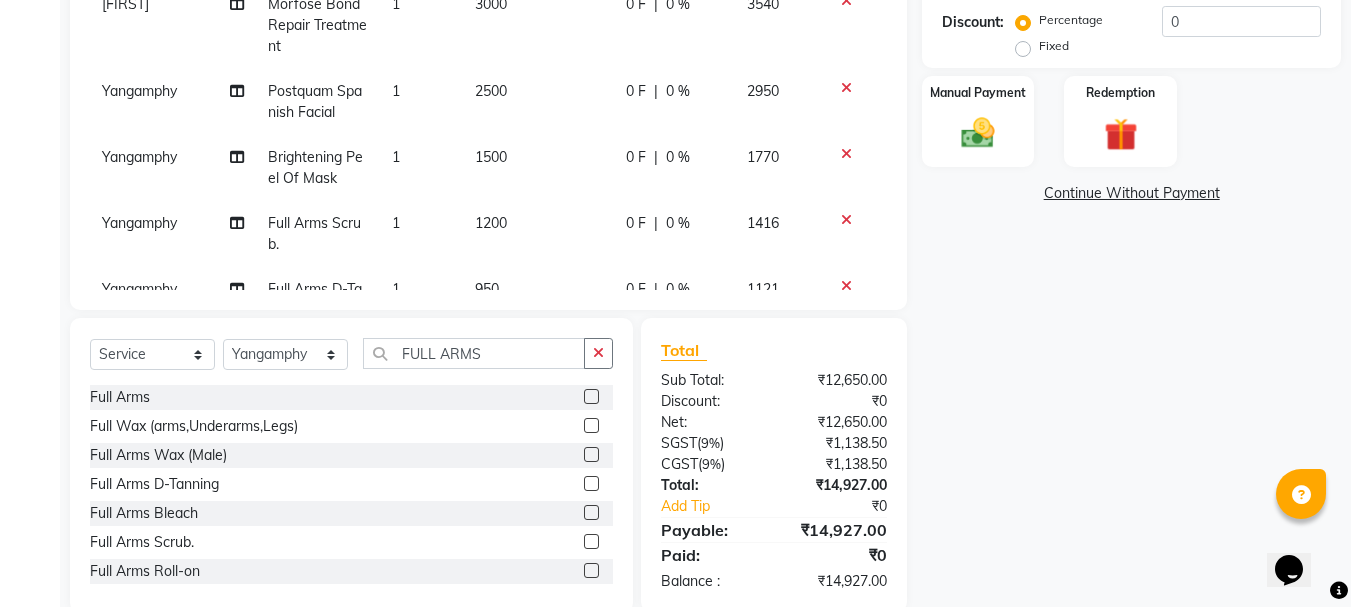 select on "54494" 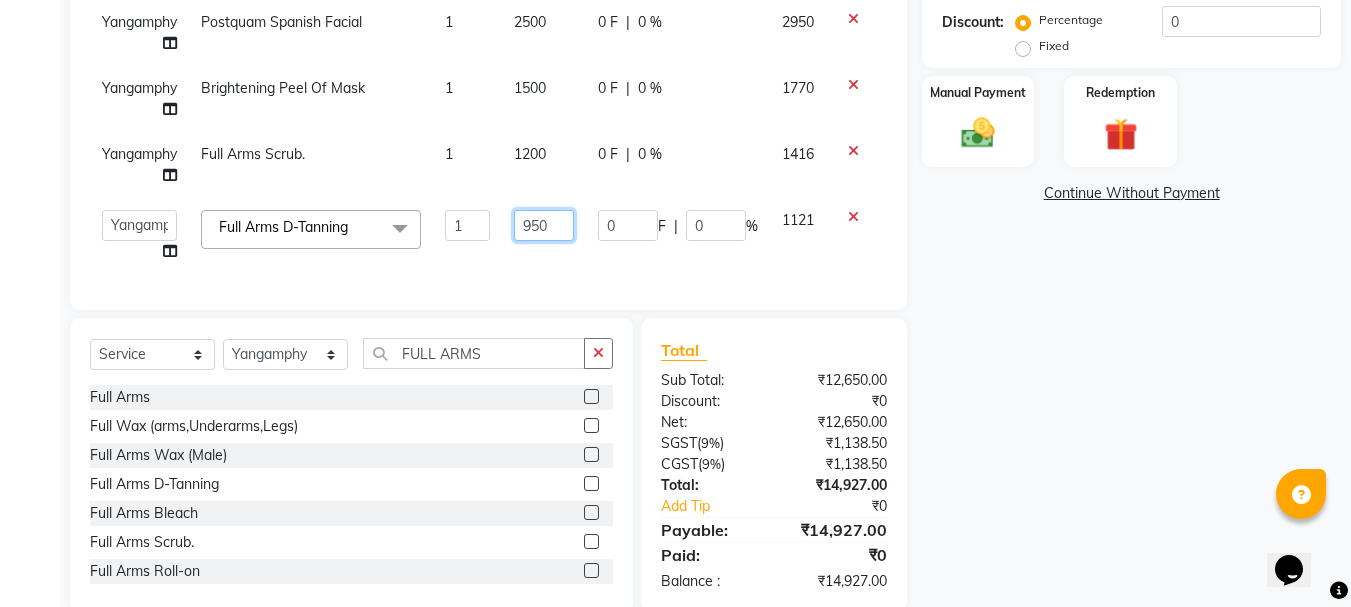click on "950" 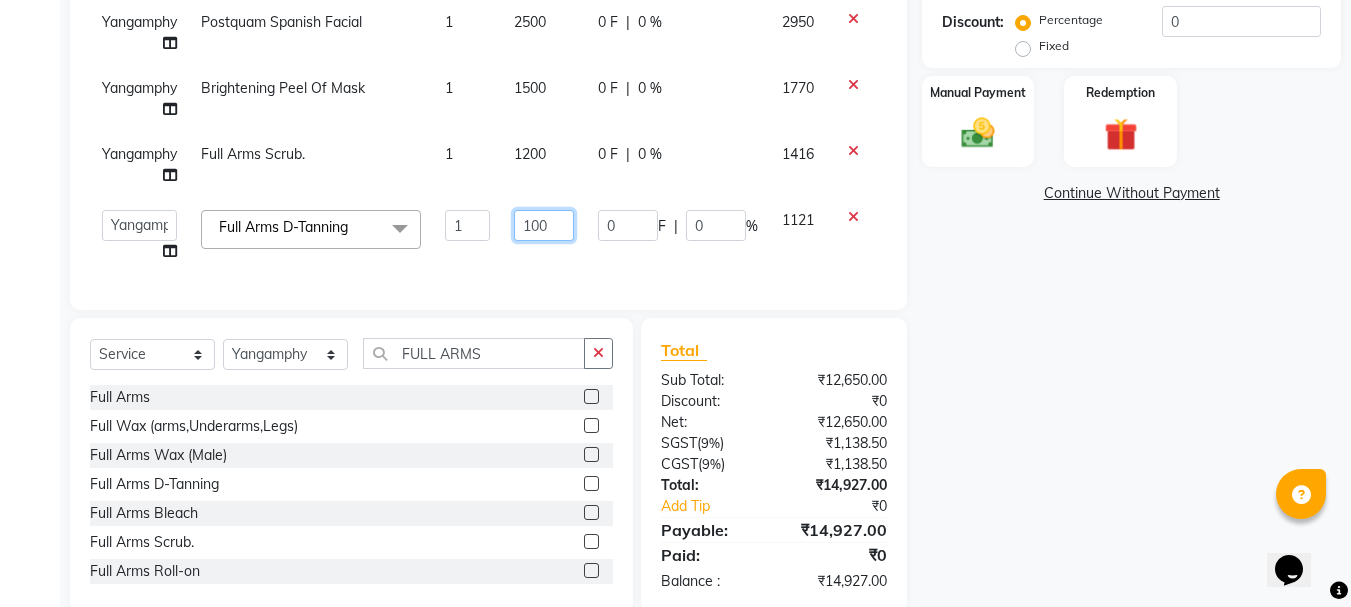 type on "1000" 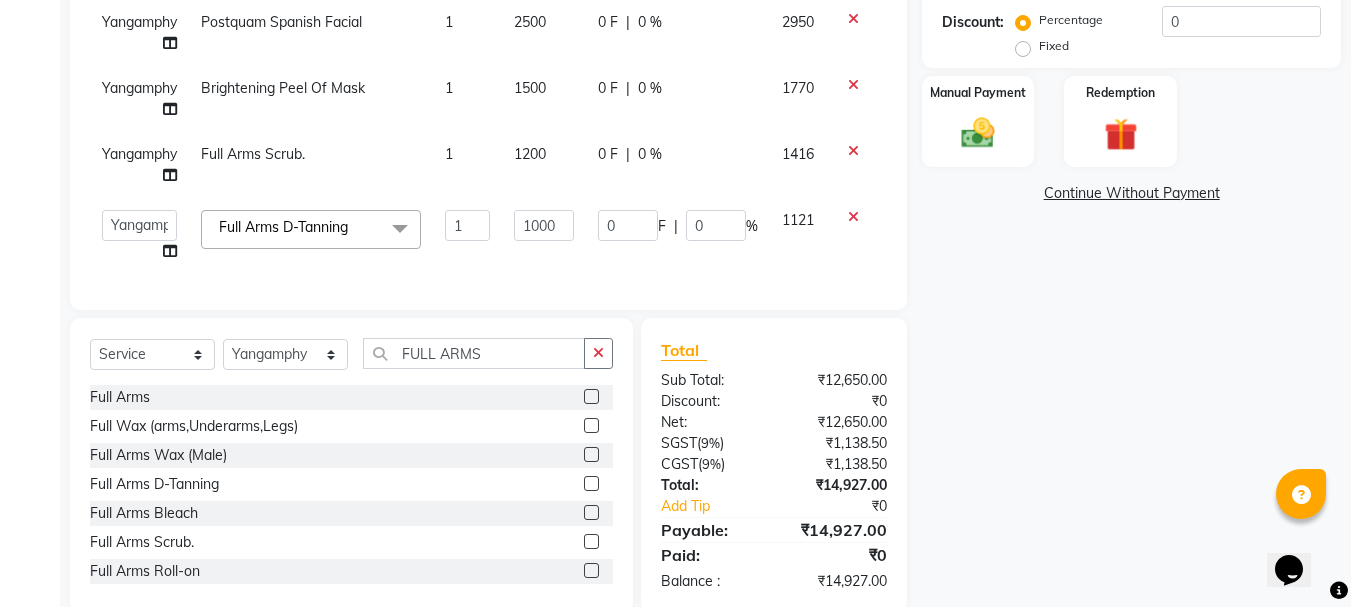 drag, startPoint x: 431, startPoint y: 167, endPoint x: 419, endPoint y: 176, distance: 15 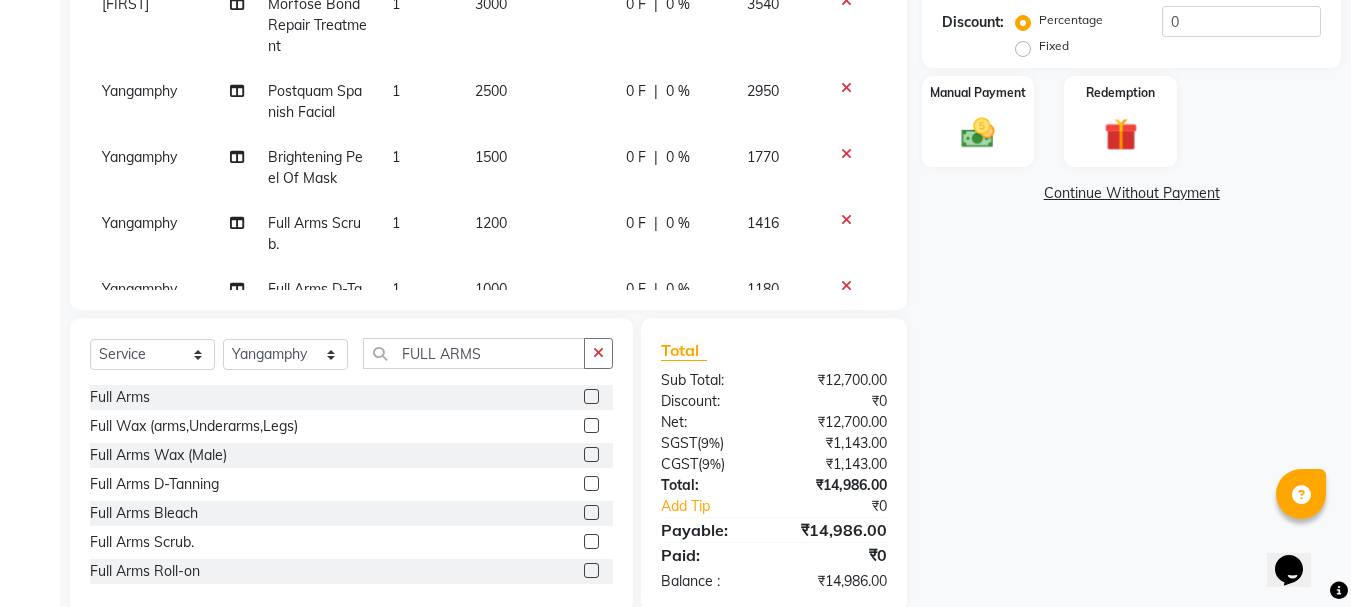 scroll, scrollTop: 96, scrollLeft: 0, axis: vertical 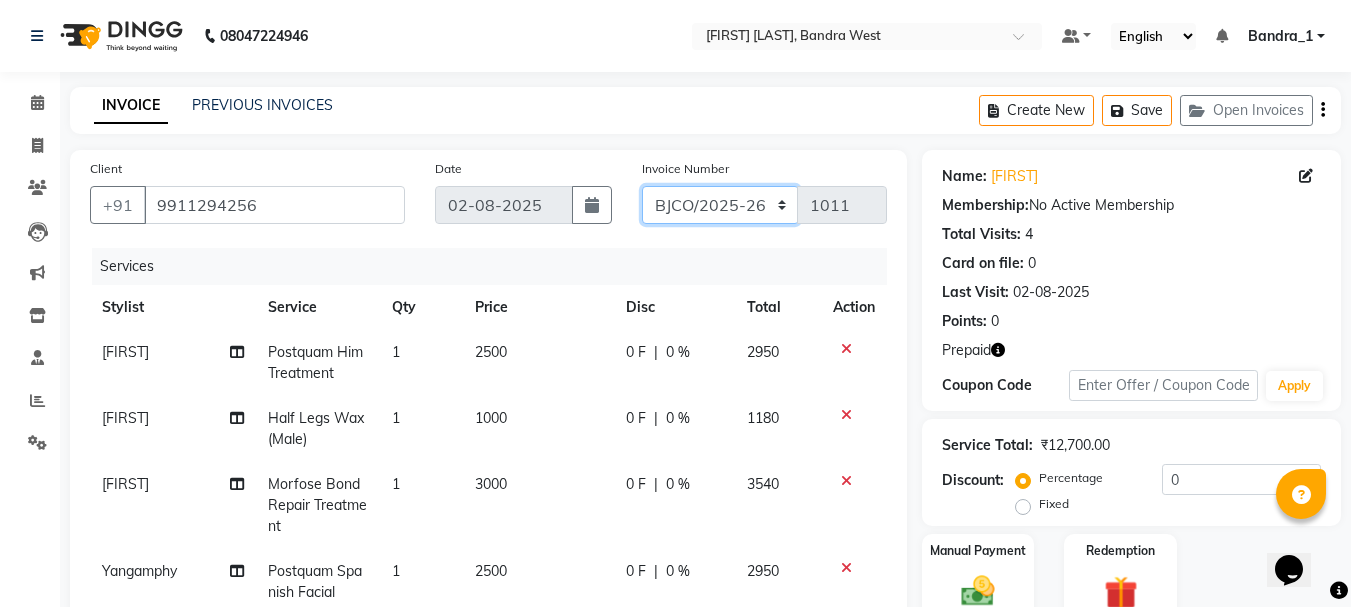 click on "CPGS/2025-26 BJCO/2025-26 Pre/2025" 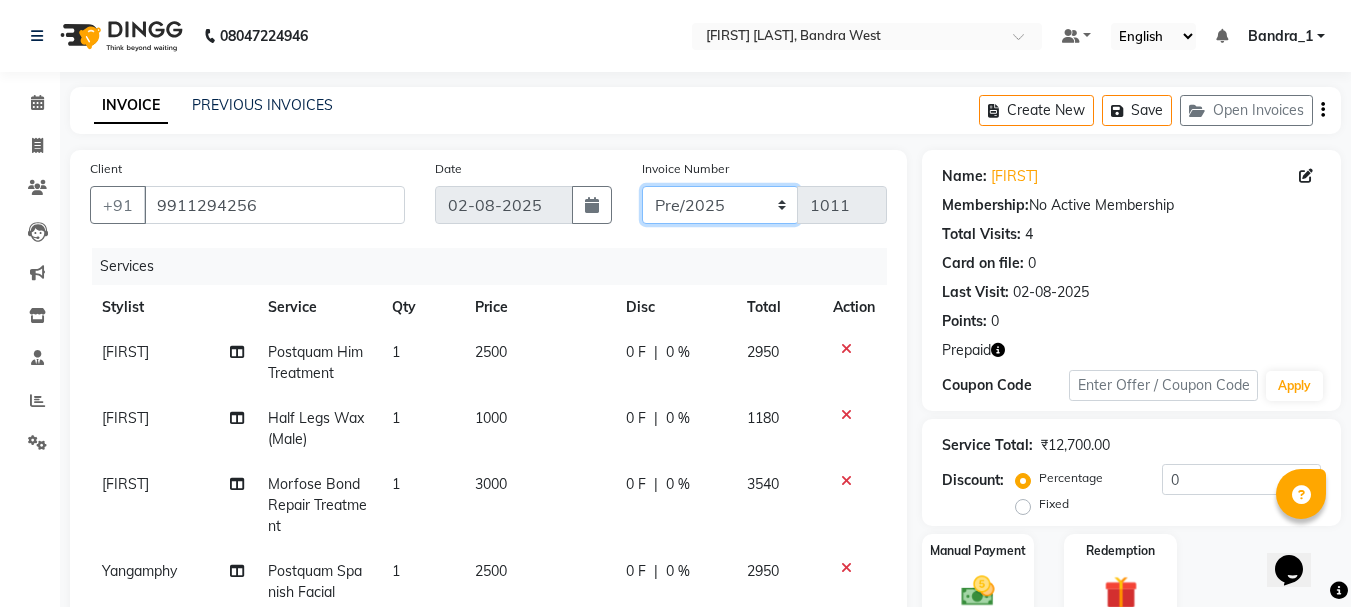 click on "CPGS/2025-26 BJCO/2025-26 Pre/2025" 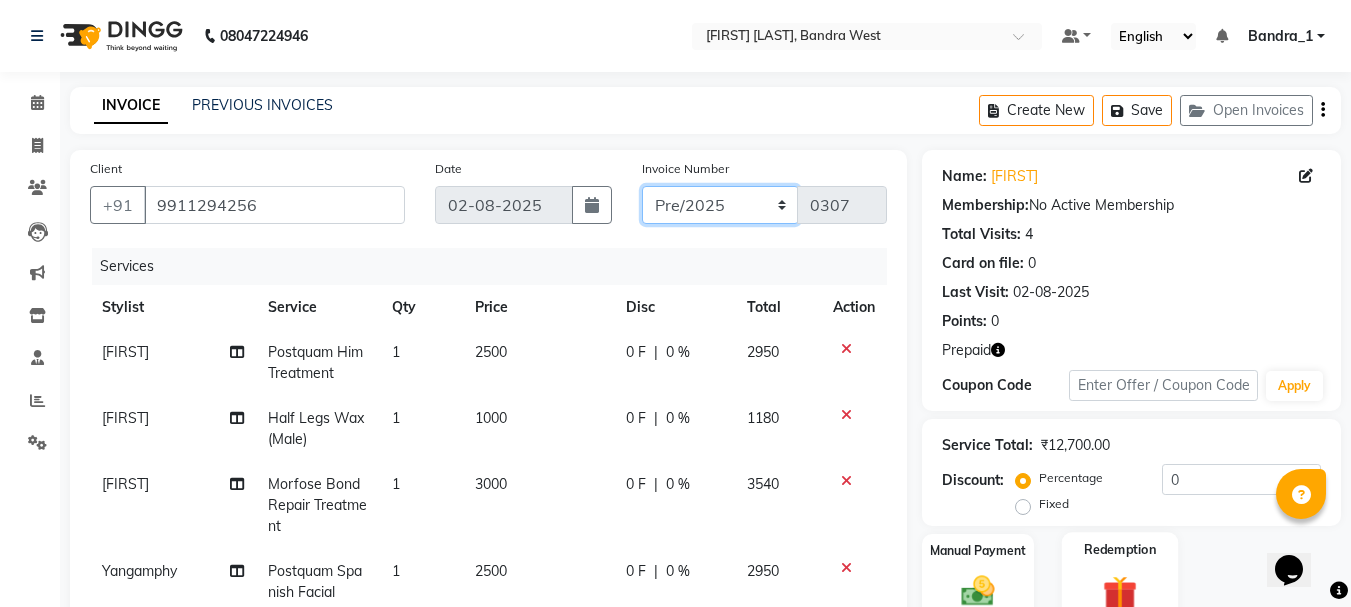 scroll, scrollTop: 494, scrollLeft: 0, axis: vertical 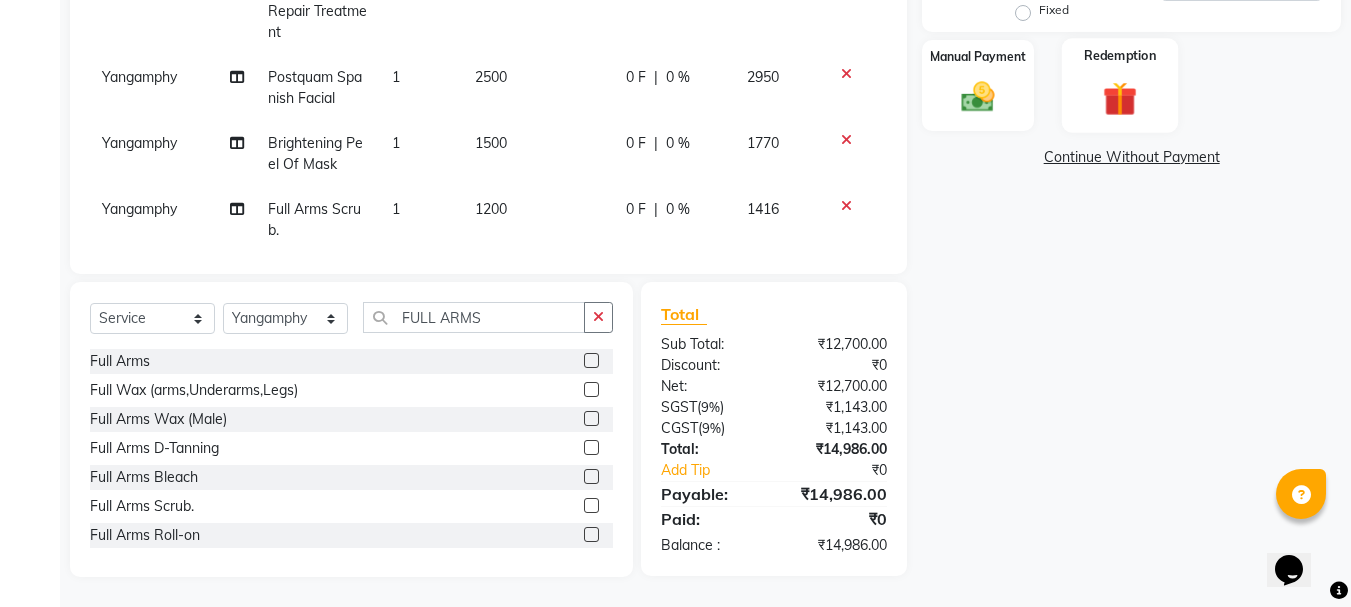 click 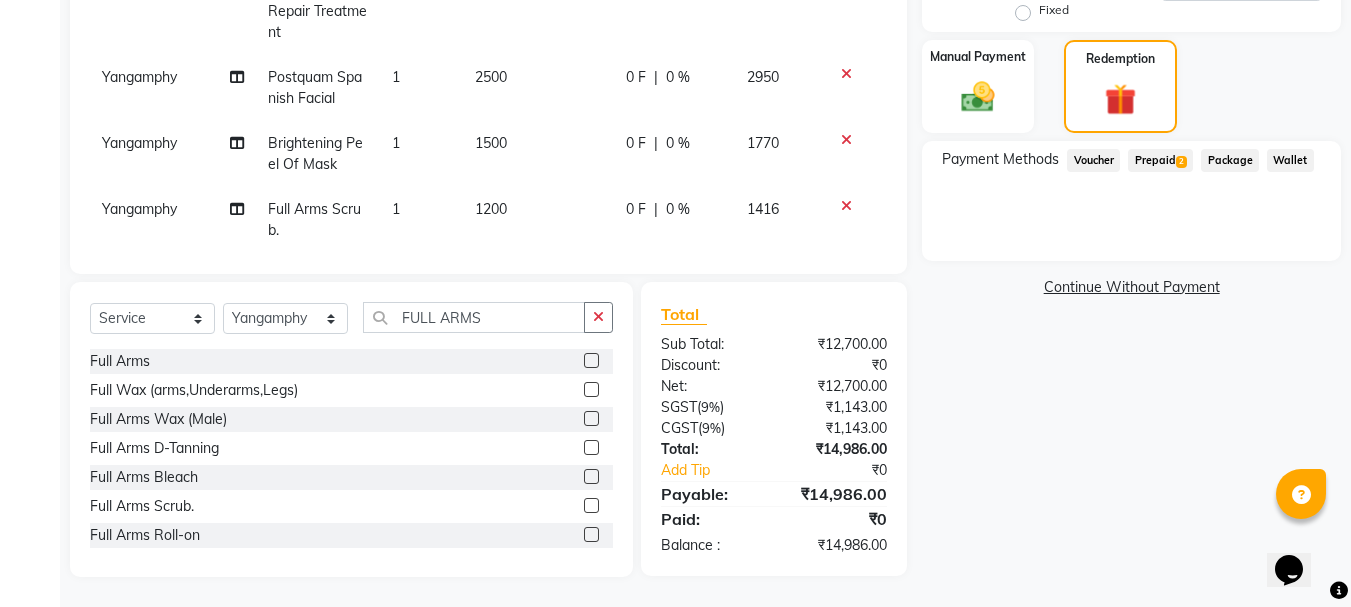 click on "Prepaid  2" 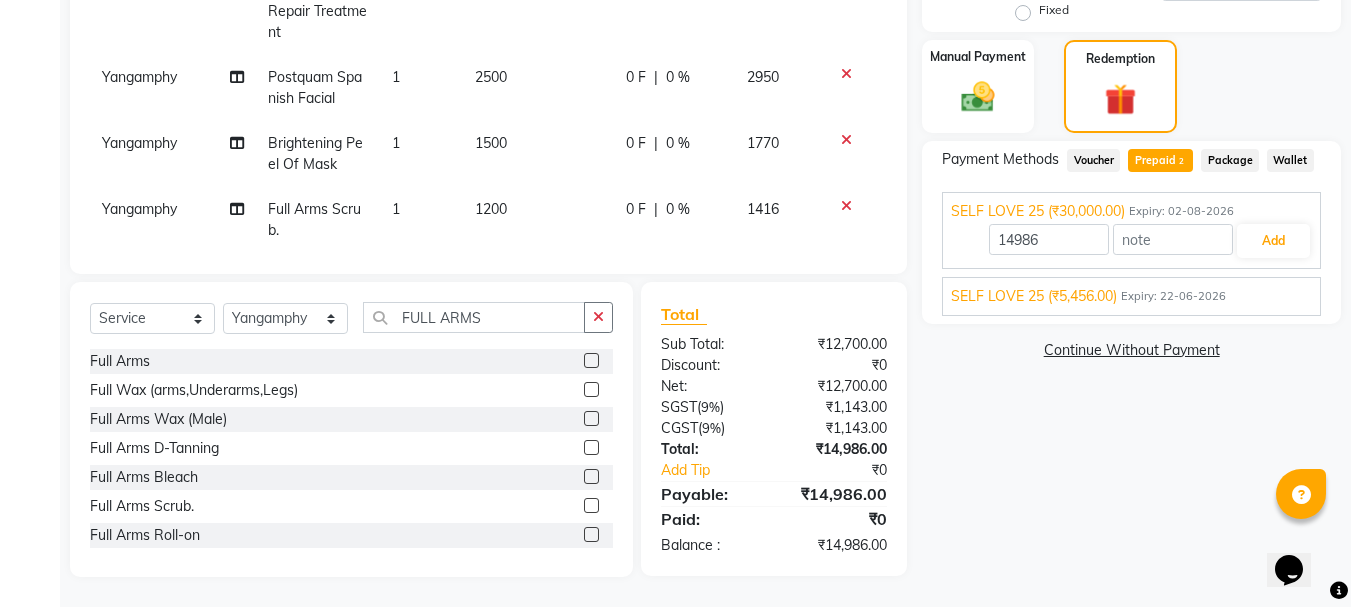 click on "Expiry: 22-06-2026" at bounding box center [1173, 296] 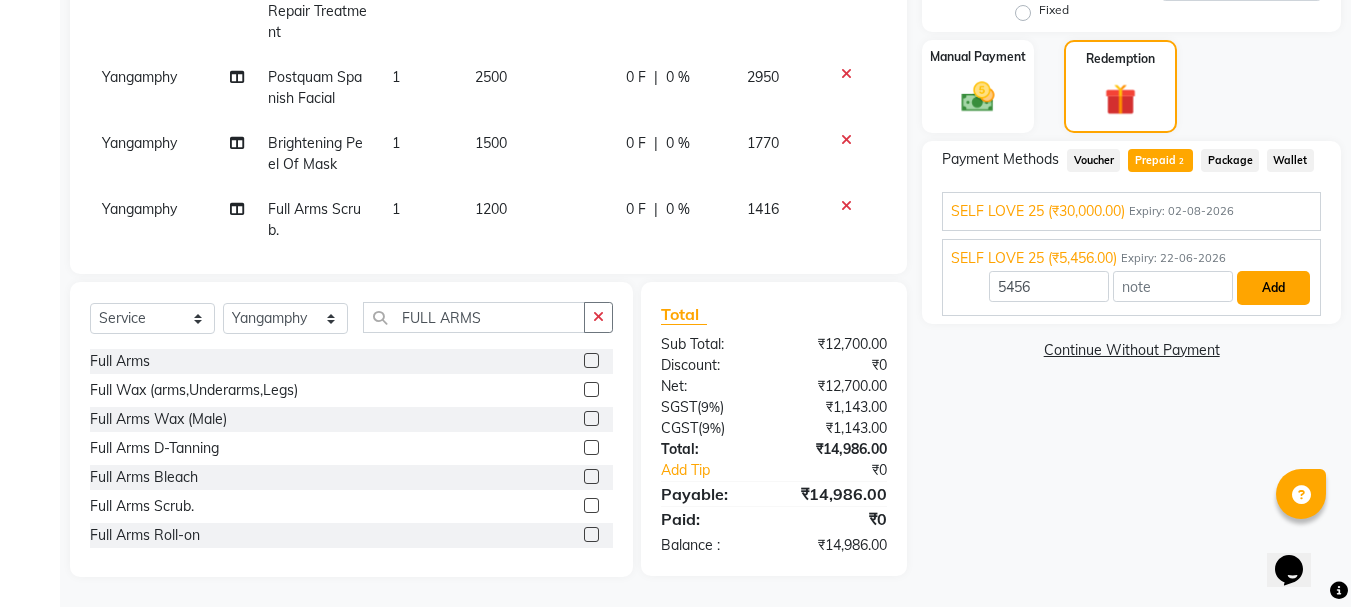 click on "Add" at bounding box center (1273, 288) 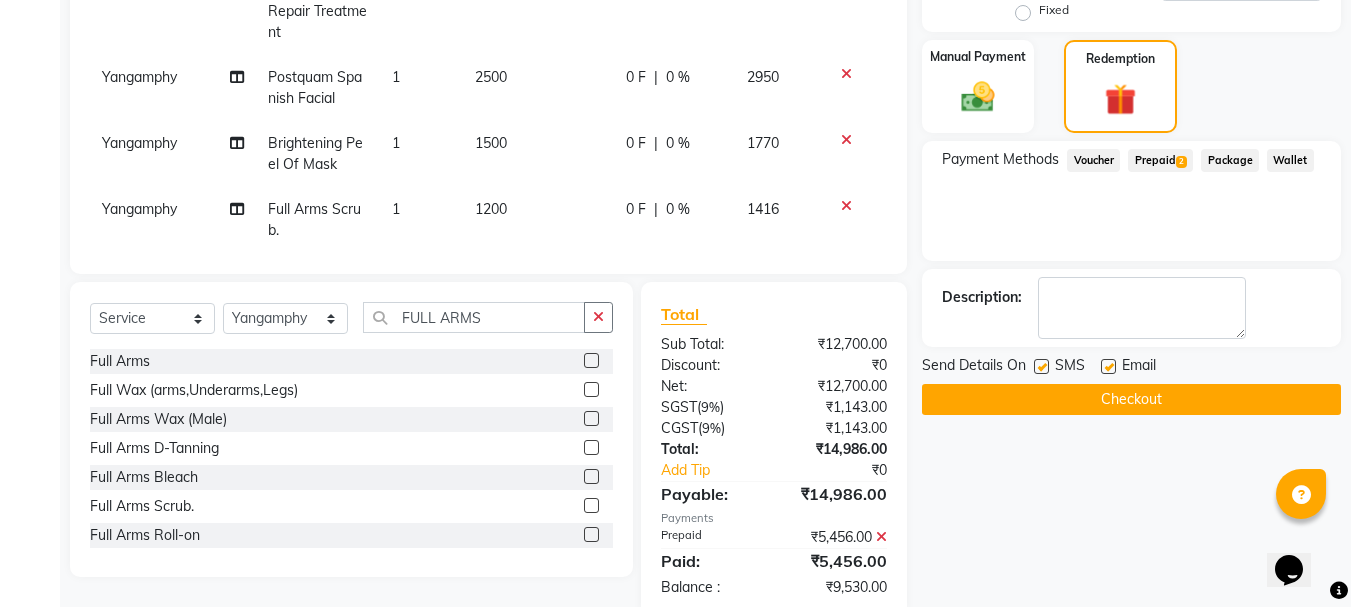 scroll, scrollTop: 535, scrollLeft: 0, axis: vertical 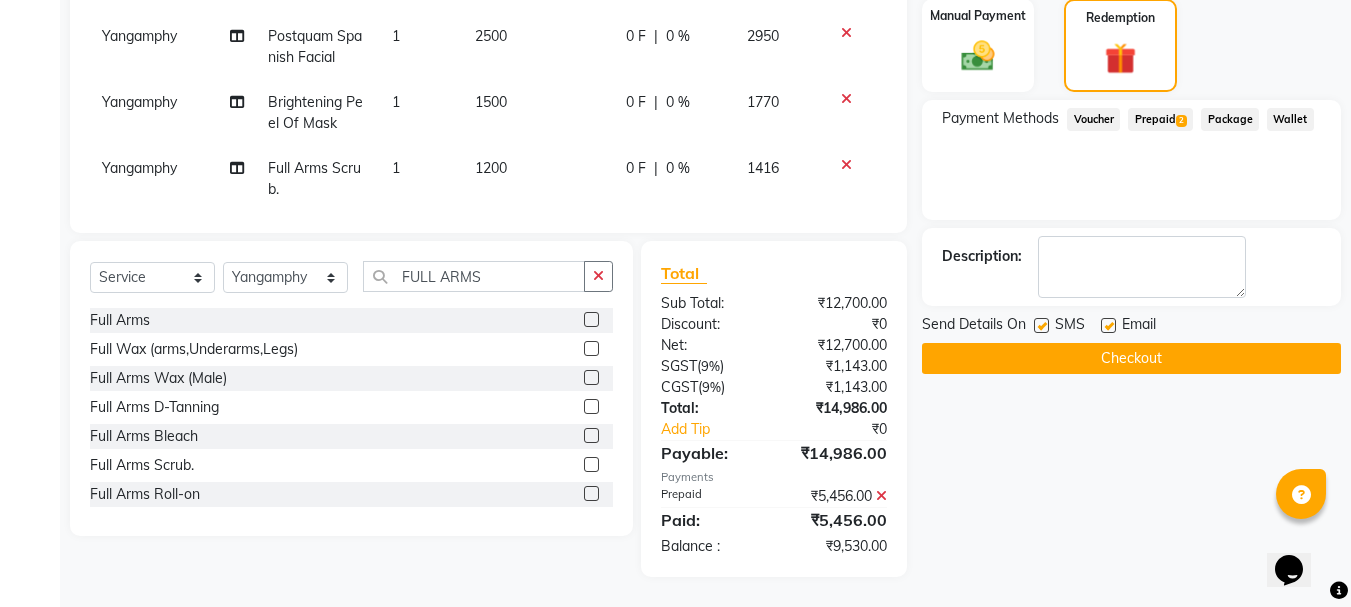 click 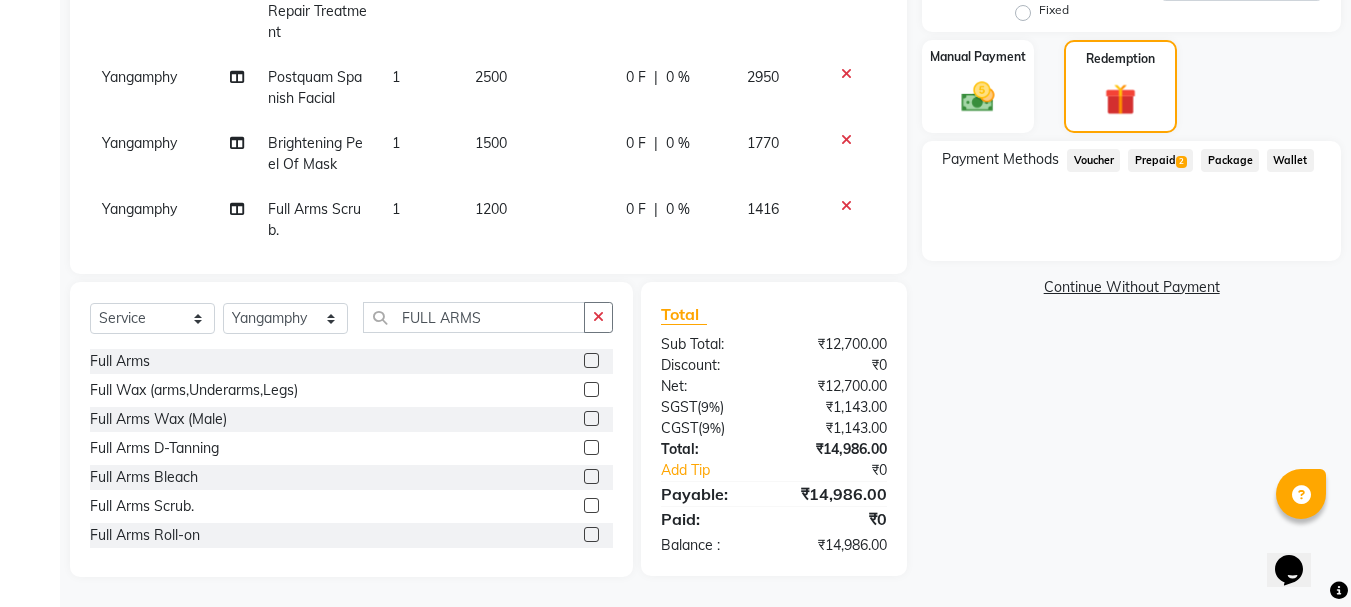 scroll, scrollTop: 494, scrollLeft: 0, axis: vertical 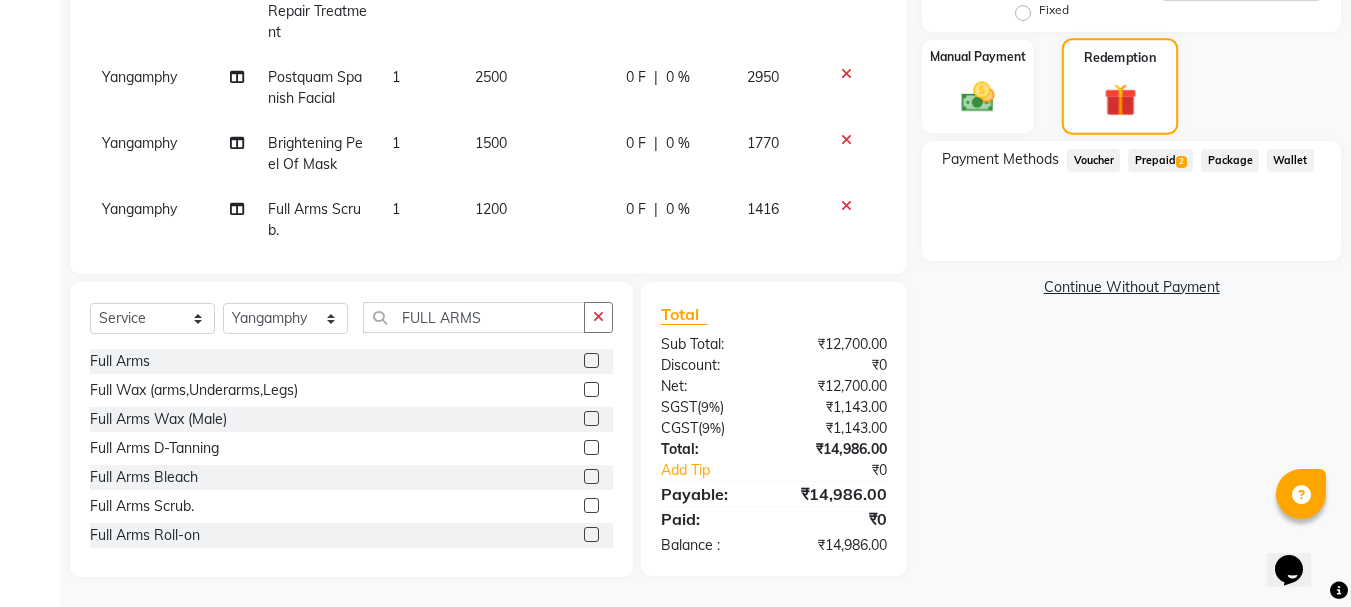 click 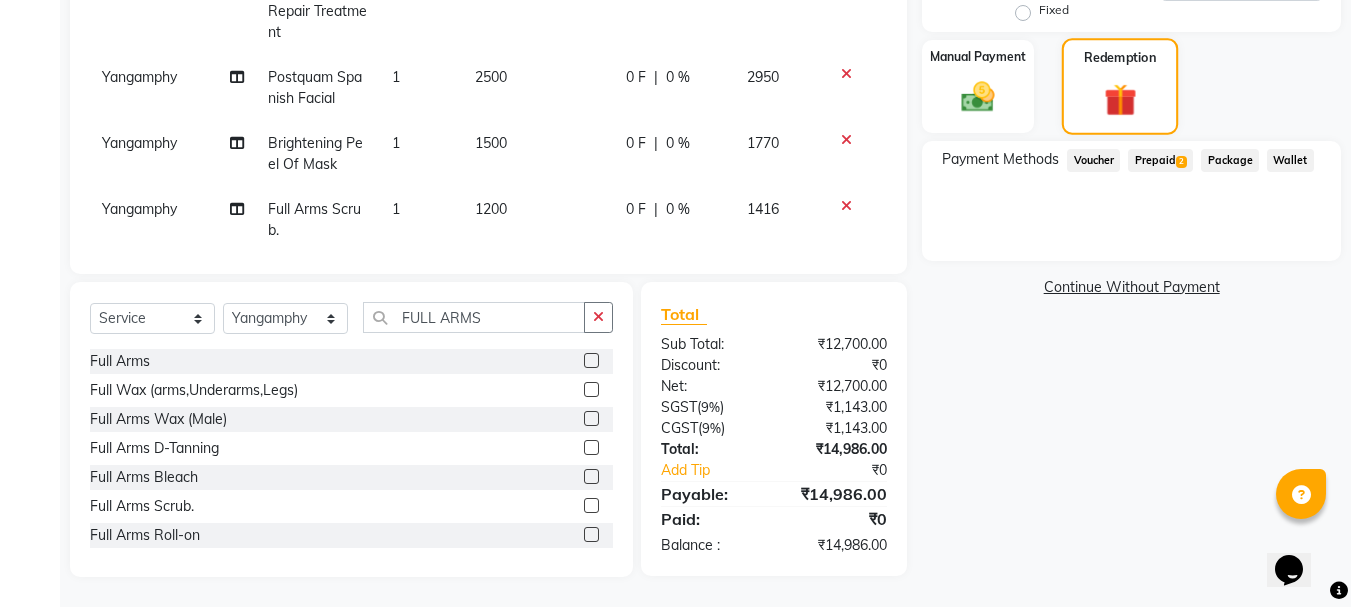 click 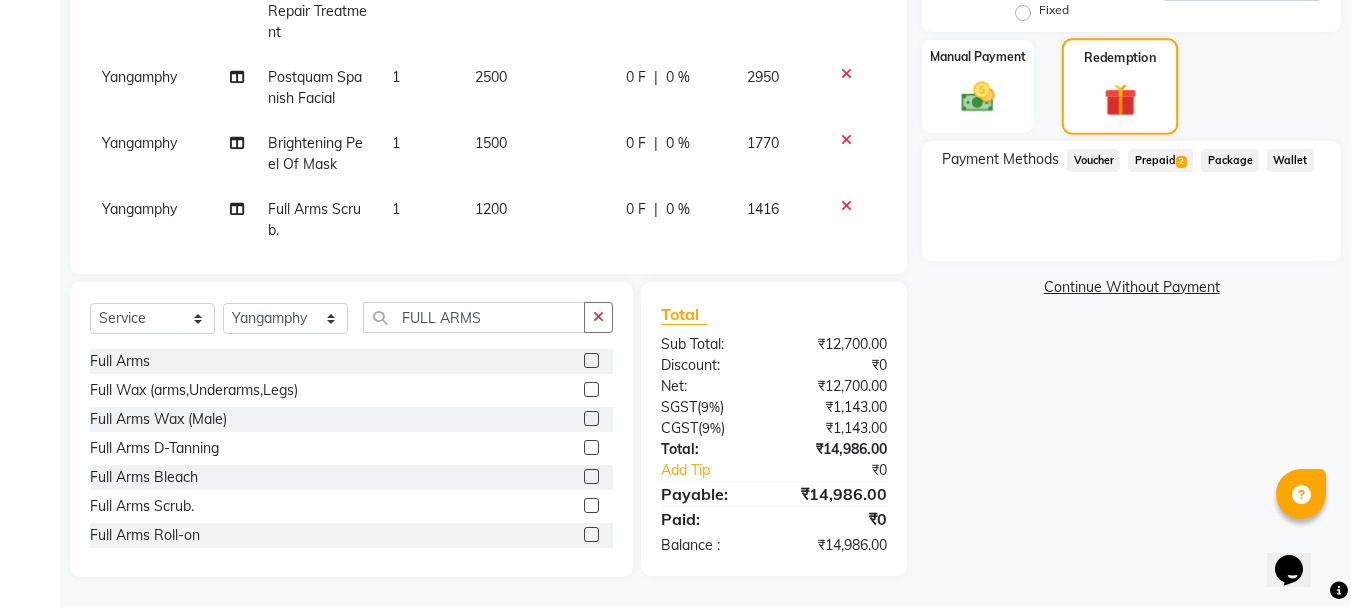 click 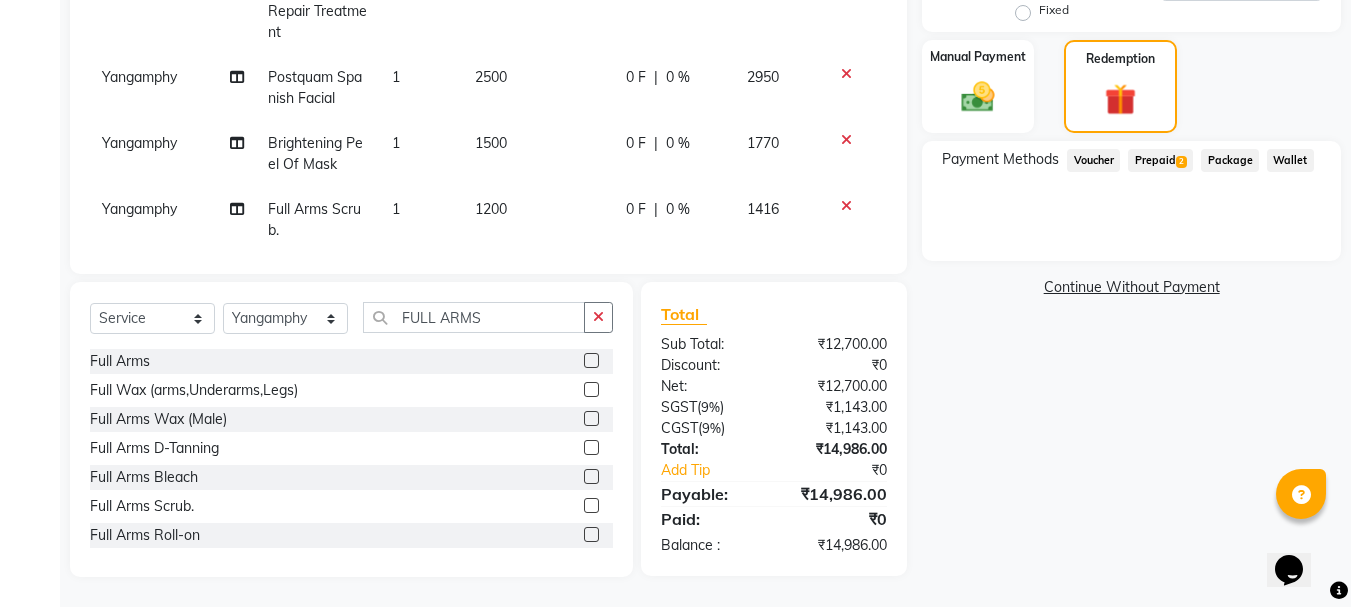 click on "Prepaid  2" 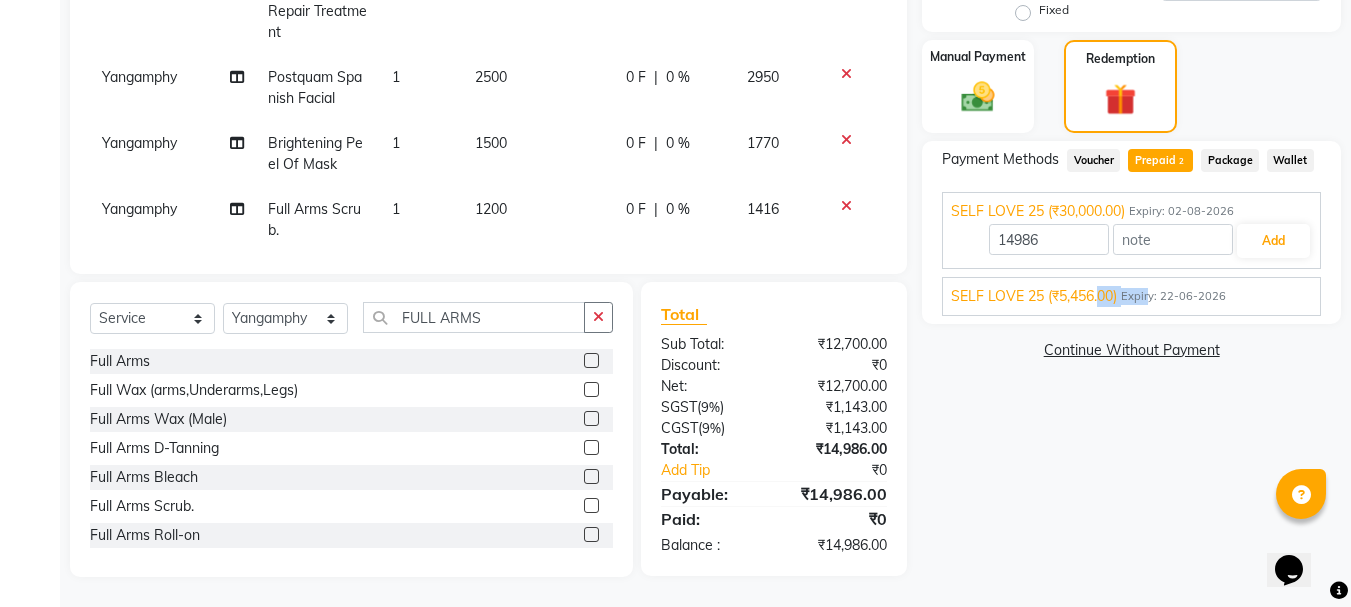 drag, startPoint x: 1102, startPoint y: 291, endPoint x: 1171, endPoint y: 305, distance: 70.40597 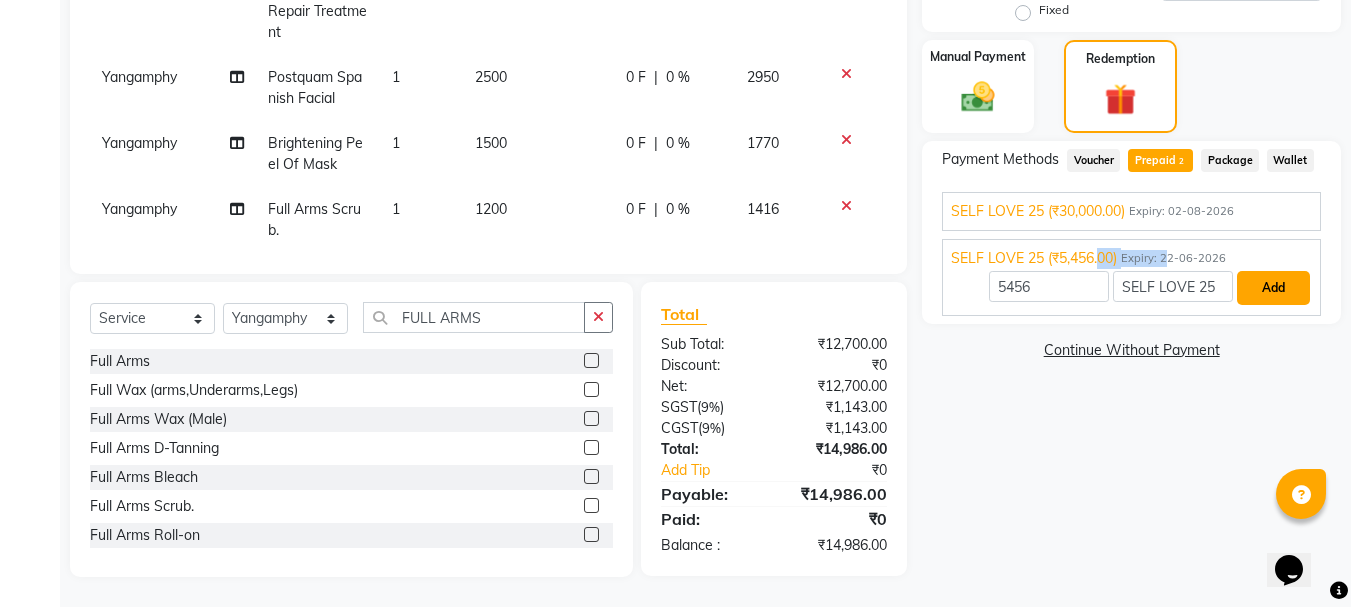 click on "Add" at bounding box center [1273, 288] 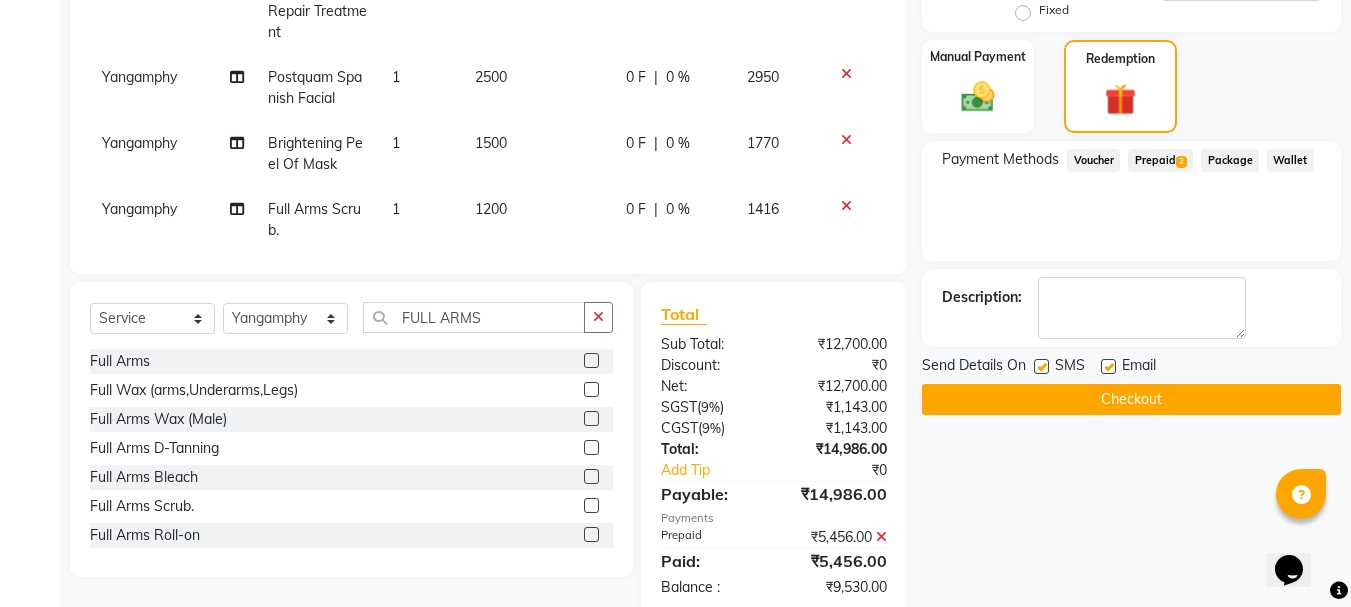drag, startPoint x: 1042, startPoint y: 365, endPoint x: 1084, endPoint y: 374, distance: 42.953465 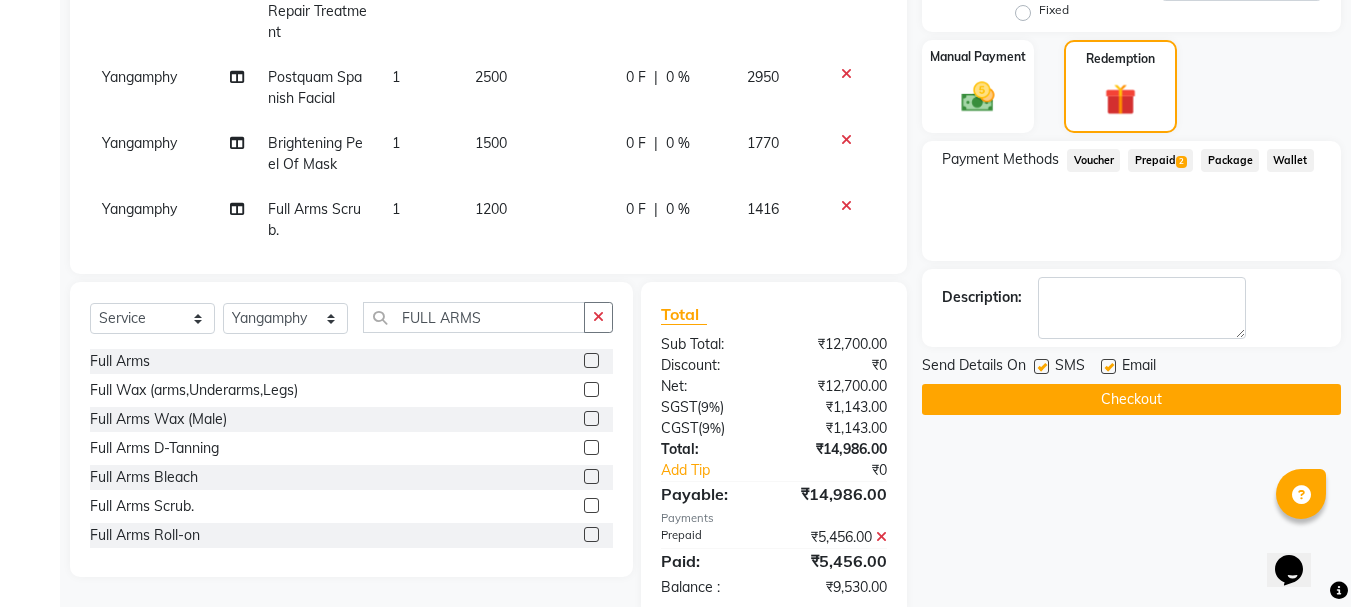 drag, startPoint x: 1114, startPoint y: 358, endPoint x: 1108, endPoint y: 370, distance: 13.416408 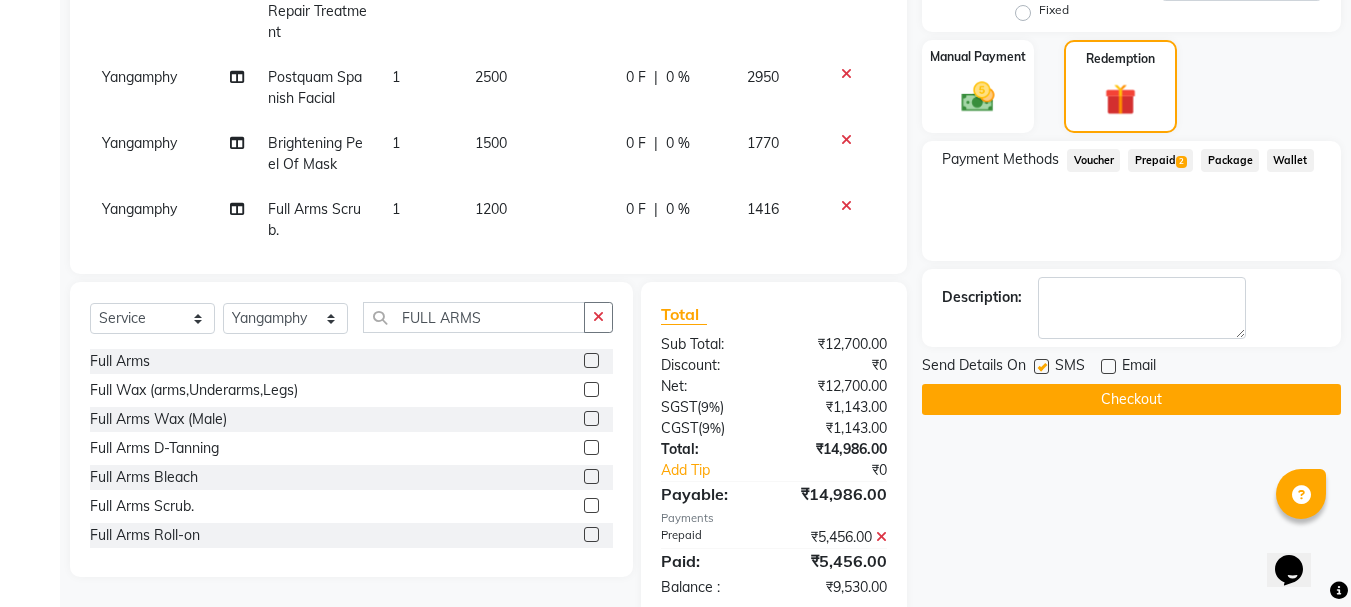 click 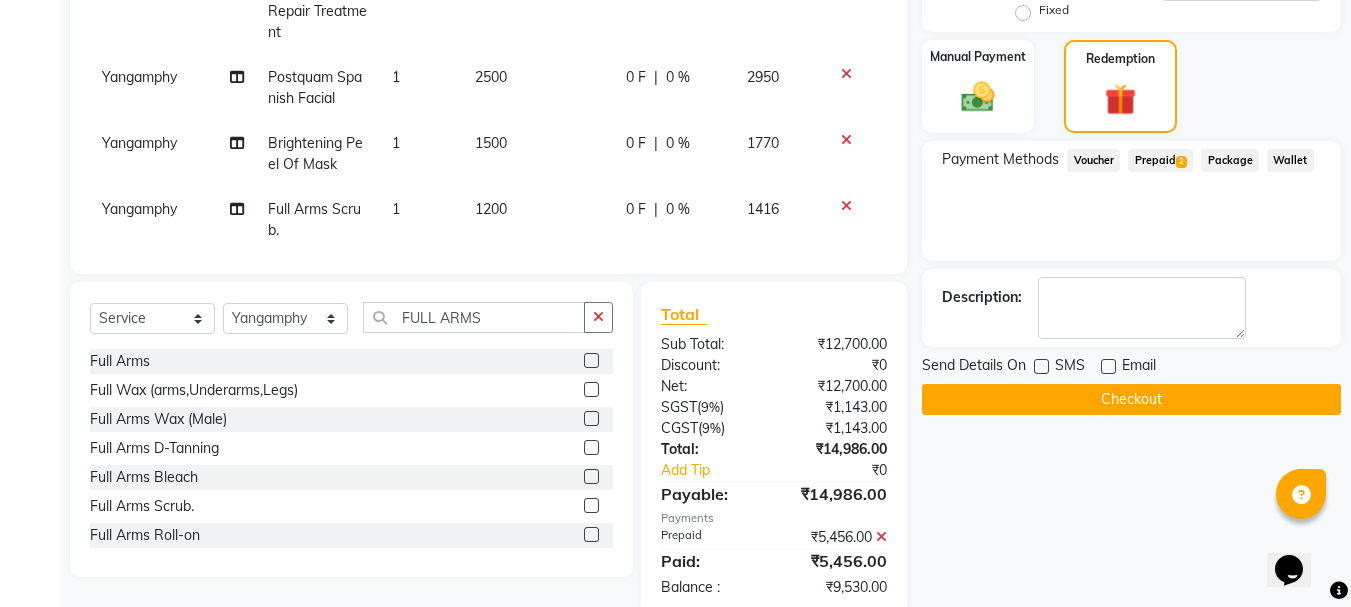 click on "Prepaid  2" 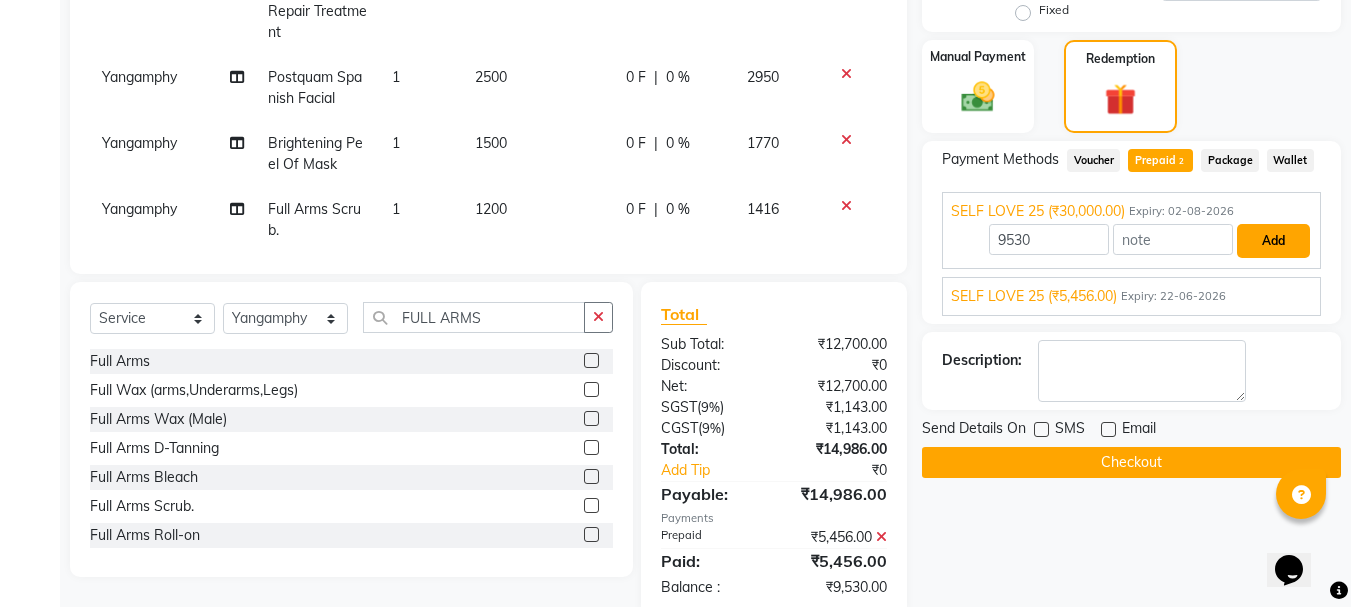 click on "Add" at bounding box center (1273, 241) 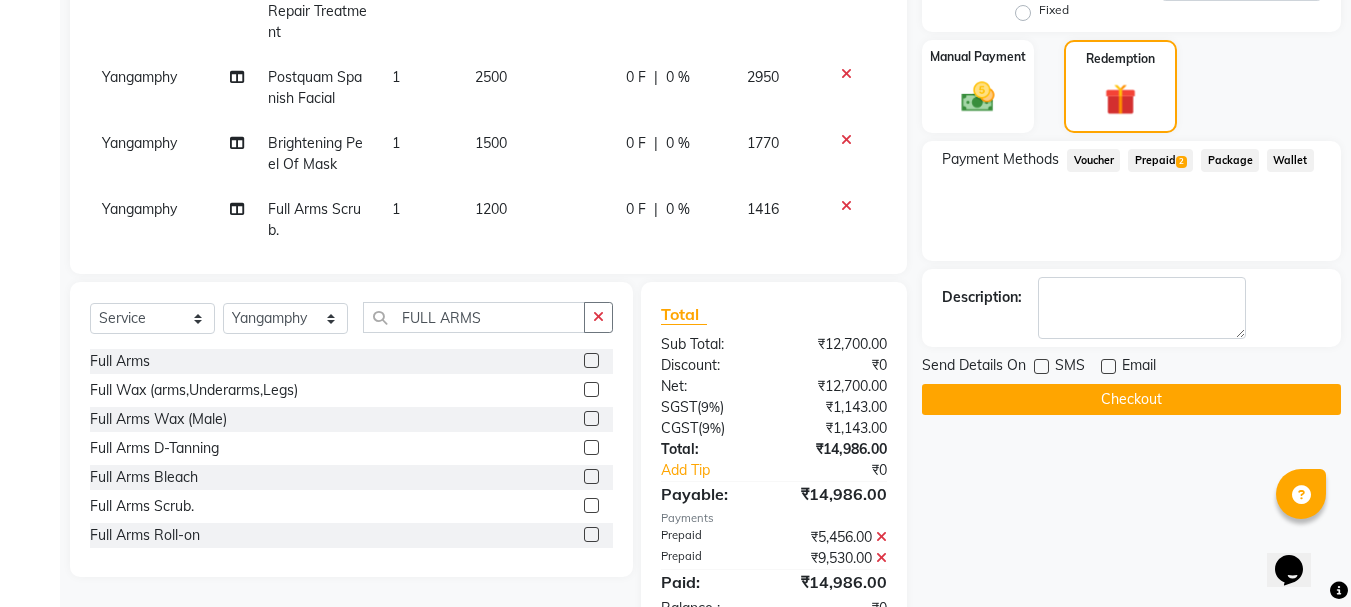 scroll, scrollTop: 556, scrollLeft: 0, axis: vertical 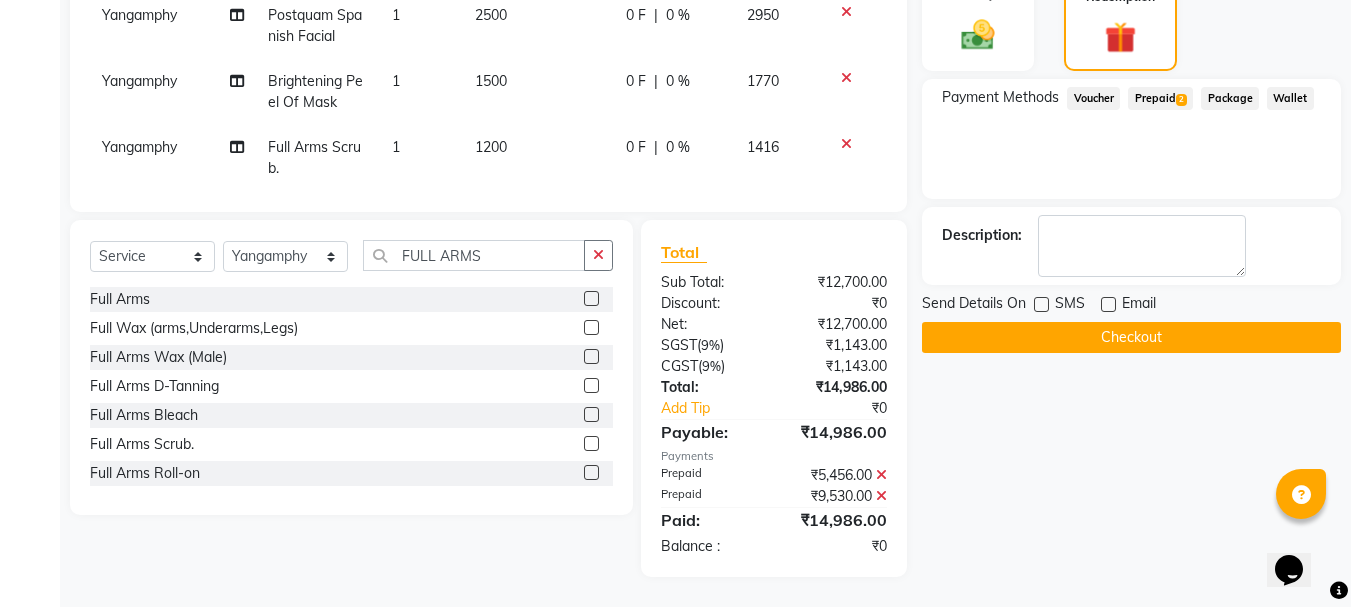 click on "Checkout" 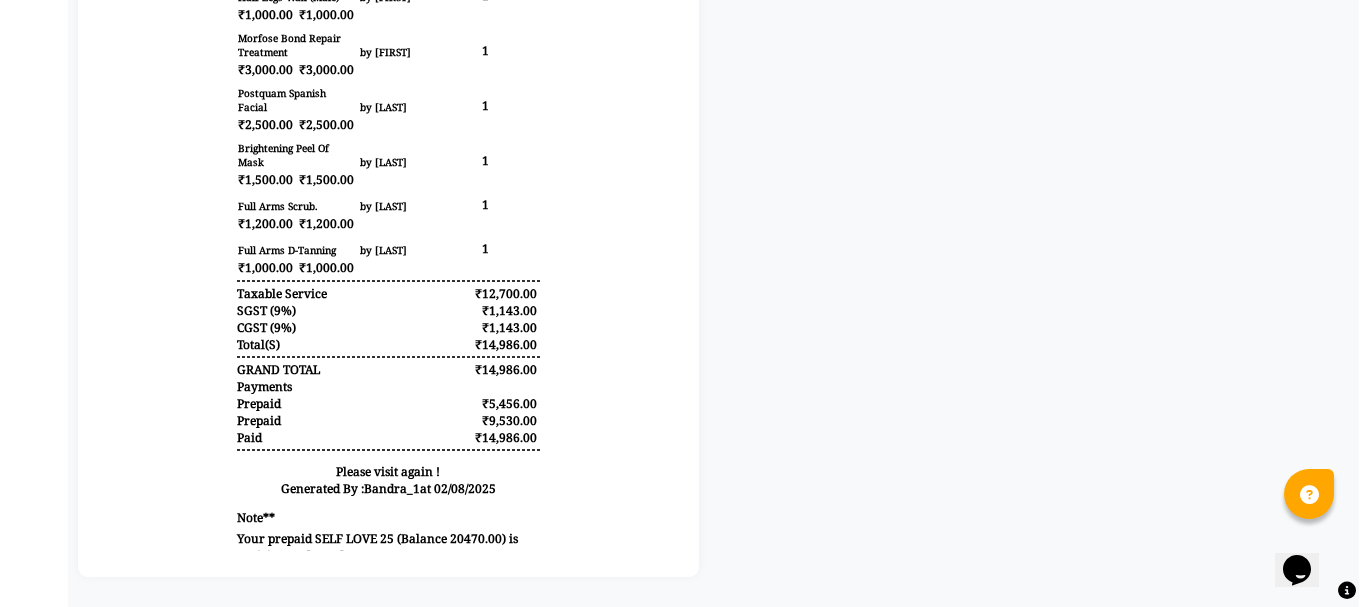 scroll, scrollTop: 0, scrollLeft: 0, axis: both 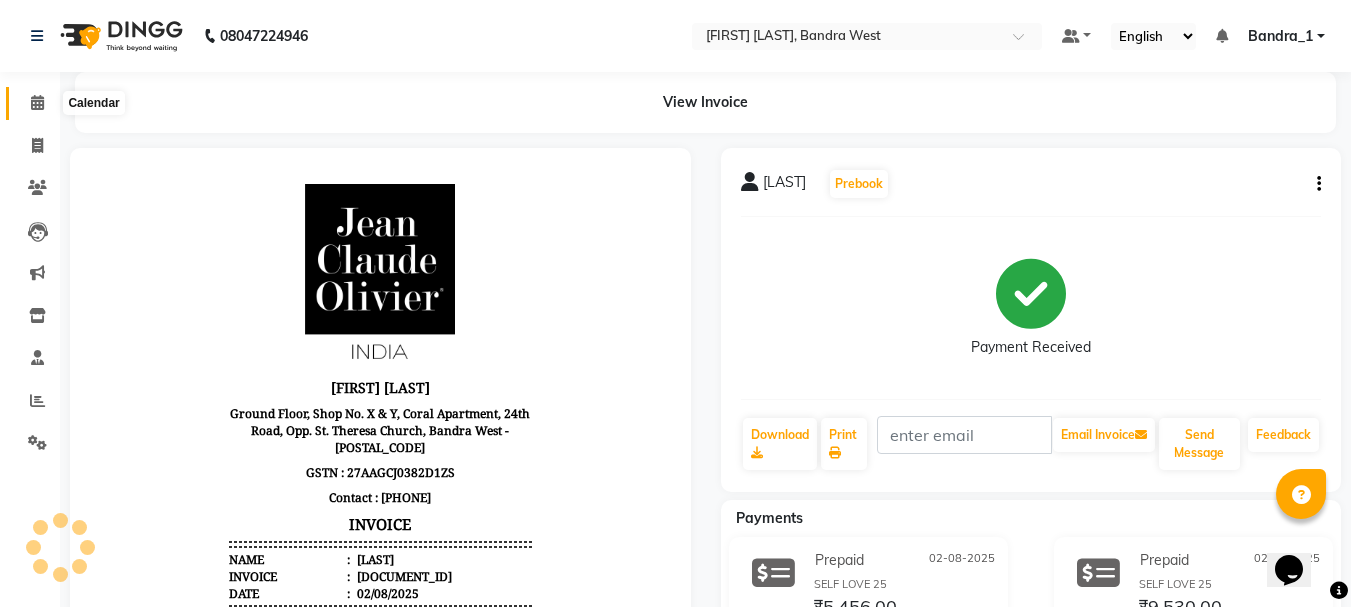 click 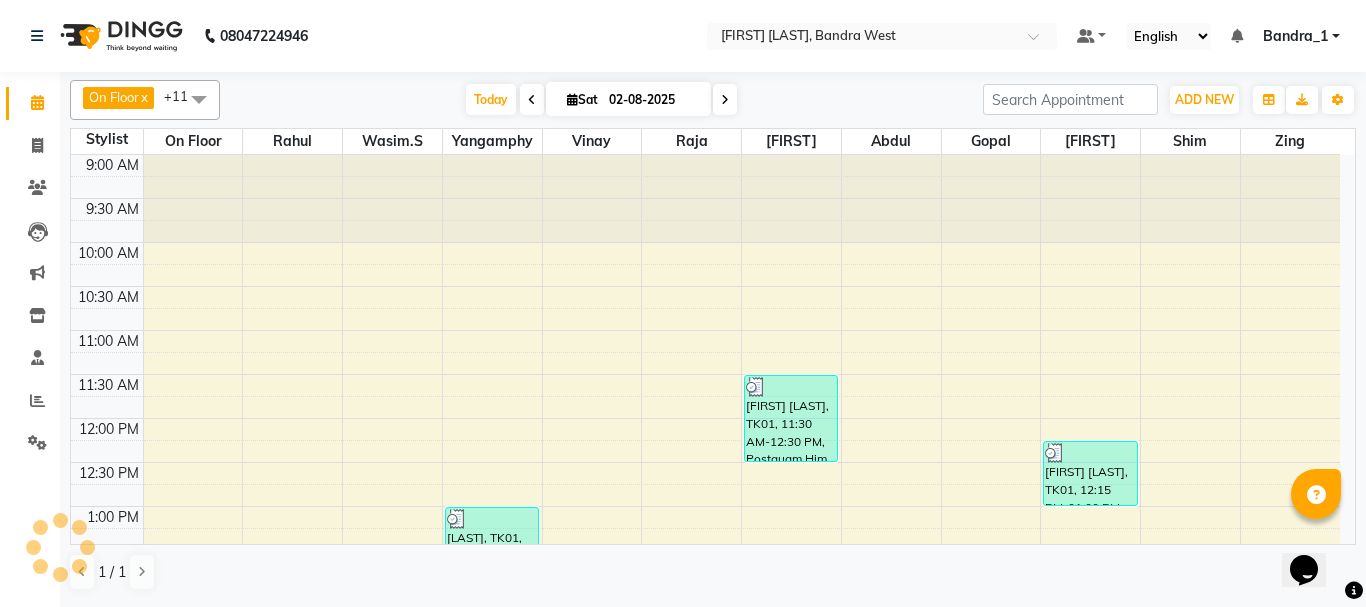 scroll, scrollTop: 0, scrollLeft: 0, axis: both 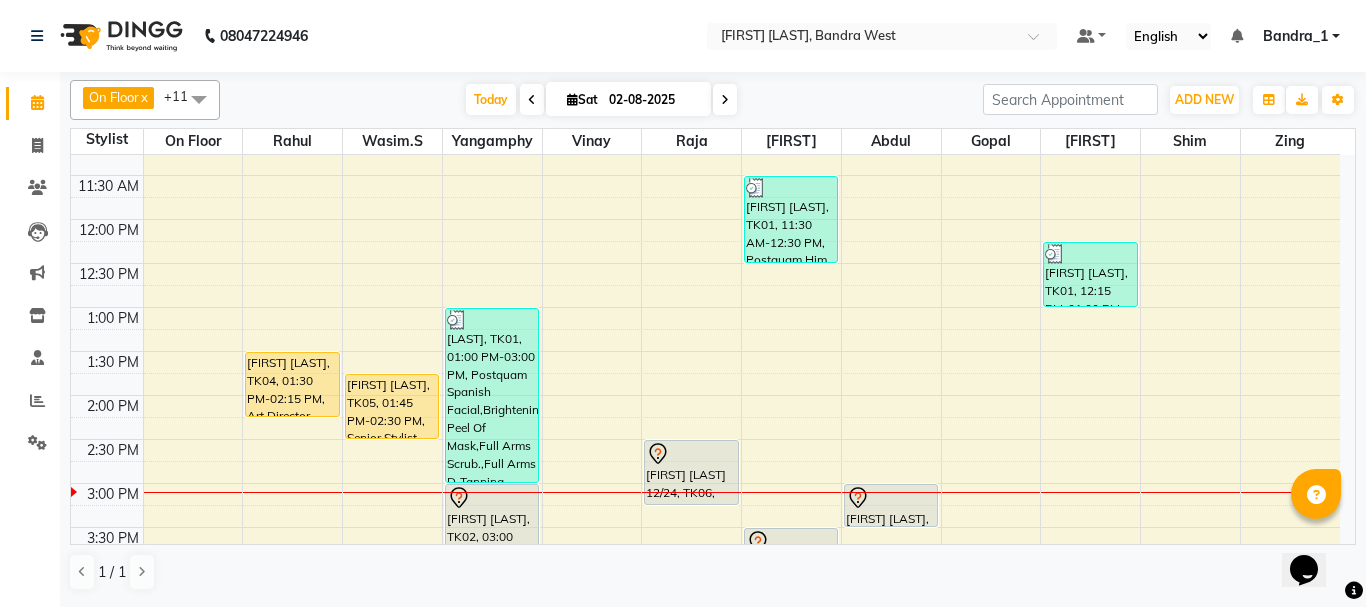 click on "[FIRST] [LAST], TK04, 01:30 PM-02:15 PM, Art Director Male" at bounding box center [292, 384] 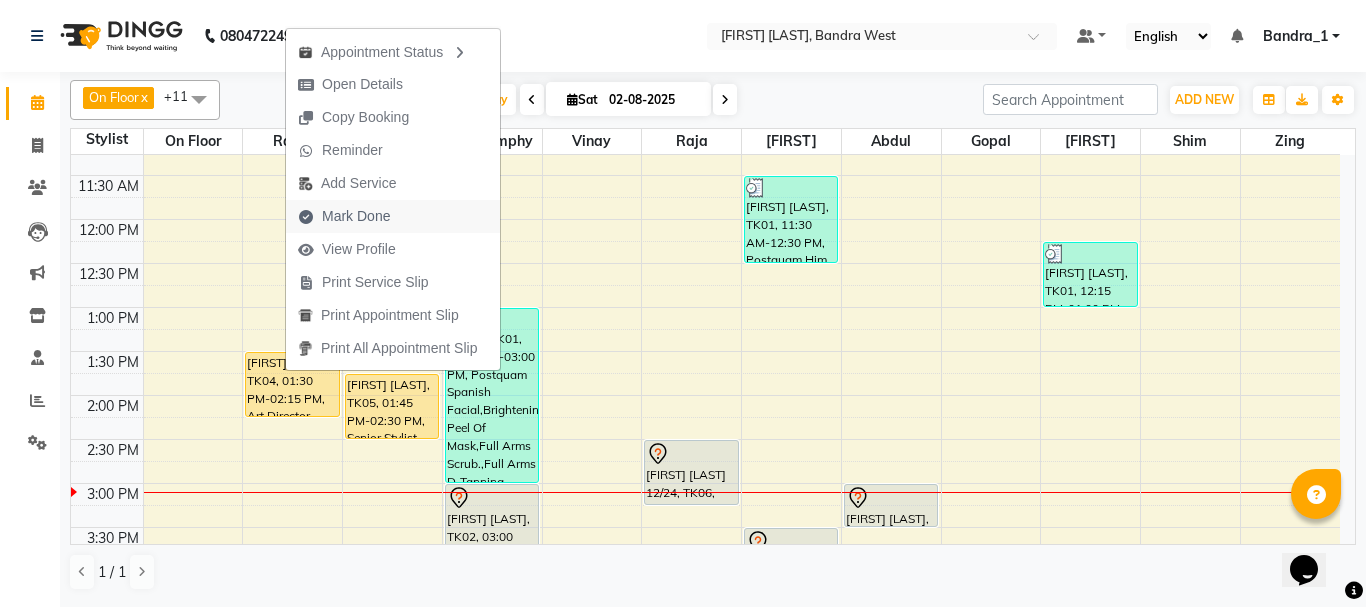 click on "Mark Done" at bounding box center [356, 216] 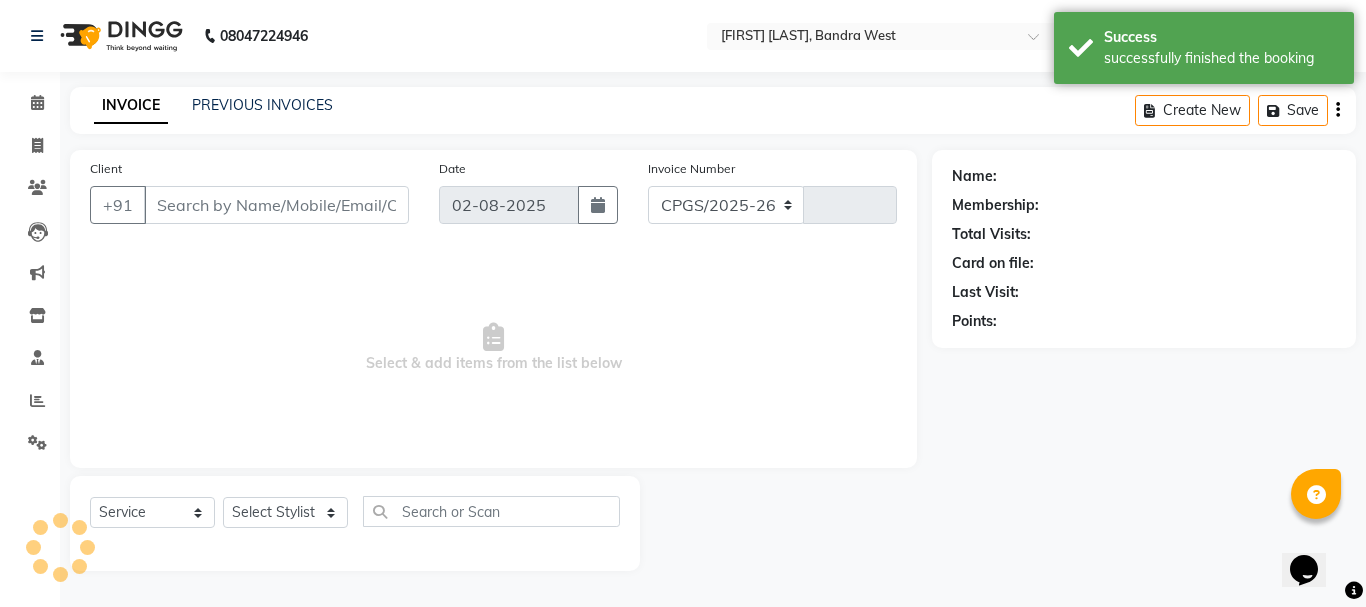 select on "7997" 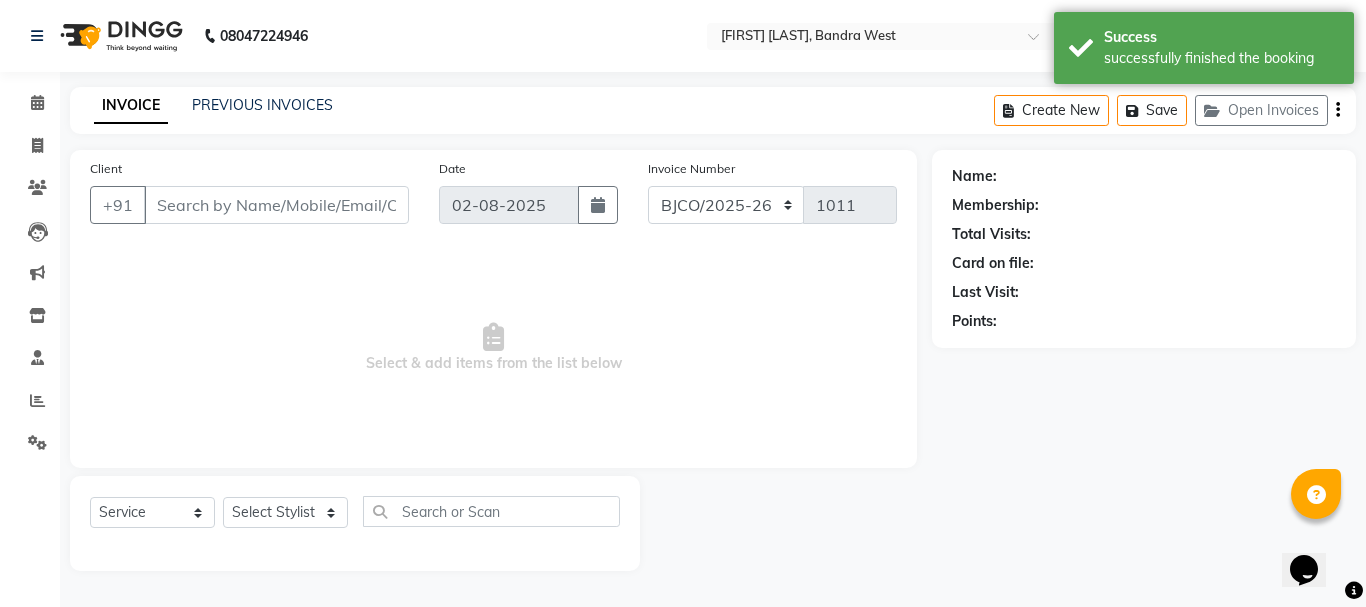 type on "[PHONE]" 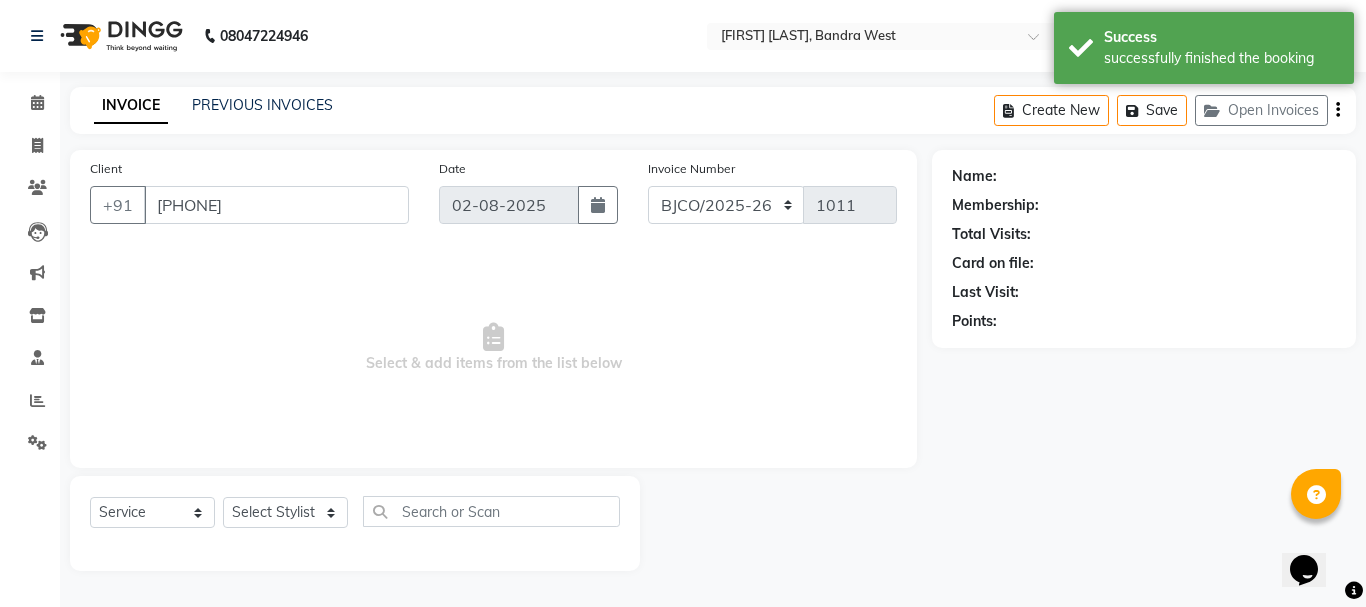 select on "[PHONE]" 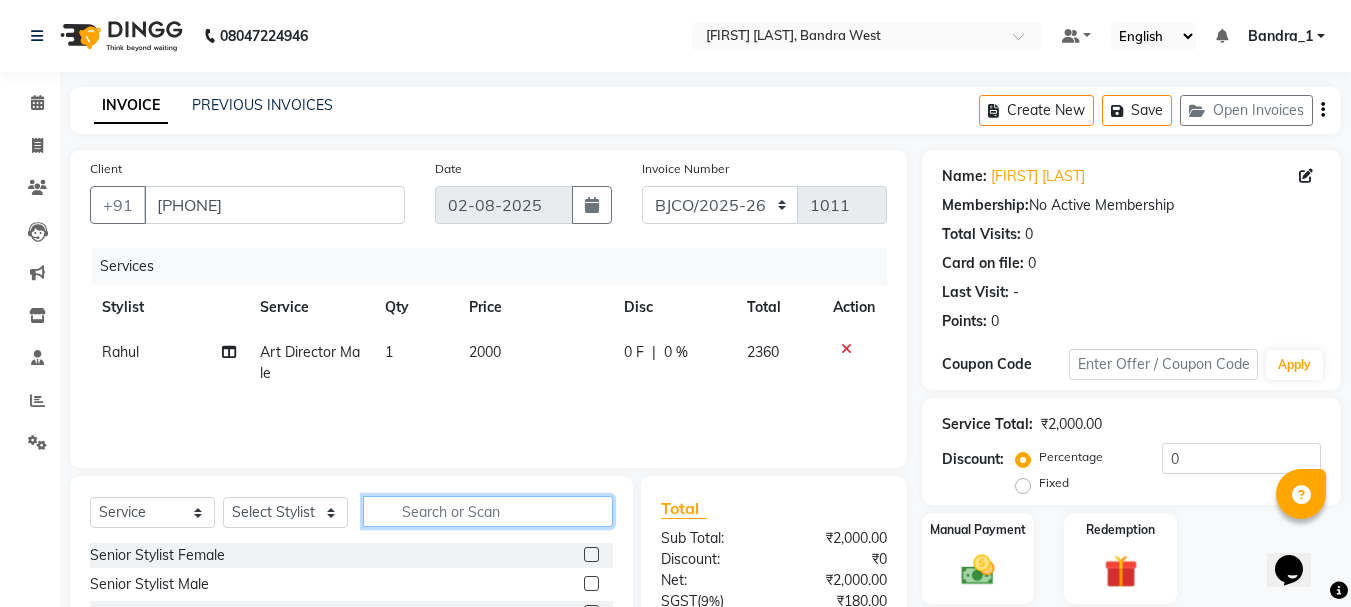 drag, startPoint x: 431, startPoint y: 506, endPoint x: 413, endPoint y: 492, distance: 22.803509 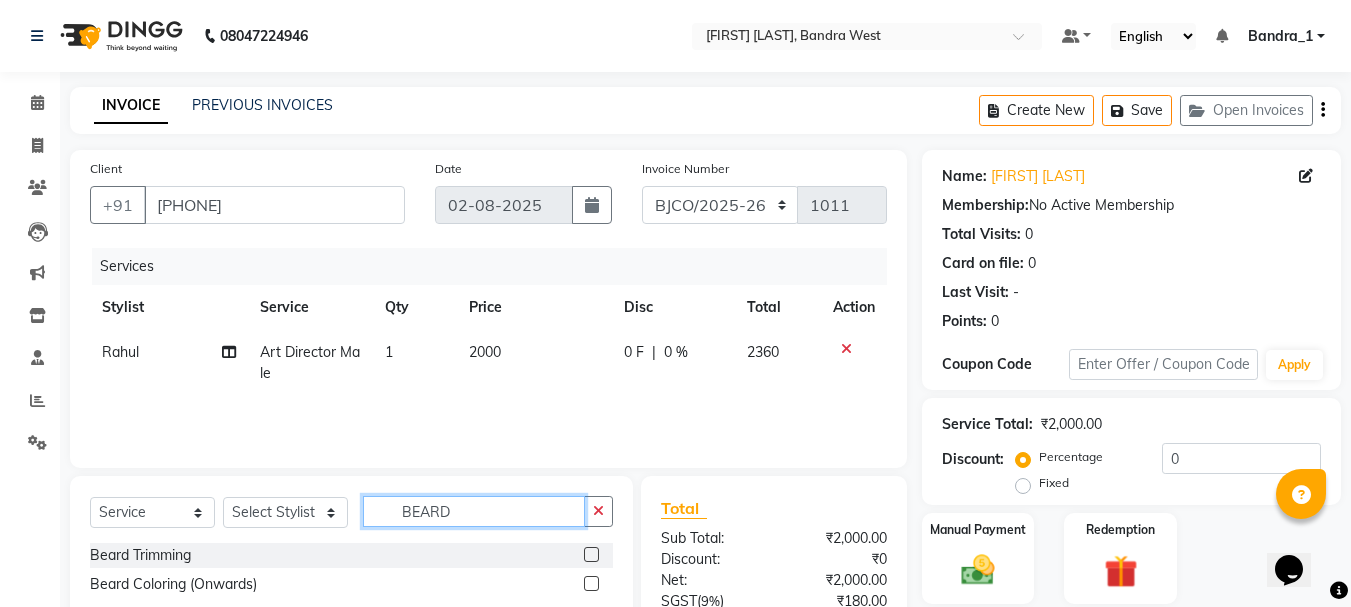 type on "BEARD" 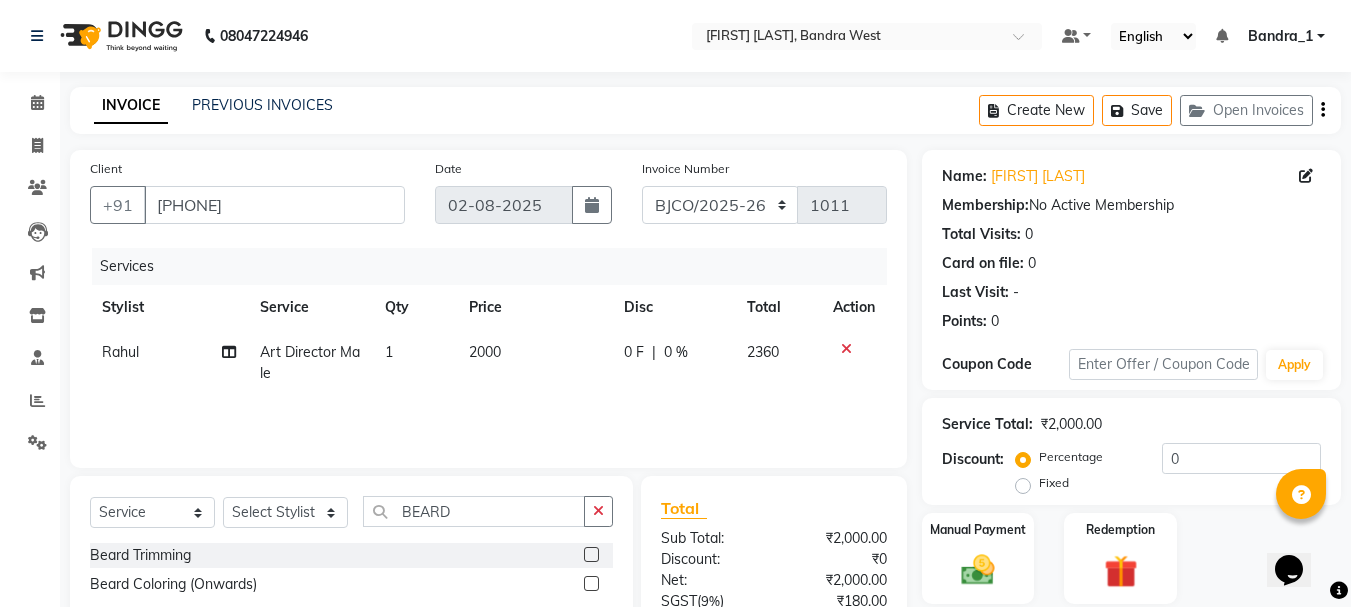 click 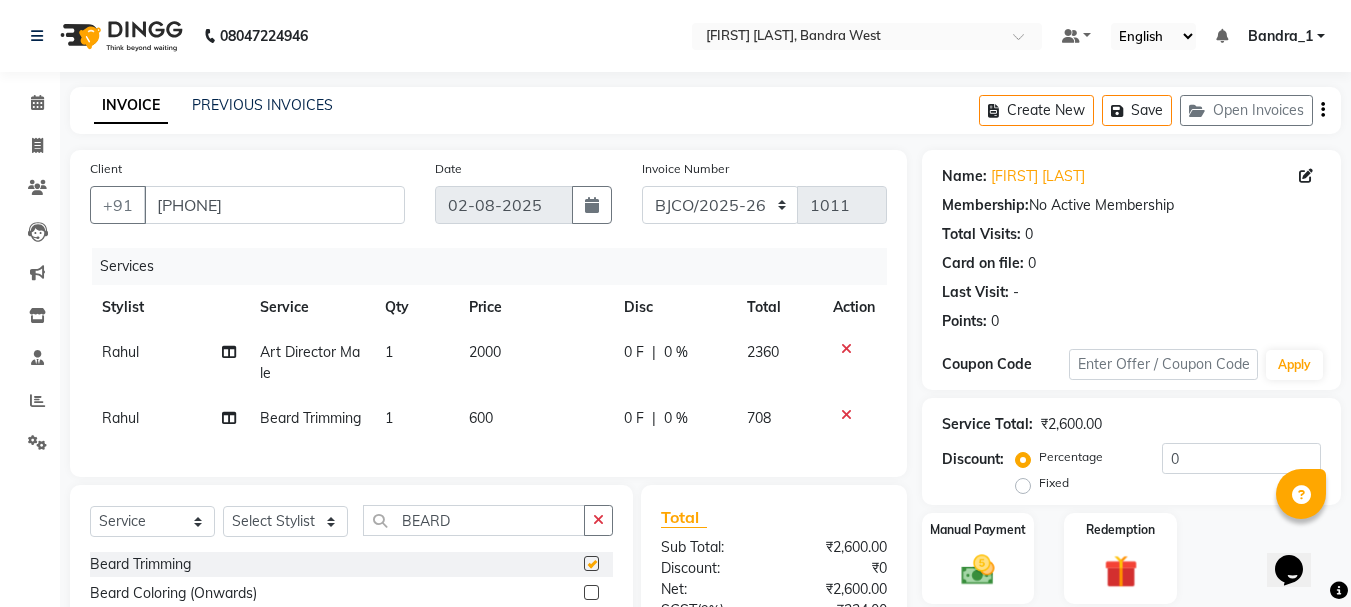 checkbox on "false" 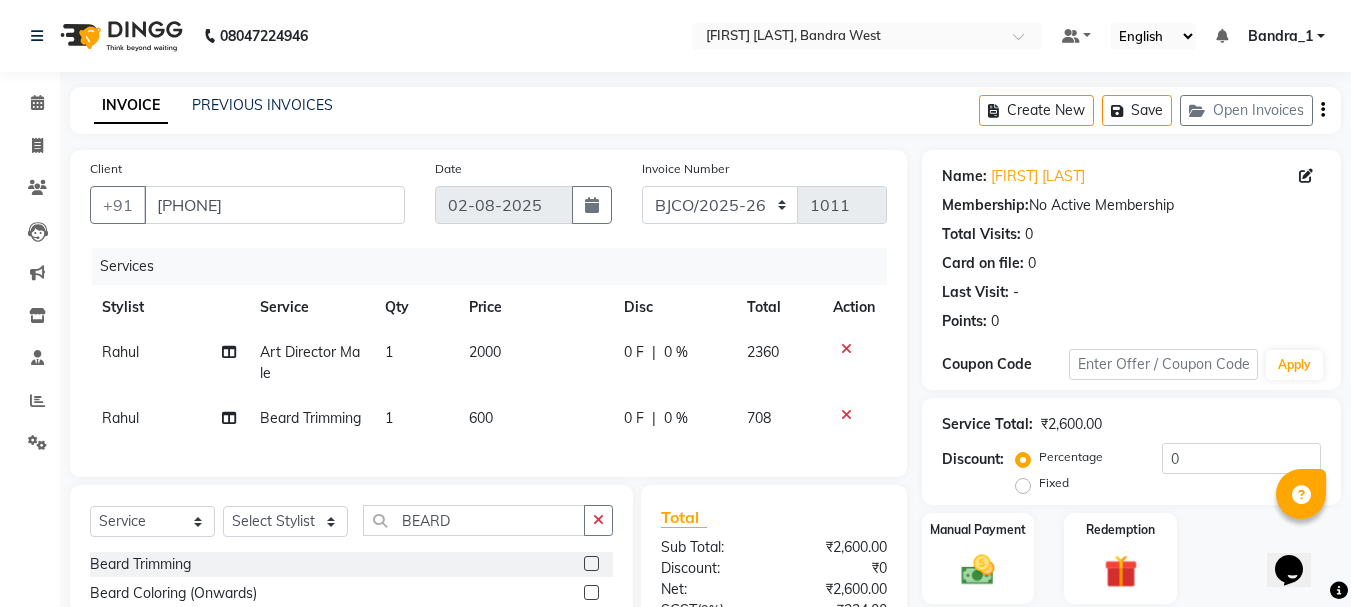 click on "600" 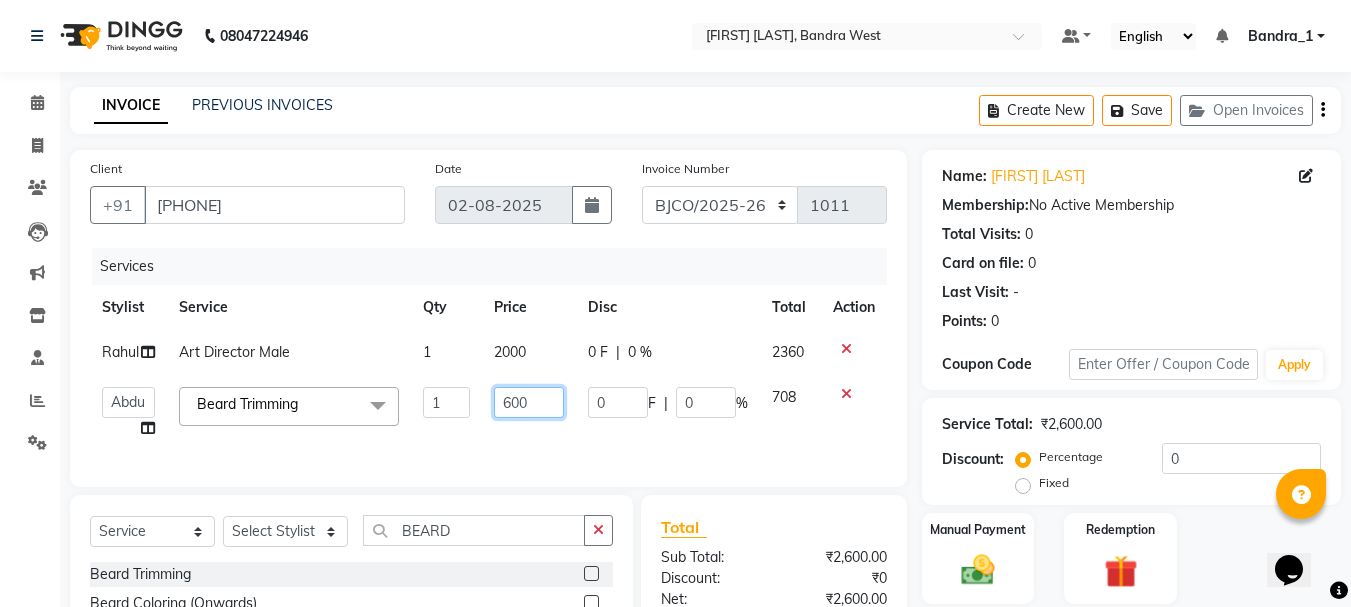 click on "600" 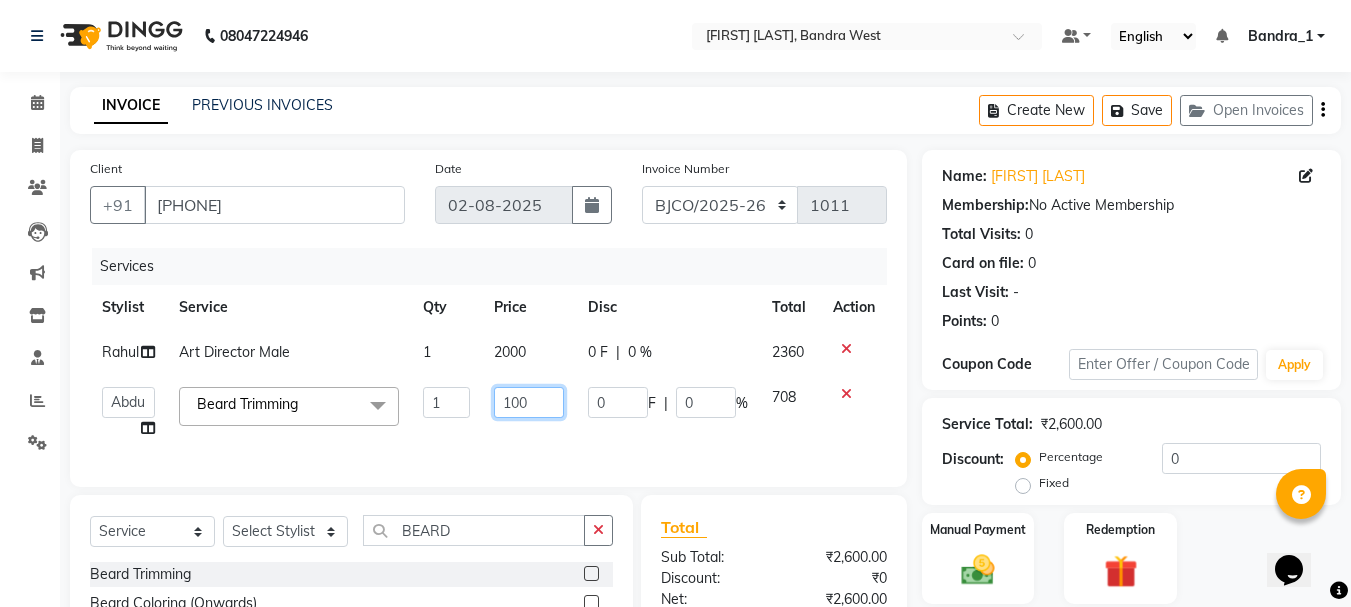 type on "1000" 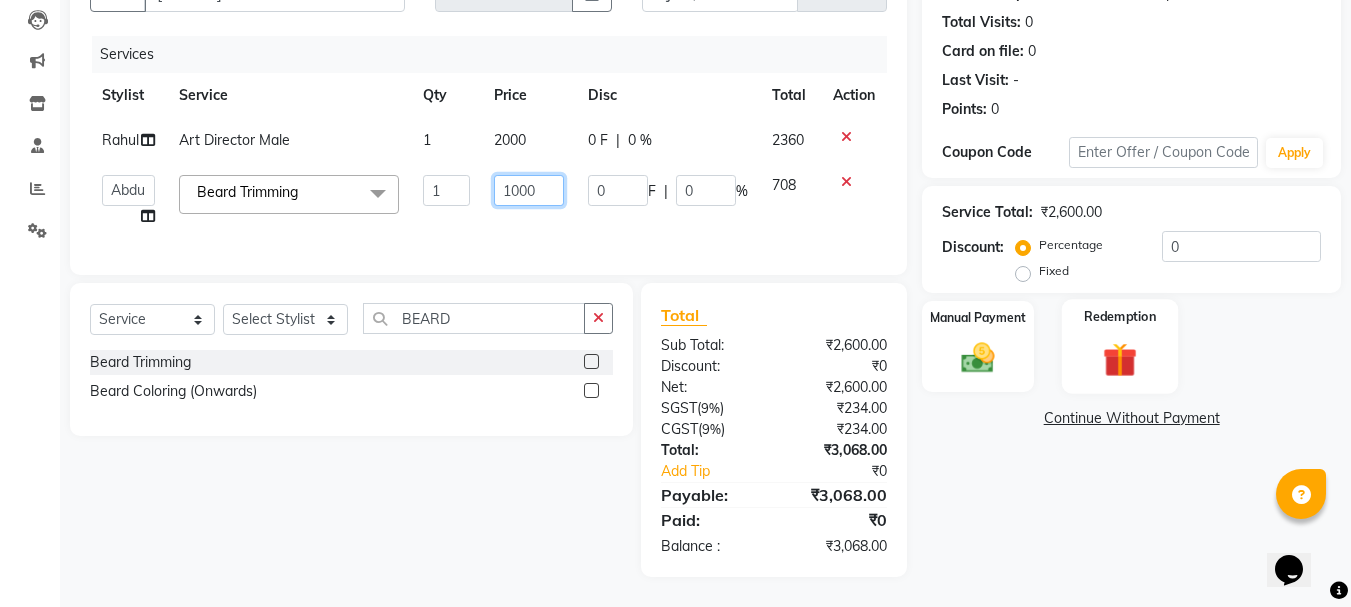 scroll, scrollTop: 0, scrollLeft: 0, axis: both 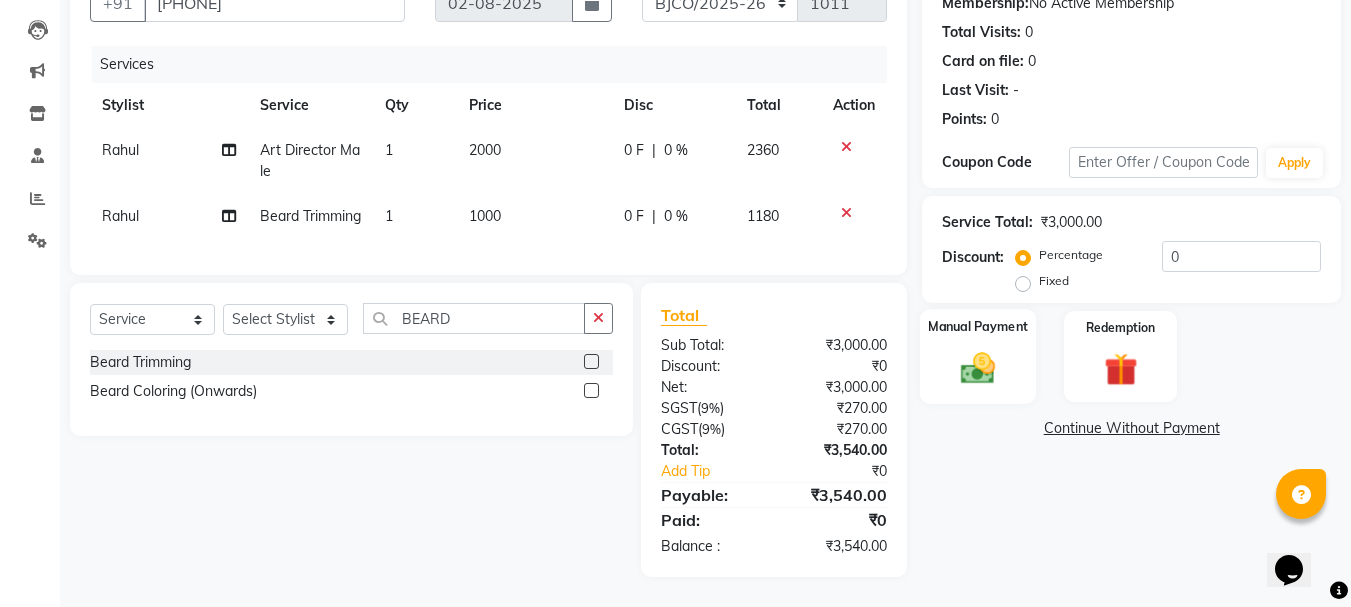 click 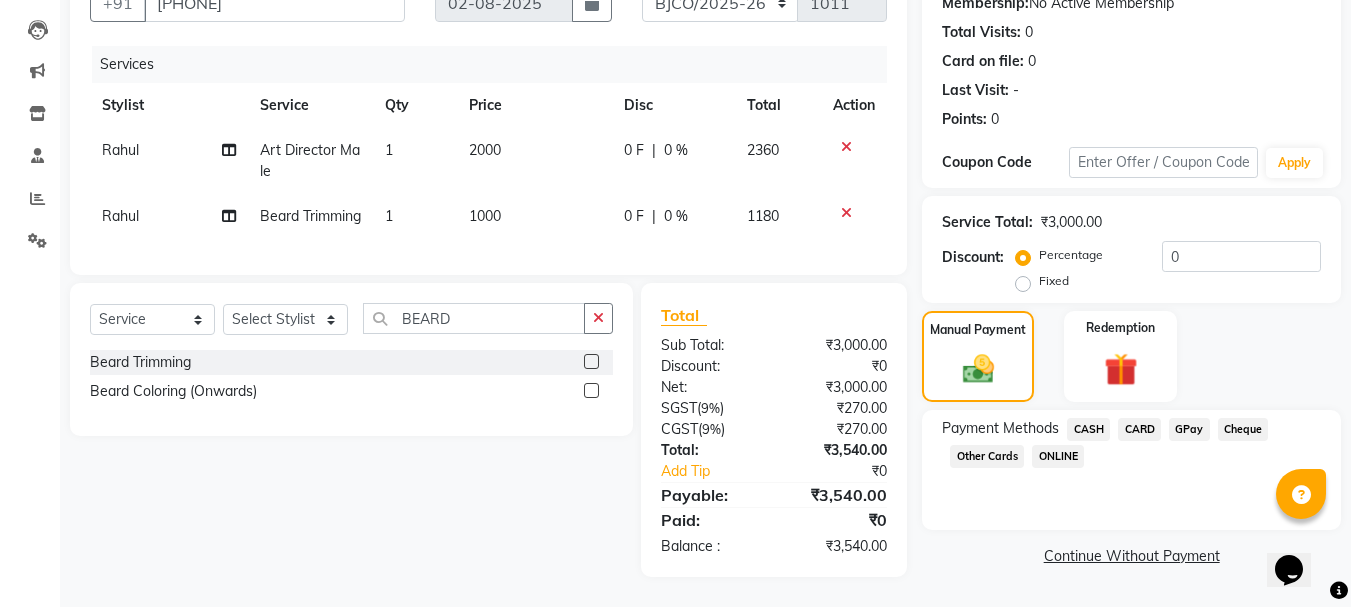 click on "GPay" 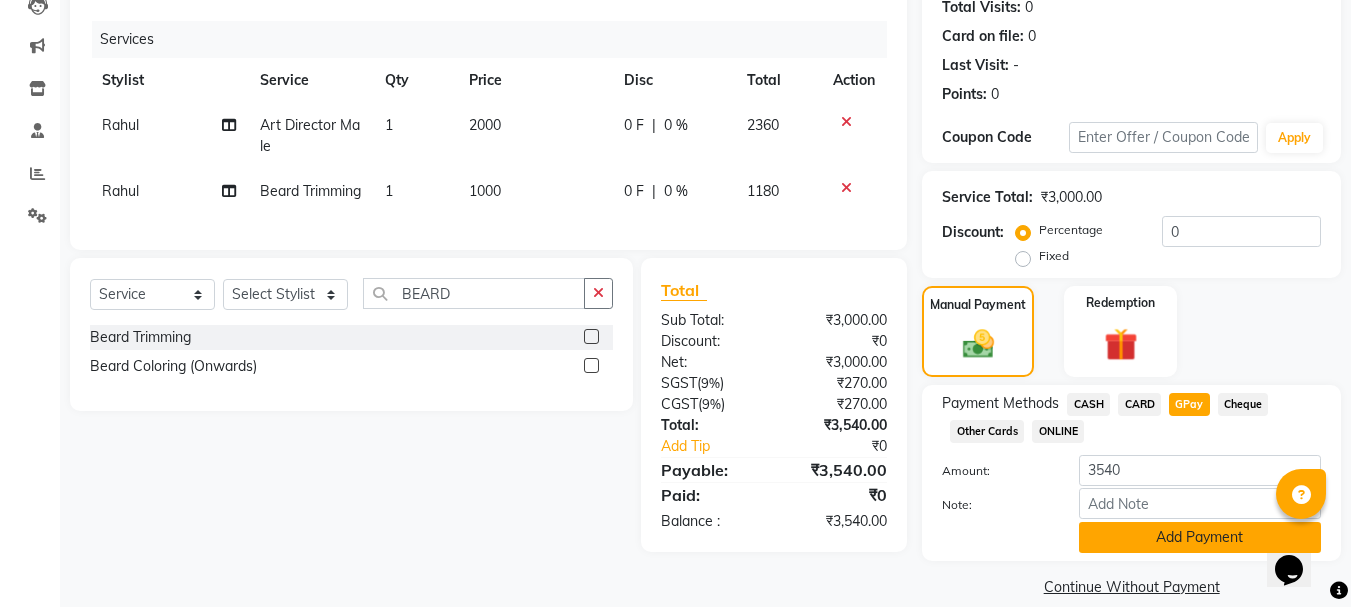 click on "Add Payment" 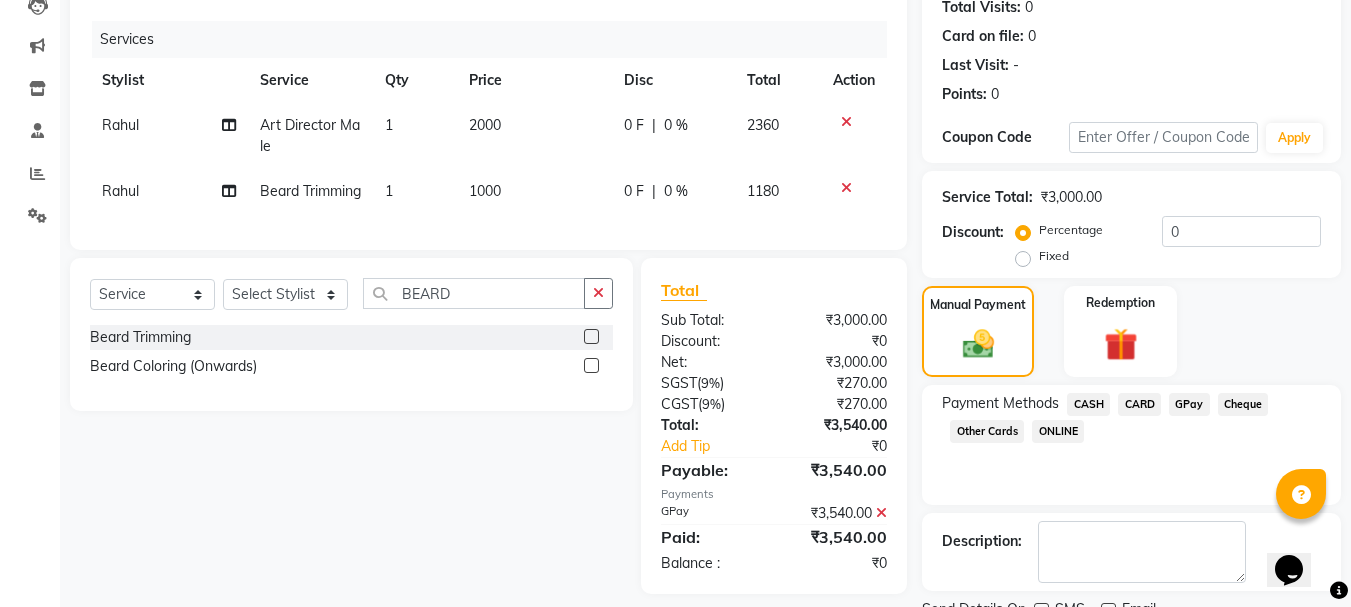 scroll, scrollTop: 309, scrollLeft: 0, axis: vertical 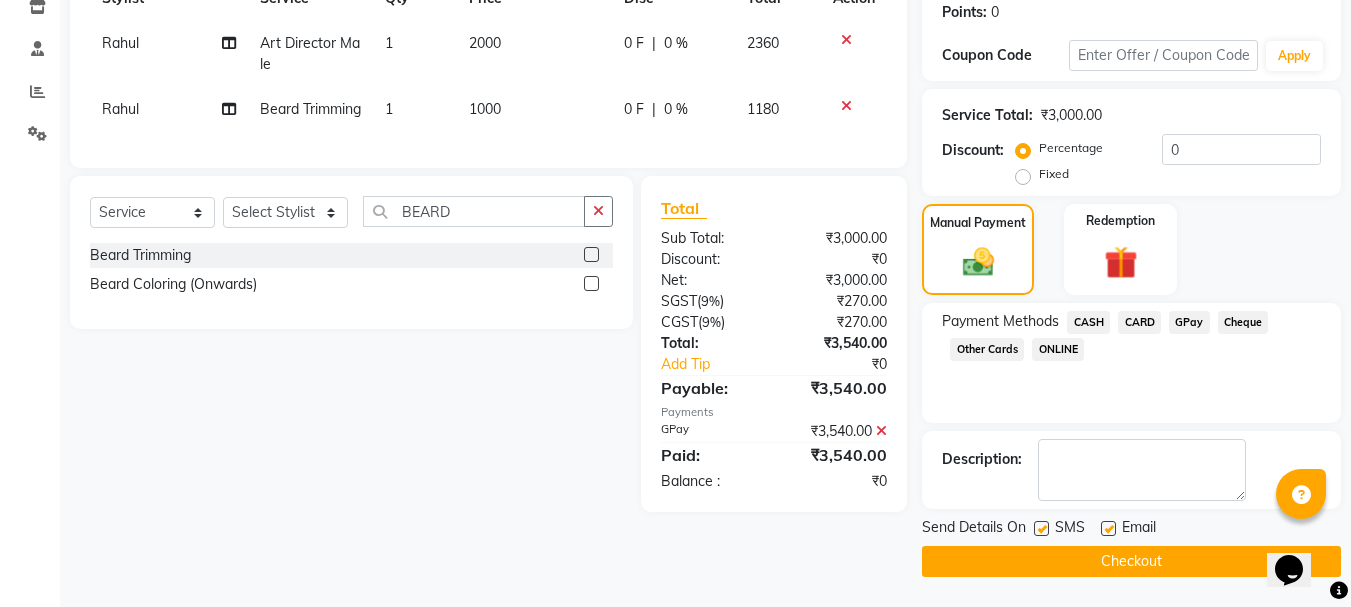 click 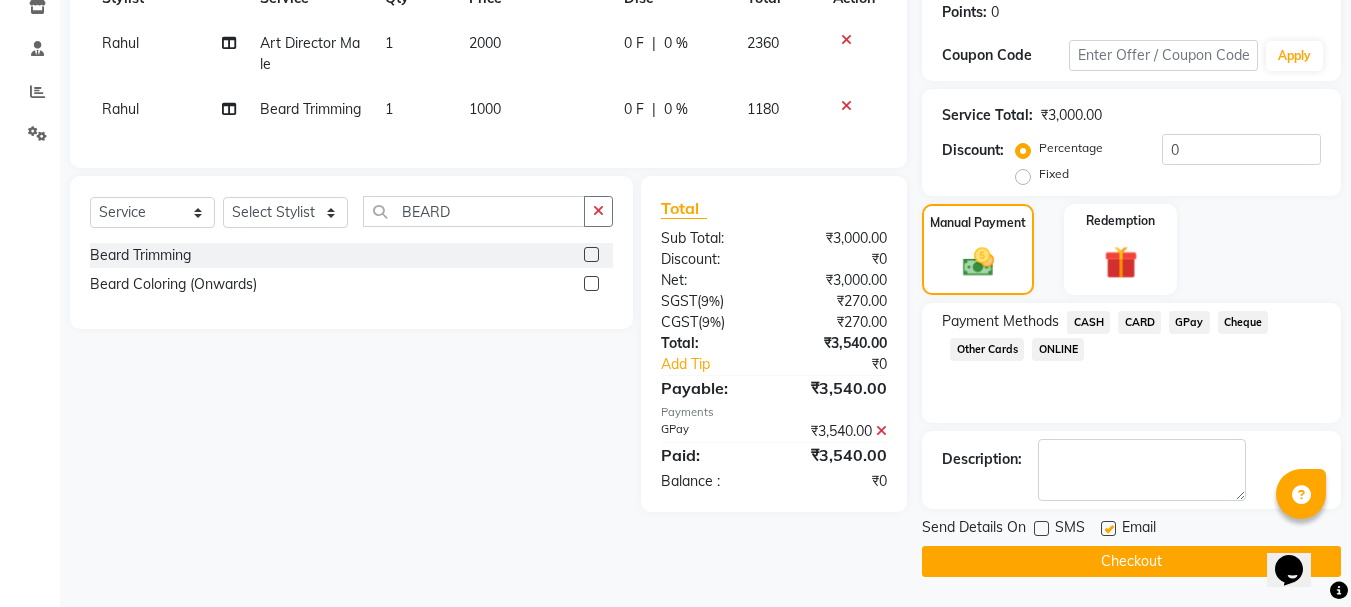 click 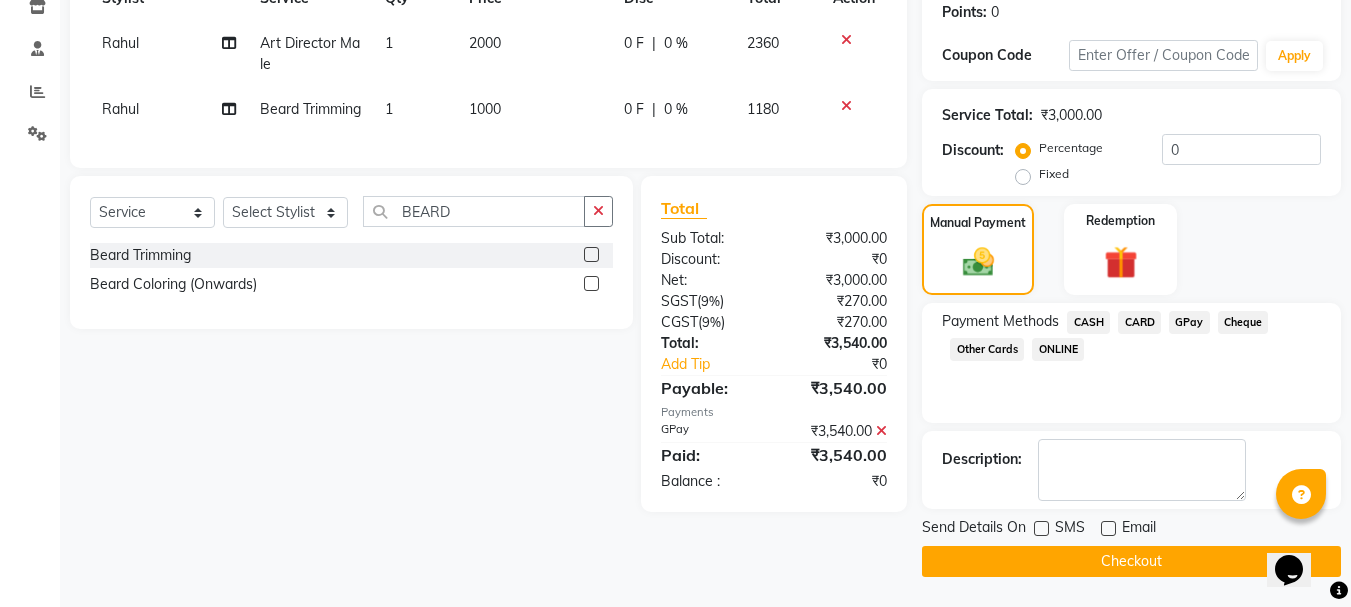 click on "Checkout" 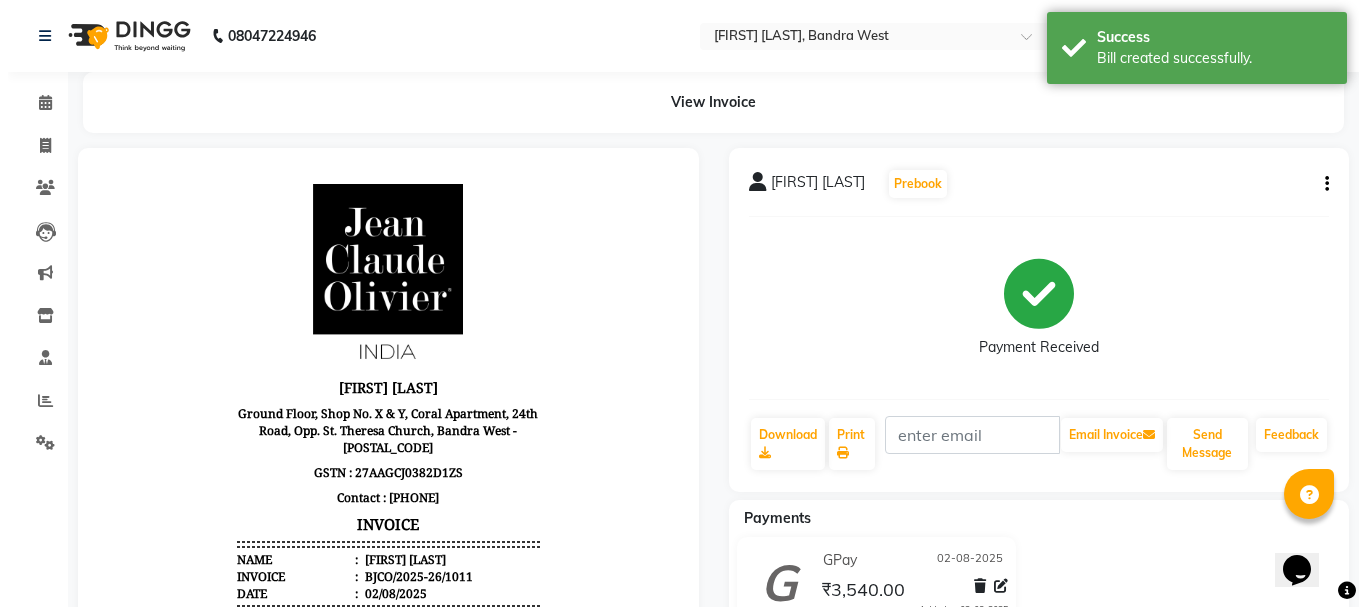 scroll, scrollTop: 0, scrollLeft: 0, axis: both 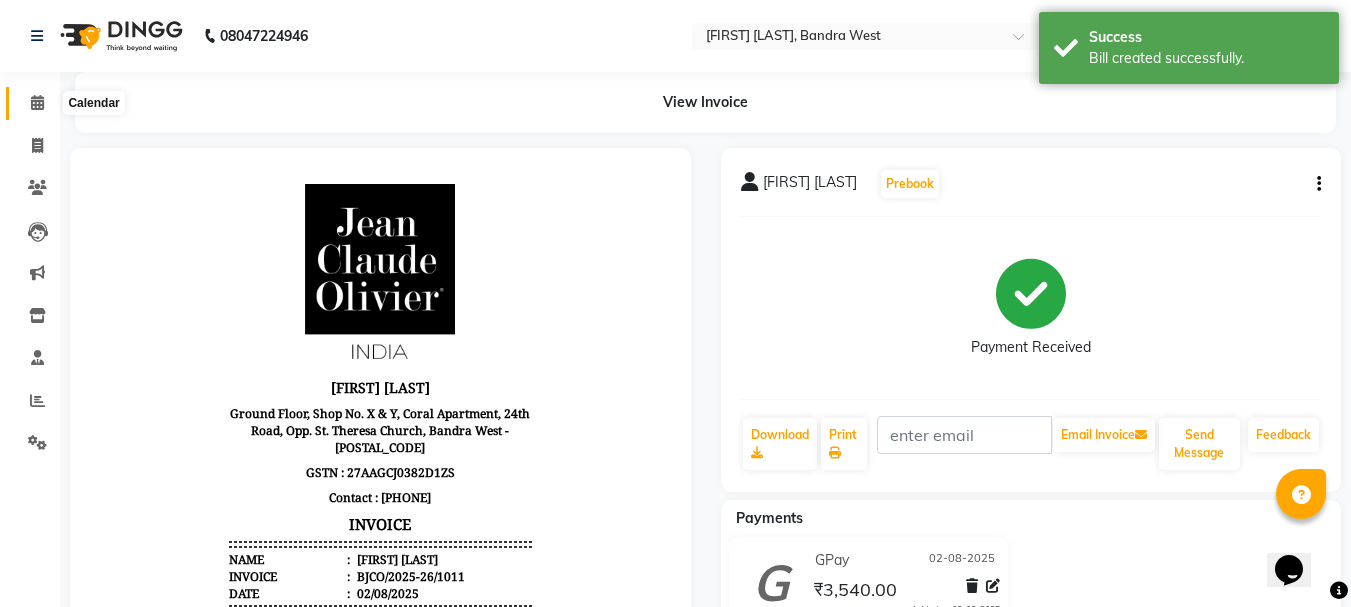 click 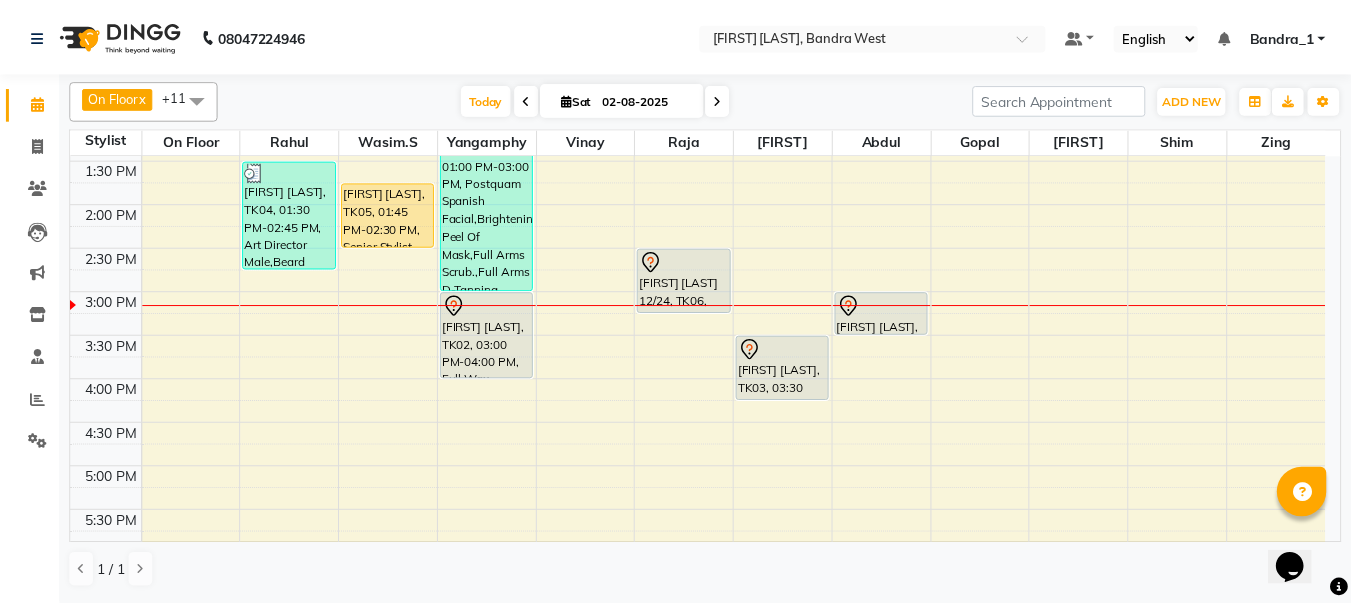 scroll, scrollTop: 400, scrollLeft: 0, axis: vertical 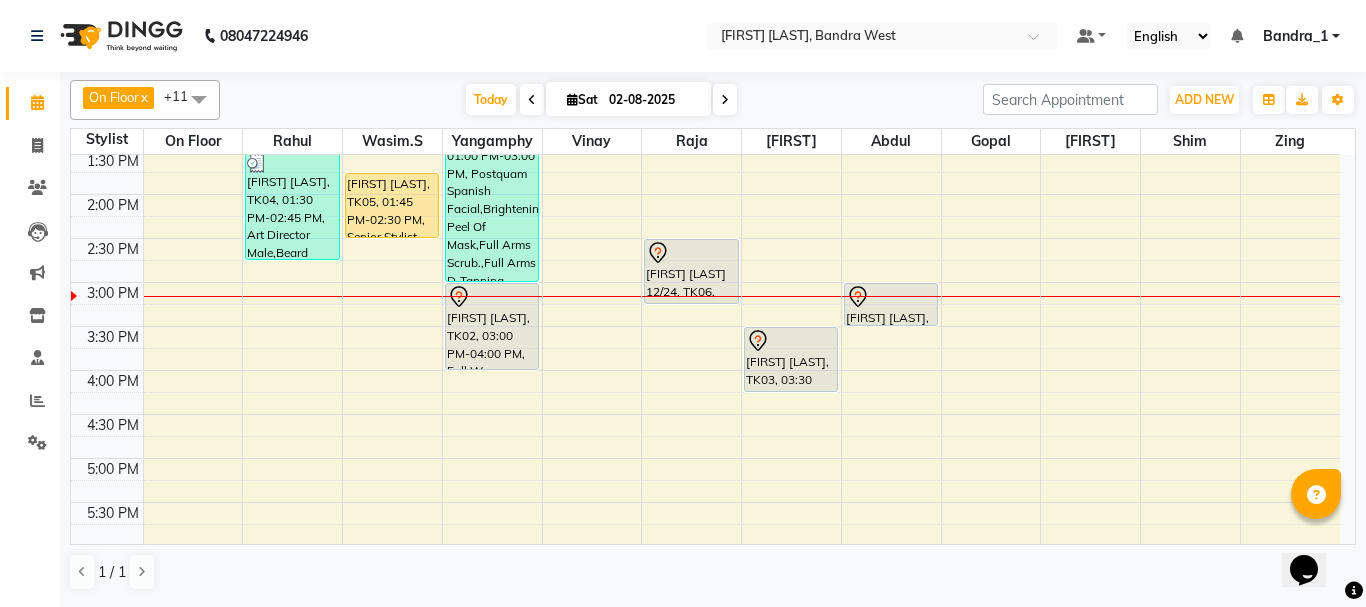 click on "[FIRST] [LAST], TK05, 01:45 PM-02:30 PM, Senior Stylist Female" at bounding box center [392, 205] 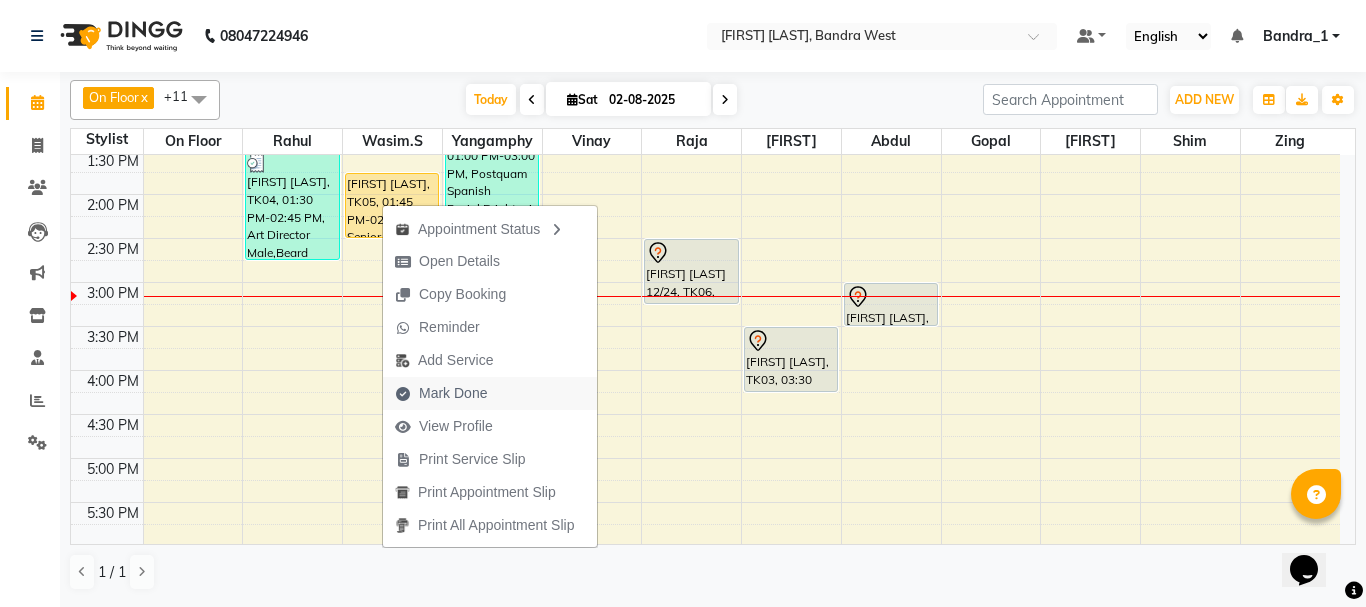 click on "Mark Done" at bounding box center [453, 393] 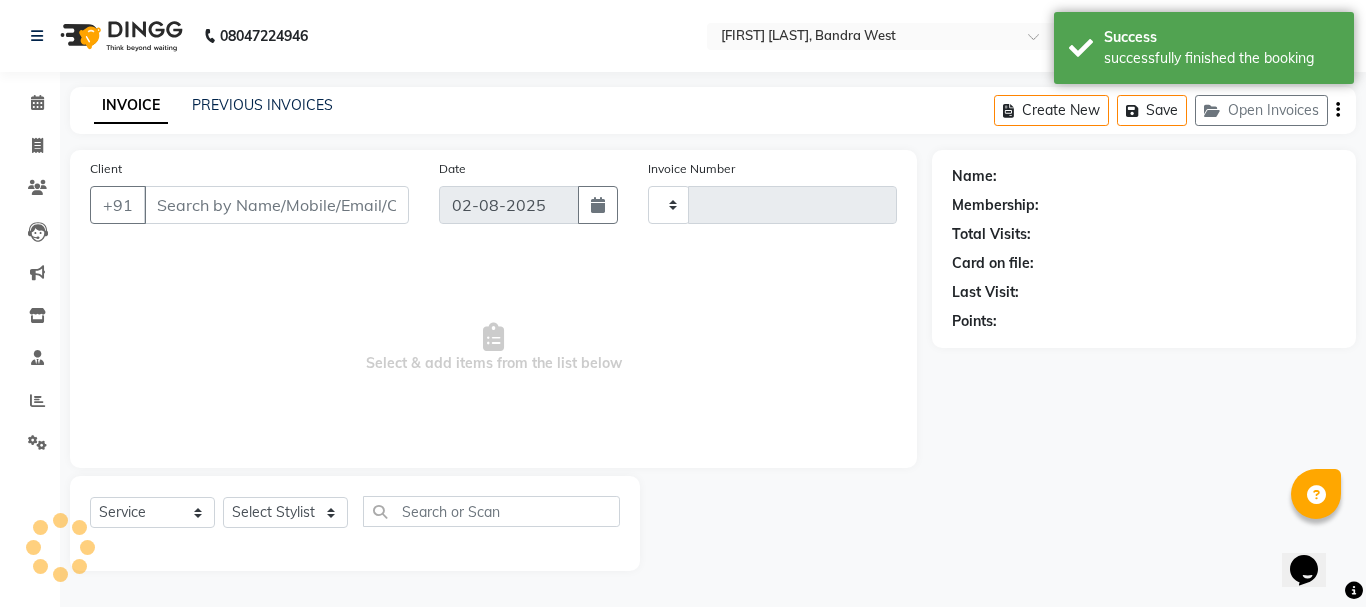 type on "1012" 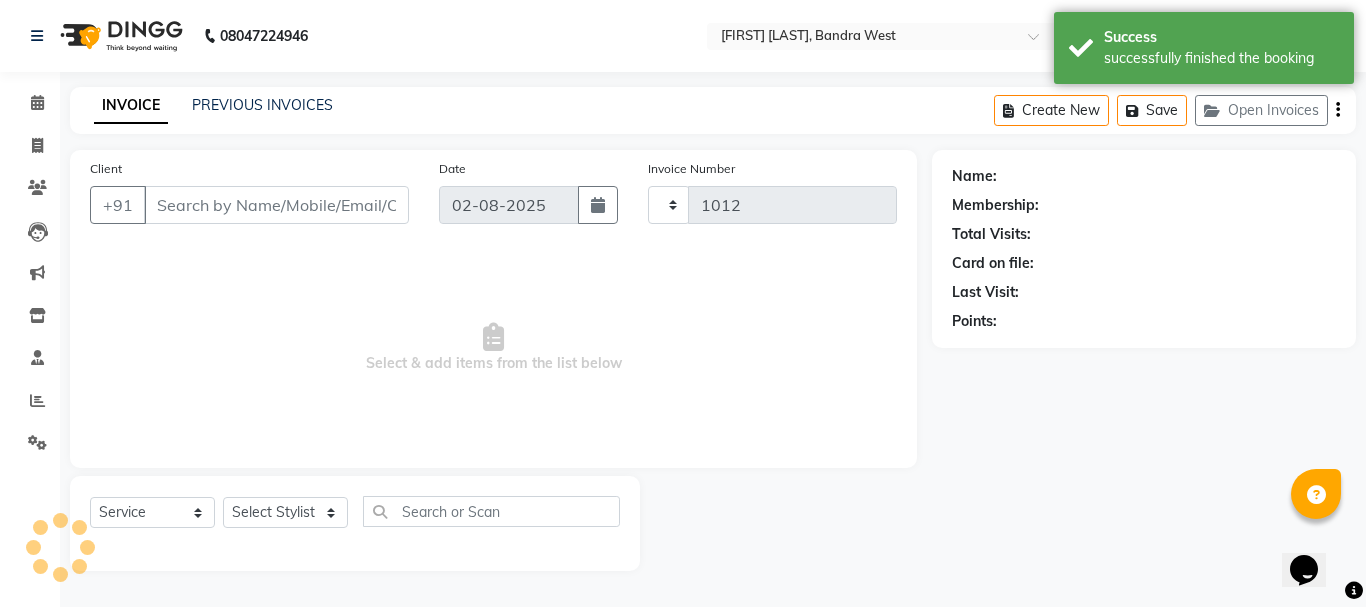 select on "7997" 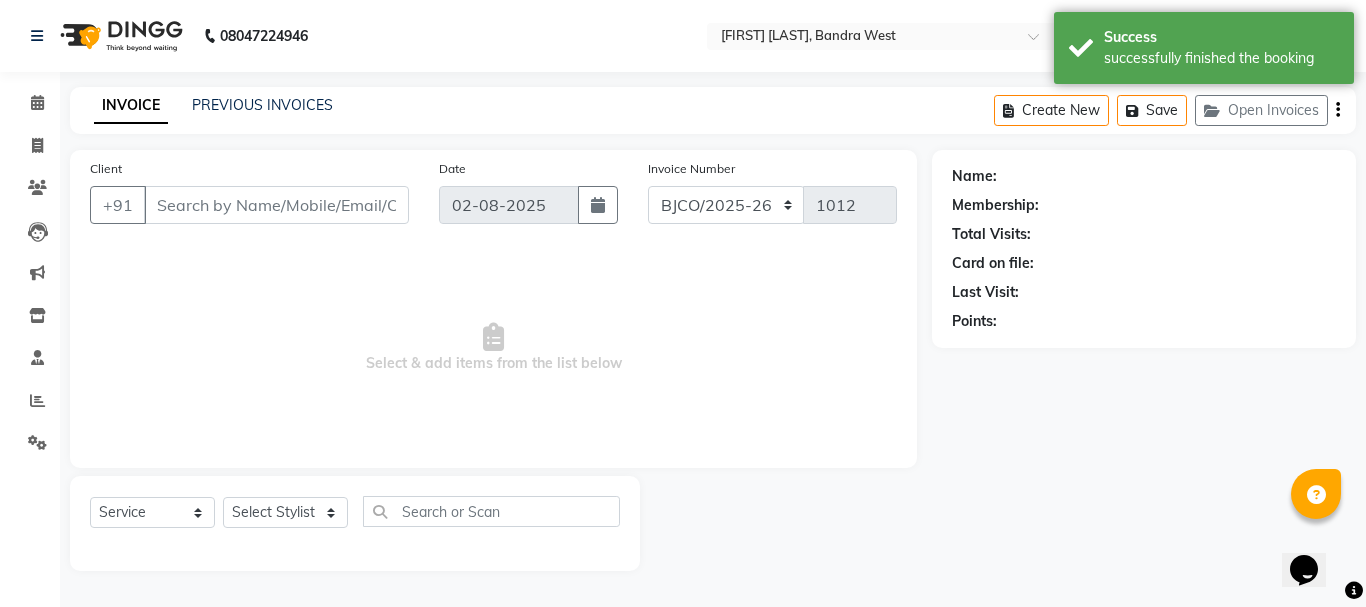 type on "[PHONE]" 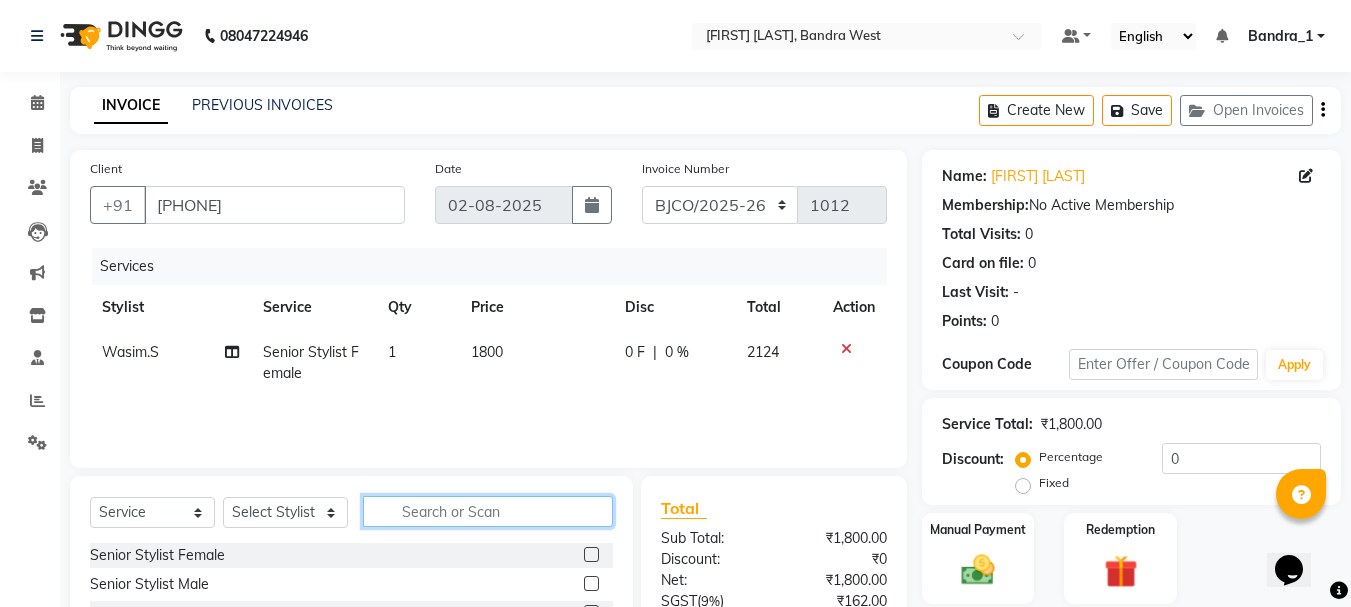 drag, startPoint x: 428, startPoint y: 503, endPoint x: 386, endPoint y: 483, distance: 46.518814 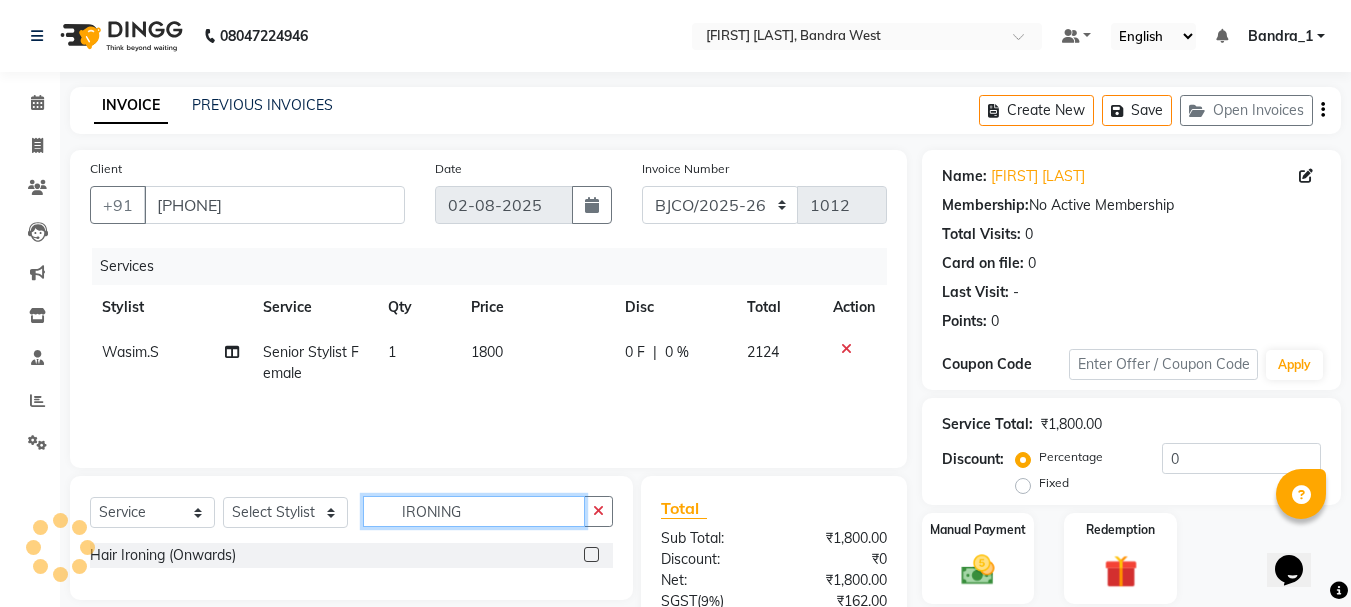type on "IRONING" 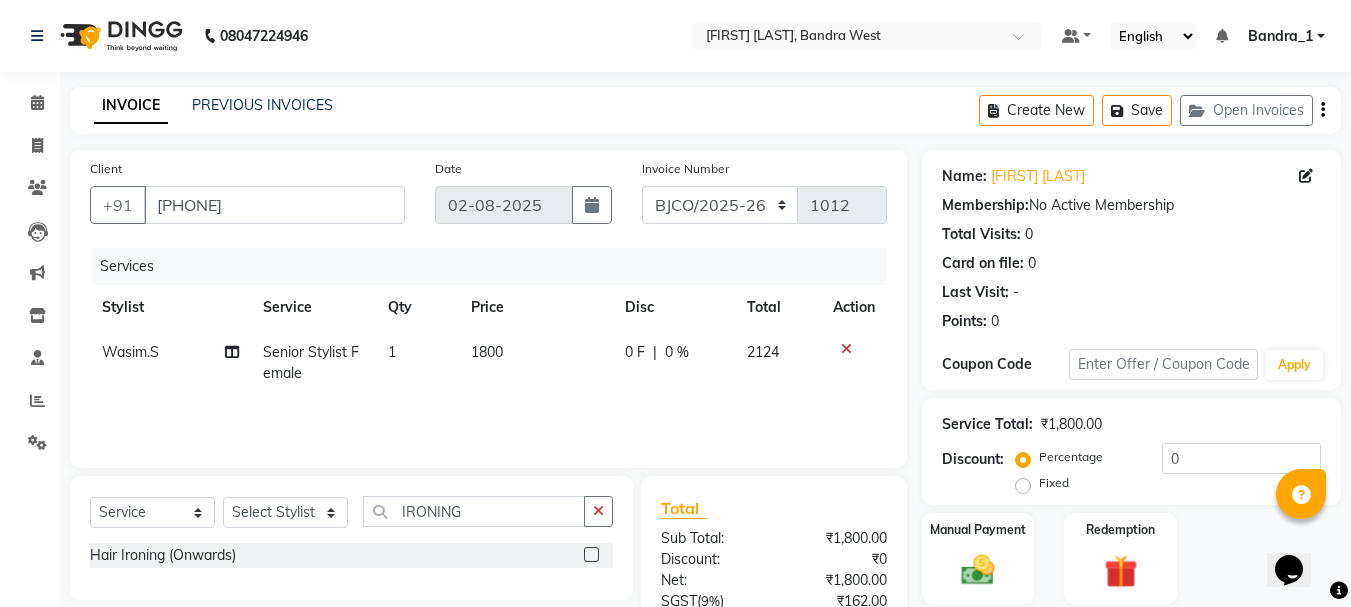 click 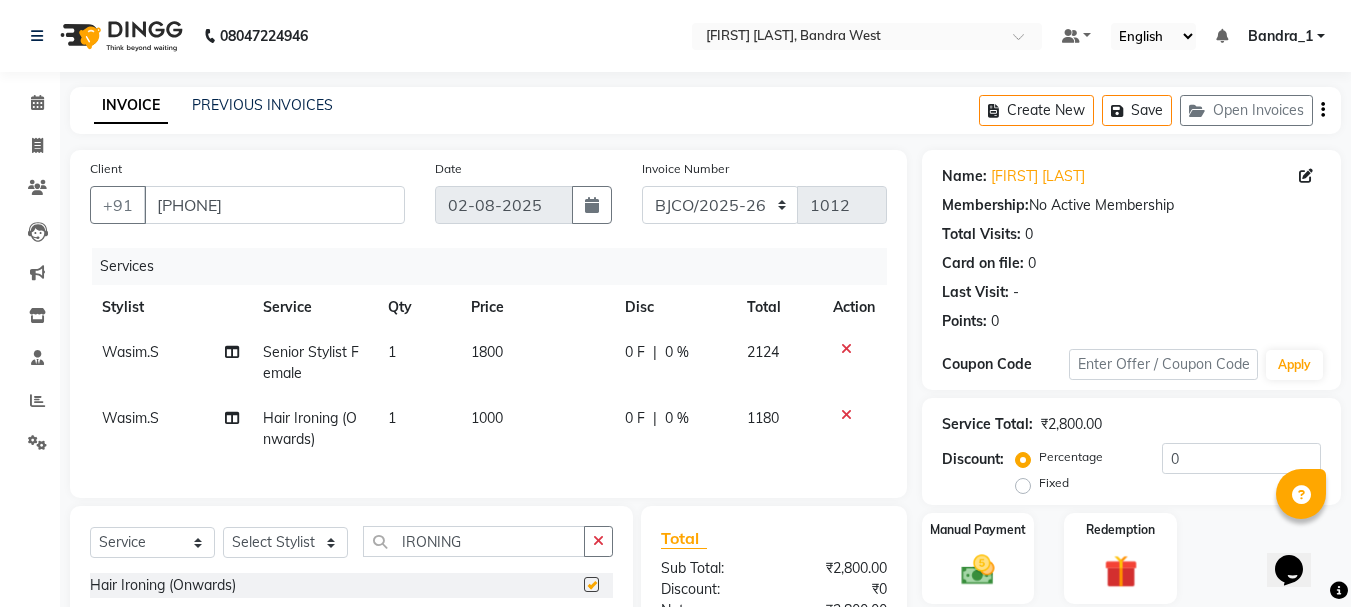 checkbox on "false" 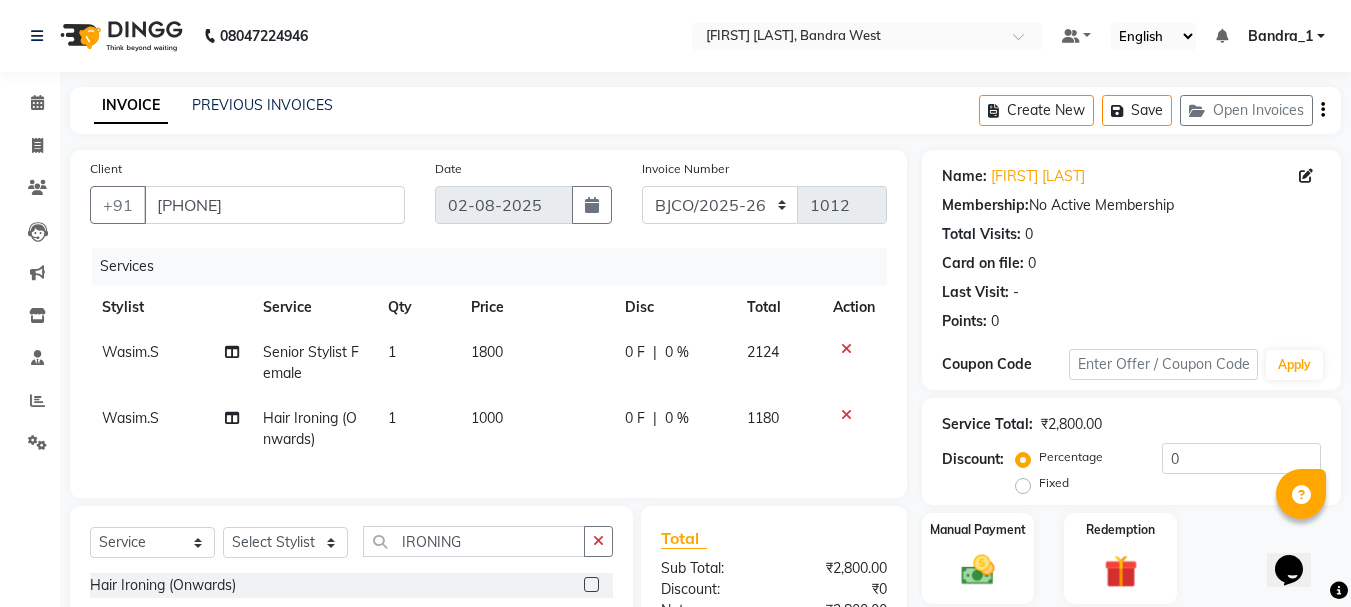 click on "1000" 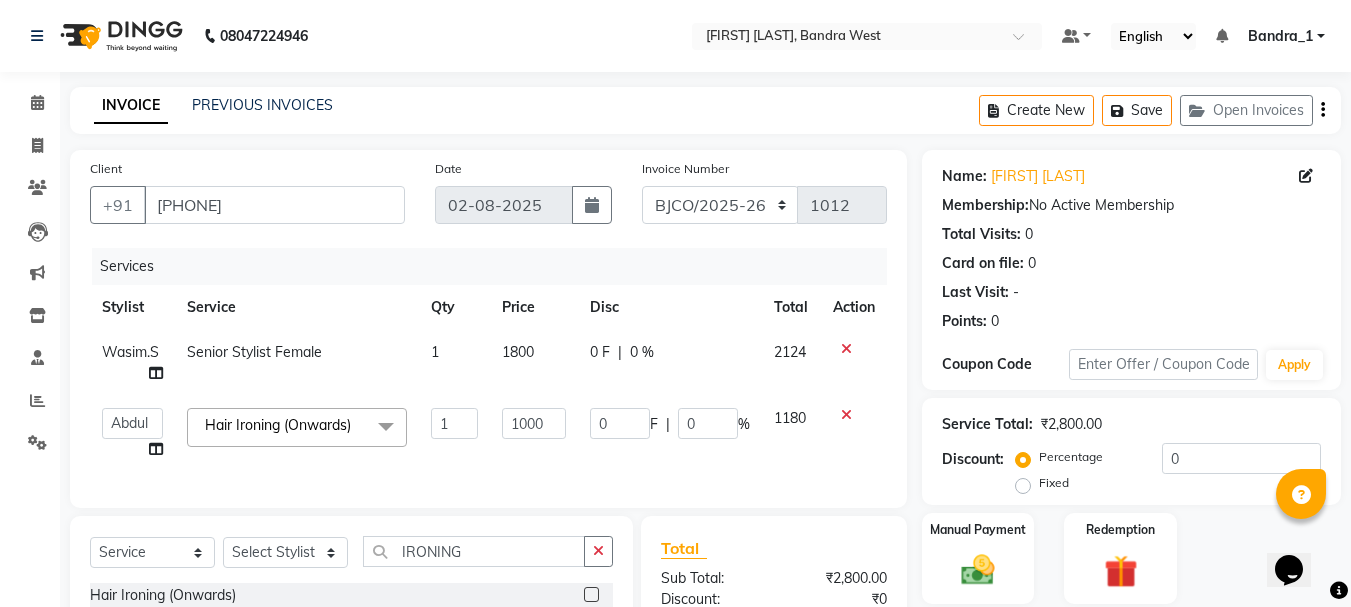 scroll, scrollTop: 191, scrollLeft: 0, axis: vertical 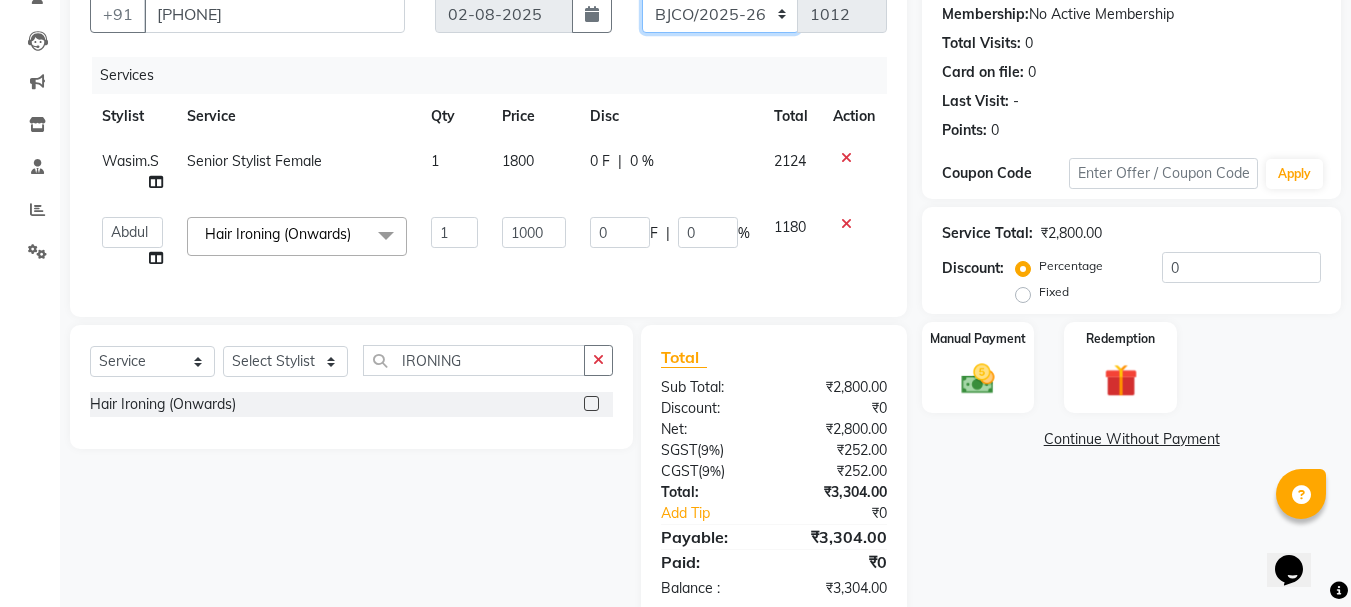 drag, startPoint x: 778, startPoint y: 11, endPoint x: 767, endPoint y: 32, distance: 23.70654 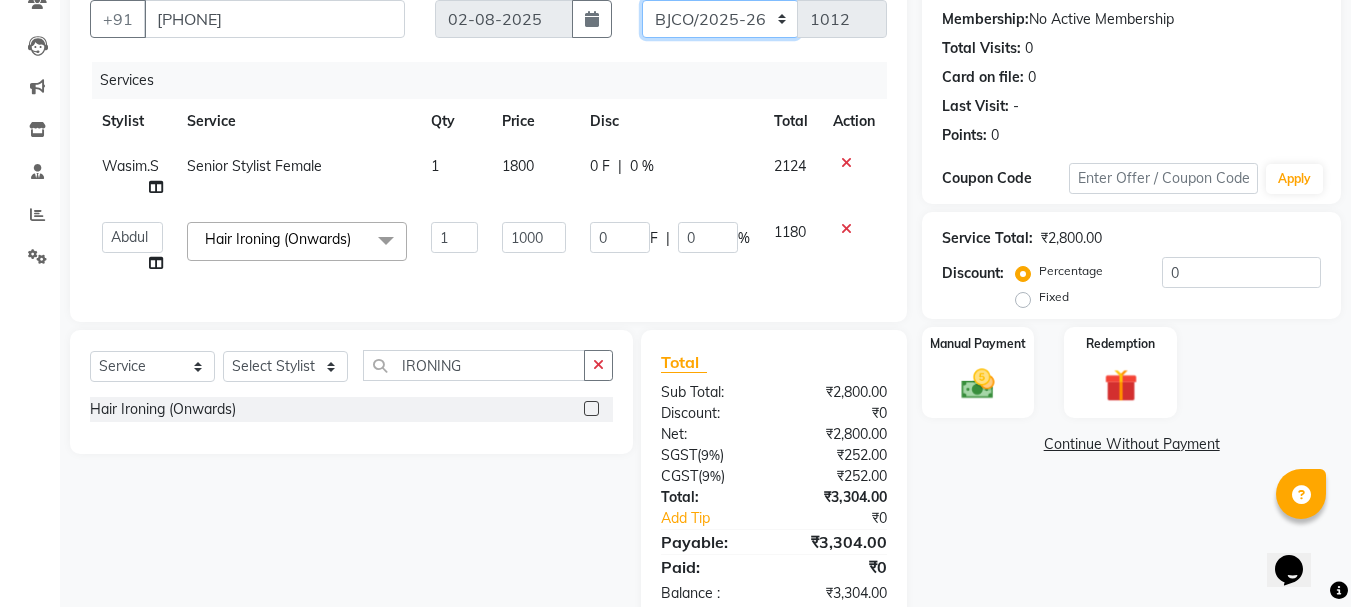 select on "7998" 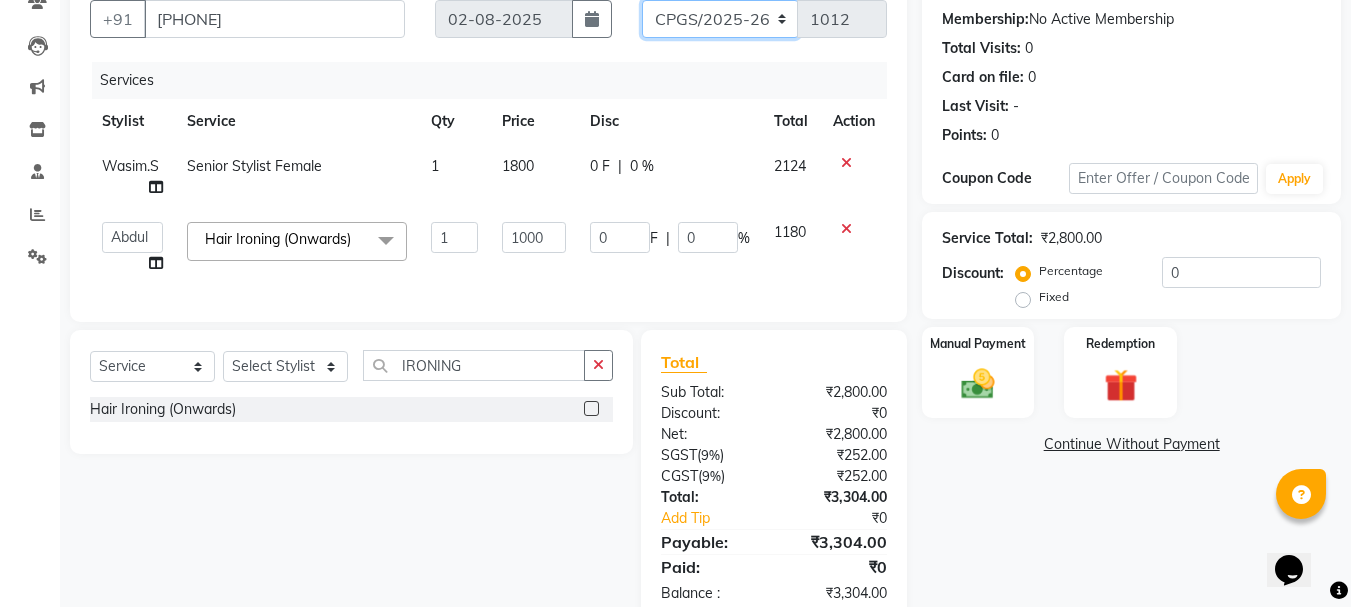 click on "CPGS/2025-26 BJCO/2025-26 Pre/2025" 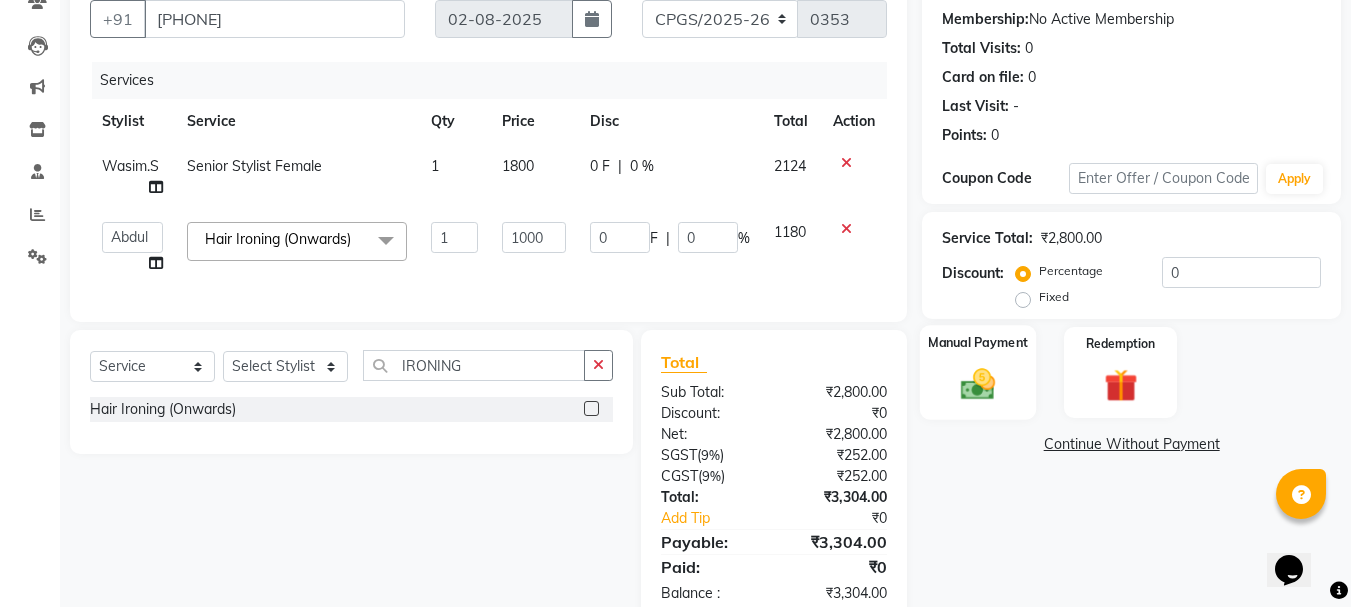 click 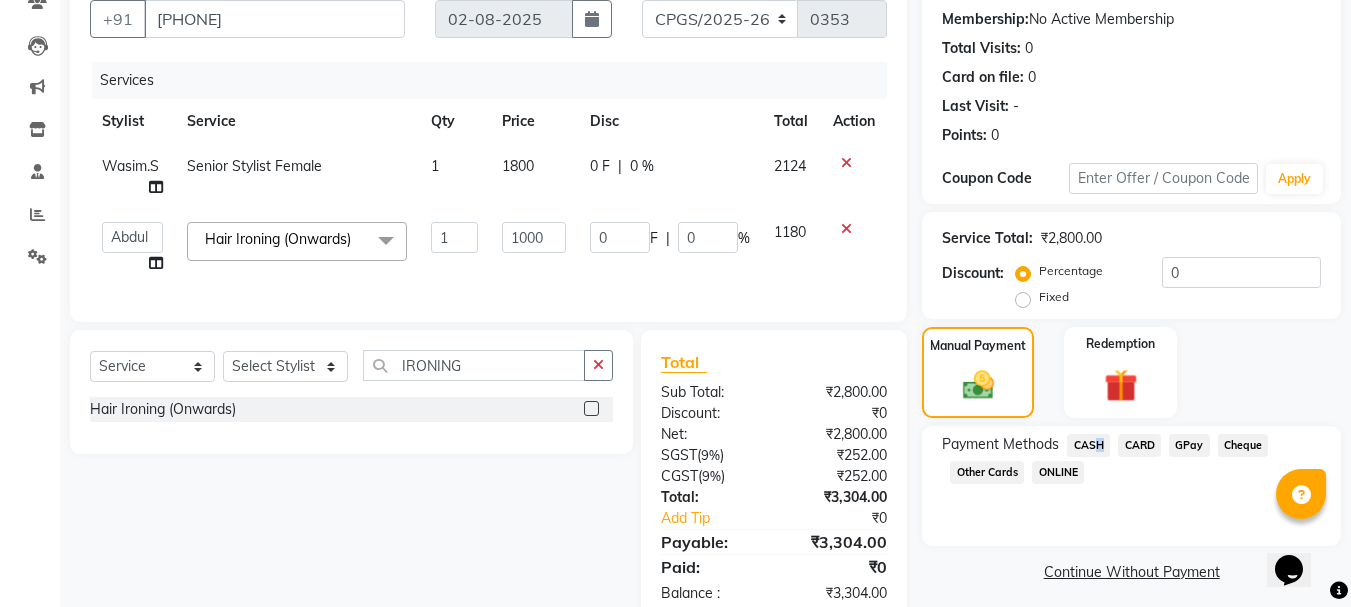 click on "CASH" 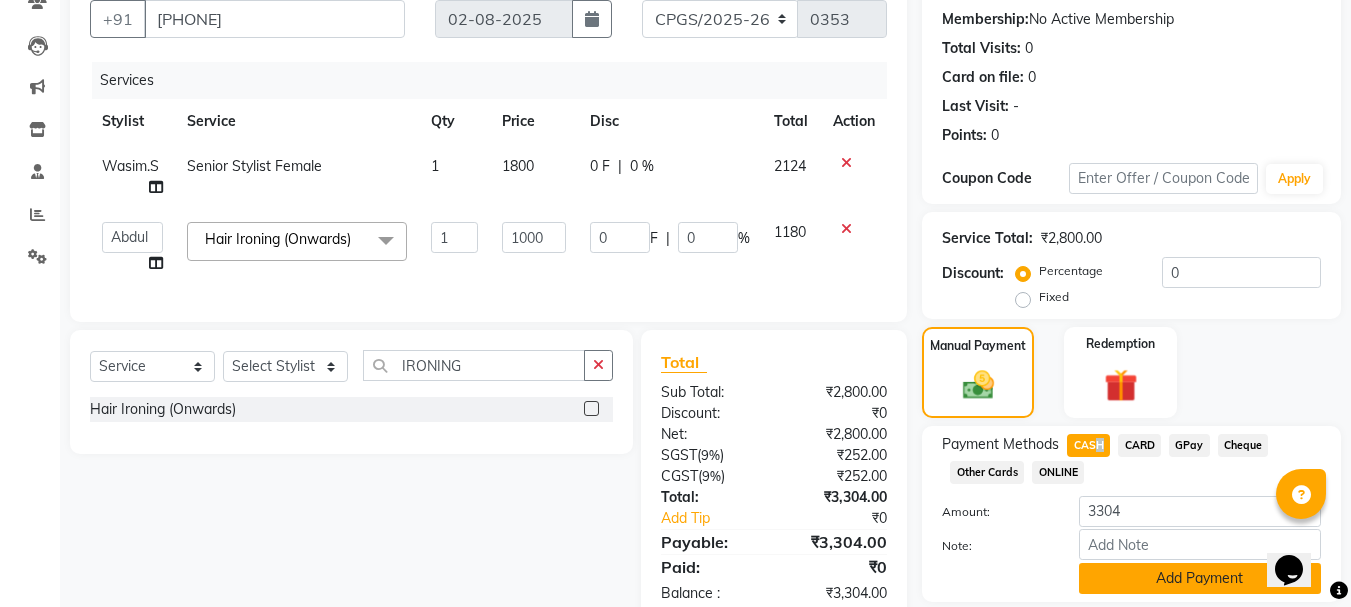 click on "Add Payment" 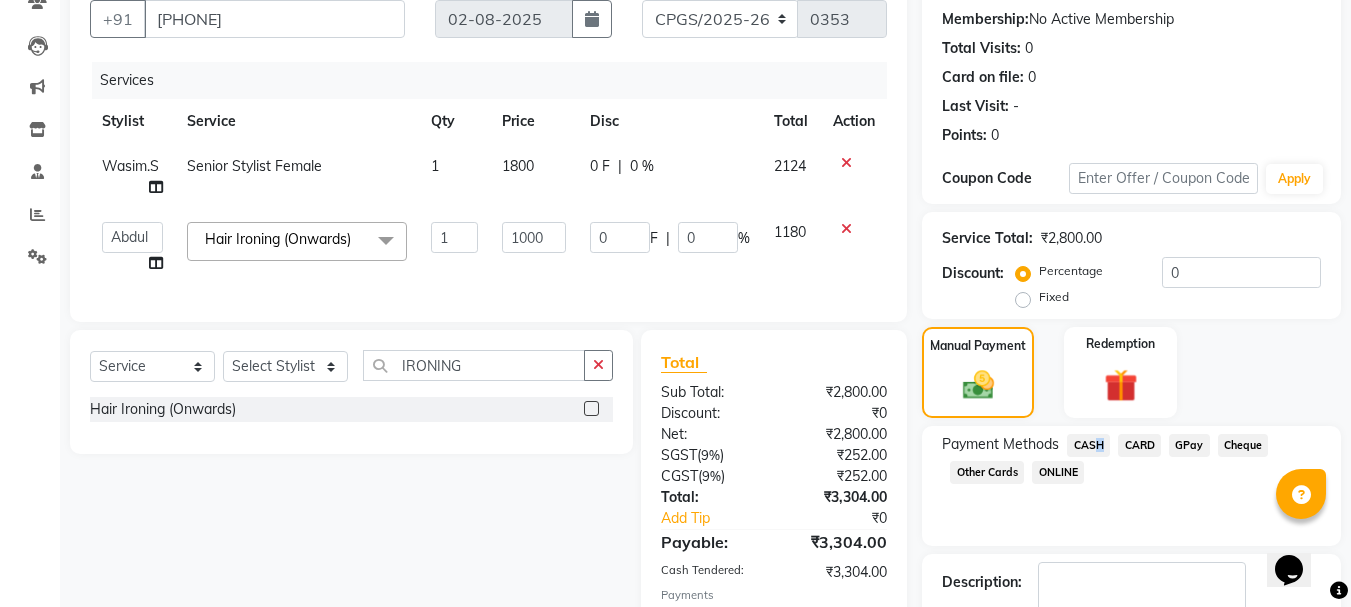 scroll, scrollTop: 319, scrollLeft: 0, axis: vertical 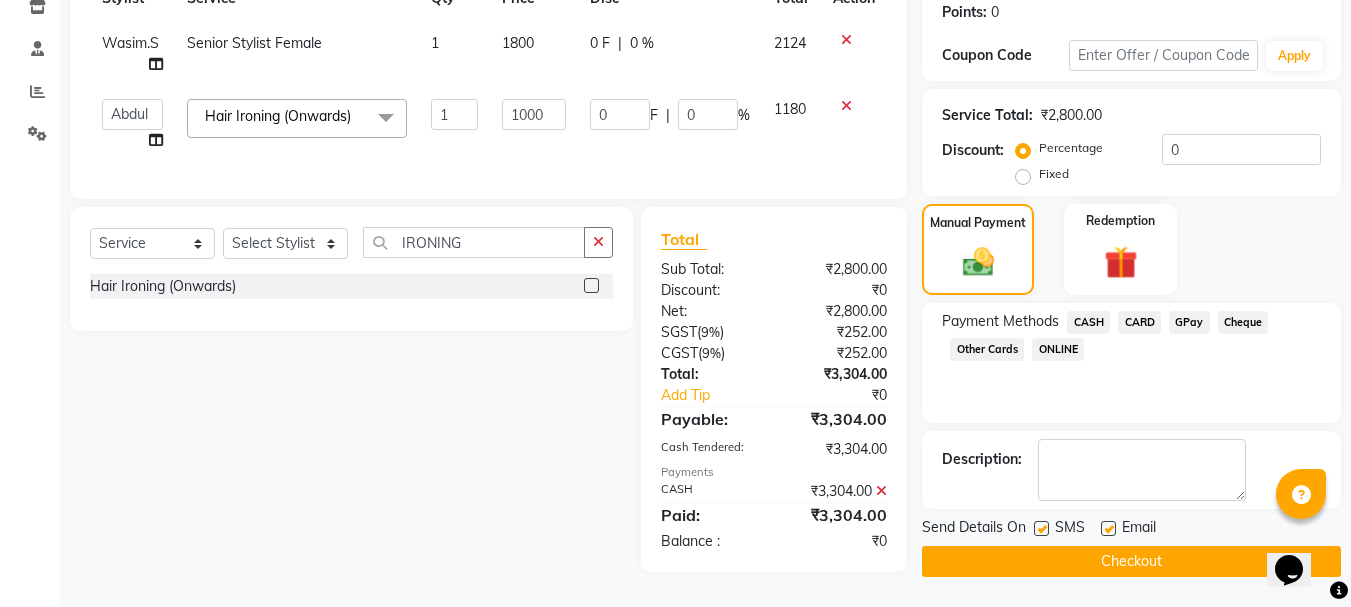 click 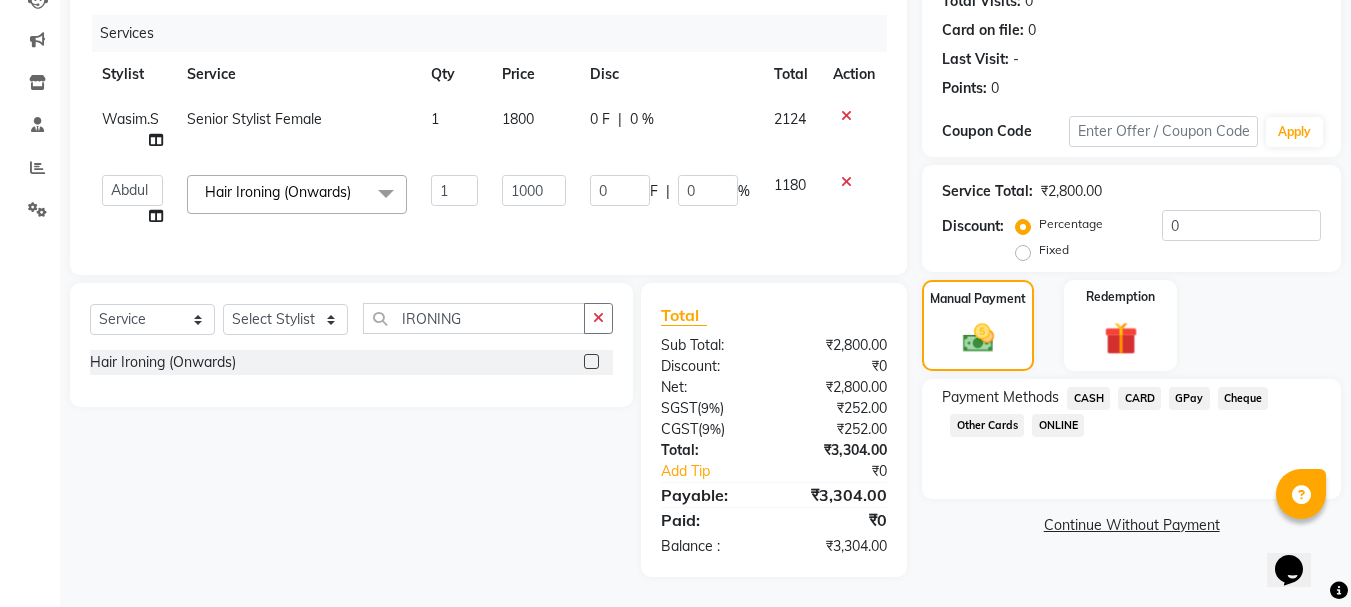 scroll, scrollTop: 248, scrollLeft: 0, axis: vertical 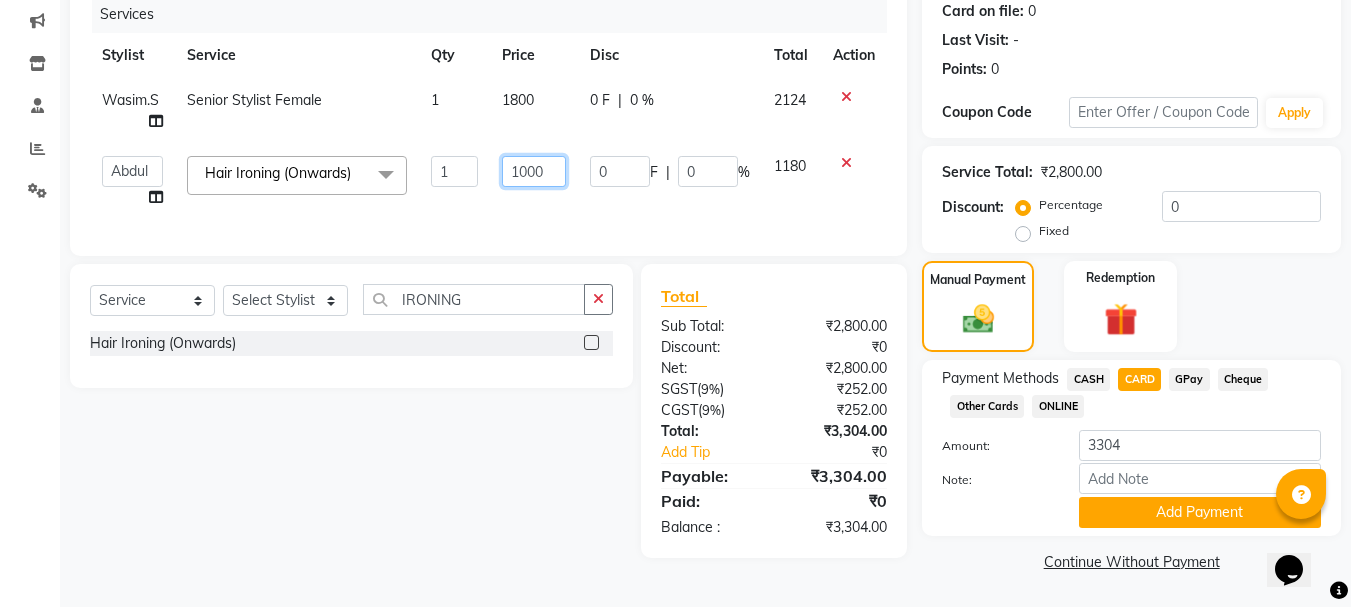 click on "1000" 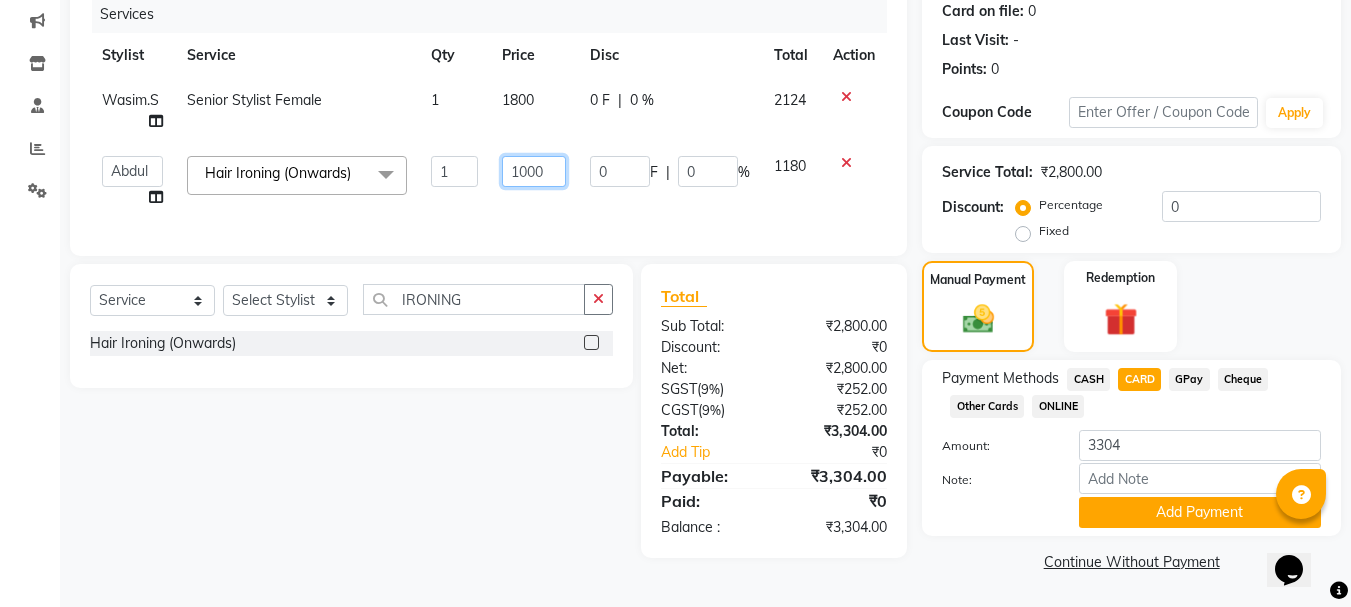 click on "1000" 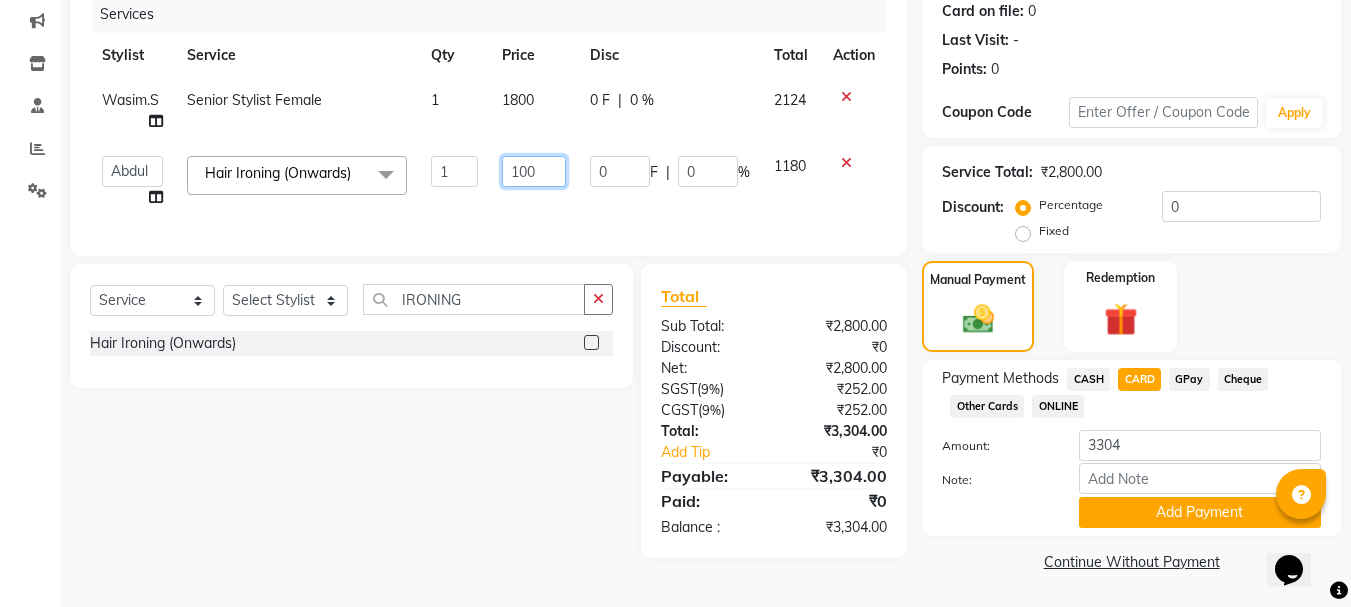 type on "1200" 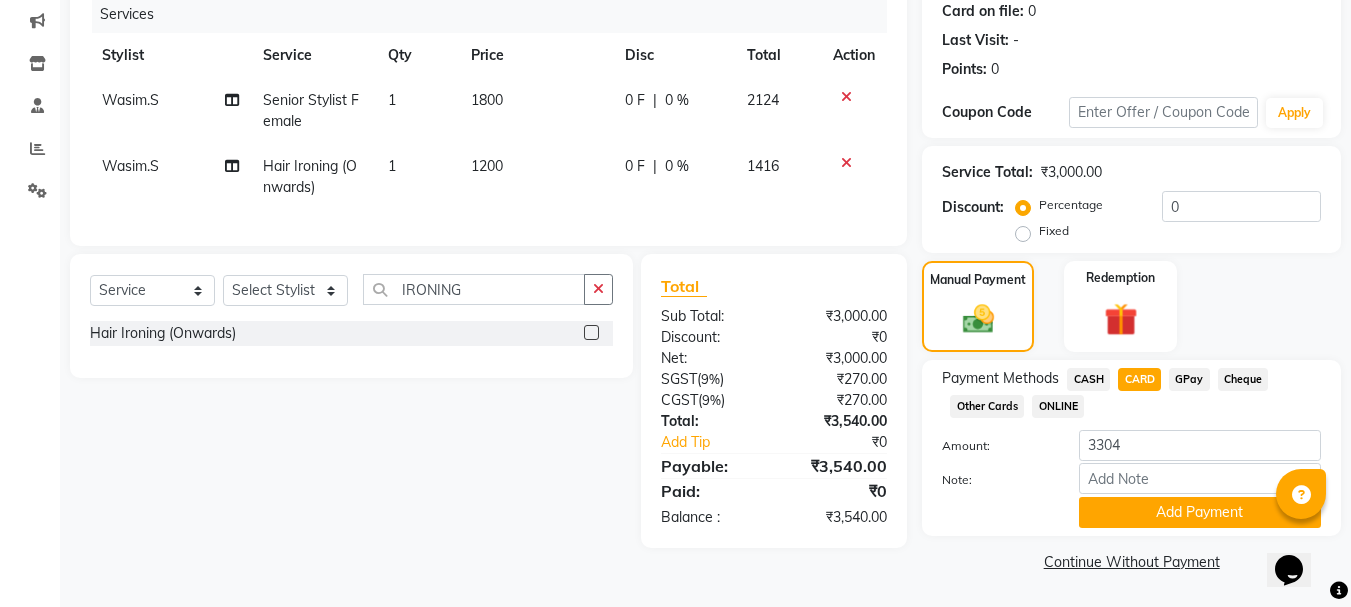 click on "Services Stylist Service Qty Price Disc Total Action Wasim.S Senior Stylist Female 1 1800 0 F | 0 % 2124 Wasim.S Hair Ironing (Onwards) 1 1200 0 F | 0 % 1416" 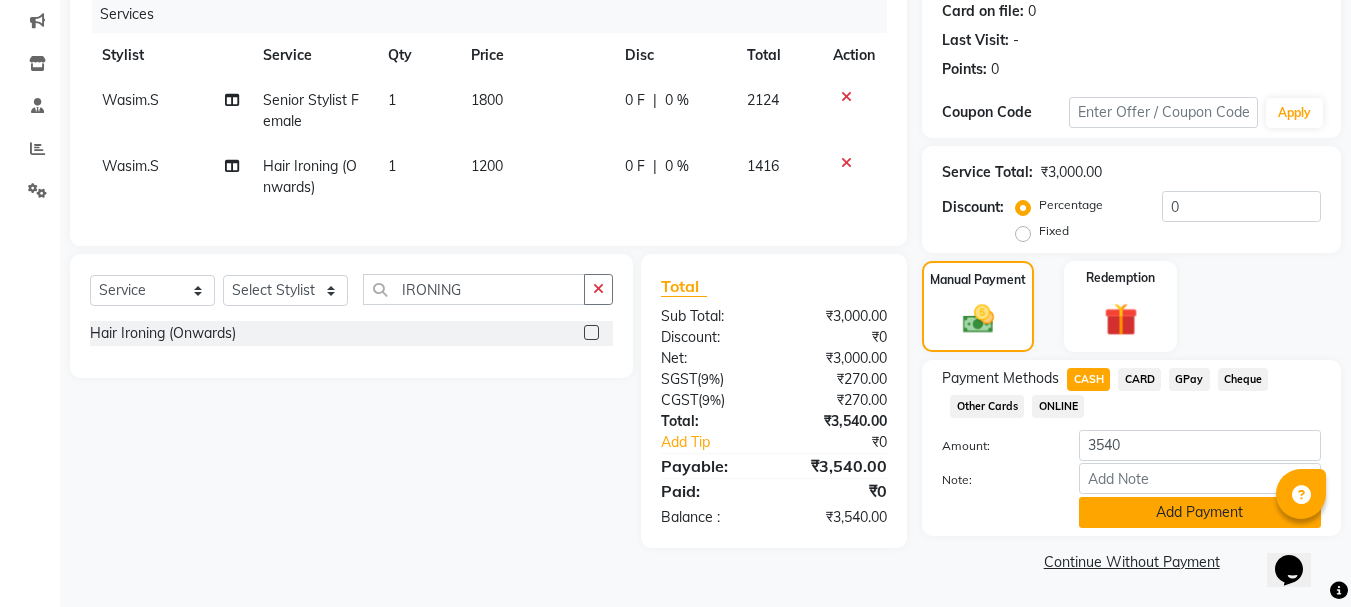 click on "Add Payment" 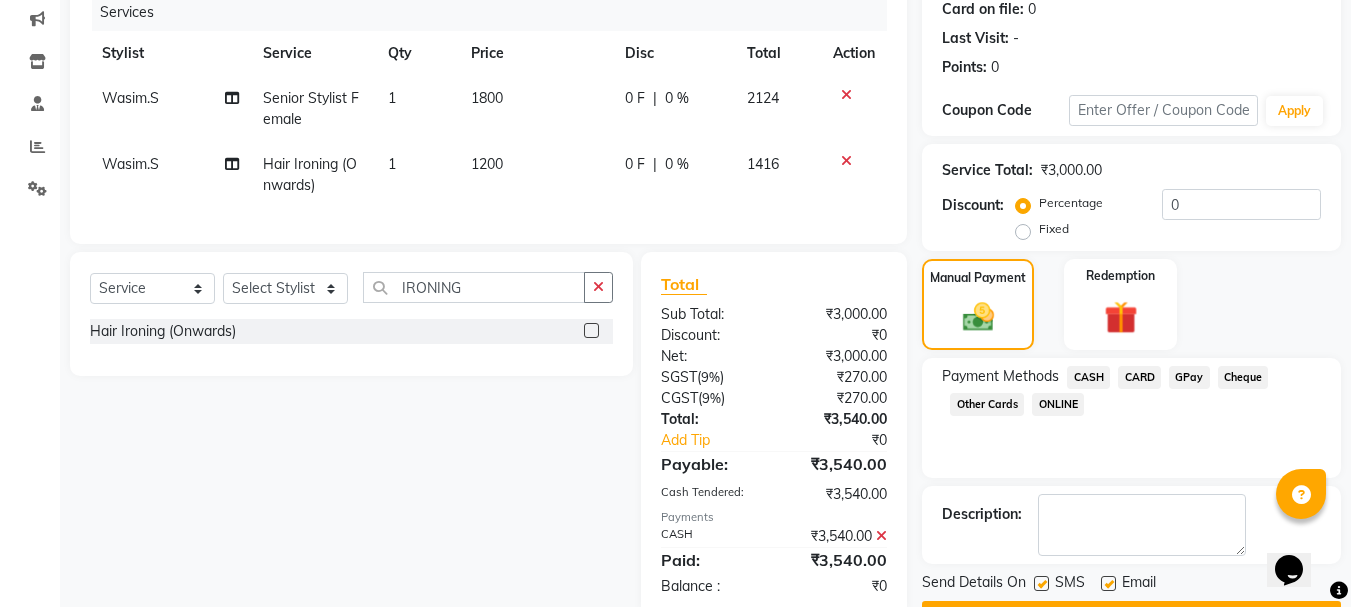 scroll, scrollTop: 309, scrollLeft: 0, axis: vertical 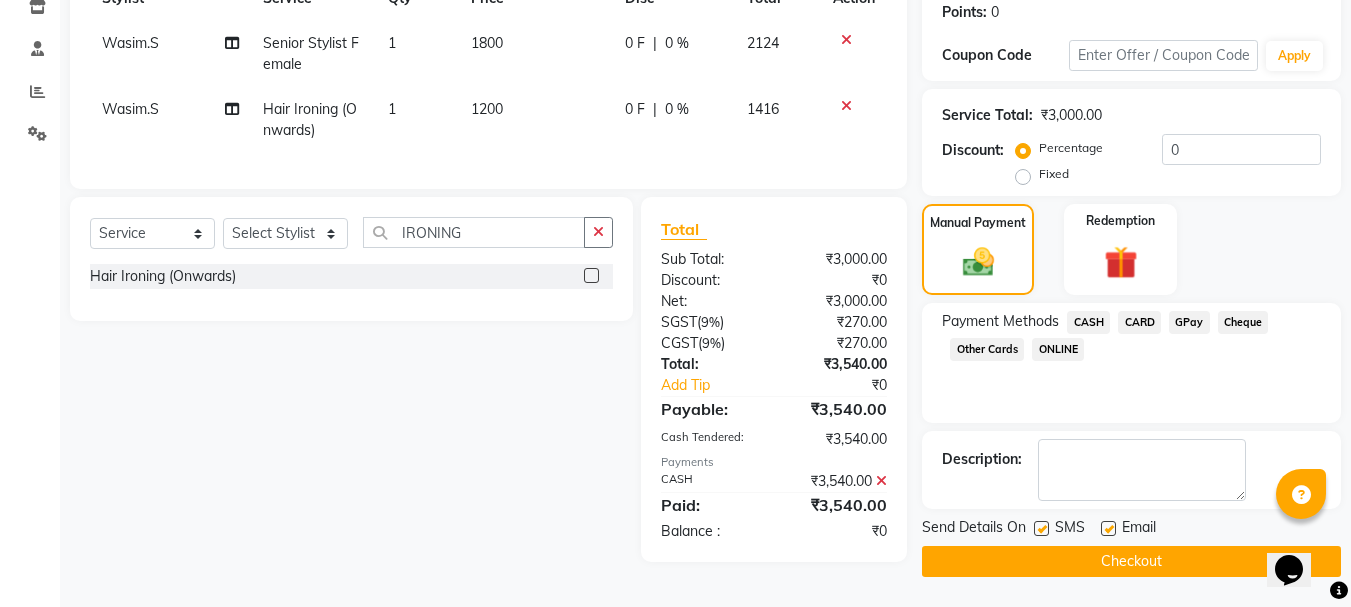 click on "SMS" 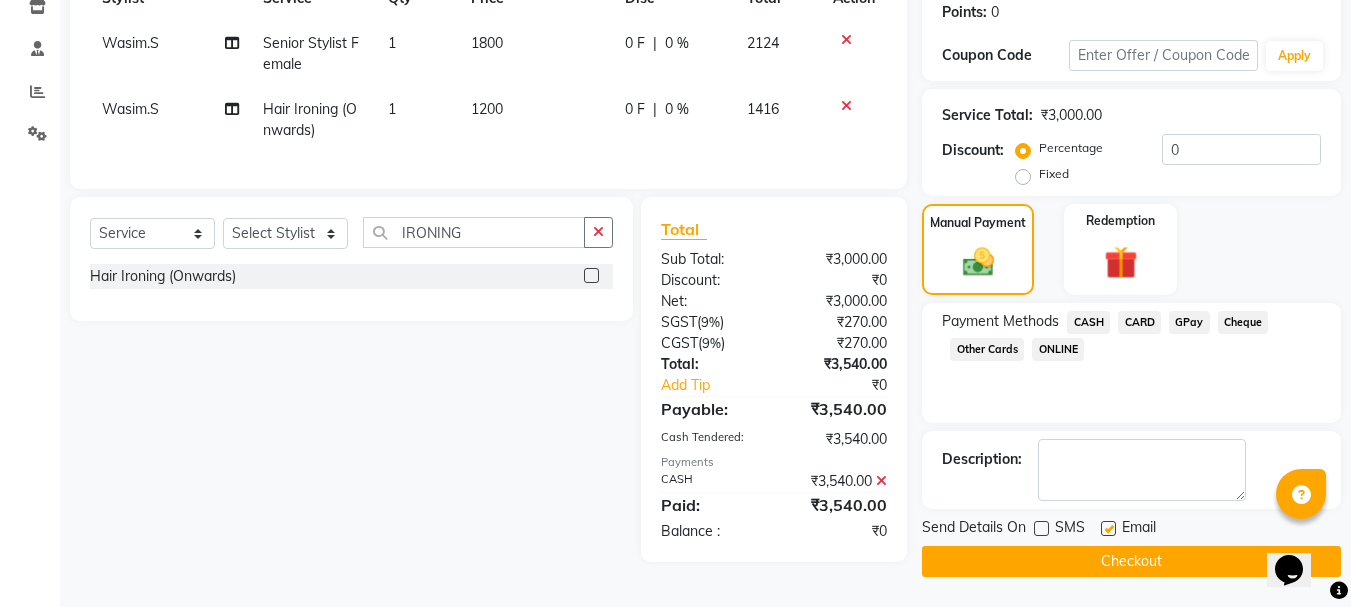 click 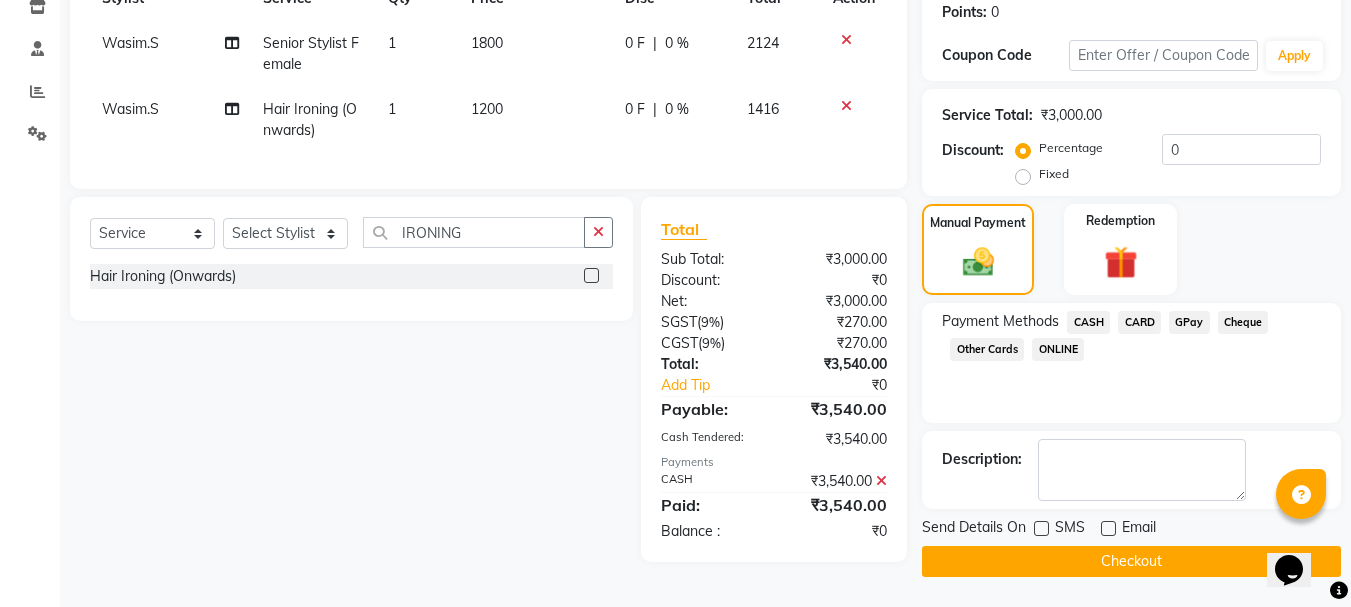 click on "Checkout" 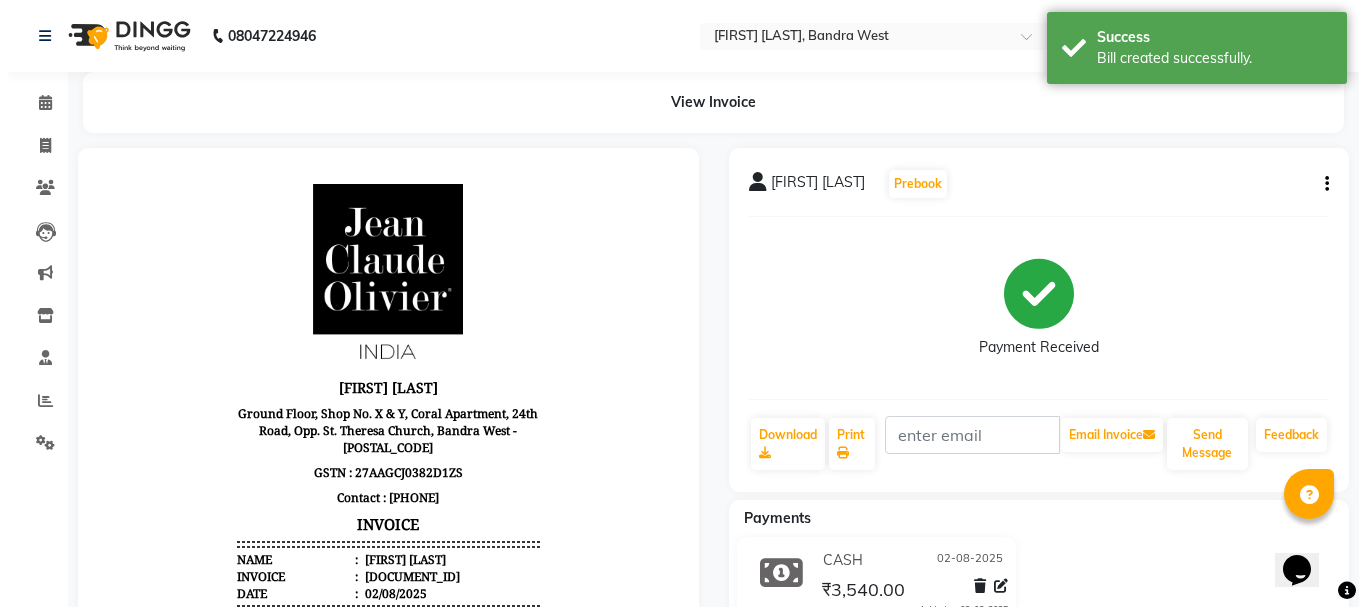 scroll, scrollTop: 0, scrollLeft: 0, axis: both 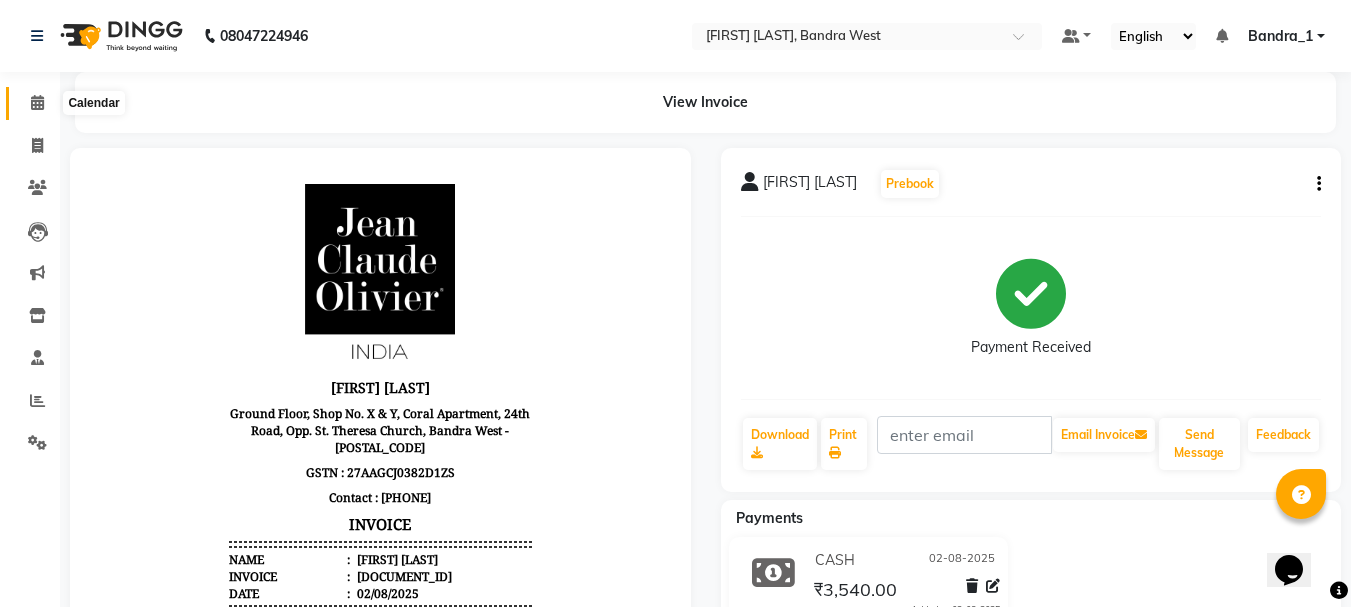 click 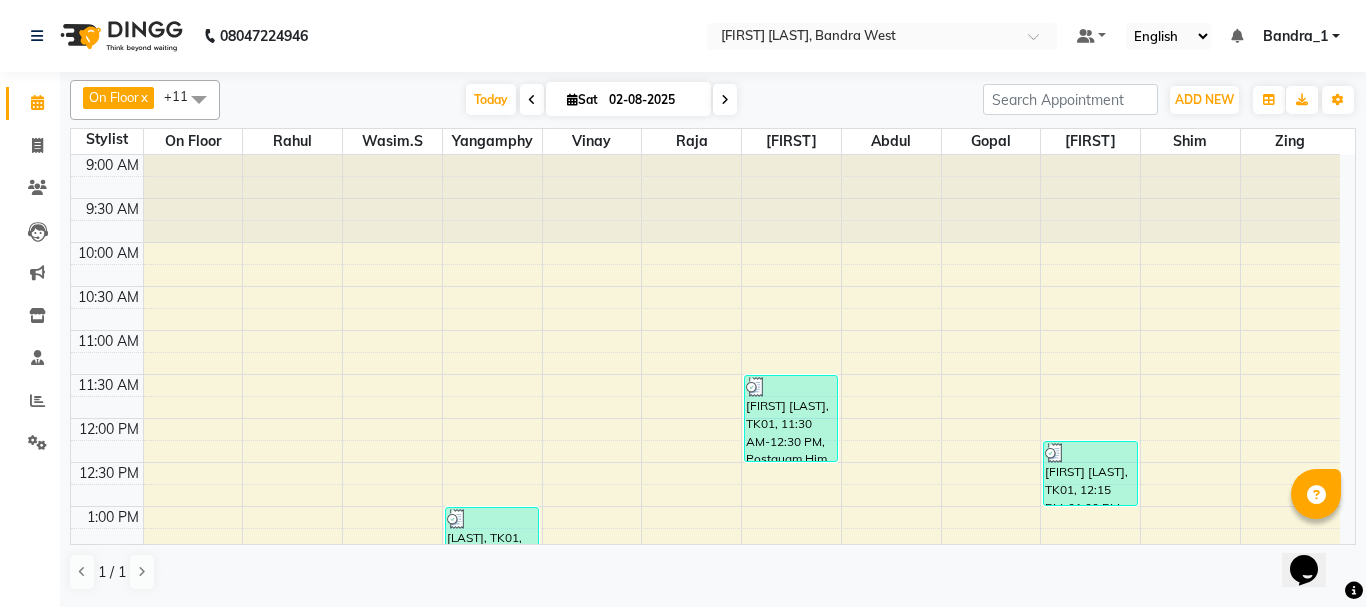 scroll, scrollTop: 400, scrollLeft: 0, axis: vertical 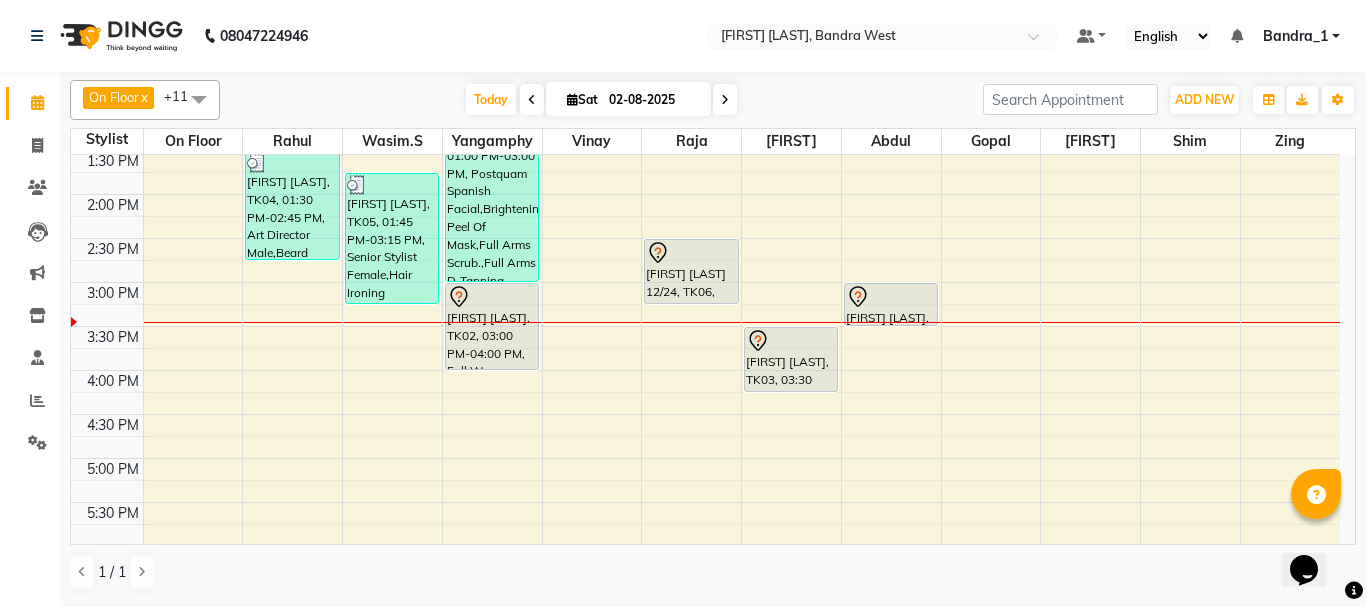 click at bounding box center [691, 253] 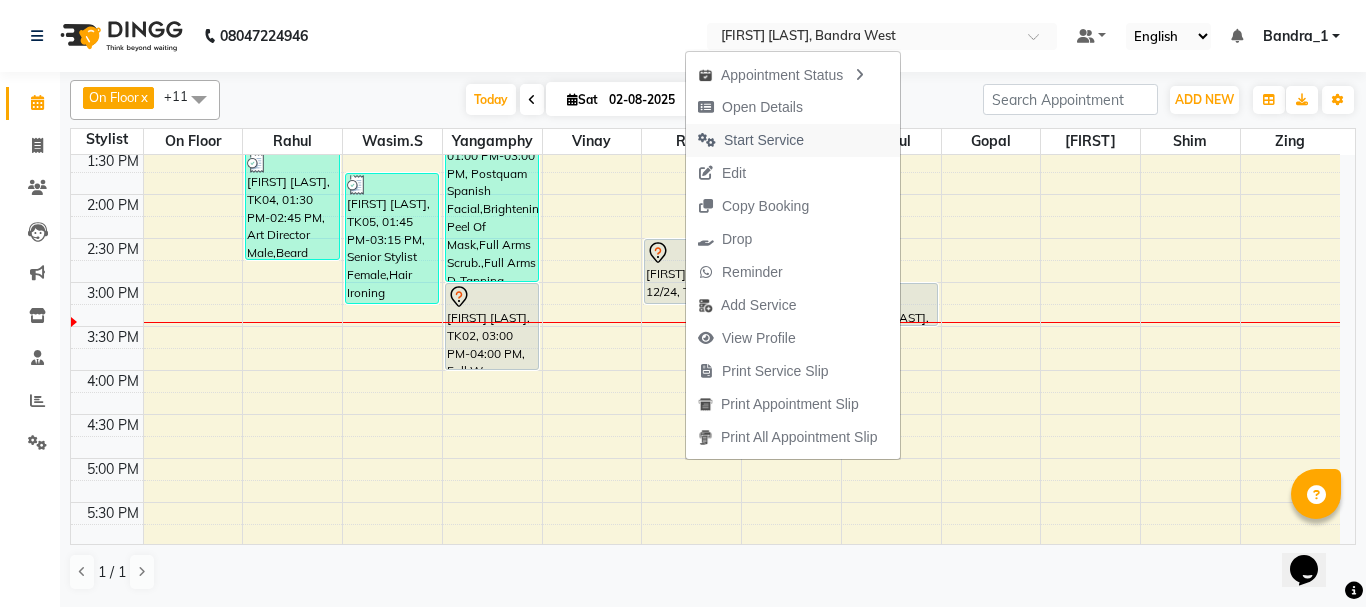 click on "Start Service" at bounding box center [764, 140] 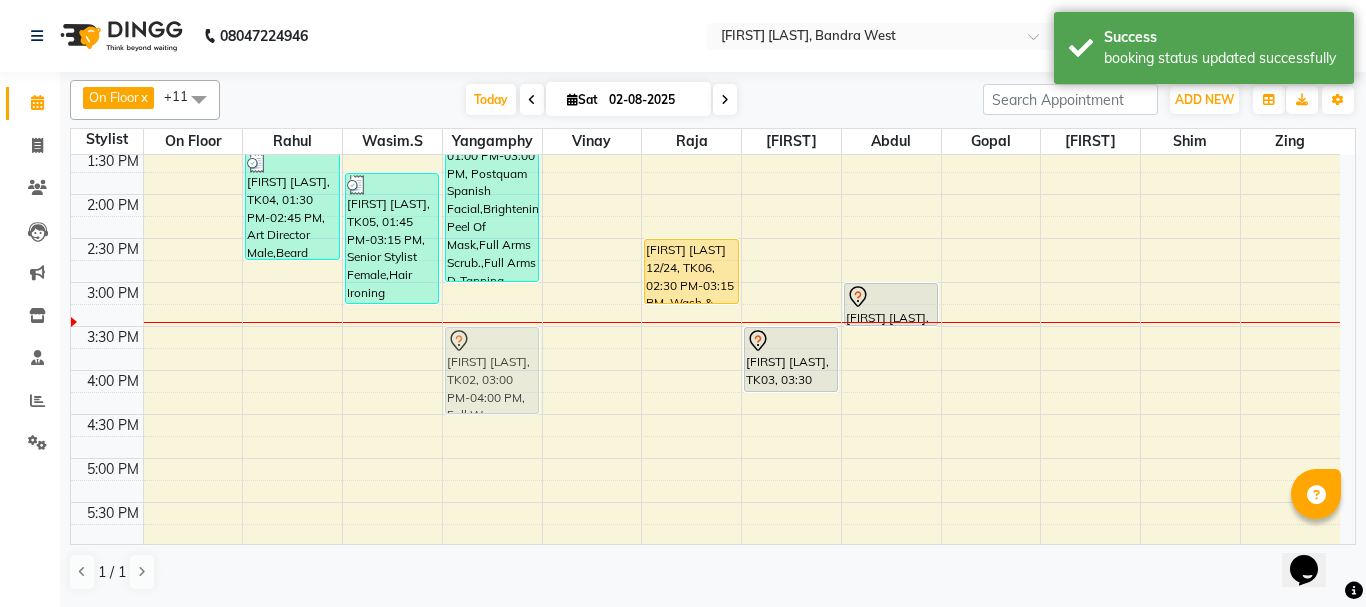 drag, startPoint x: 505, startPoint y: 307, endPoint x: 506, endPoint y: 358, distance: 51.009804 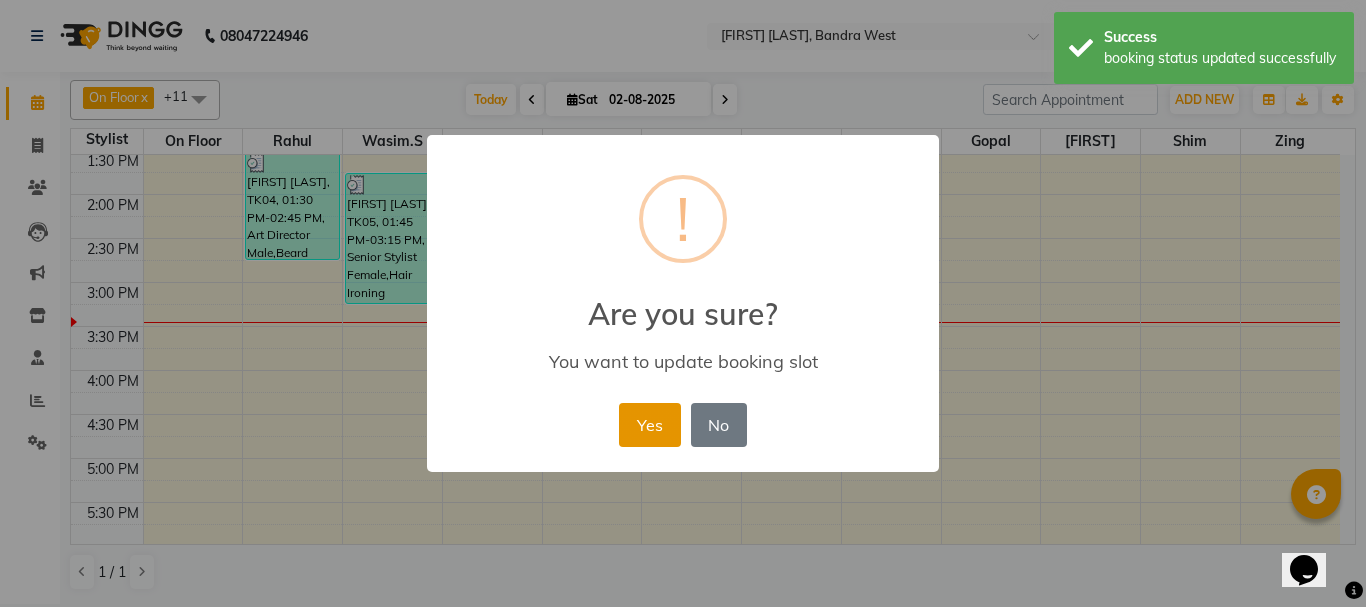 drag, startPoint x: 646, startPoint y: 416, endPoint x: 629, endPoint y: 420, distance: 17.464249 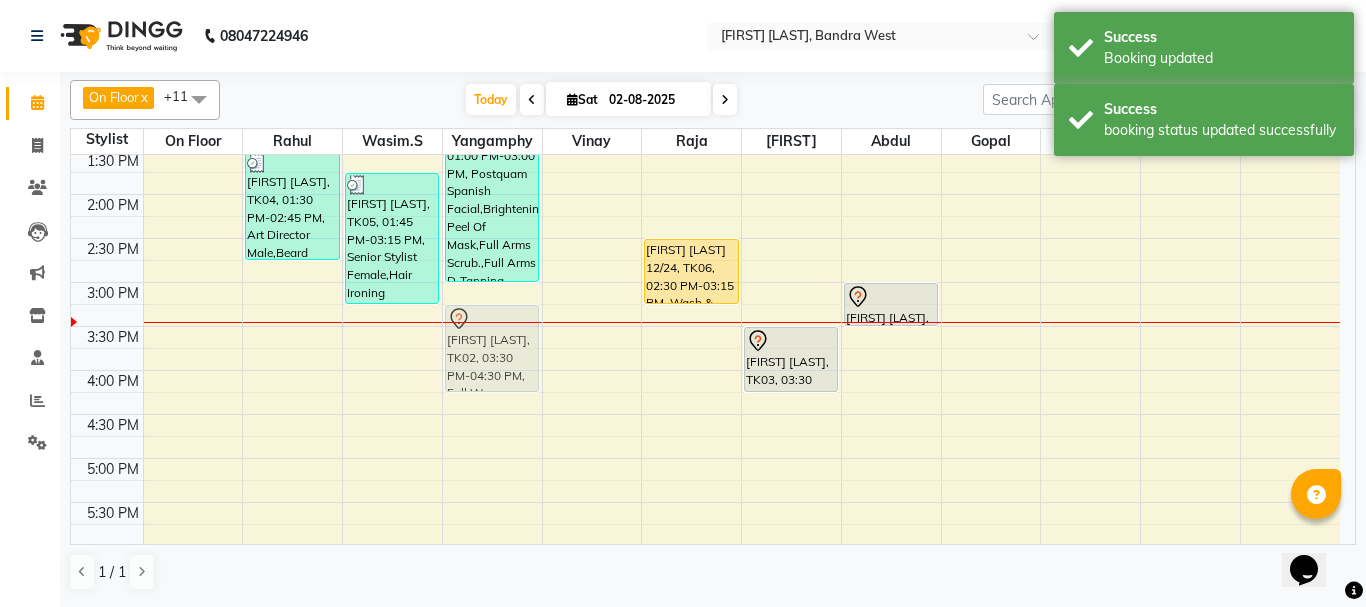 drag, startPoint x: 488, startPoint y: 338, endPoint x: 504, endPoint y: 329, distance: 18.35756 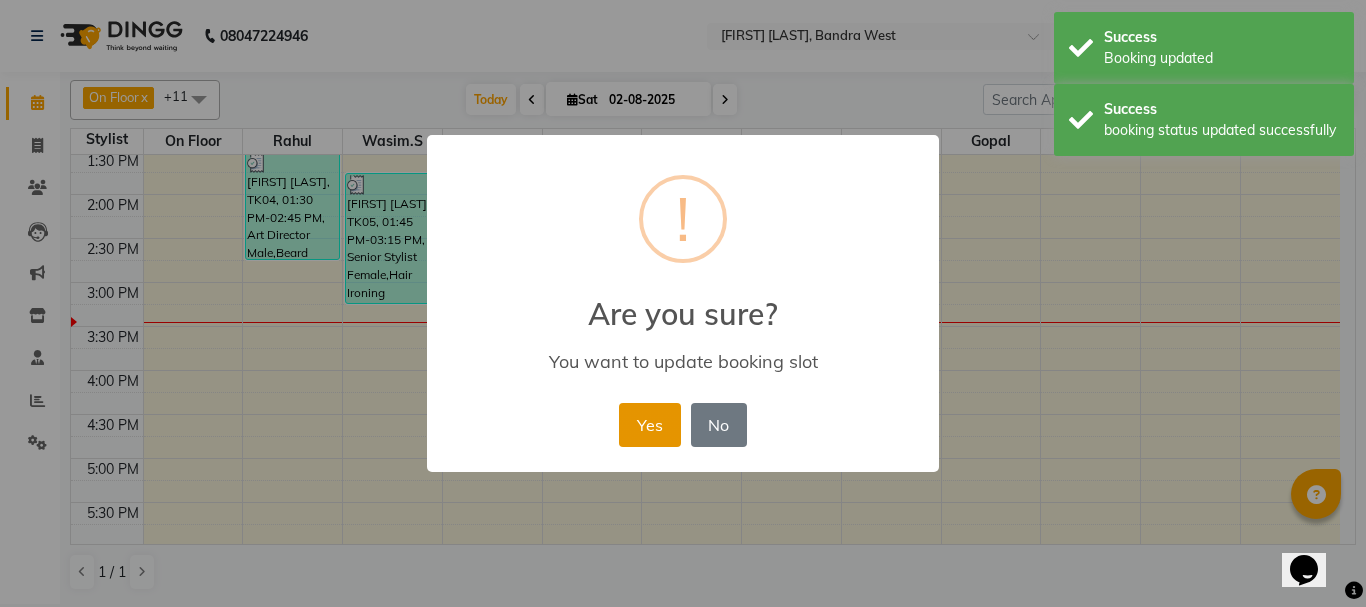 click on "Yes" at bounding box center (649, 425) 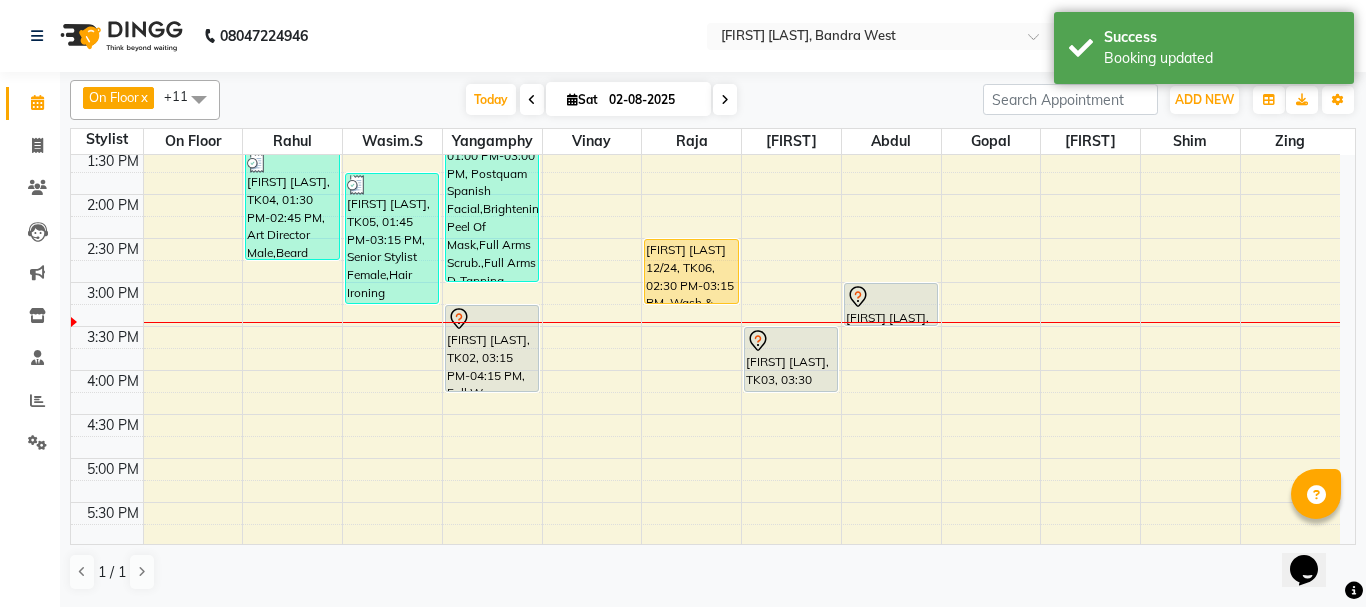 click at bounding box center [492, 319] 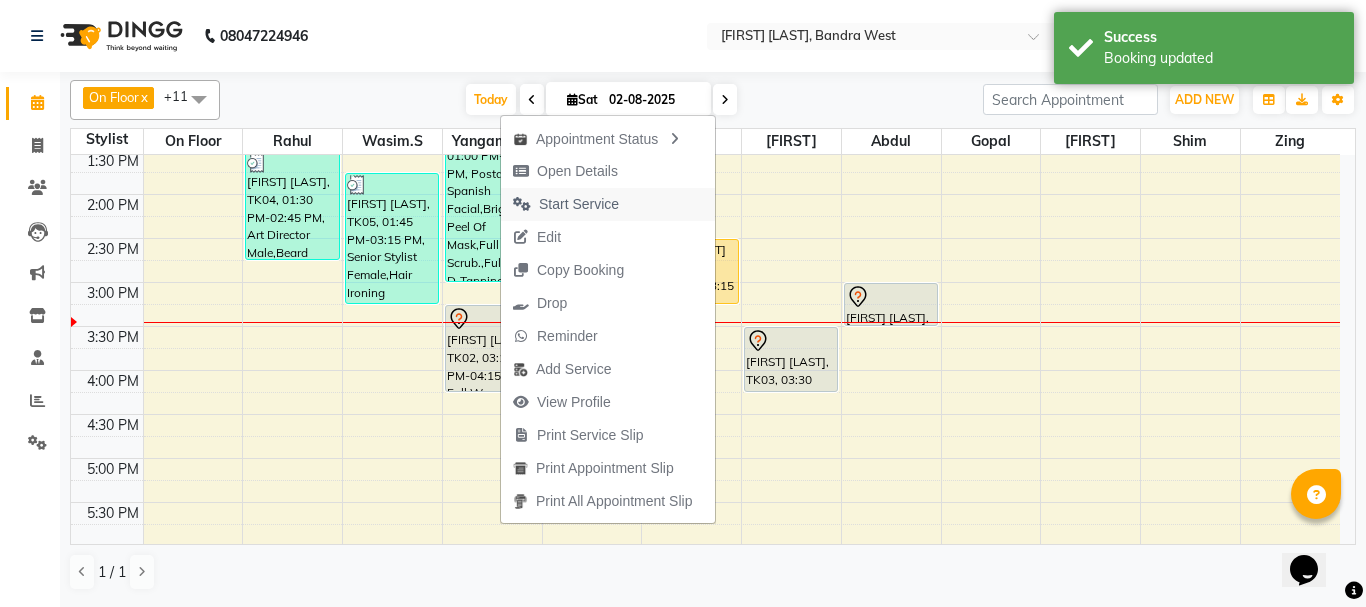 click on "Start Service" at bounding box center [579, 204] 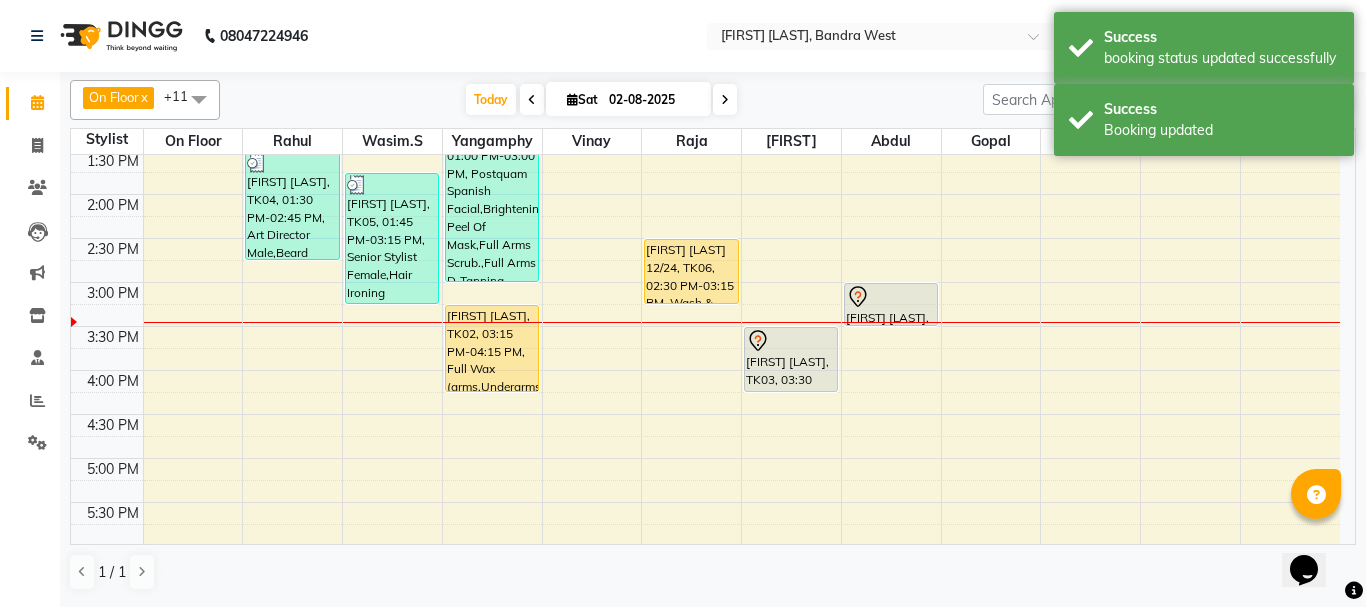 click at bounding box center (891, 297) 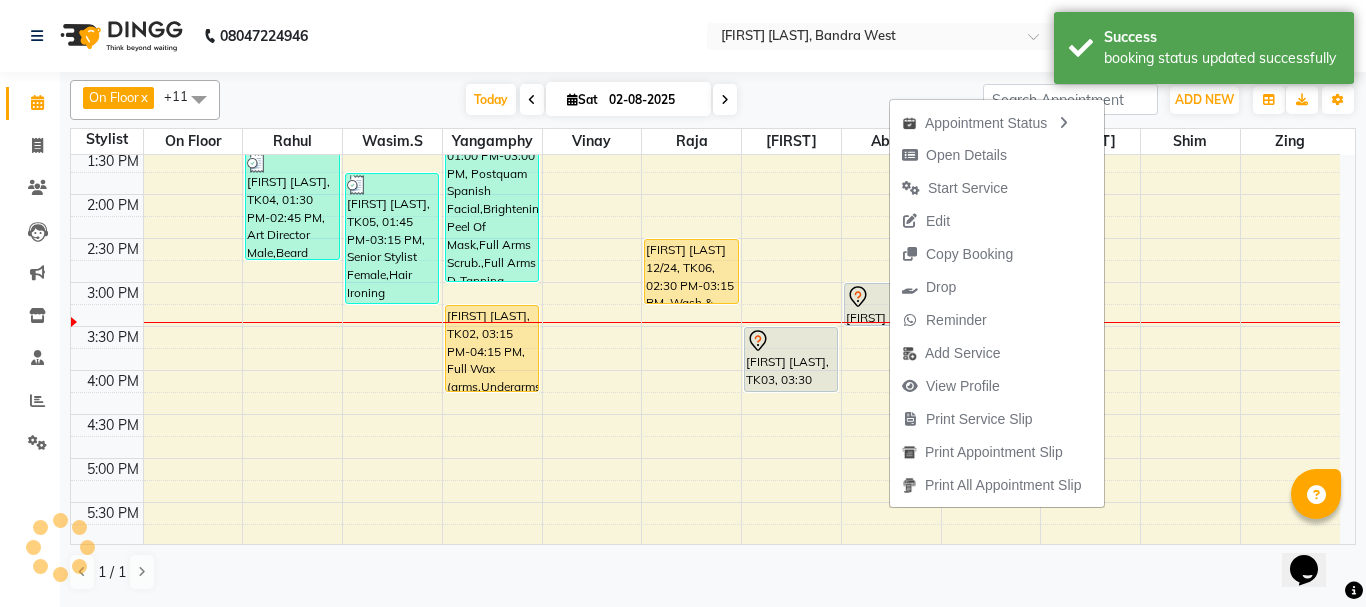 drag, startPoint x: 952, startPoint y: 191, endPoint x: 934, endPoint y: 204, distance: 22.203604 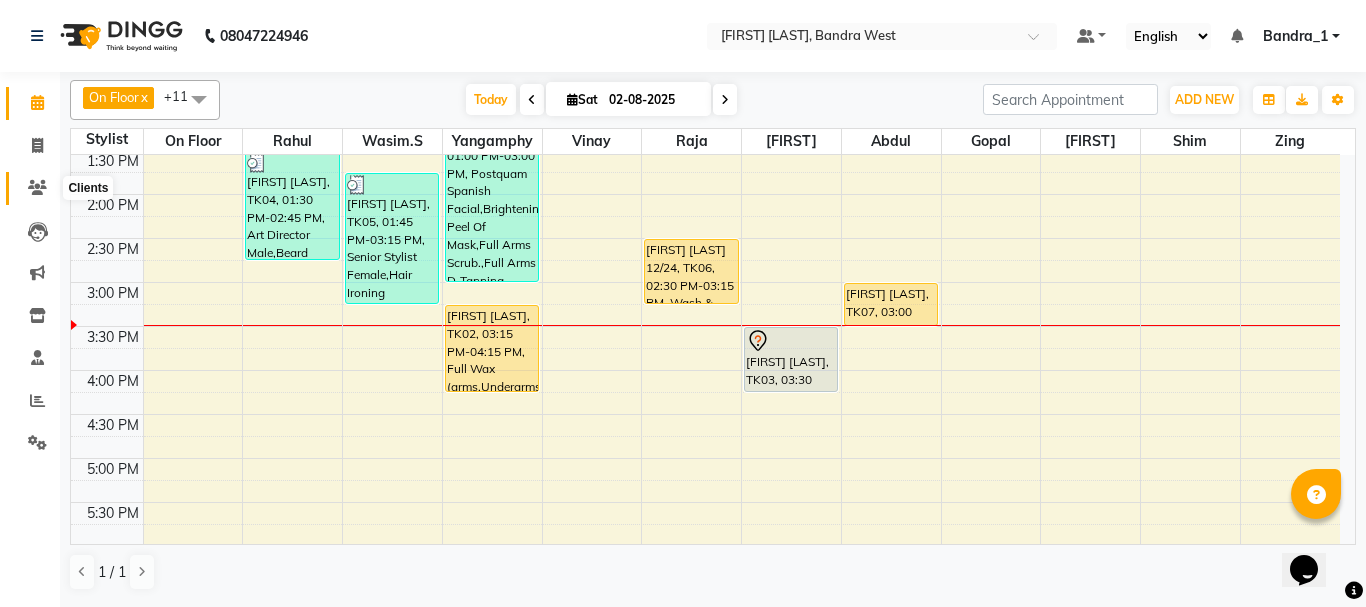 click 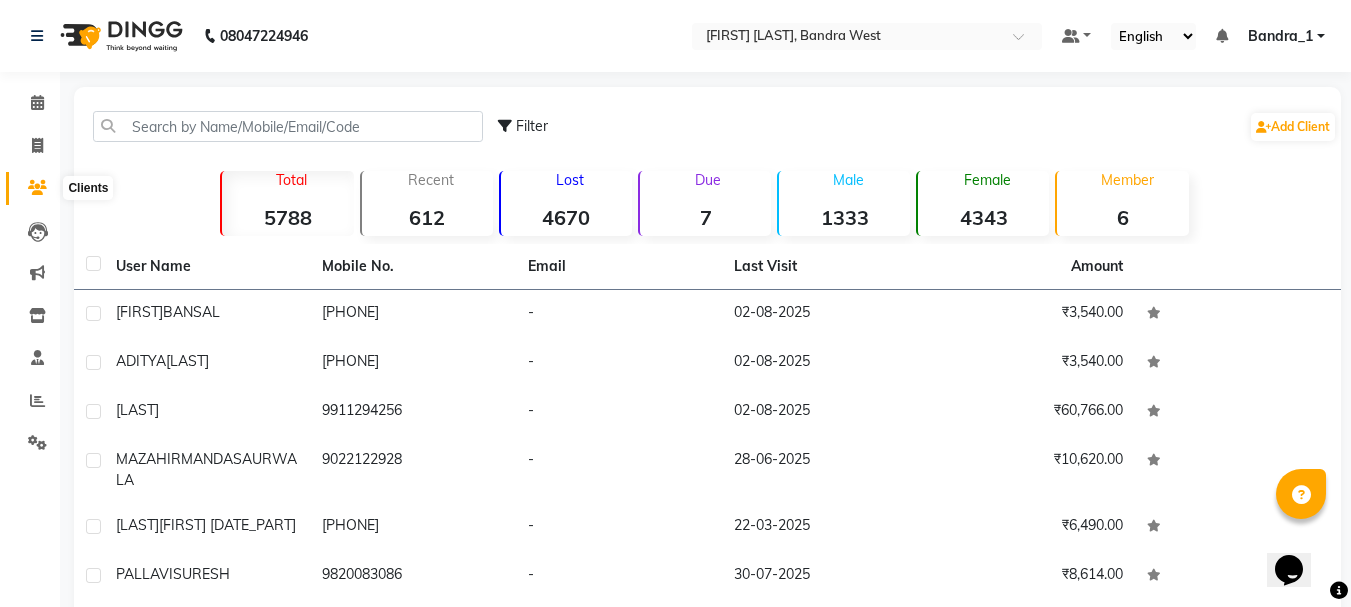 click 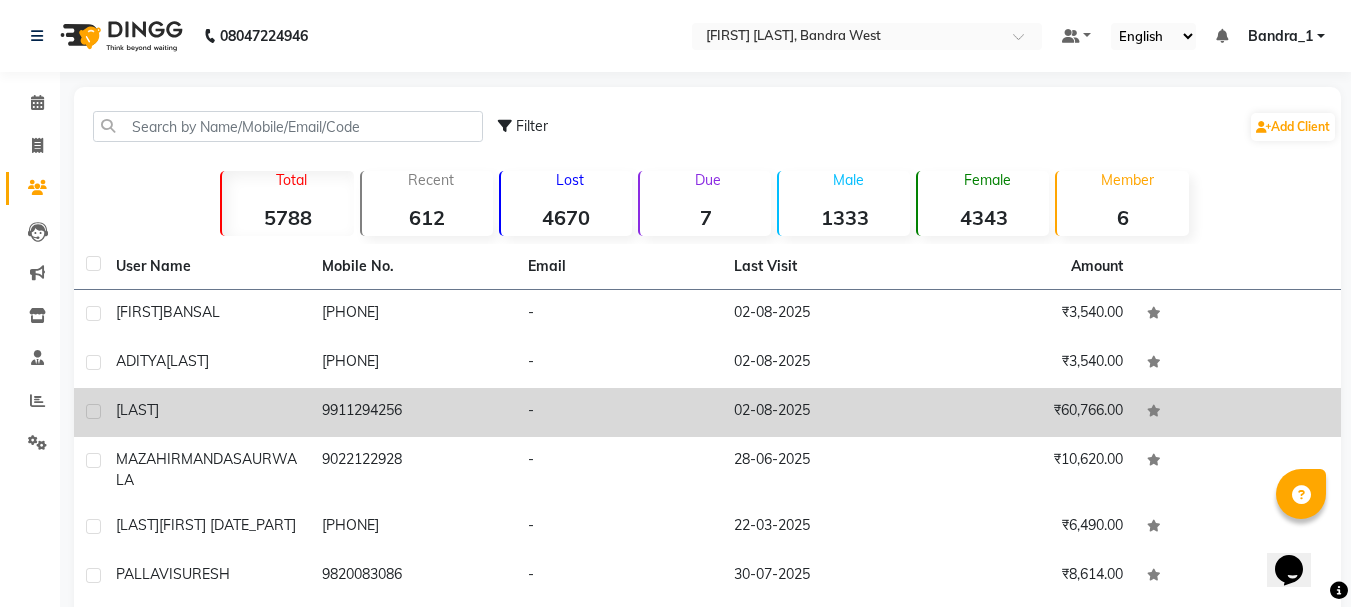 drag, startPoint x: 371, startPoint y: 456, endPoint x: 411, endPoint y: 452, distance: 40.1995 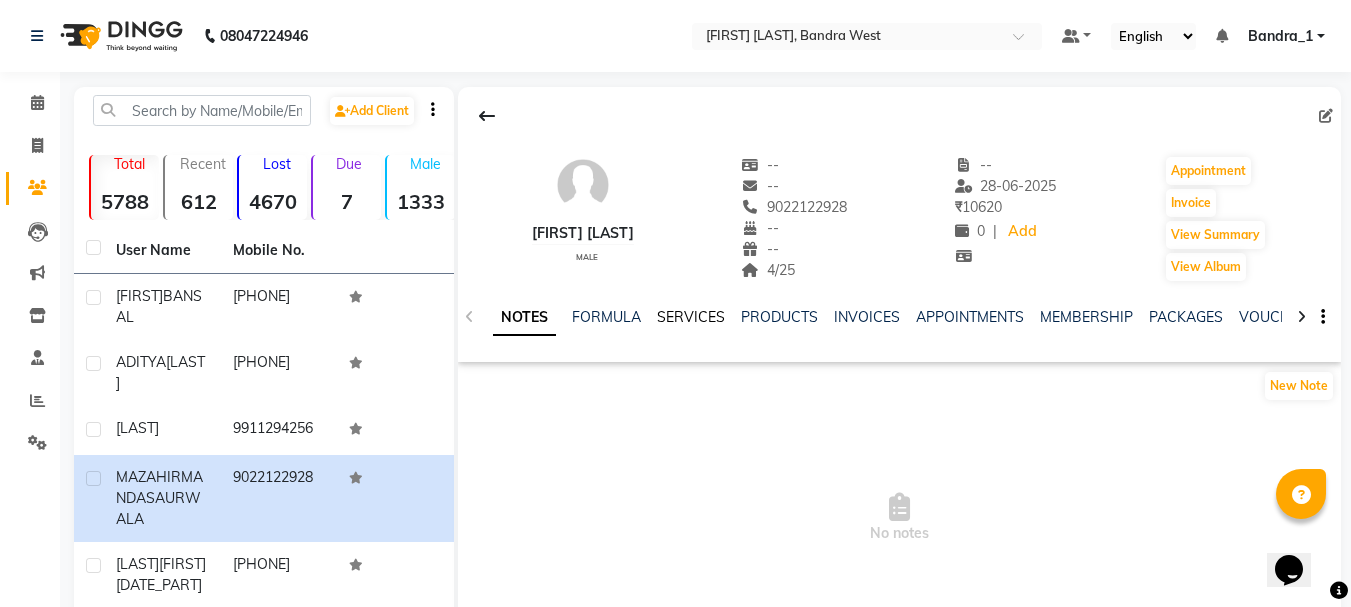 click on "SERVICES" 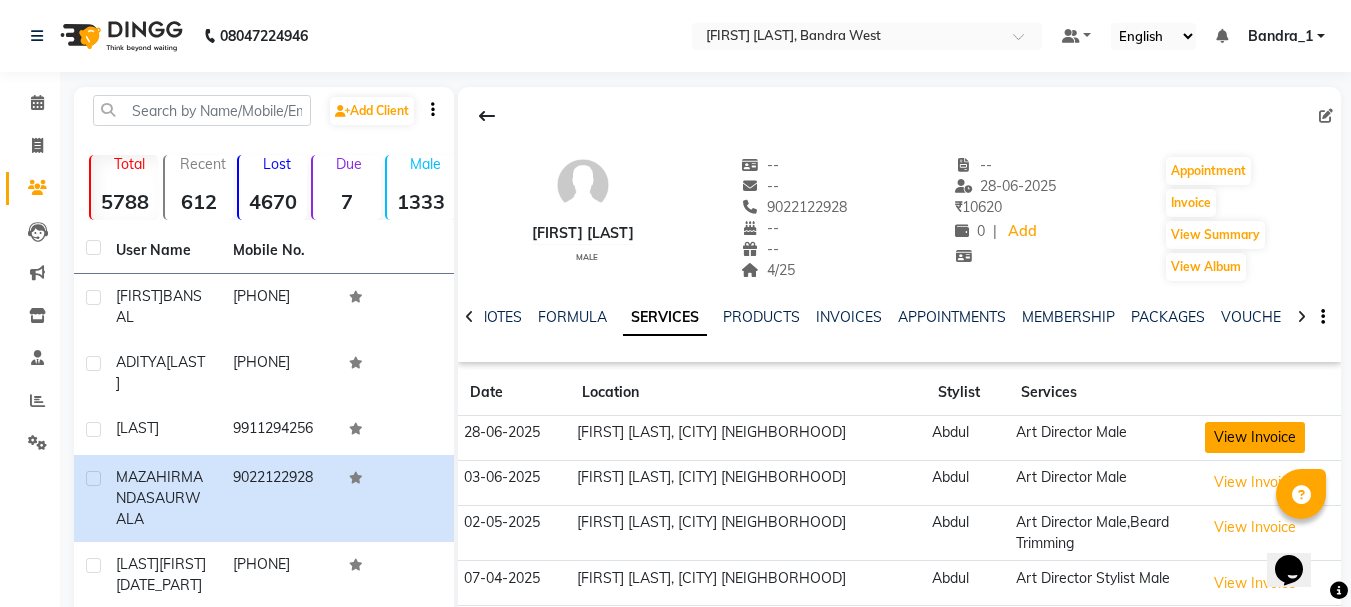 click on "View Invoice" 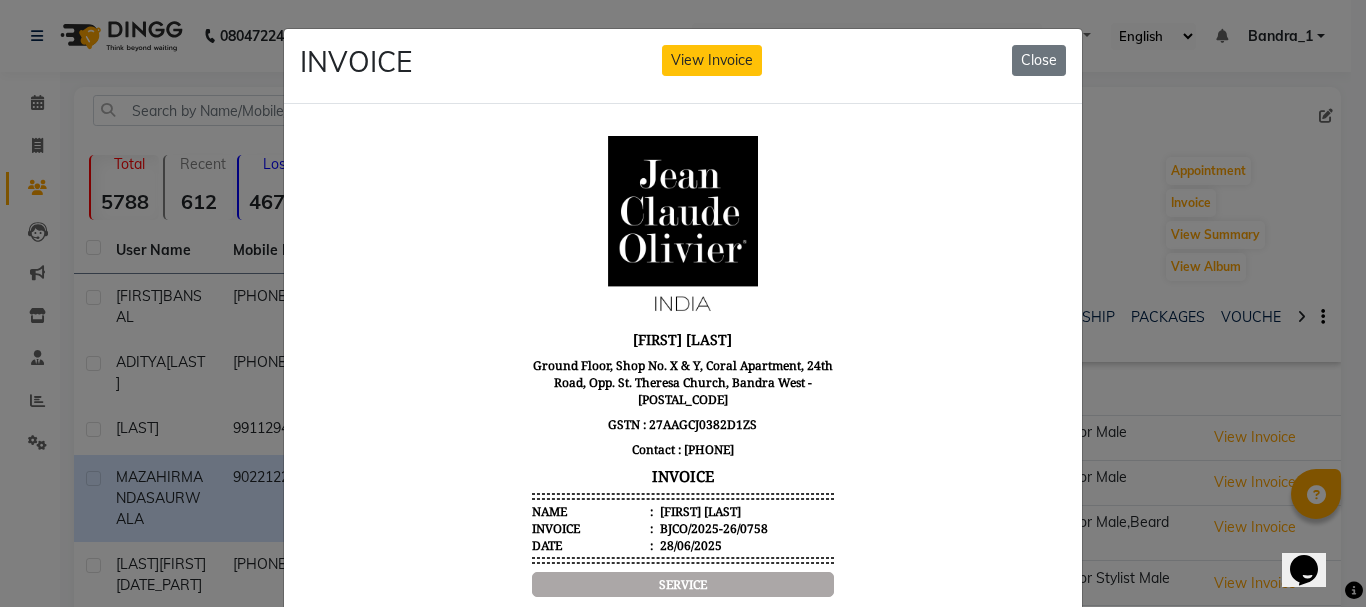 scroll, scrollTop: 0, scrollLeft: 0, axis: both 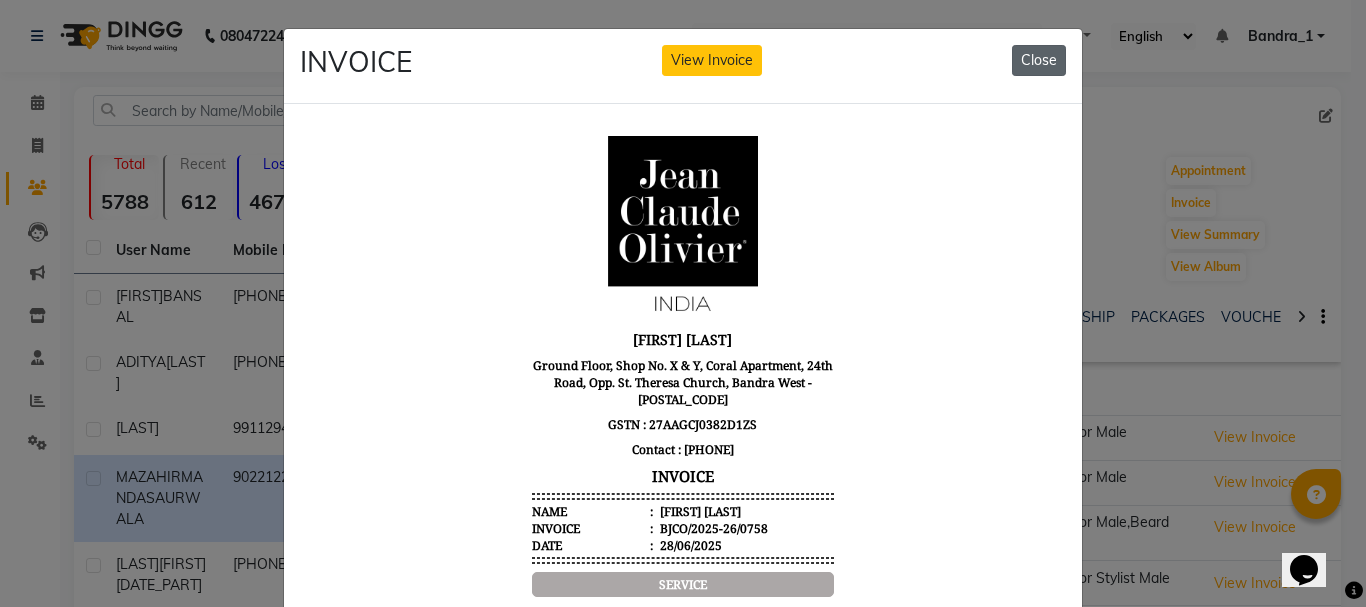 drag, startPoint x: 1037, startPoint y: 59, endPoint x: 1011, endPoint y: 70, distance: 28.231188 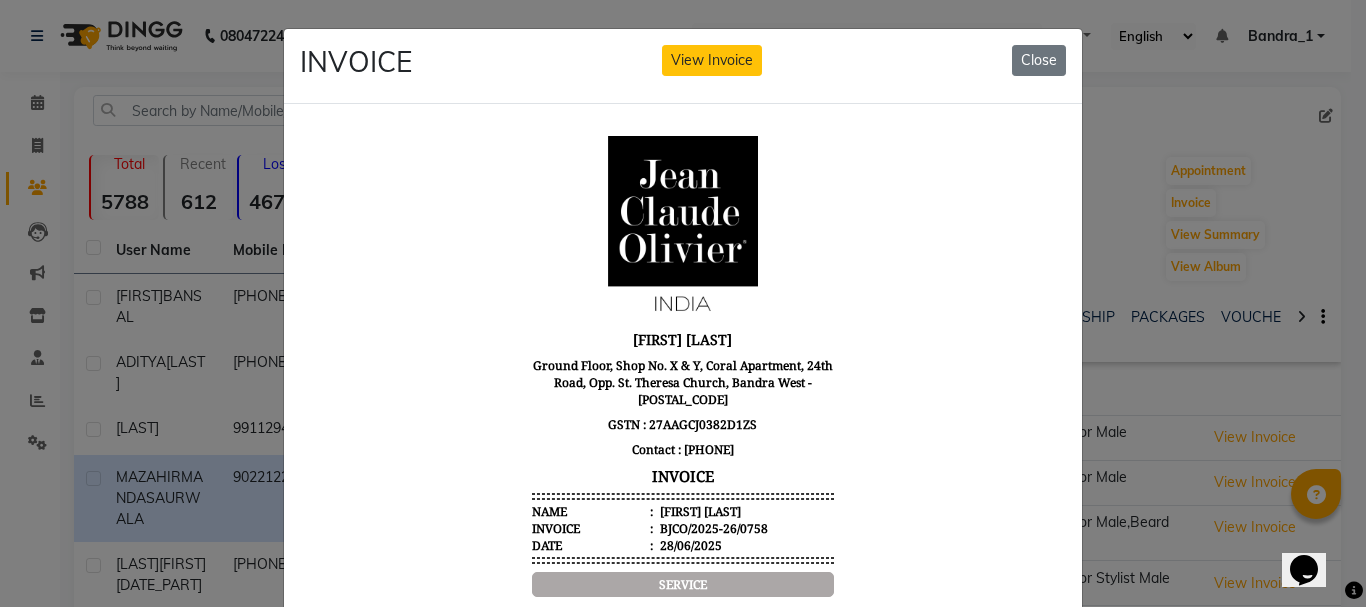 drag, startPoint x: 1029, startPoint y: 64, endPoint x: 982, endPoint y: 69, distance: 47.26521 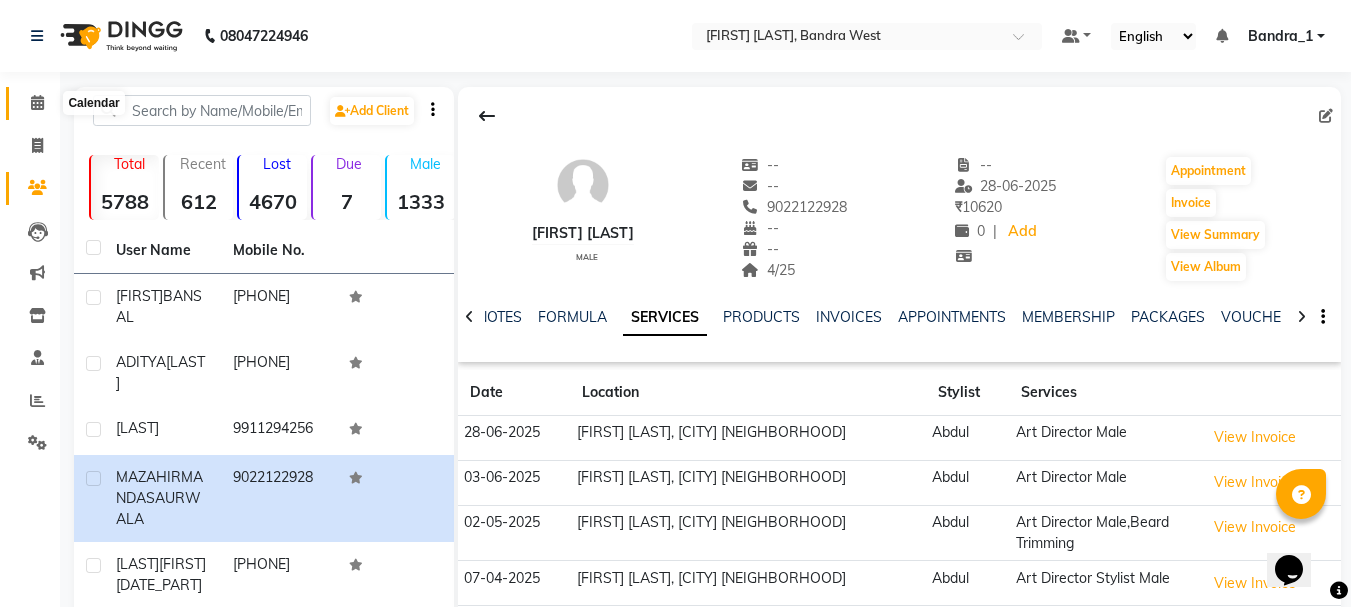 click 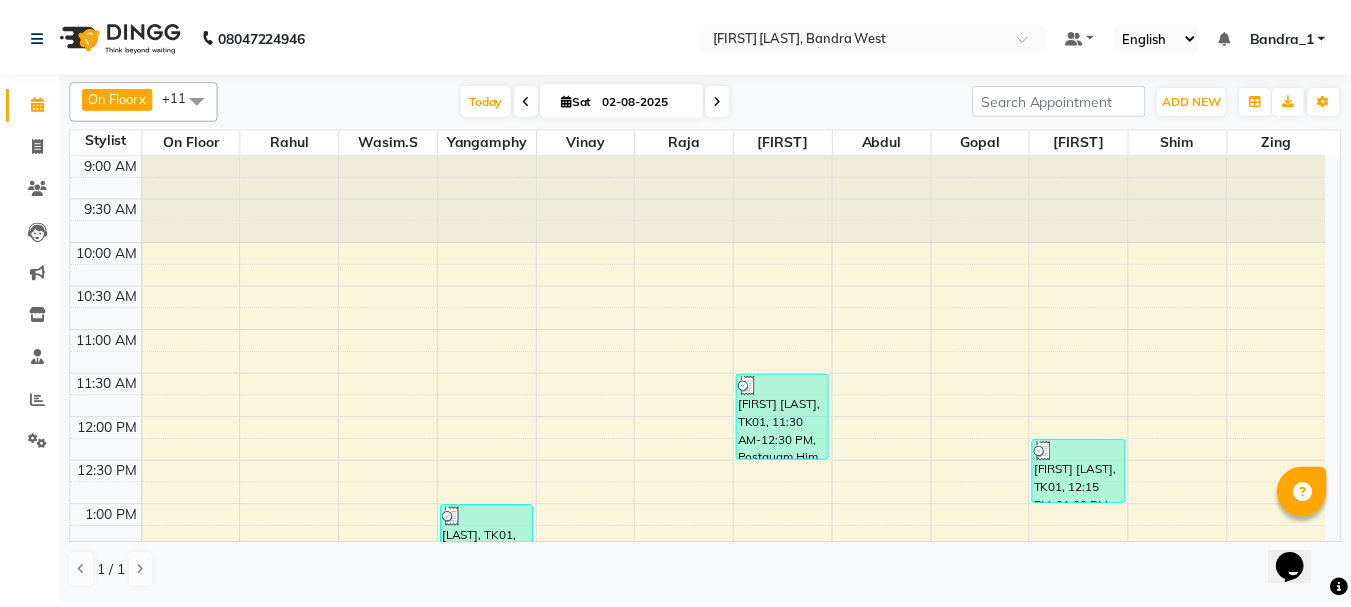 scroll, scrollTop: 400, scrollLeft: 0, axis: vertical 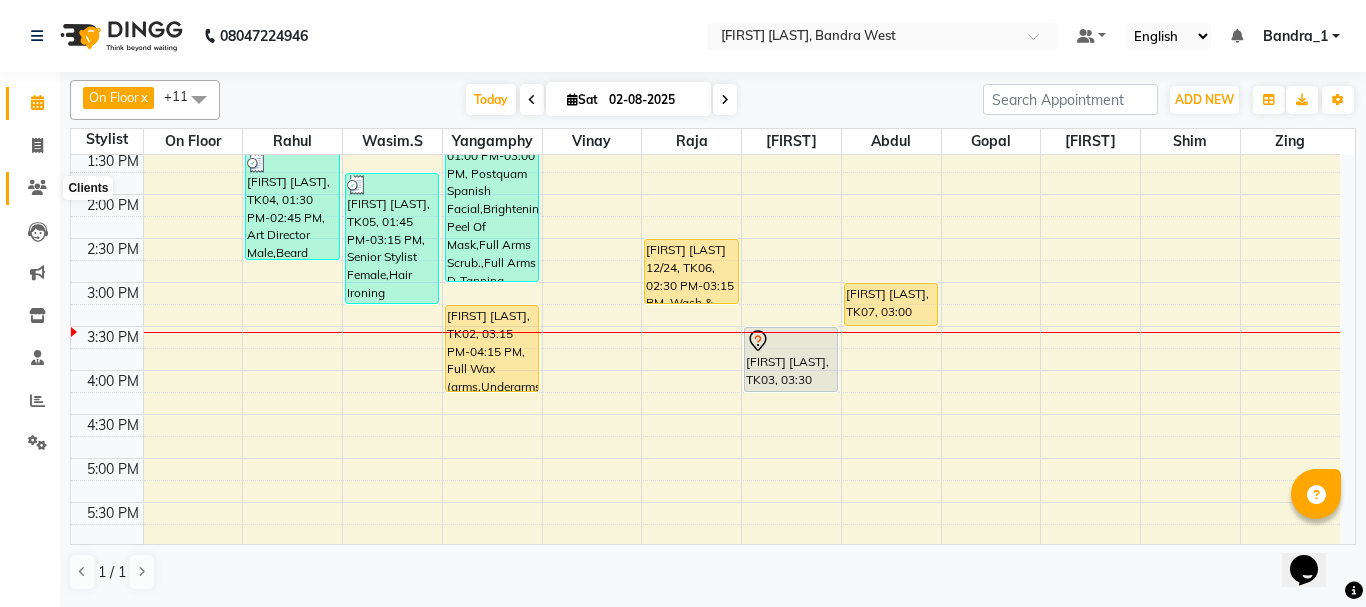 click 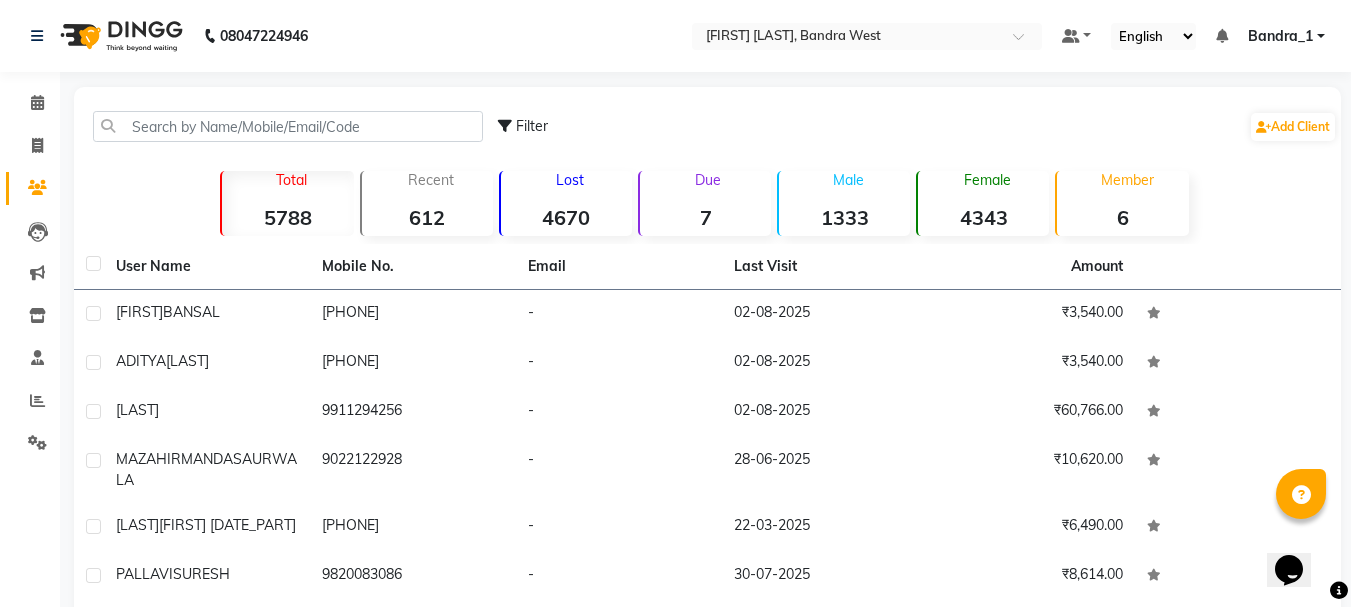 scroll, scrollTop: 276, scrollLeft: 0, axis: vertical 